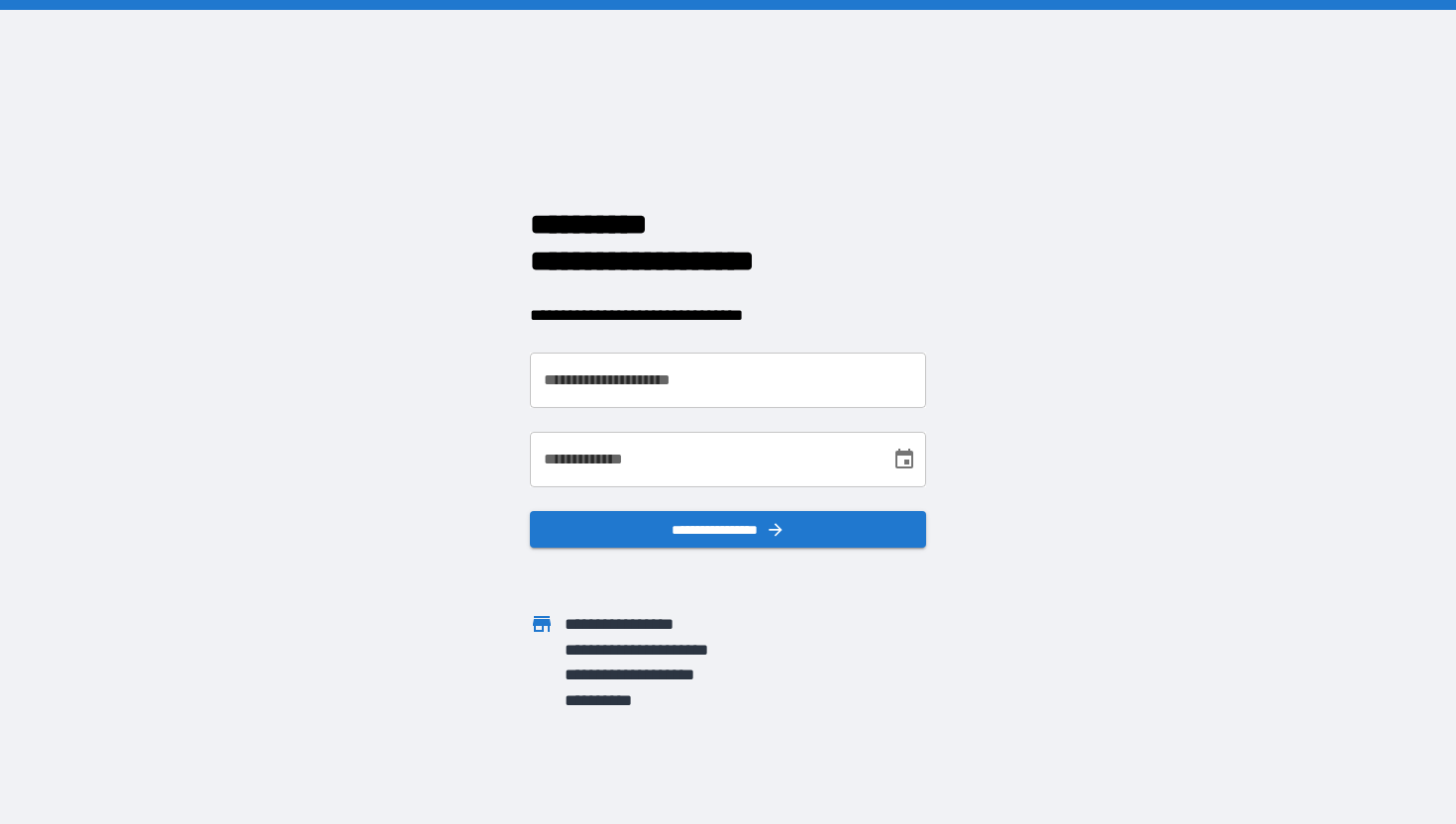 scroll, scrollTop: 0, scrollLeft: 0, axis: both 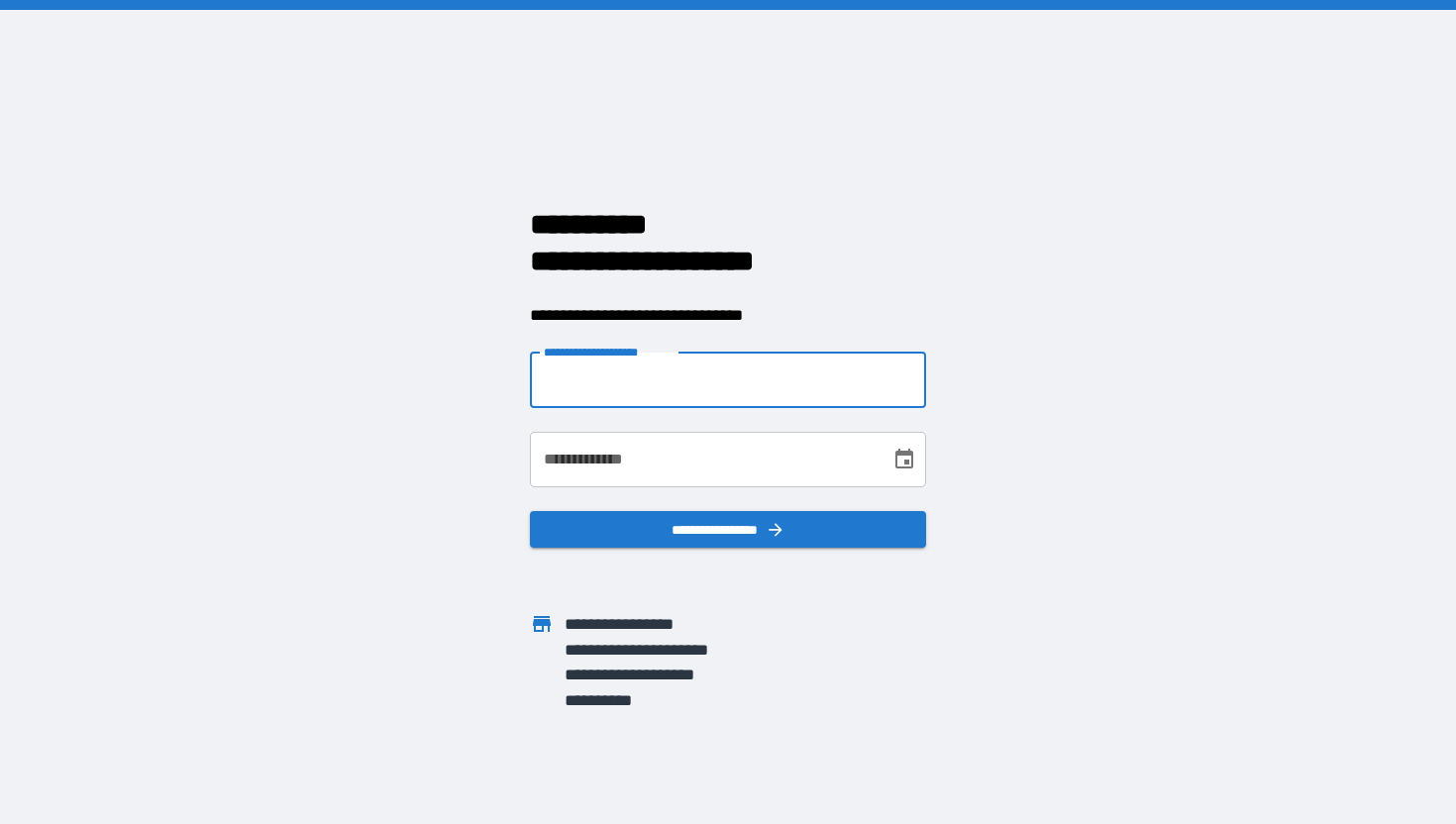 click on "**********" at bounding box center (728, 380) 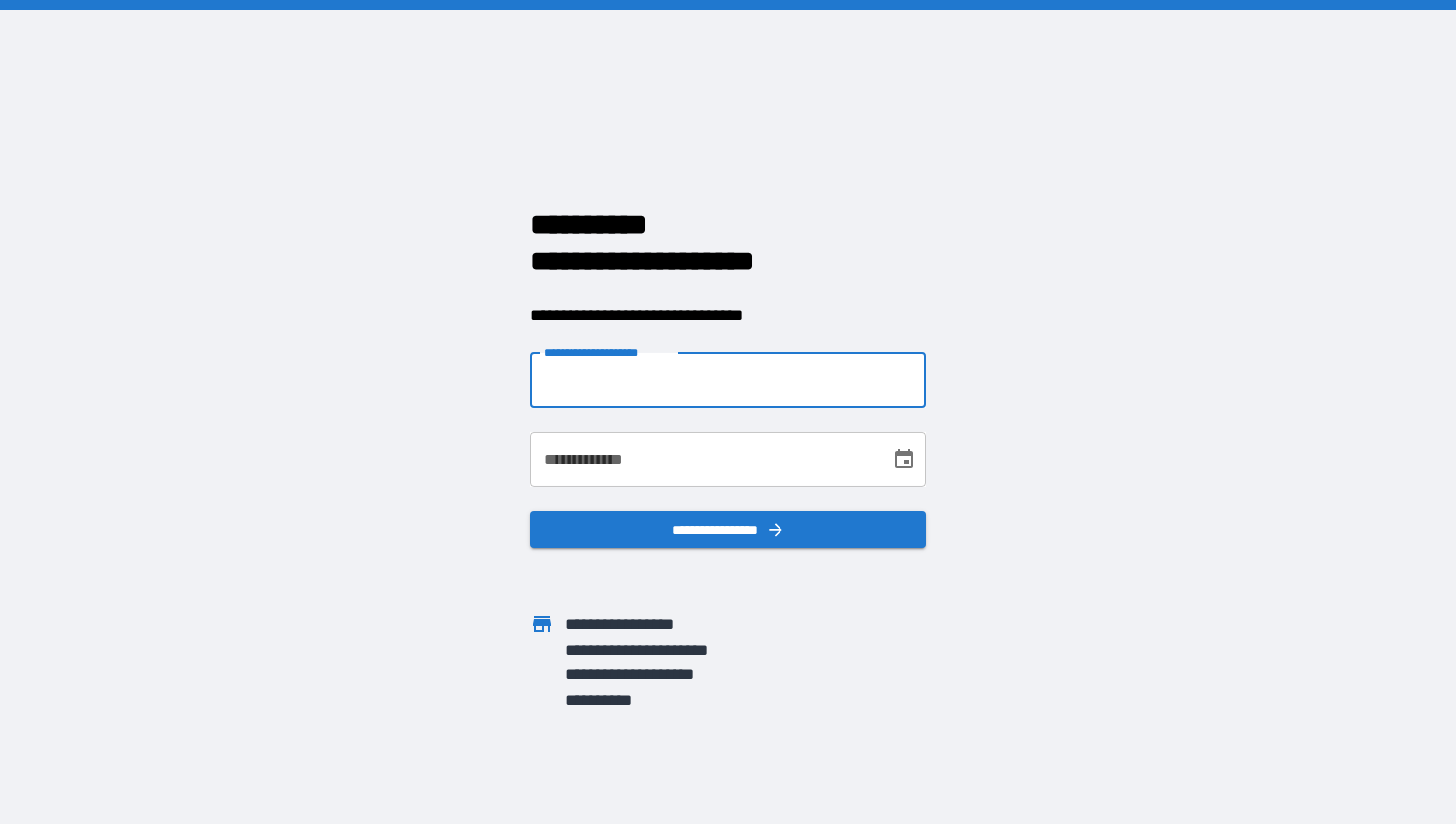 type on "**********" 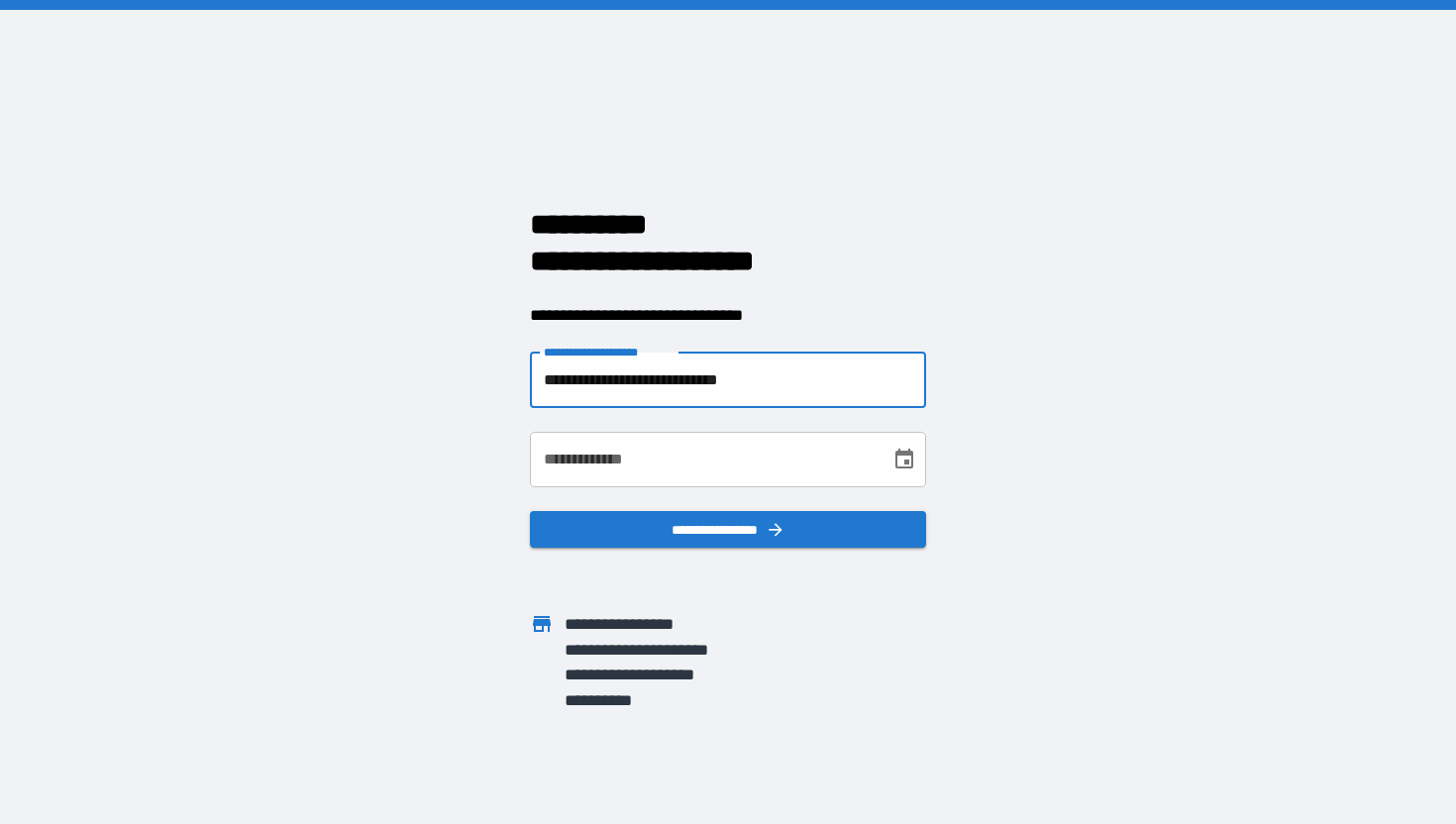 click on "**********" at bounding box center (703, 460) 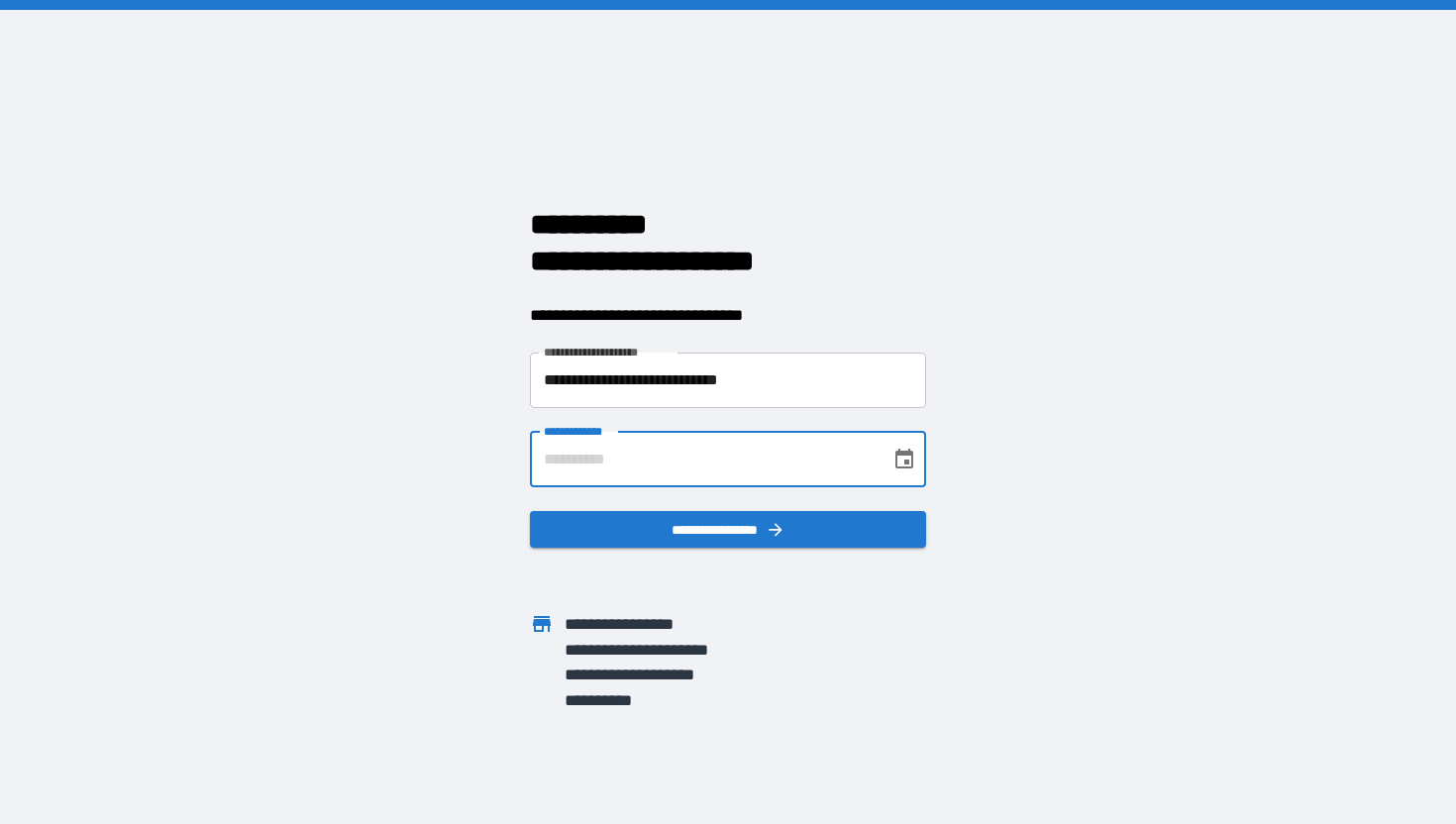 type on "**********" 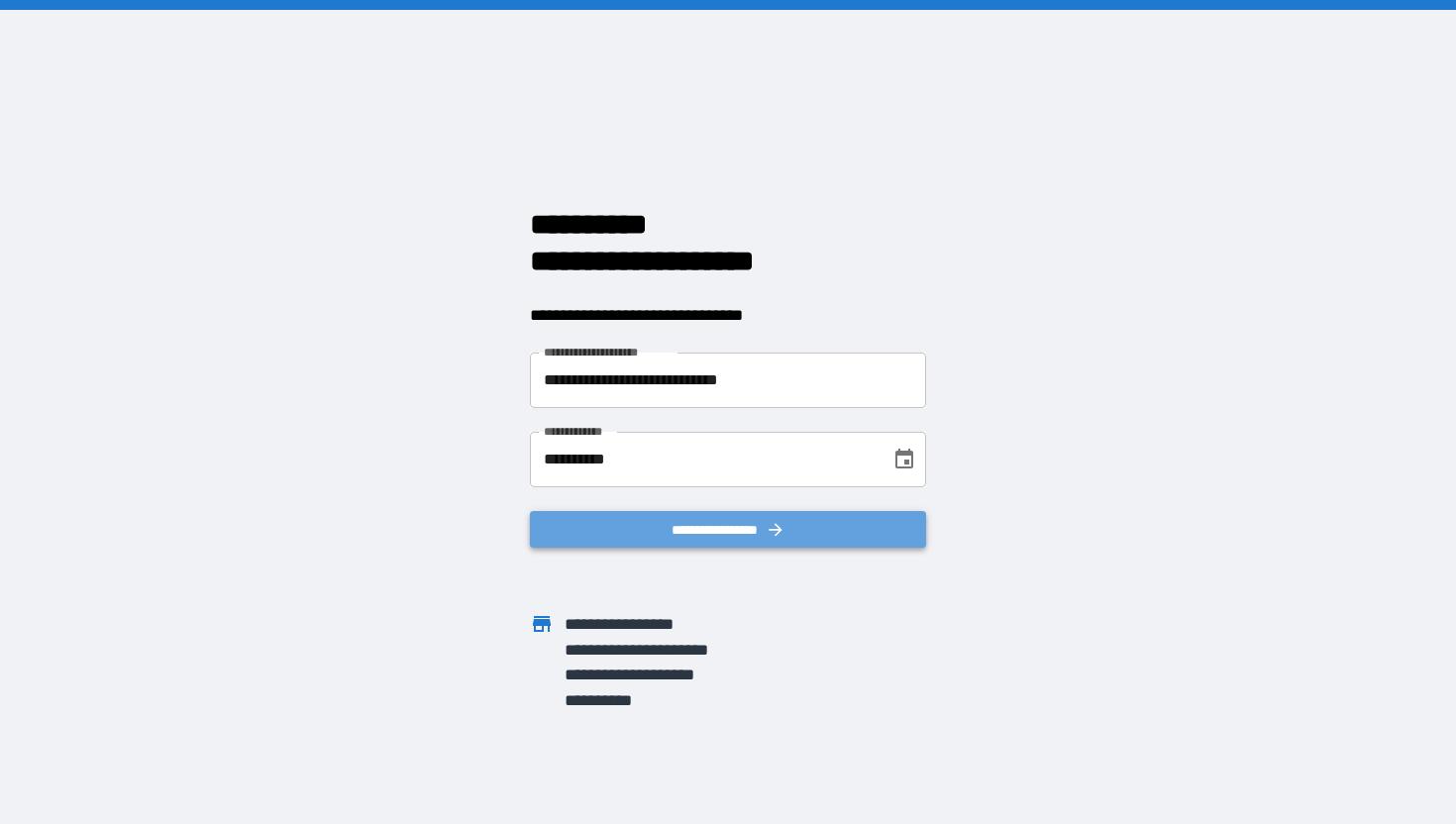 click on "**********" at bounding box center (728, 530) 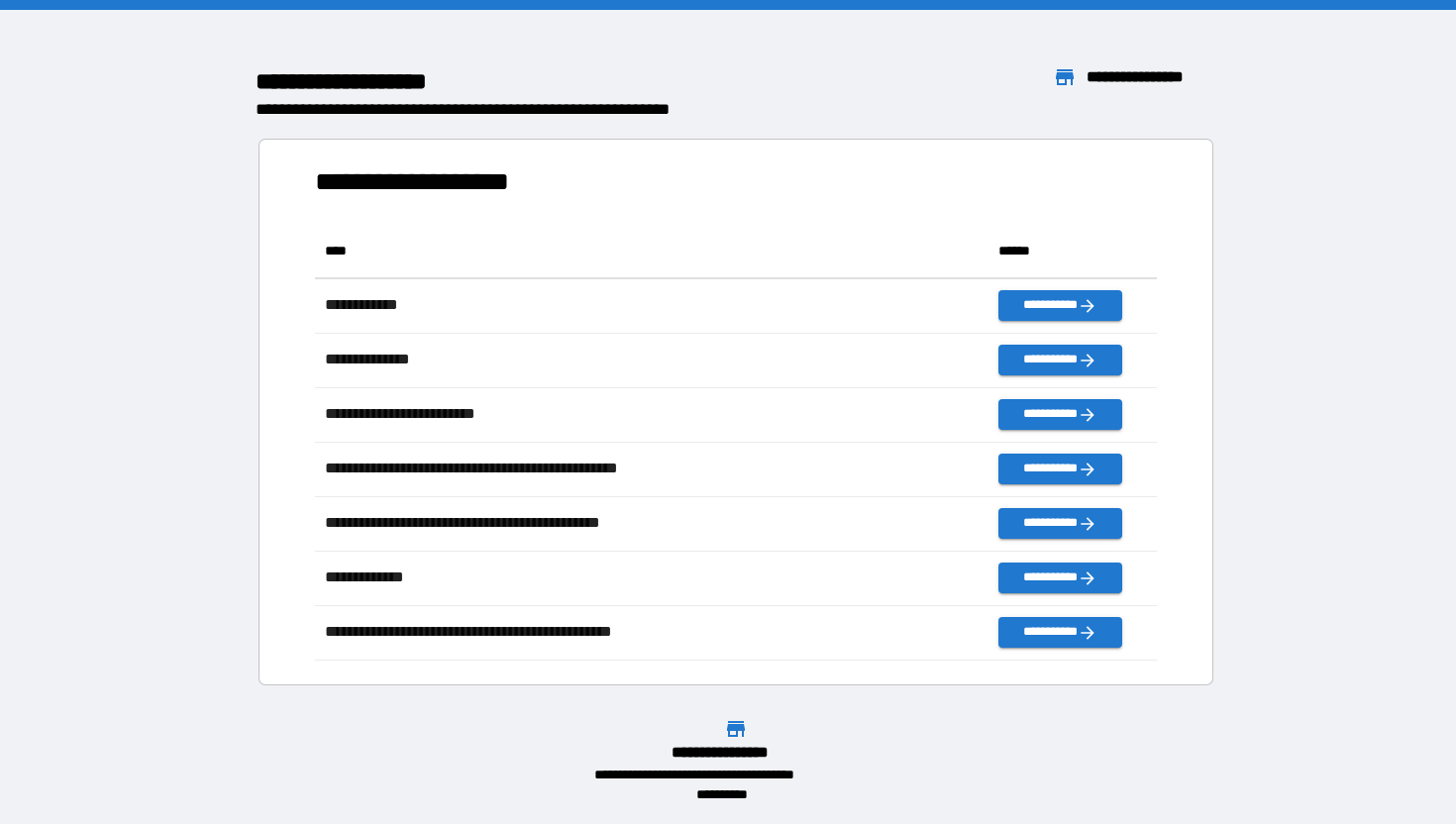 scroll, scrollTop: 16, scrollLeft: 16, axis: both 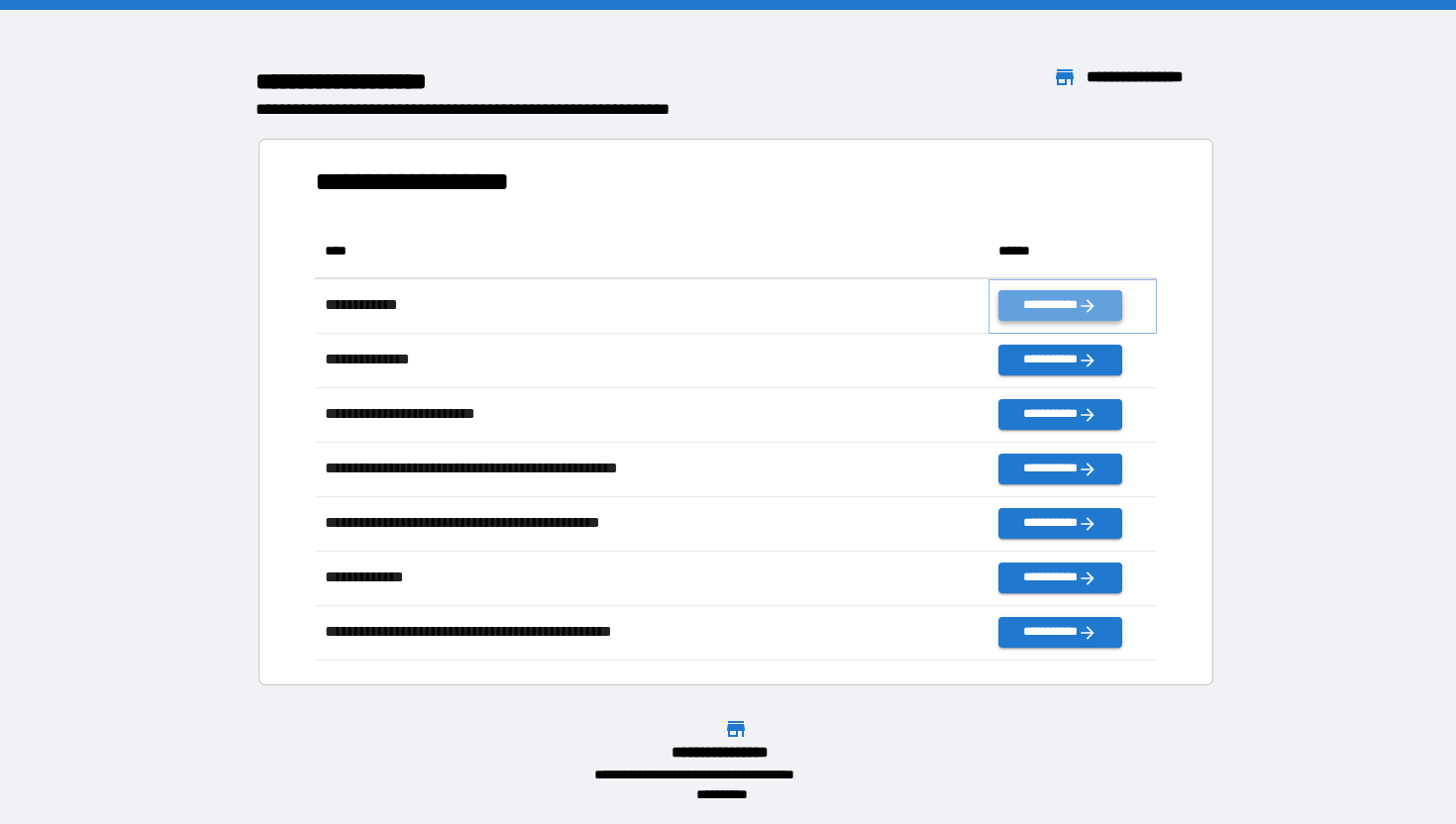 click on "**********" at bounding box center [1060, 305] 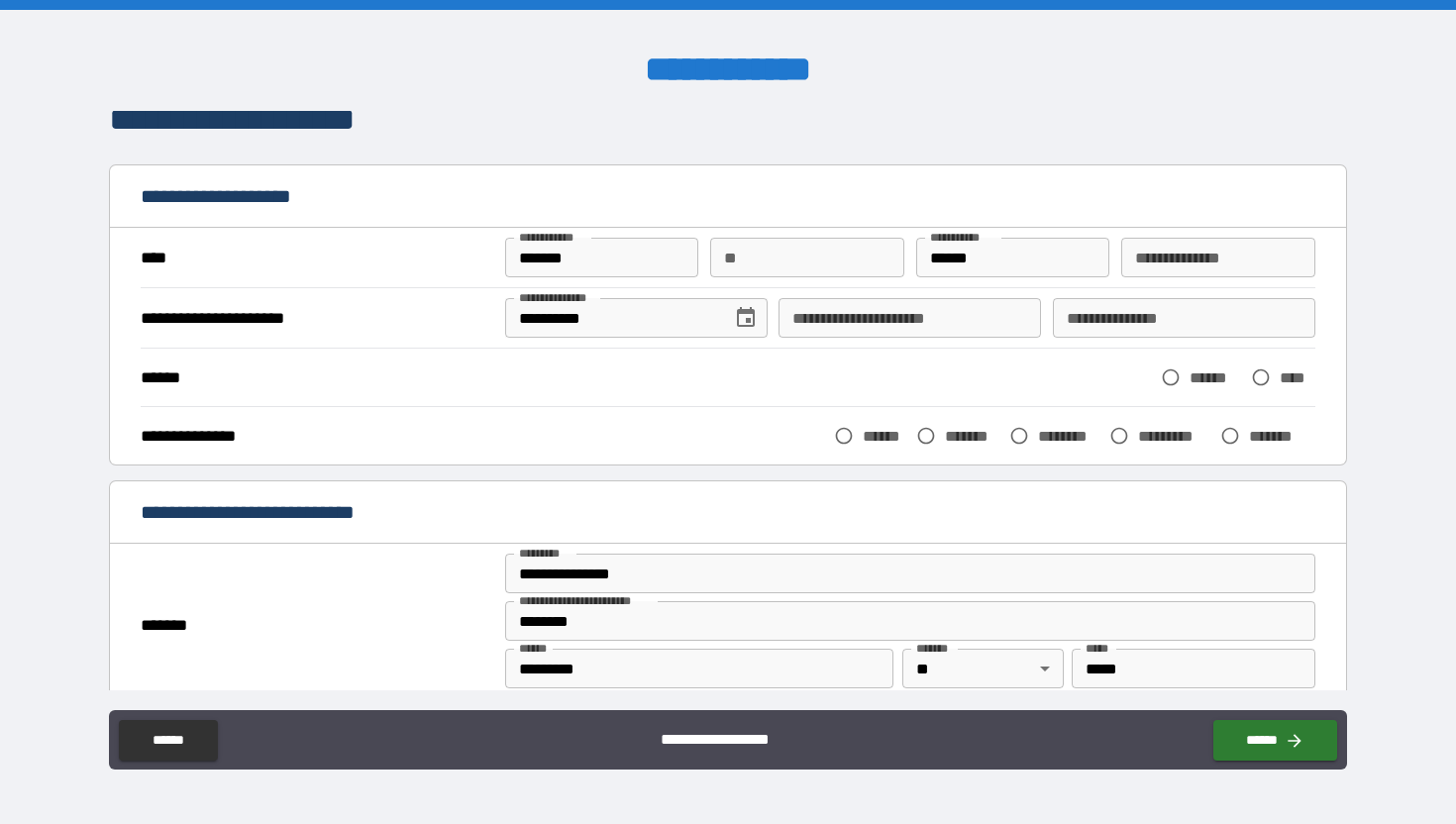 scroll, scrollTop: 54, scrollLeft: 0, axis: vertical 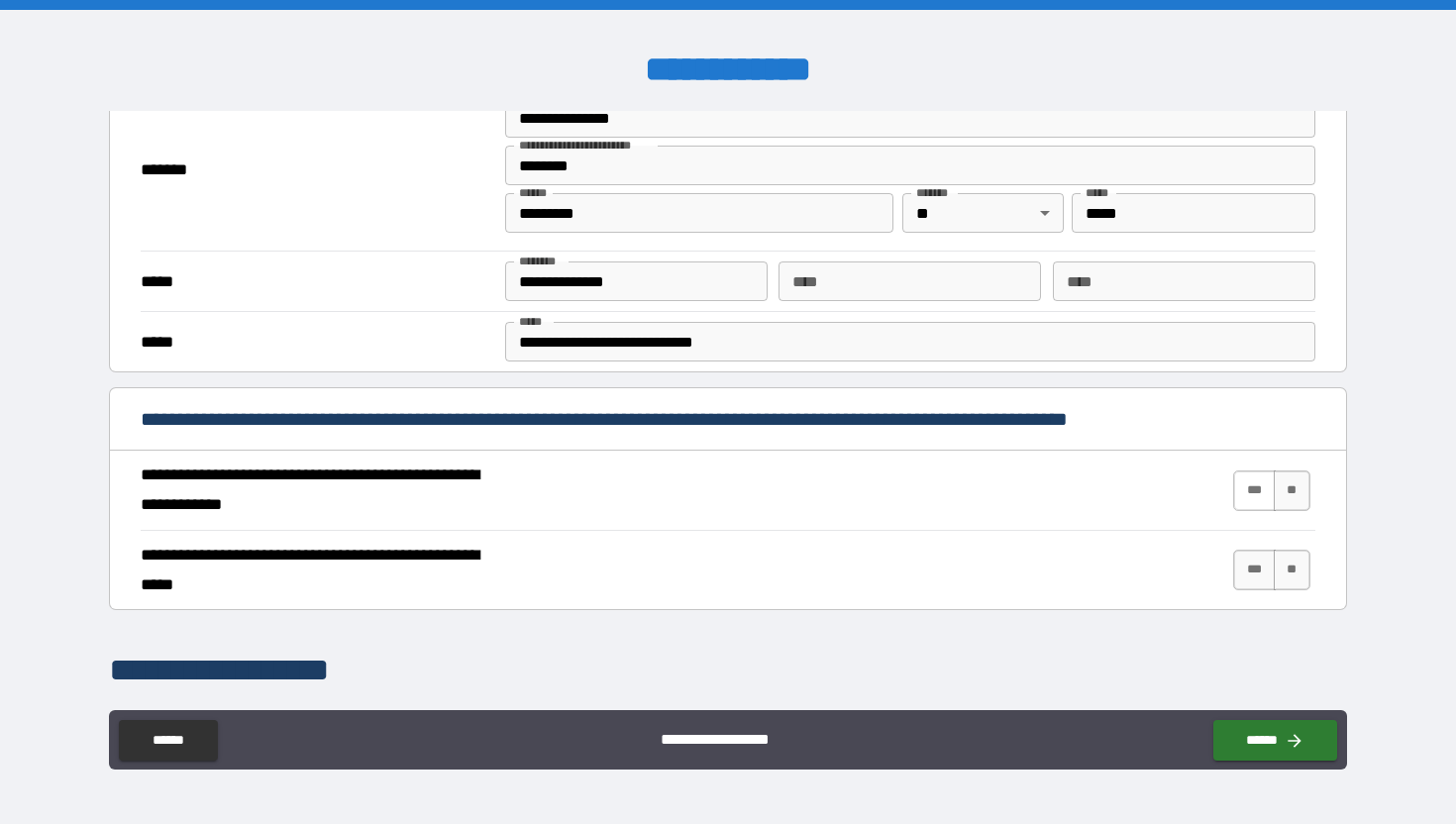 click on "***" at bounding box center (1254, 490) 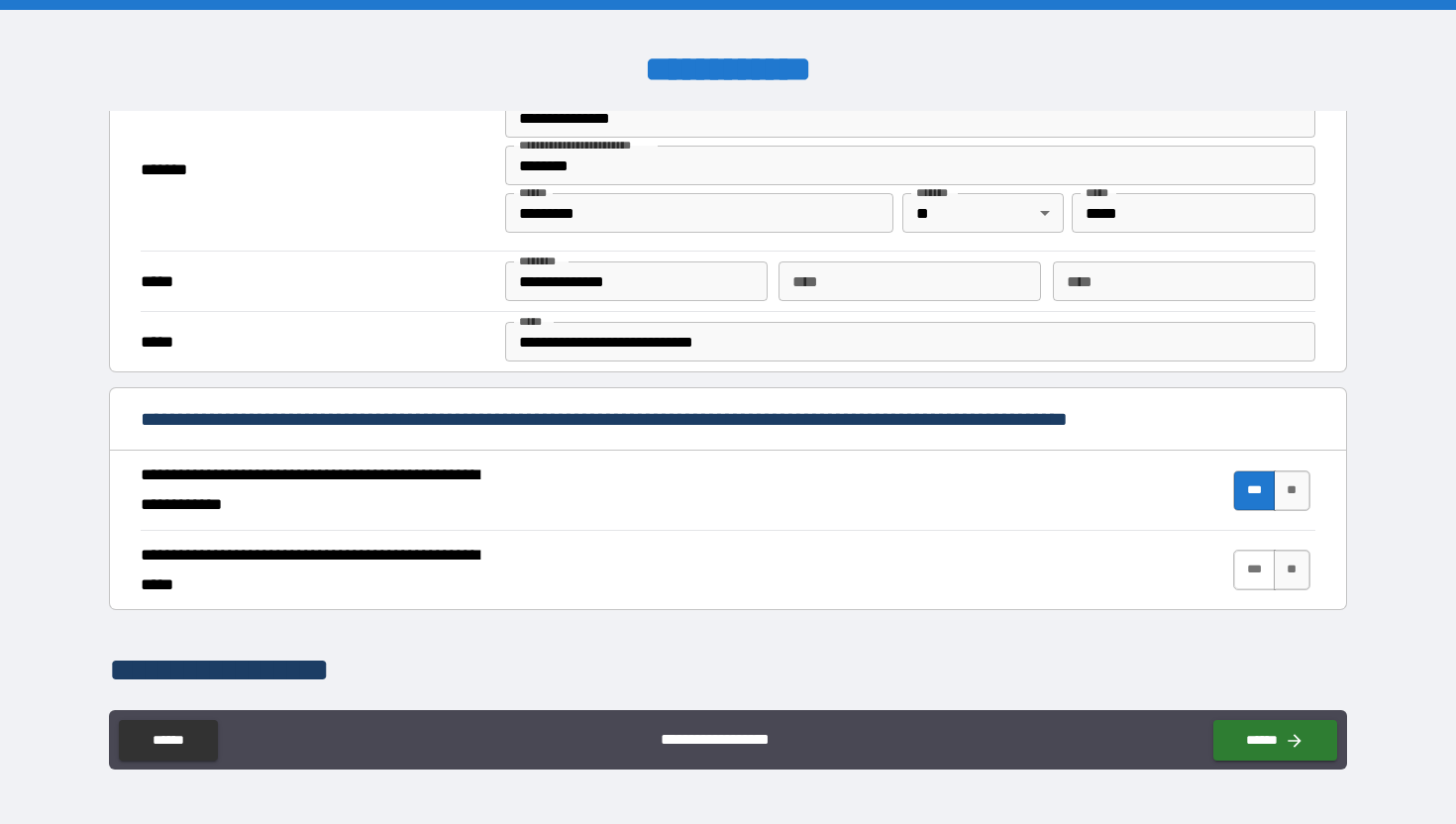 click on "***" at bounding box center [1254, 569] 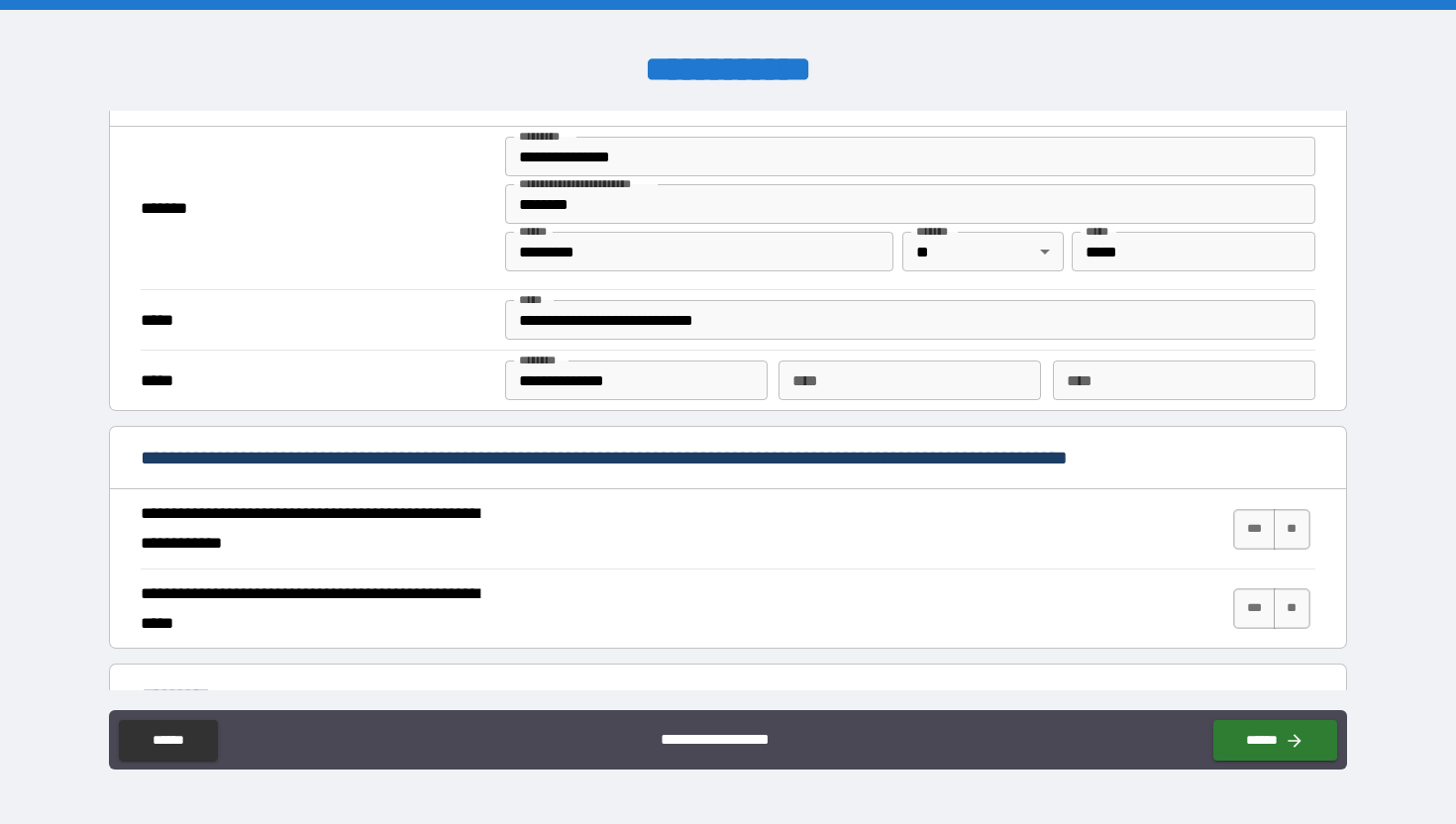 scroll, scrollTop: 1470, scrollLeft: 0, axis: vertical 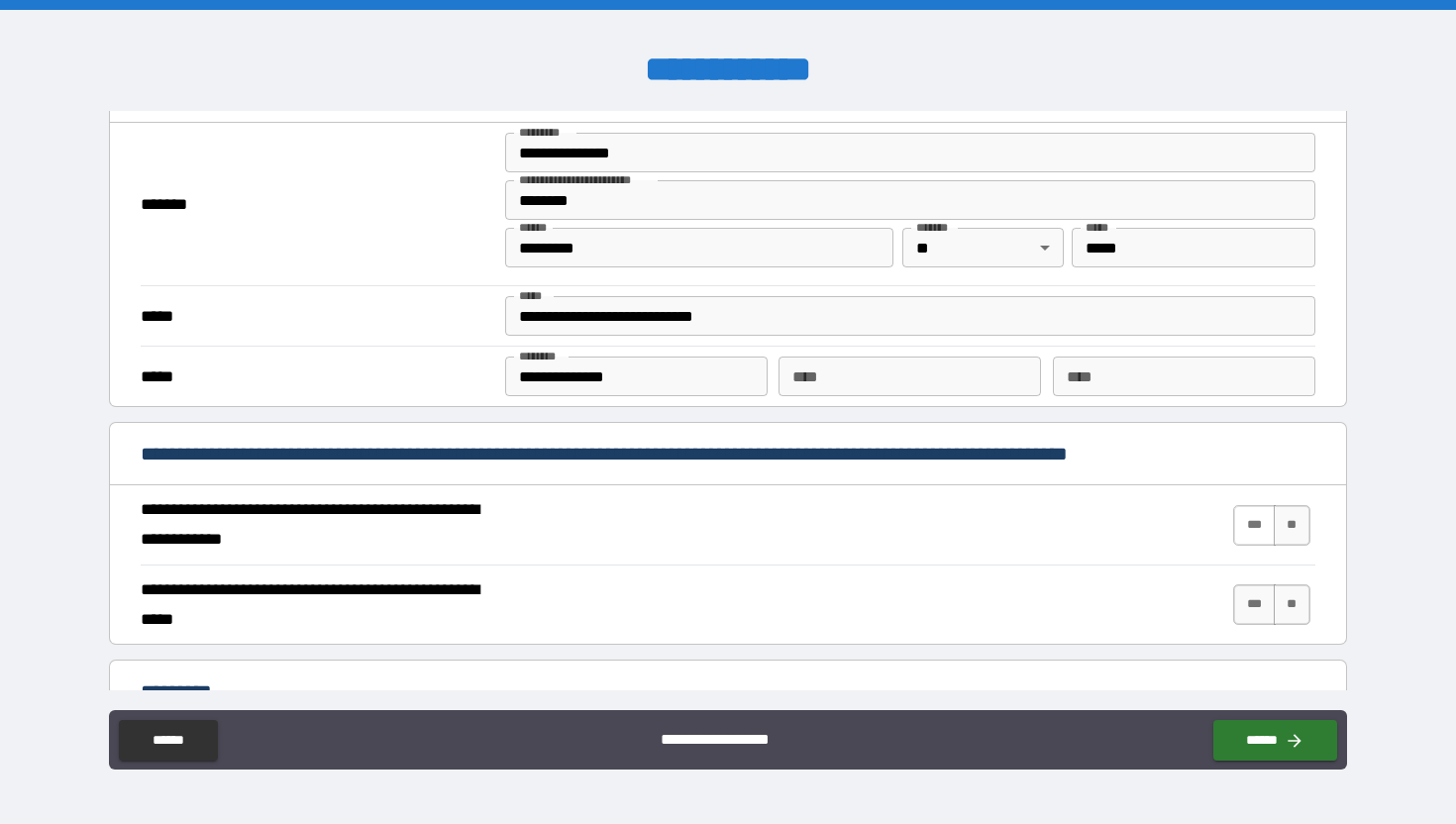 click on "***" at bounding box center (1254, 525) 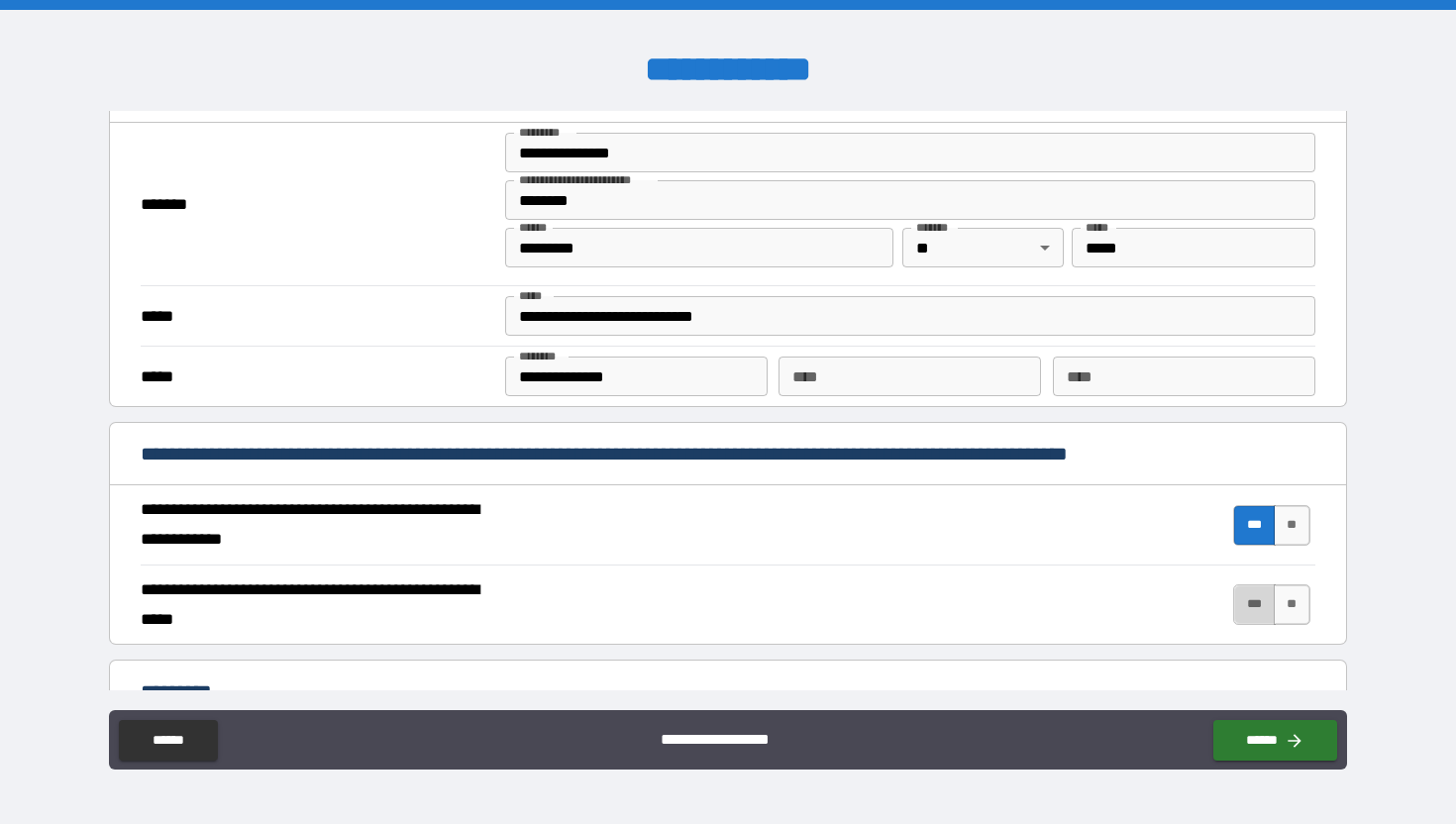 click on "***" at bounding box center [1254, 604] 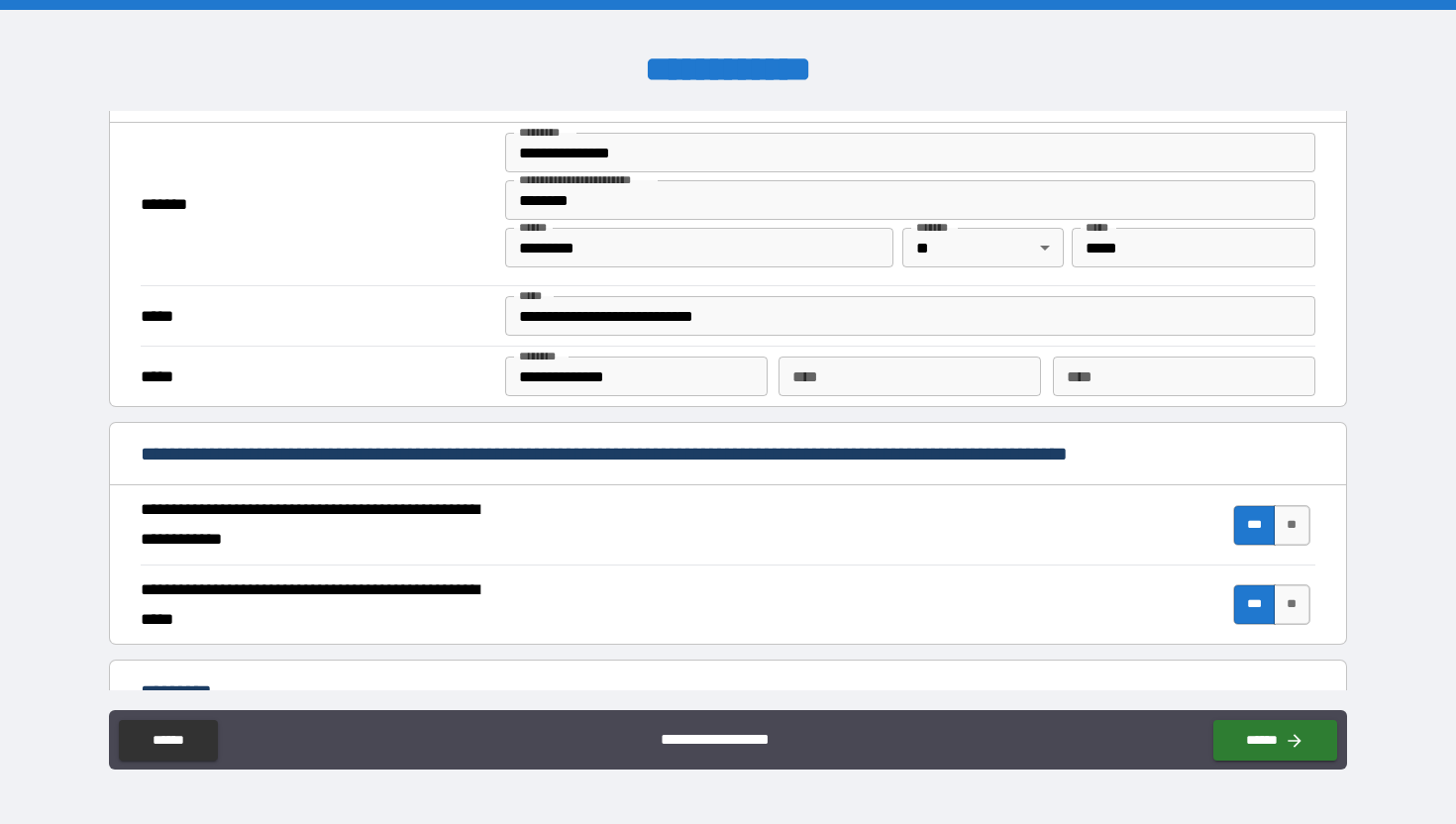 scroll, scrollTop: 1756, scrollLeft: 0, axis: vertical 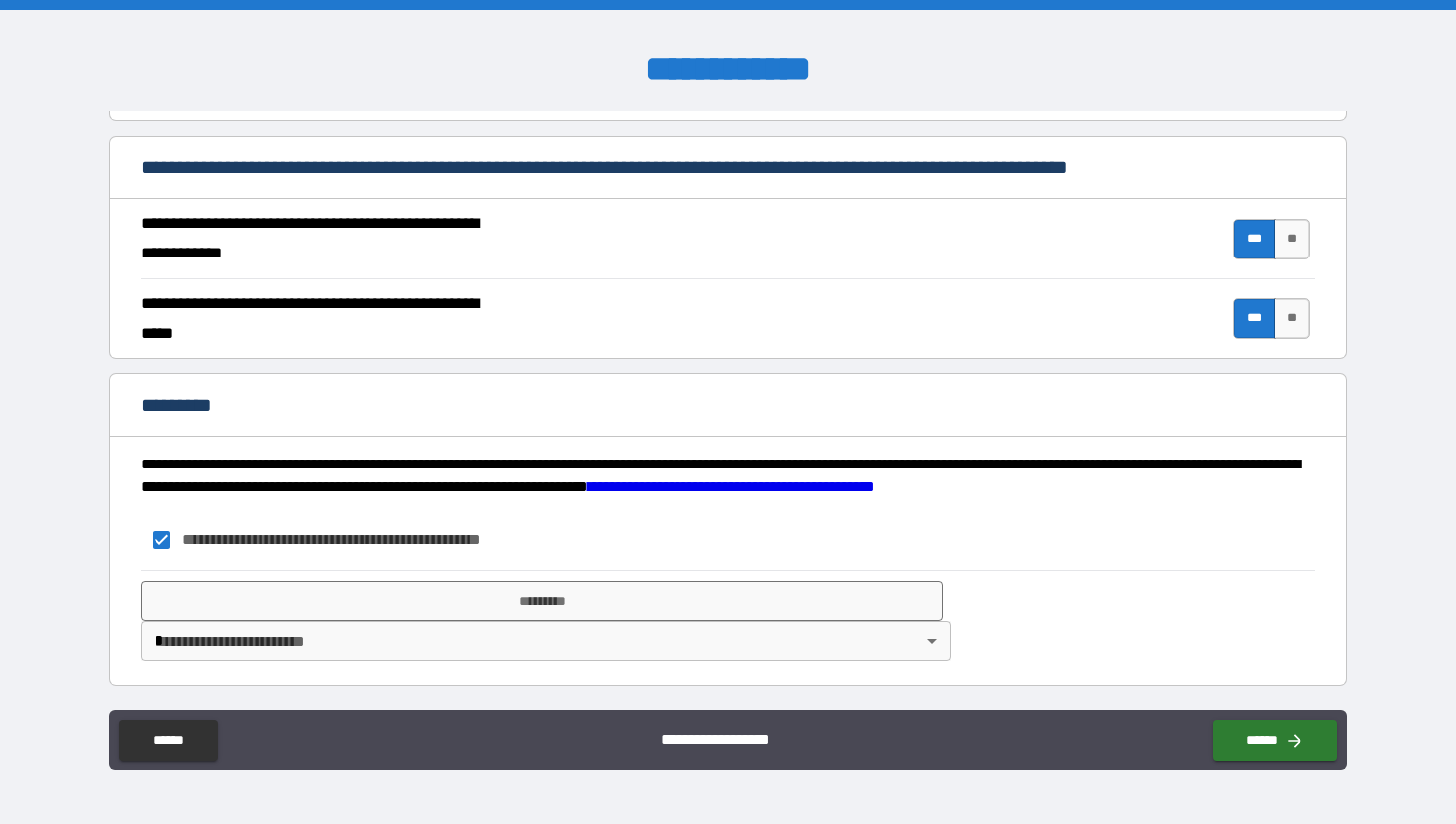 click on "**********" at bounding box center (728, 412) 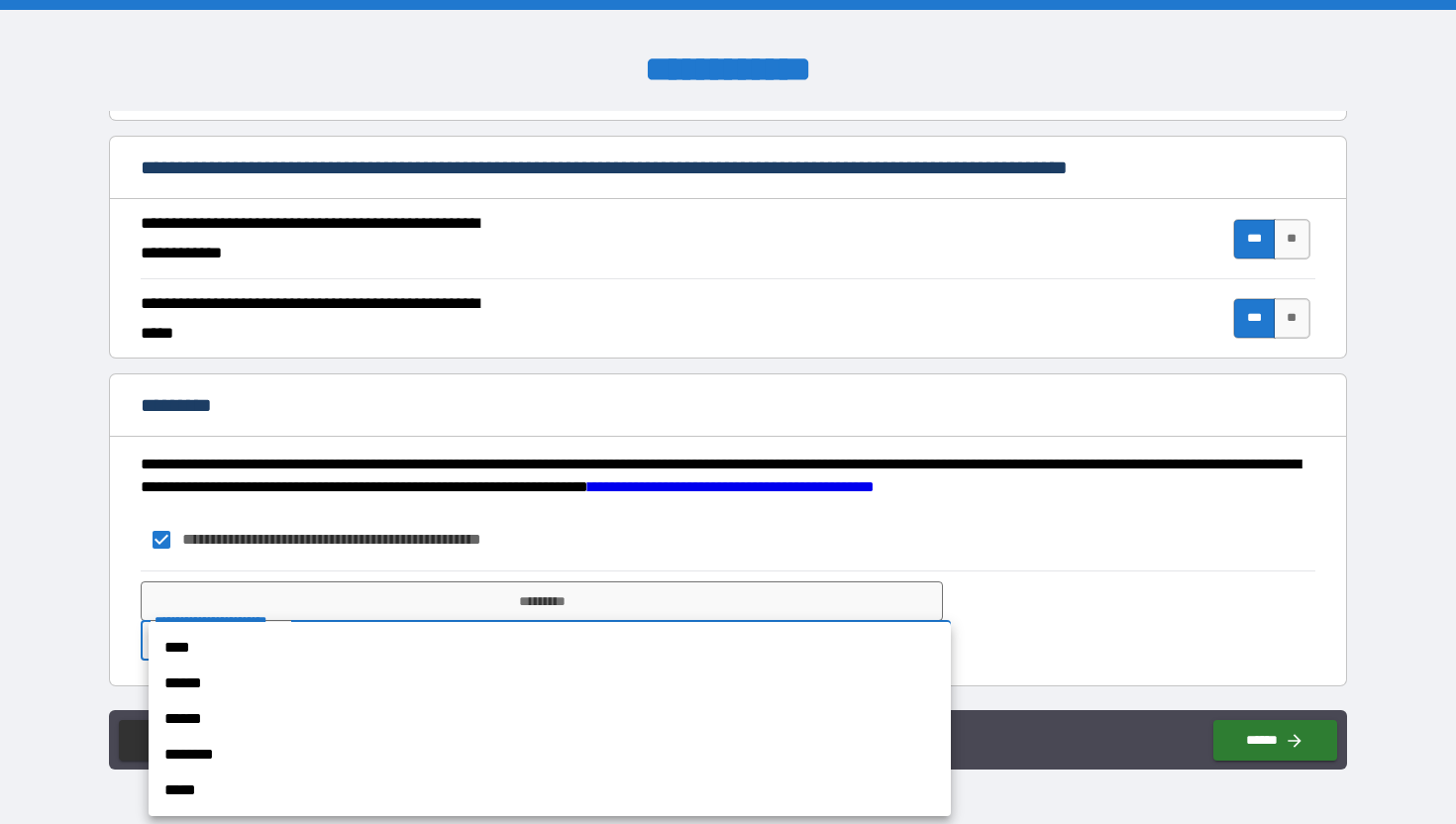 click on "****" at bounding box center (550, 648) 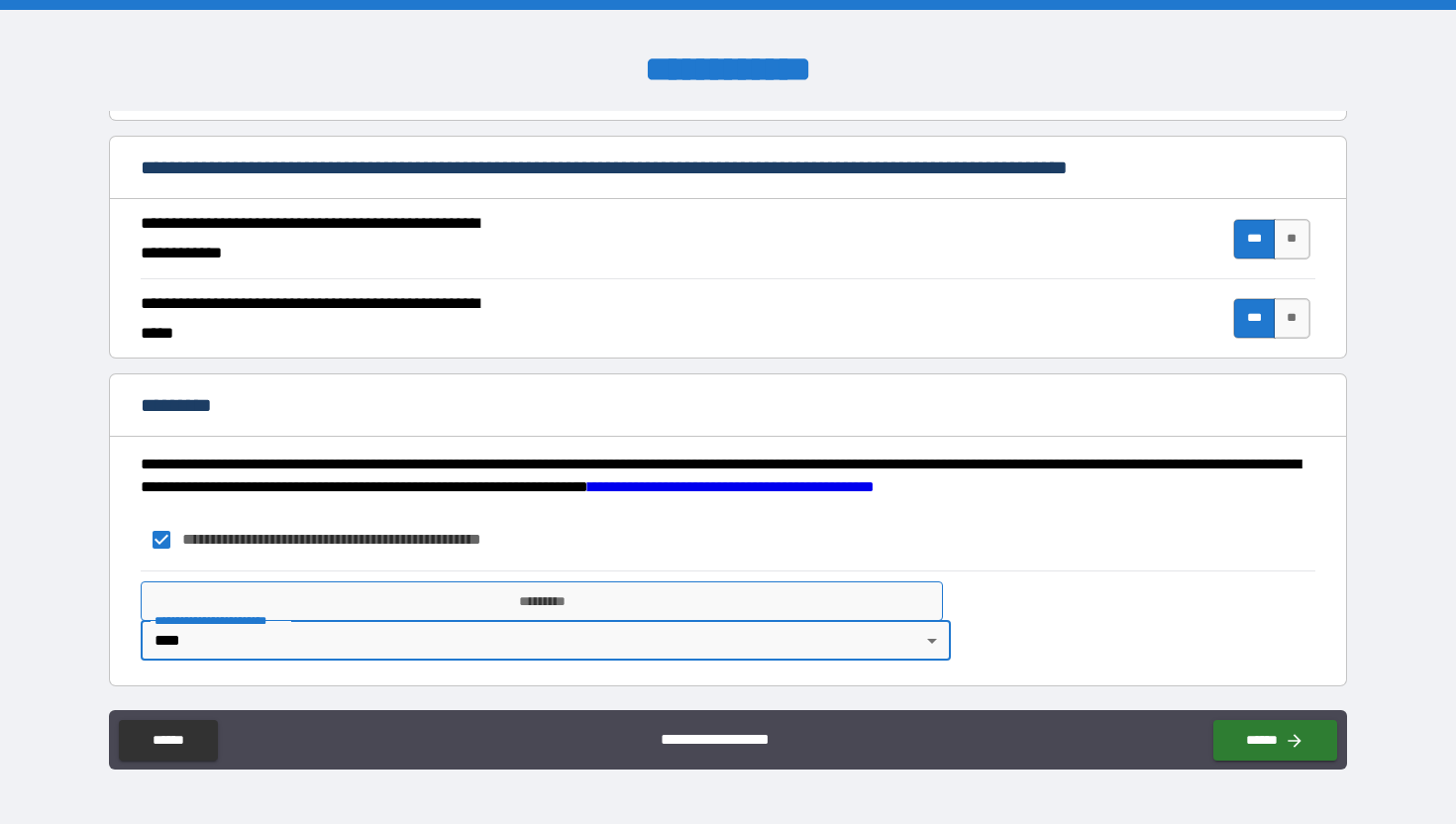 click on "*********" at bounding box center (542, 601) 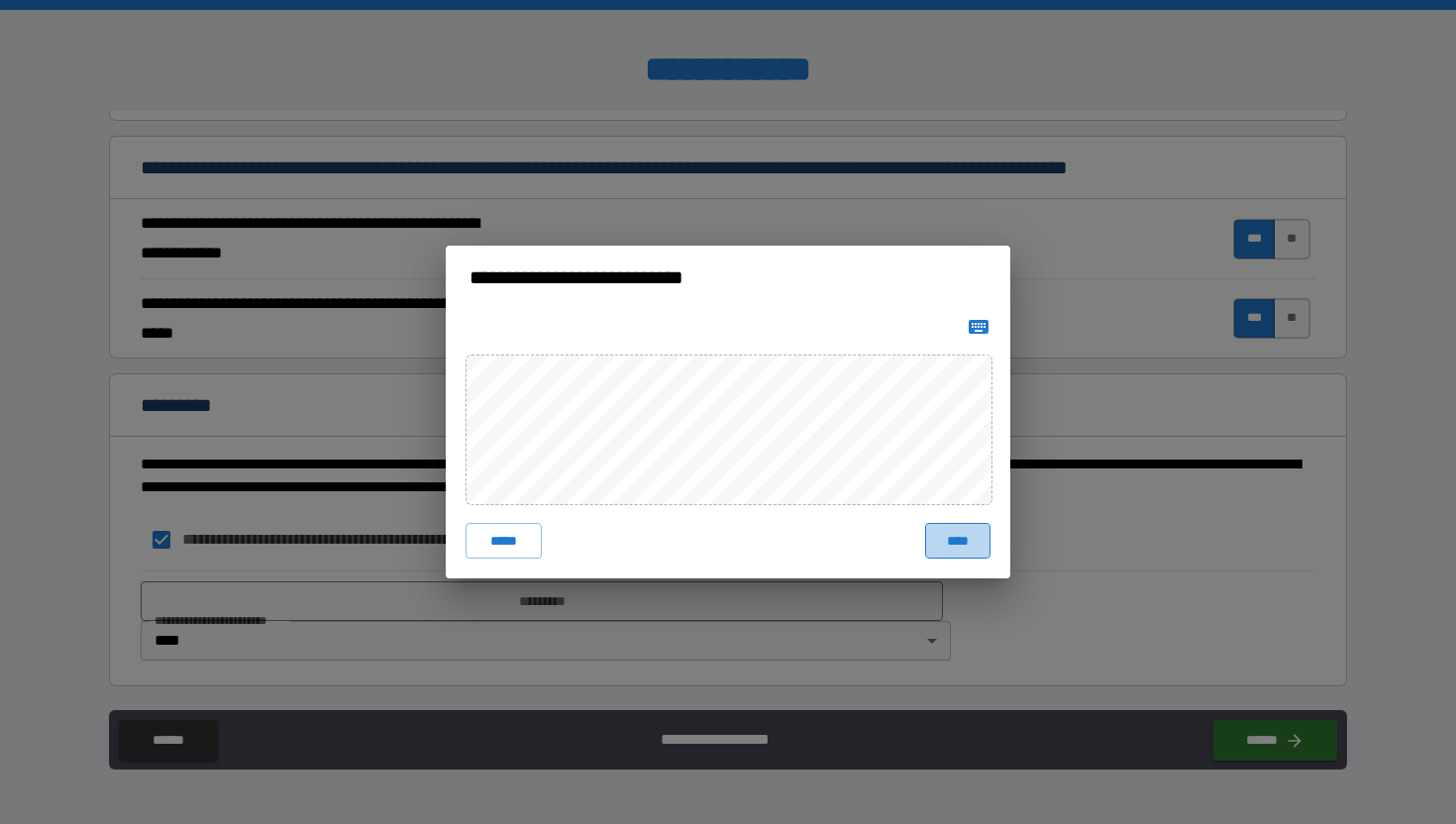 click on "****" at bounding box center [958, 541] 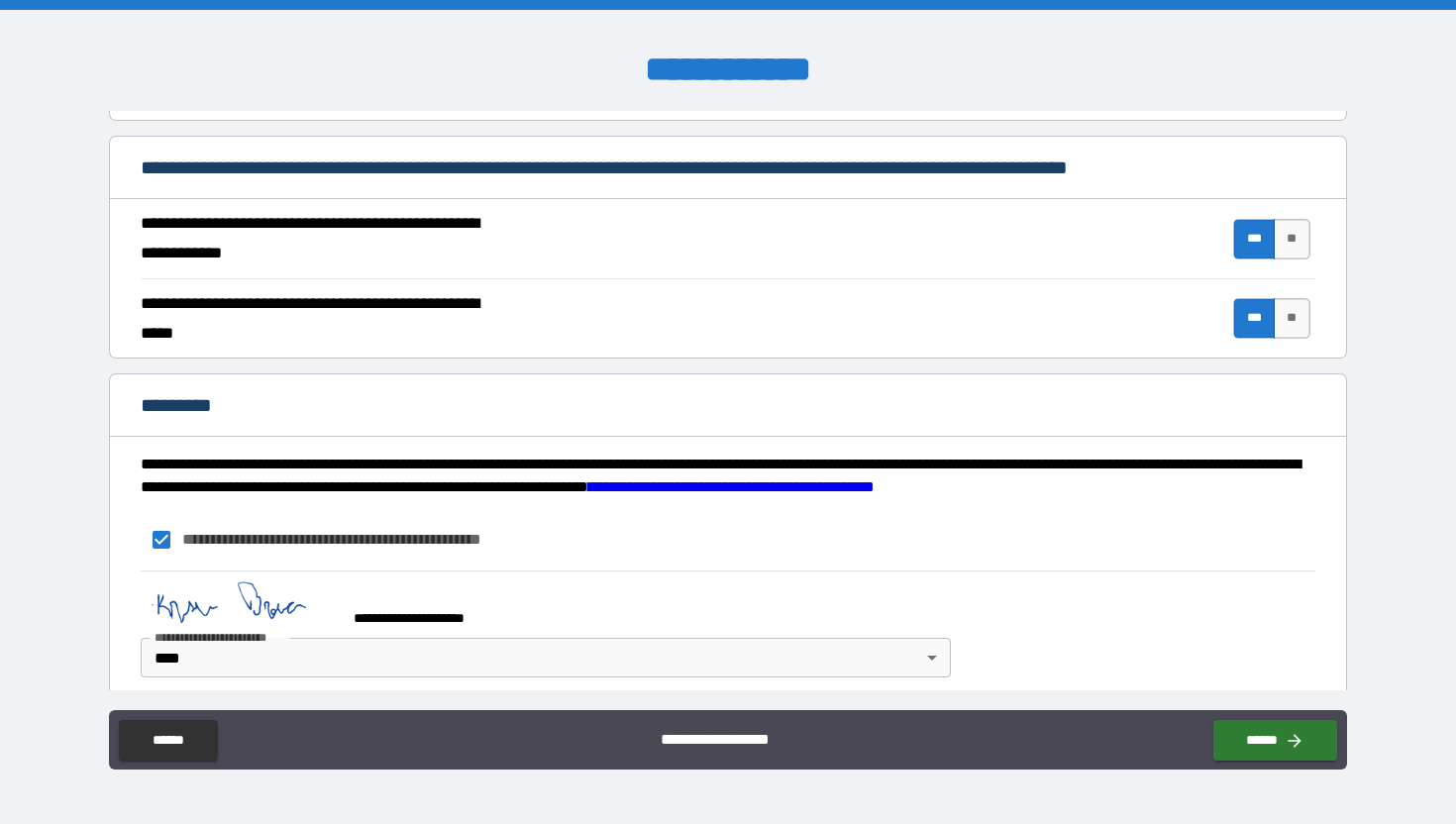 scroll, scrollTop: 1773, scrollLeft: 0, axis: vertical 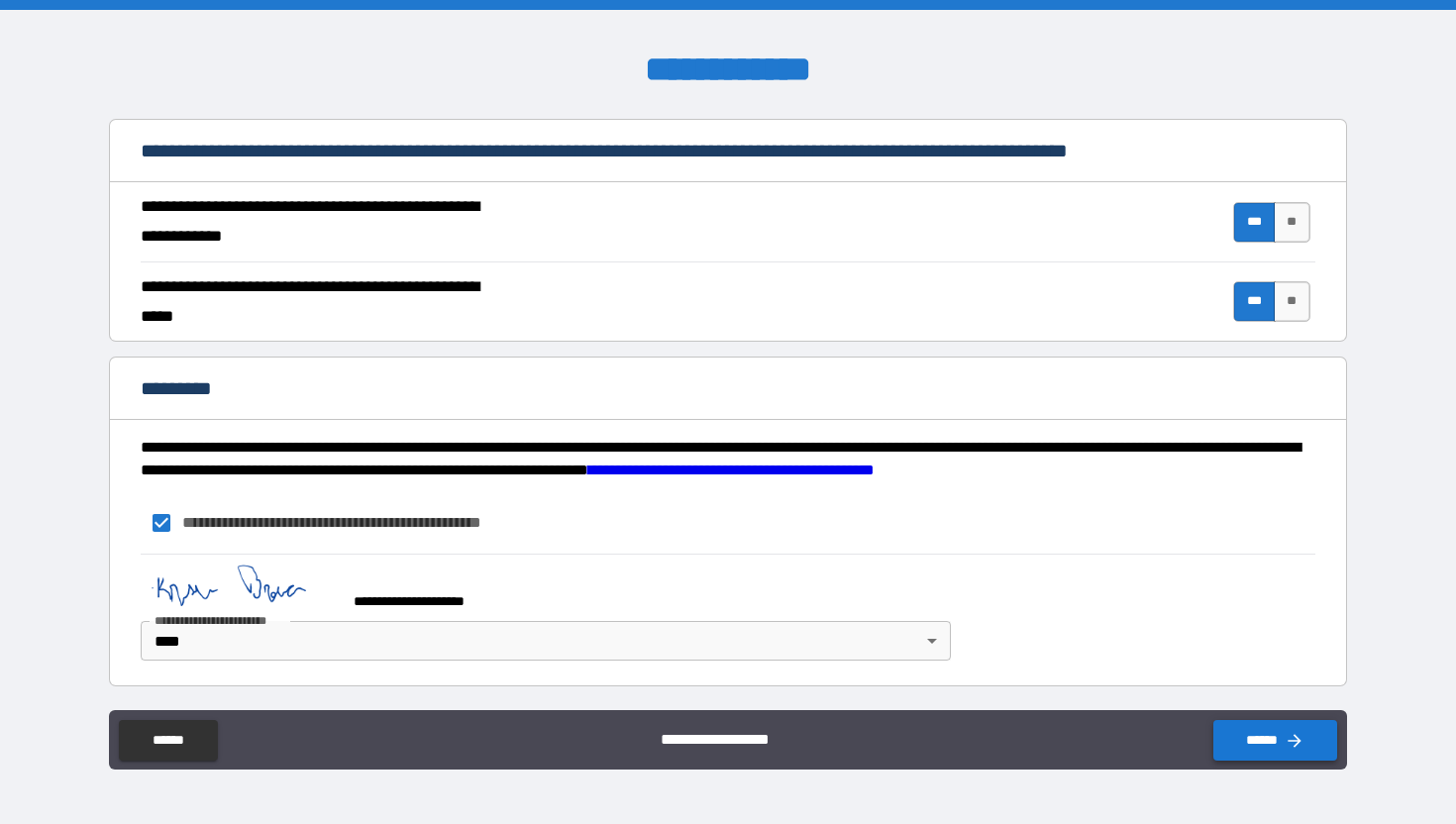 click on "******" at bounding box center (1275, 740) 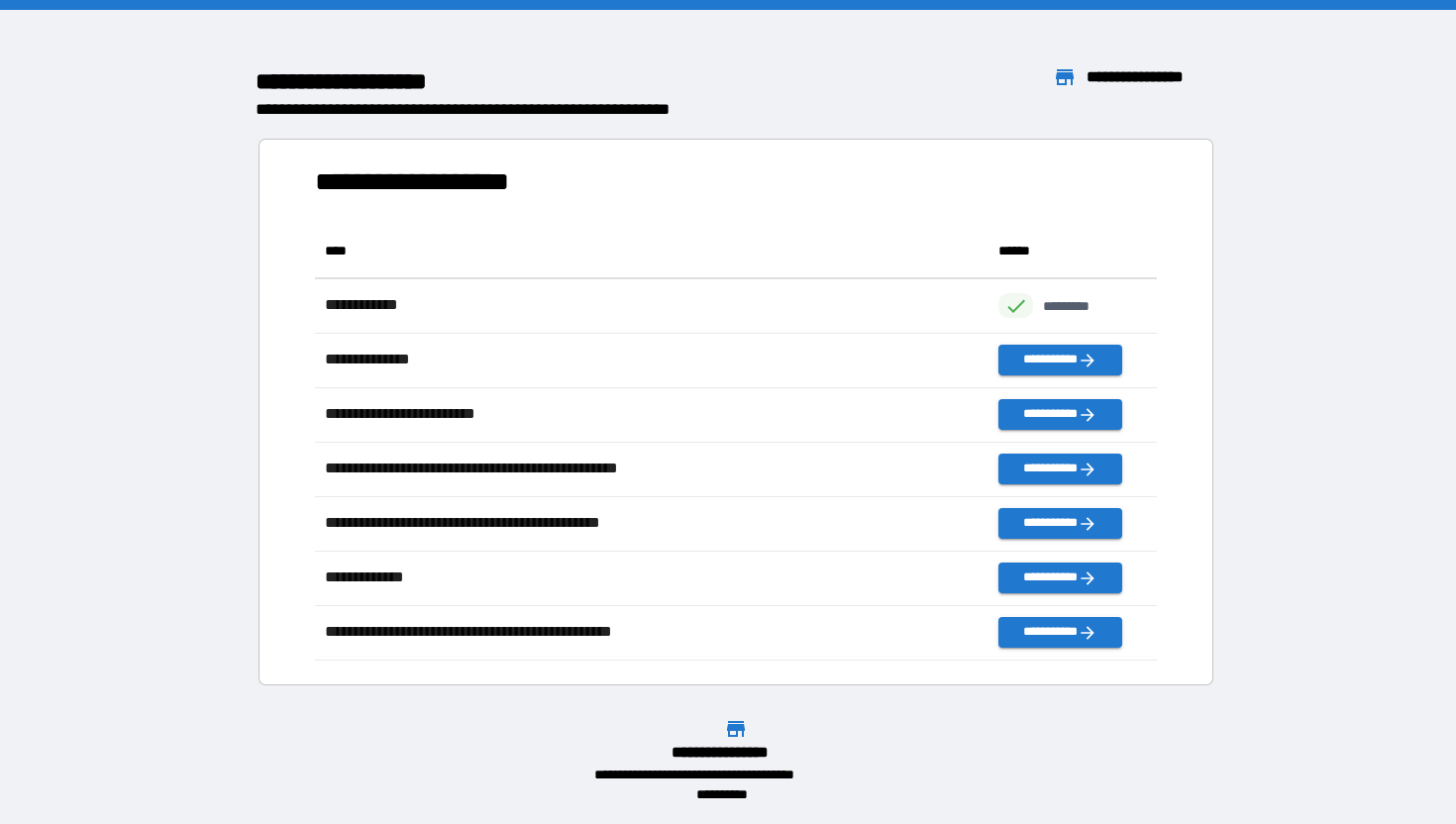 scroll, scrollTop: 16, scrollLeft: 16, axis: both 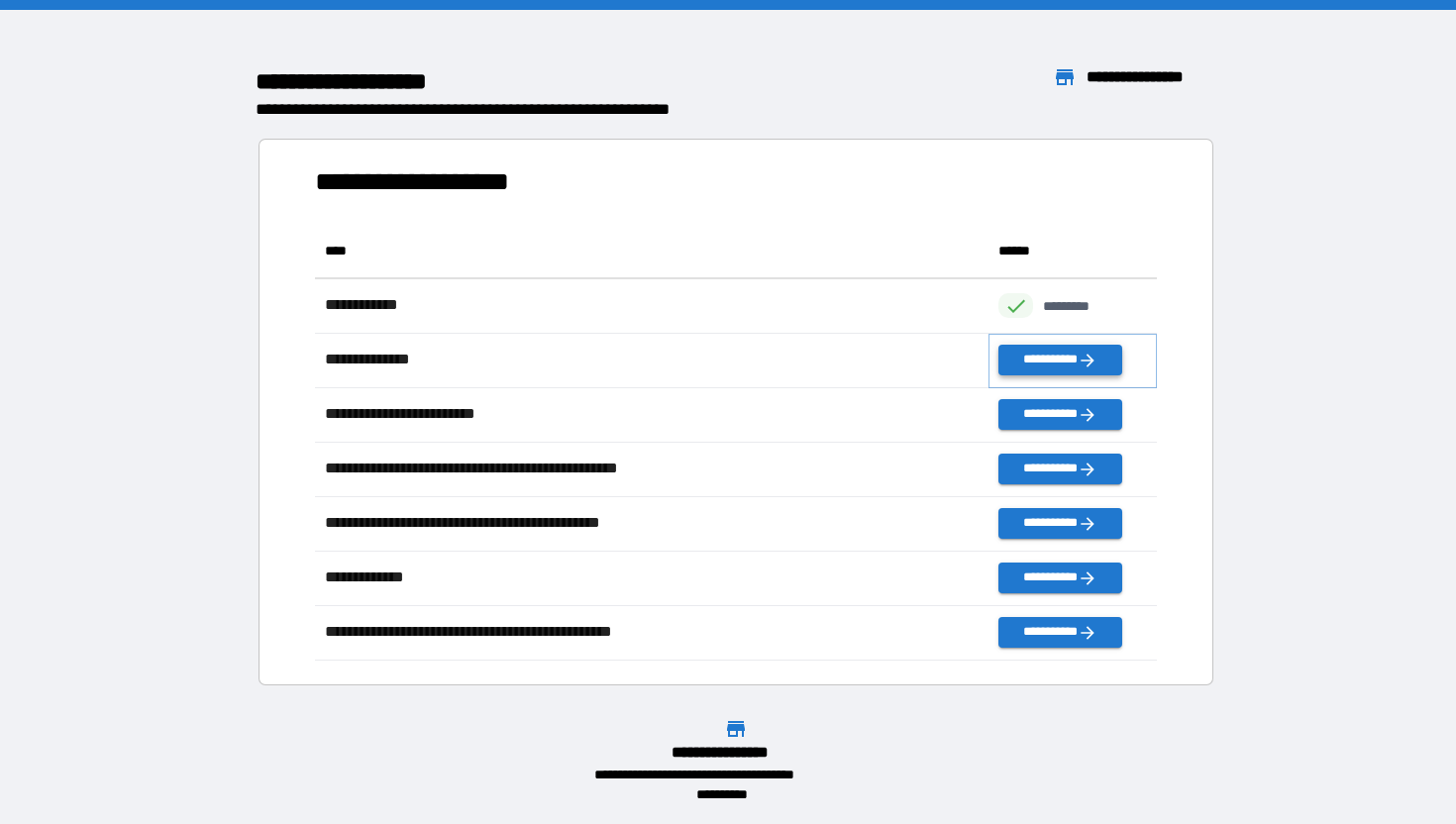 click on "**********" at bounding box center [1060, 360] 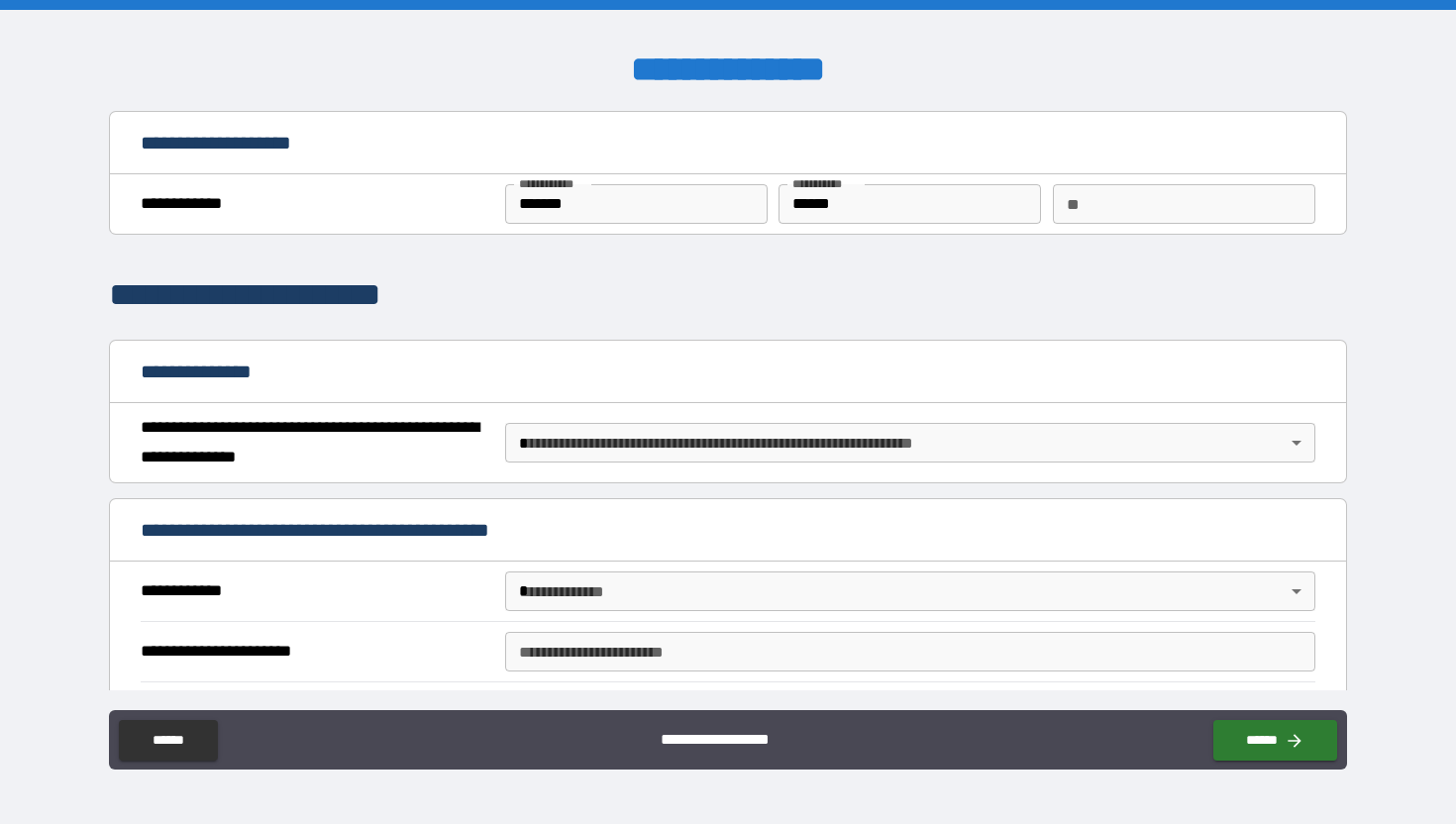 click on "**********" at bounding box center (728, 412) 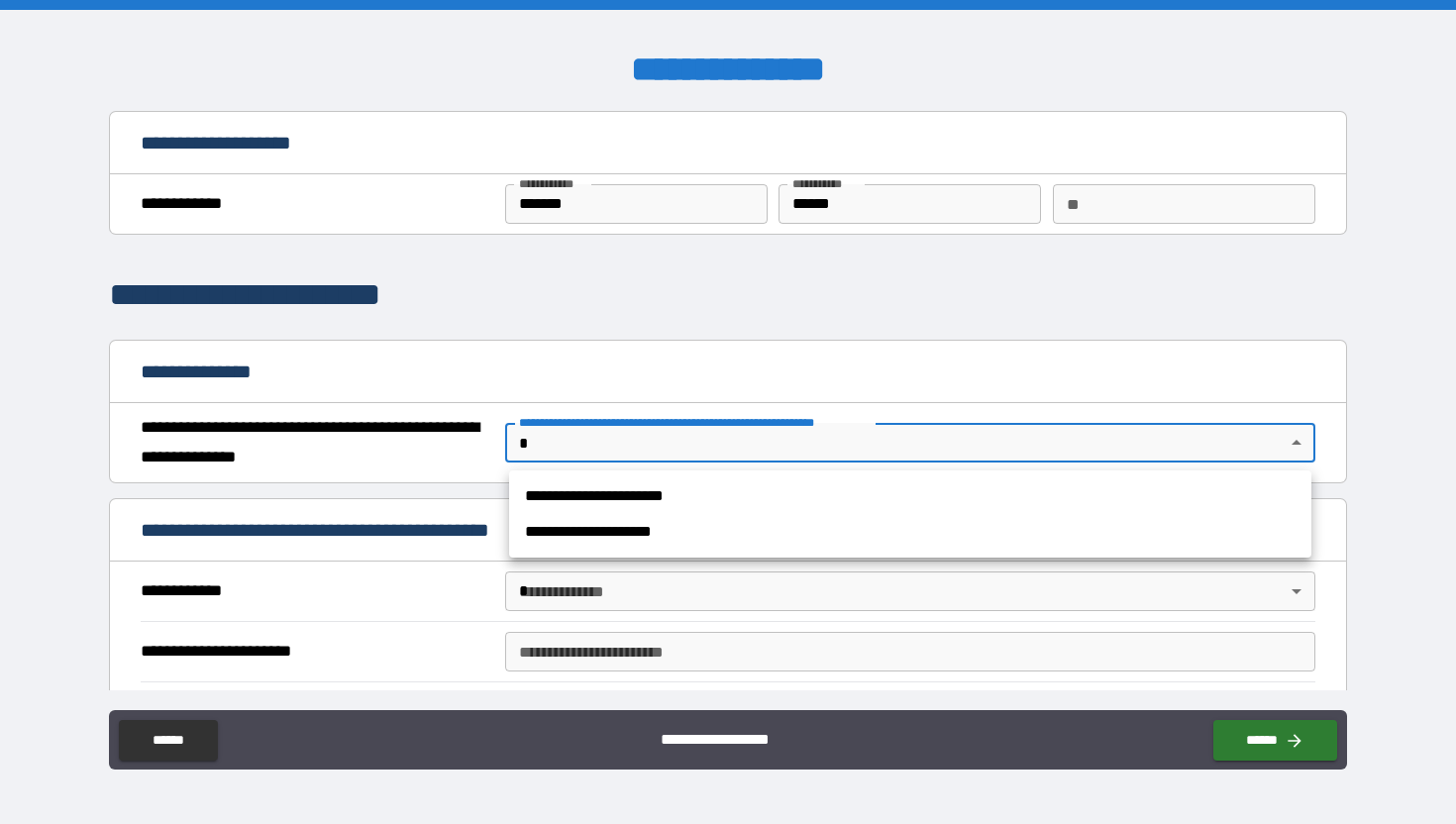 click on "**********" at bounding box center [910, 496] 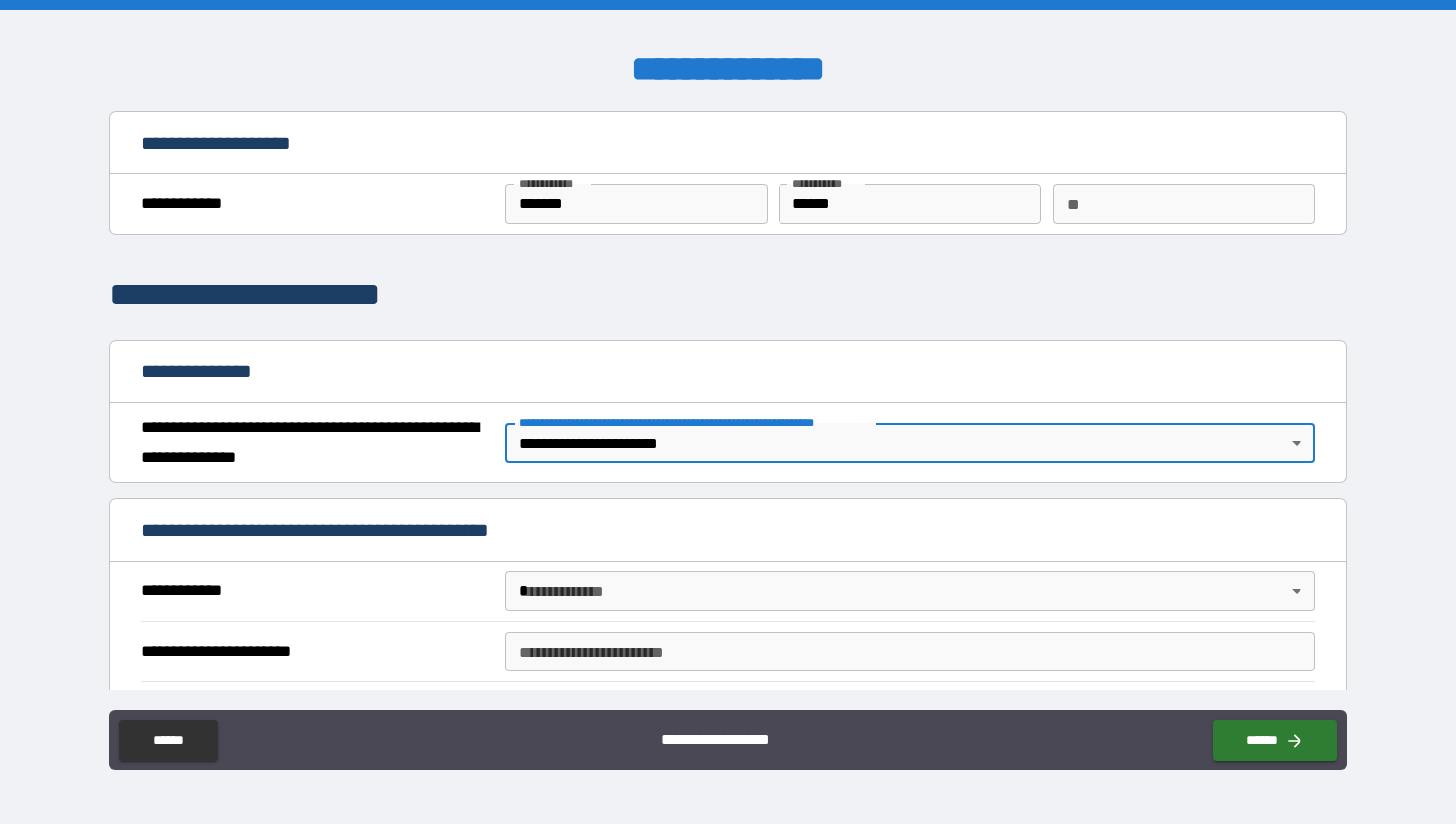 click on "**********" at bounding box center [728, 412] 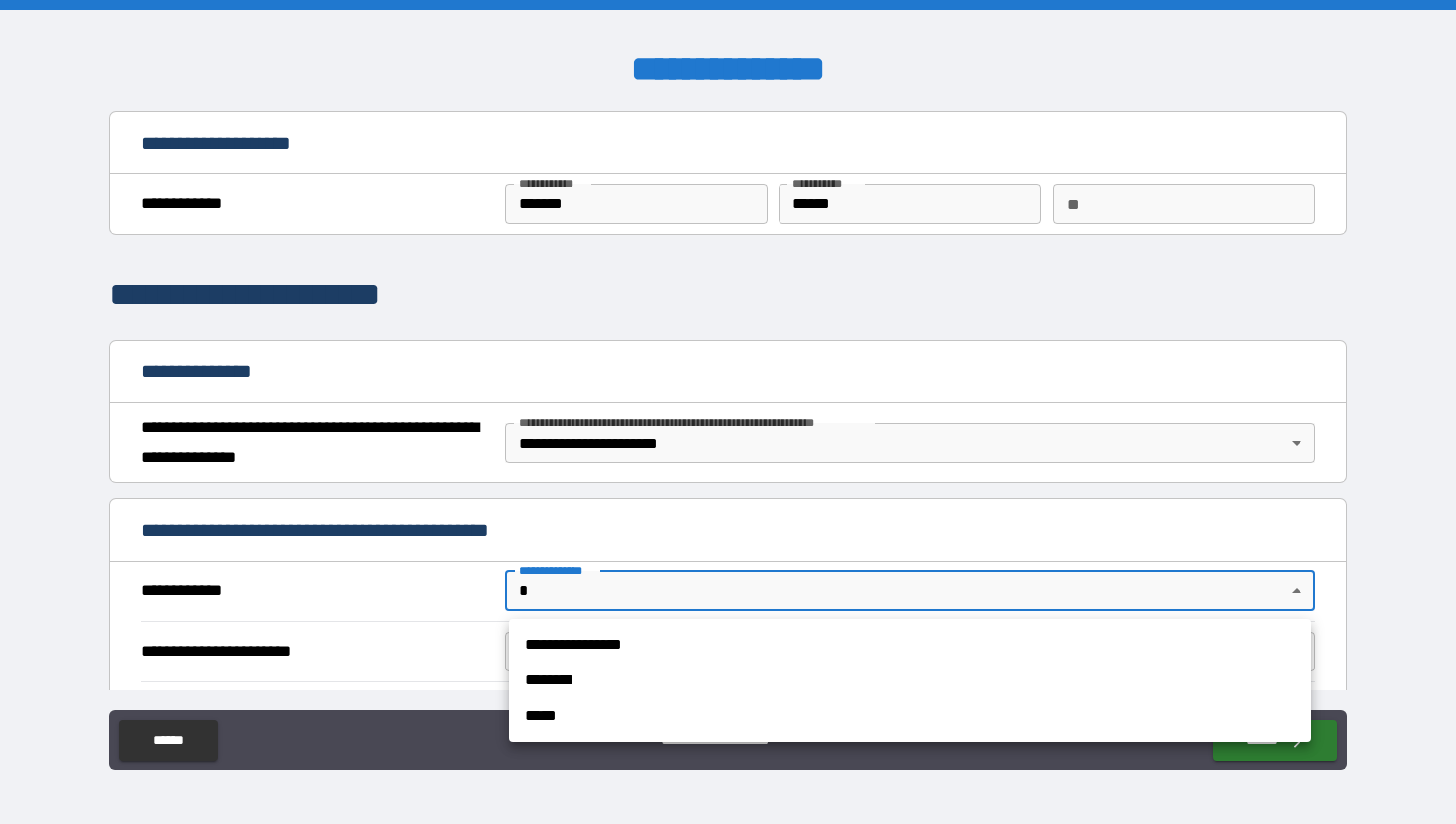 click on "**********" at bounding box center [910, 645] 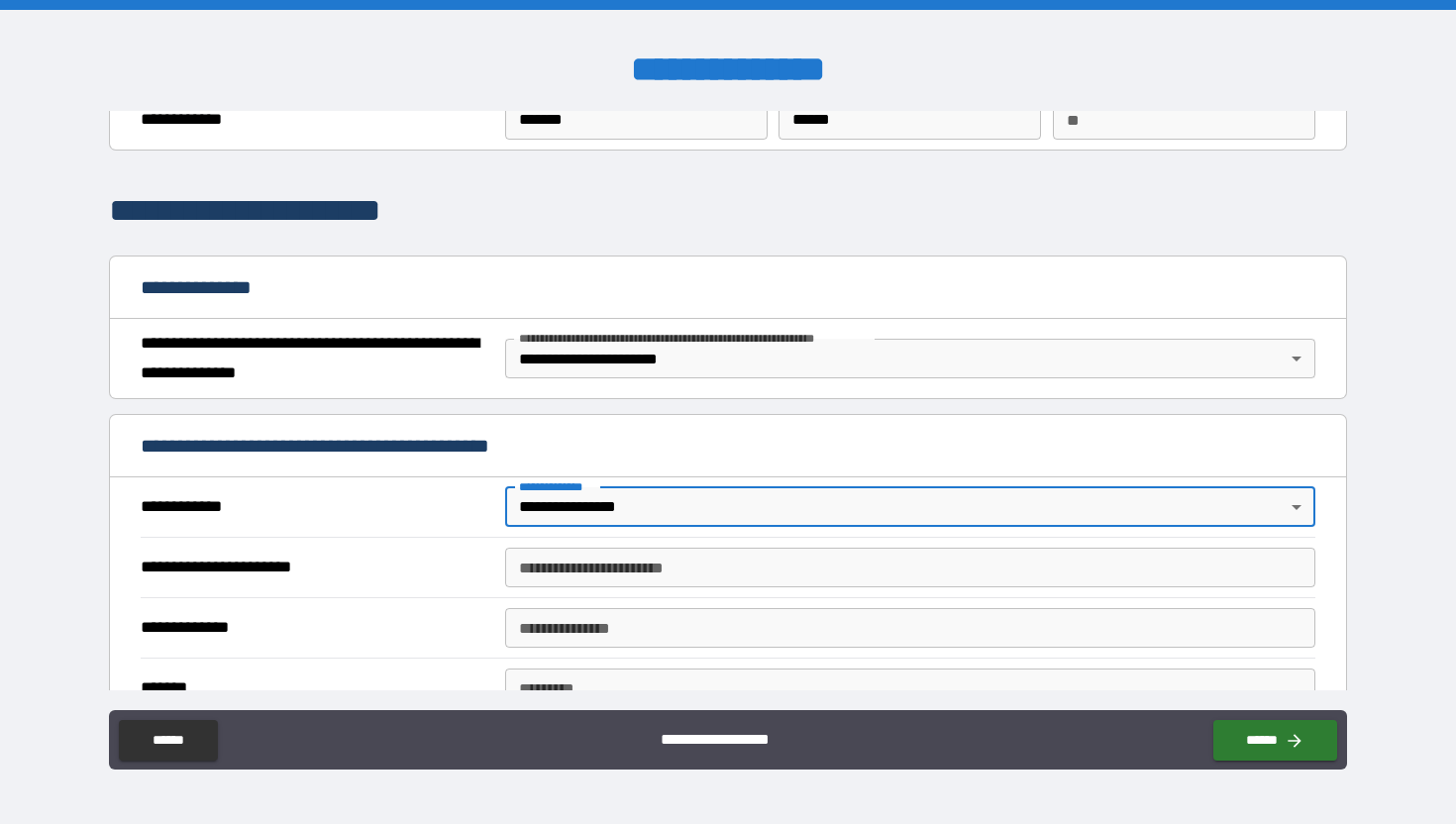scroll, scrollTop: 133, scrollLeft: 0, axis: vertical 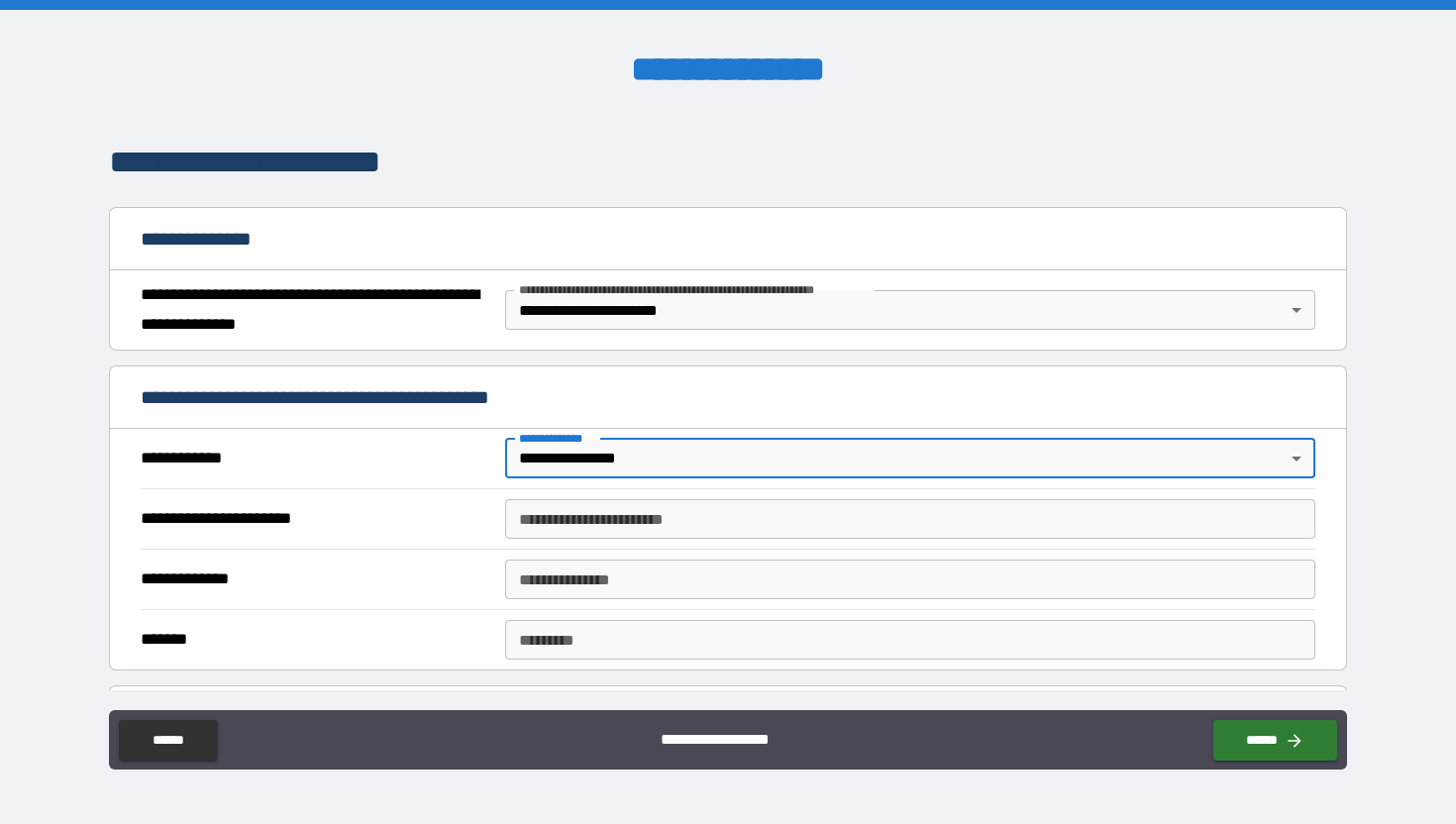 click on "**********" at bounding box center [910, 519] 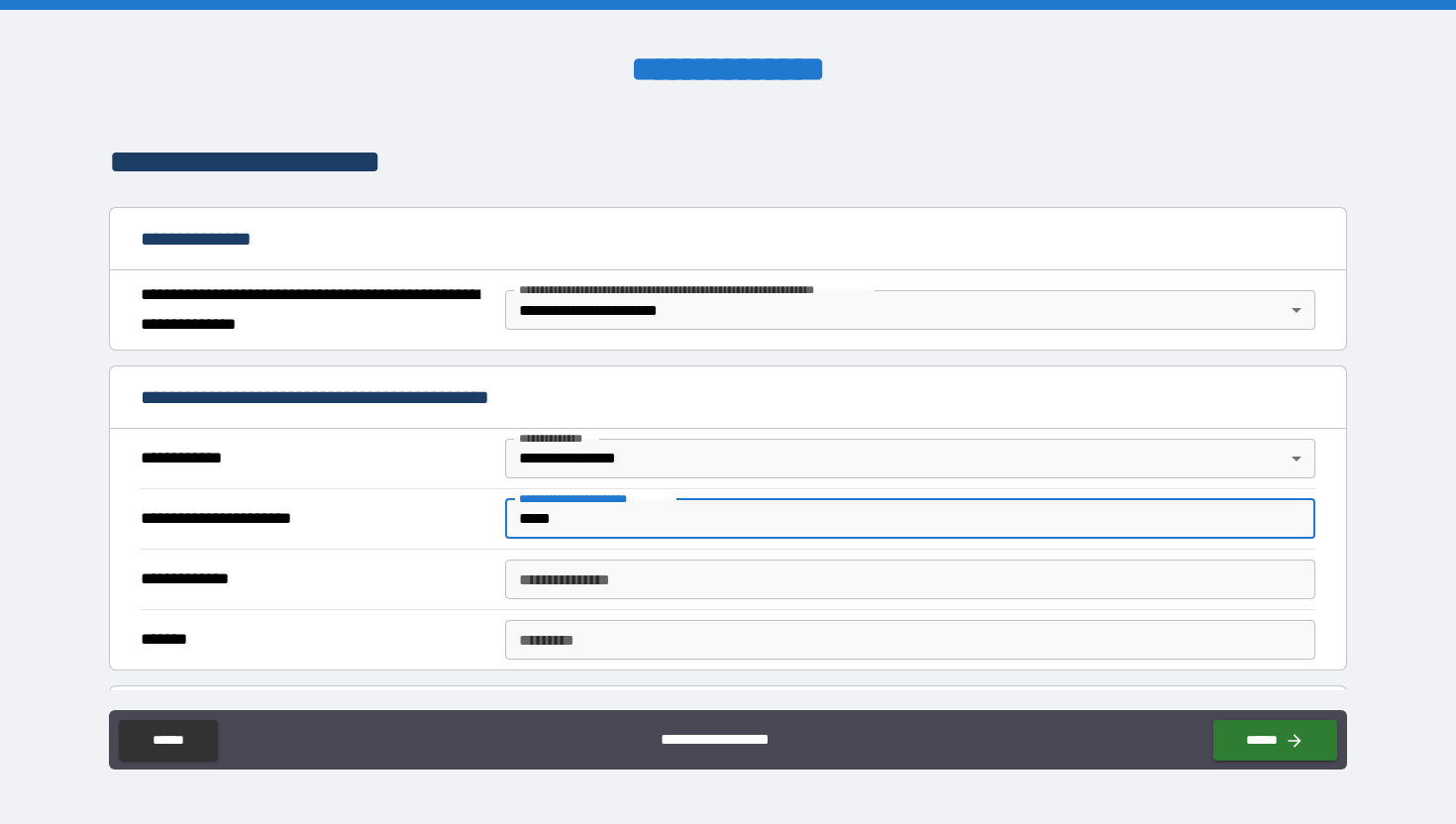 type on "*****" 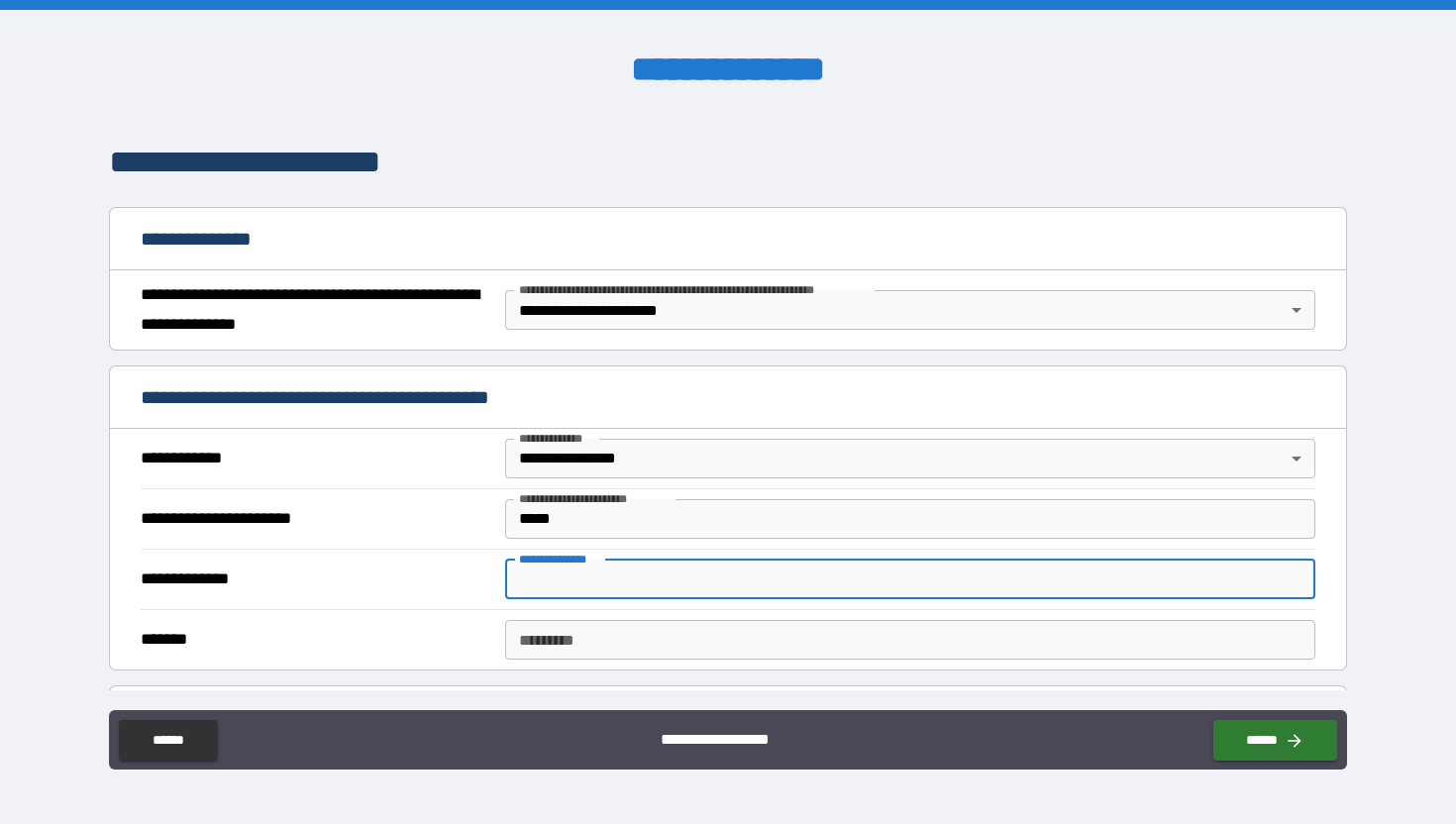 click on "**********" at bounding box center (910, 579) 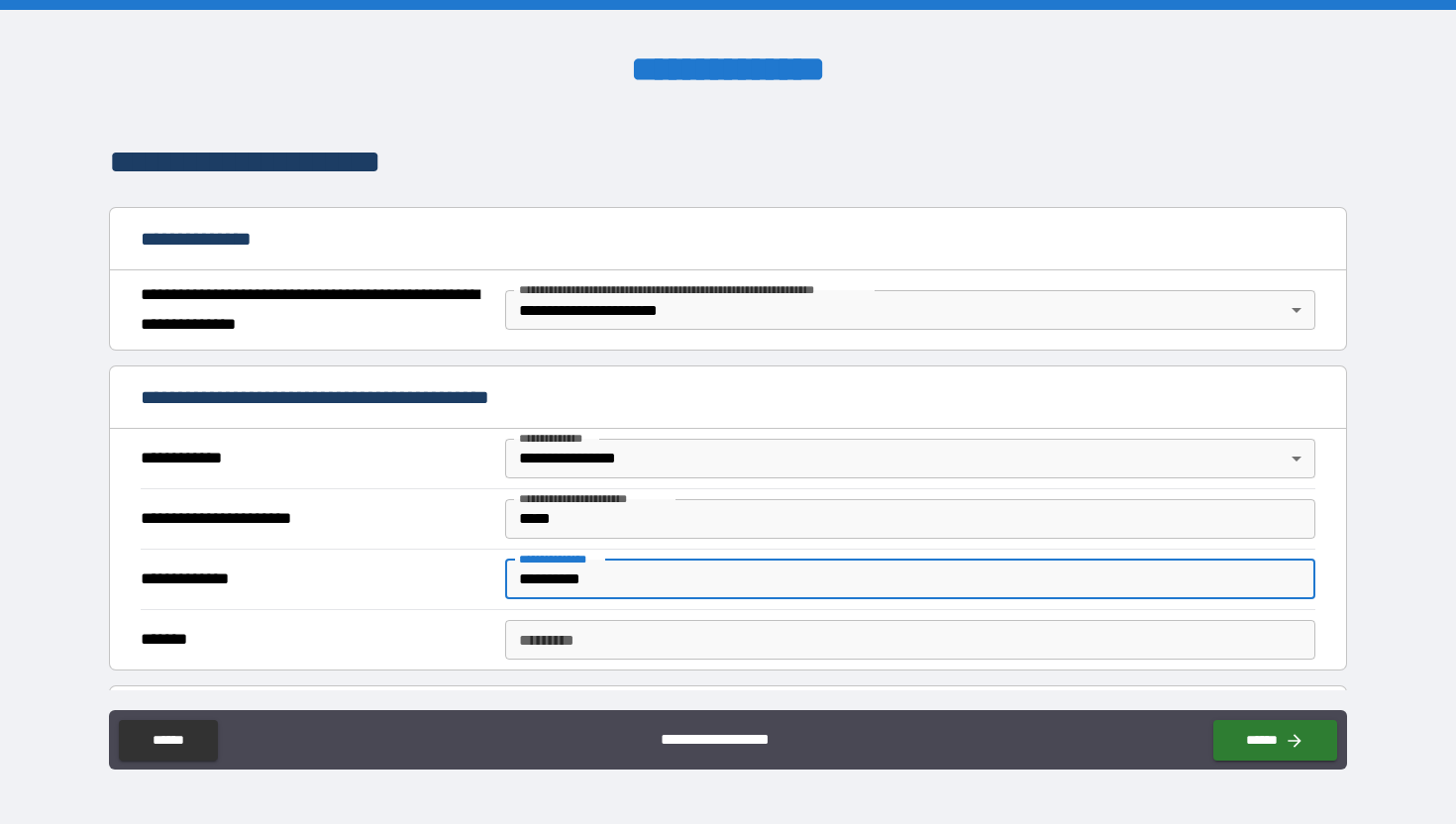 type on "**********" 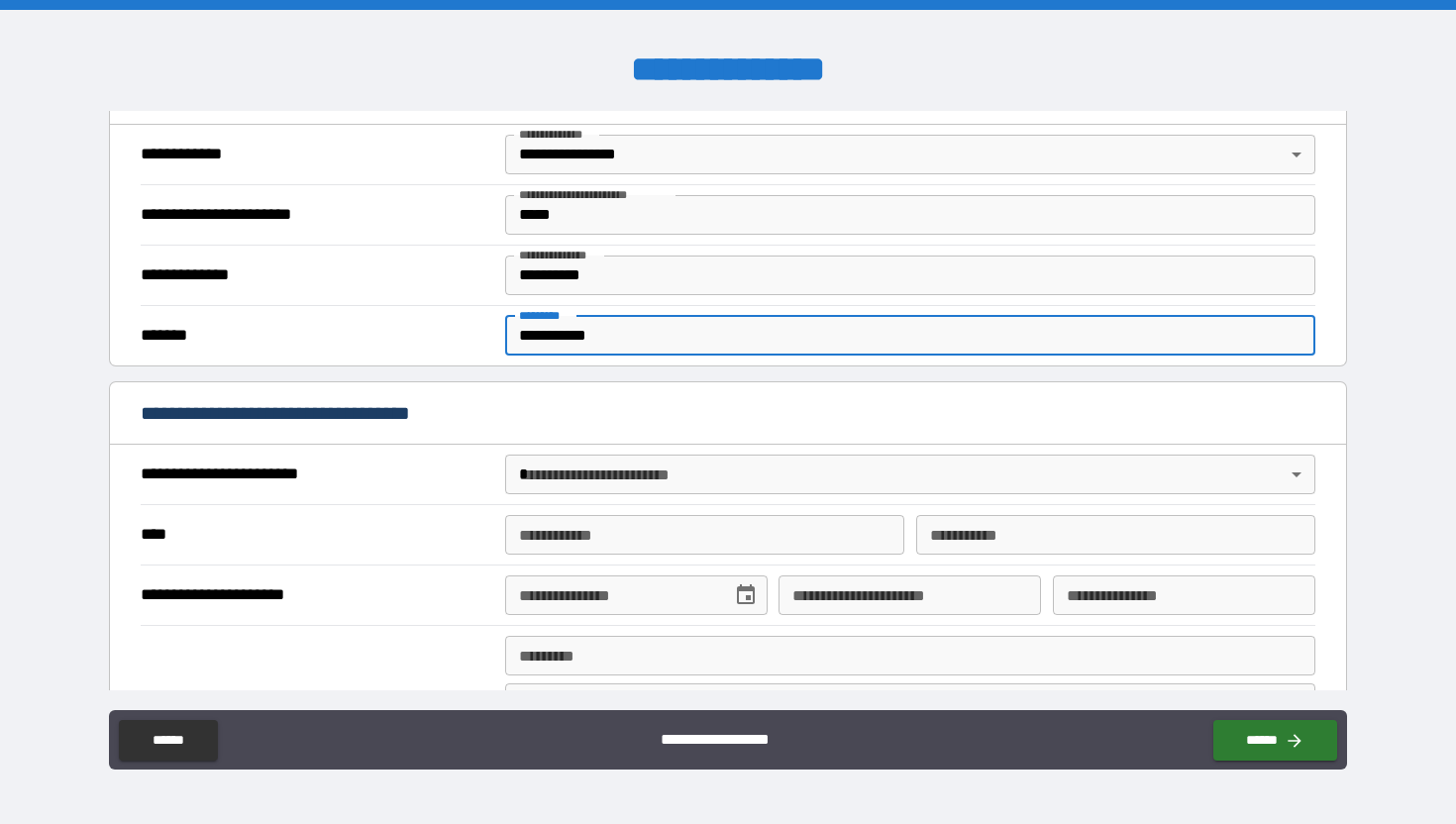 scroll, scrollTop: 456, scrollLeft: 0, axis: vertical 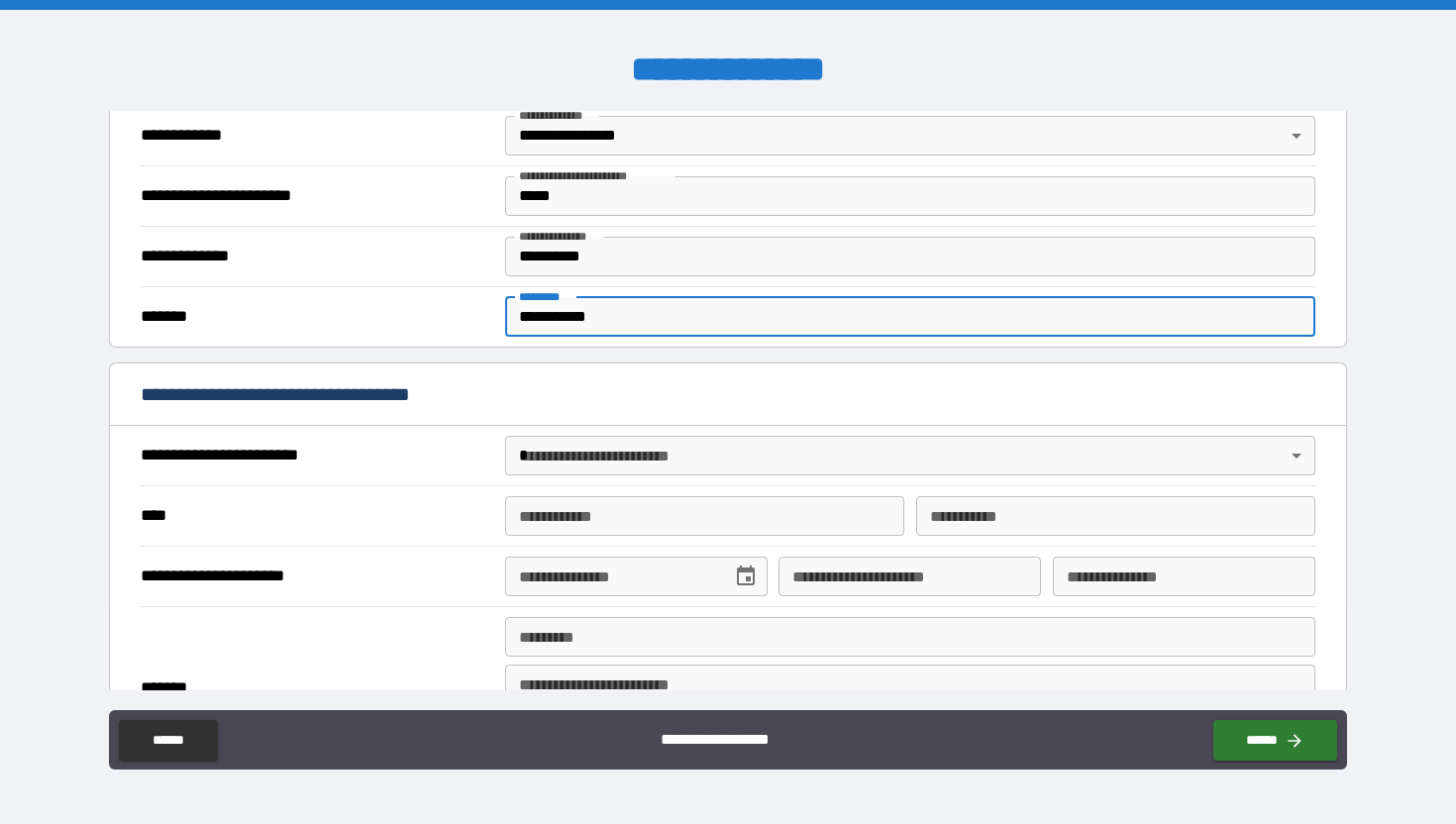 type on "**********" 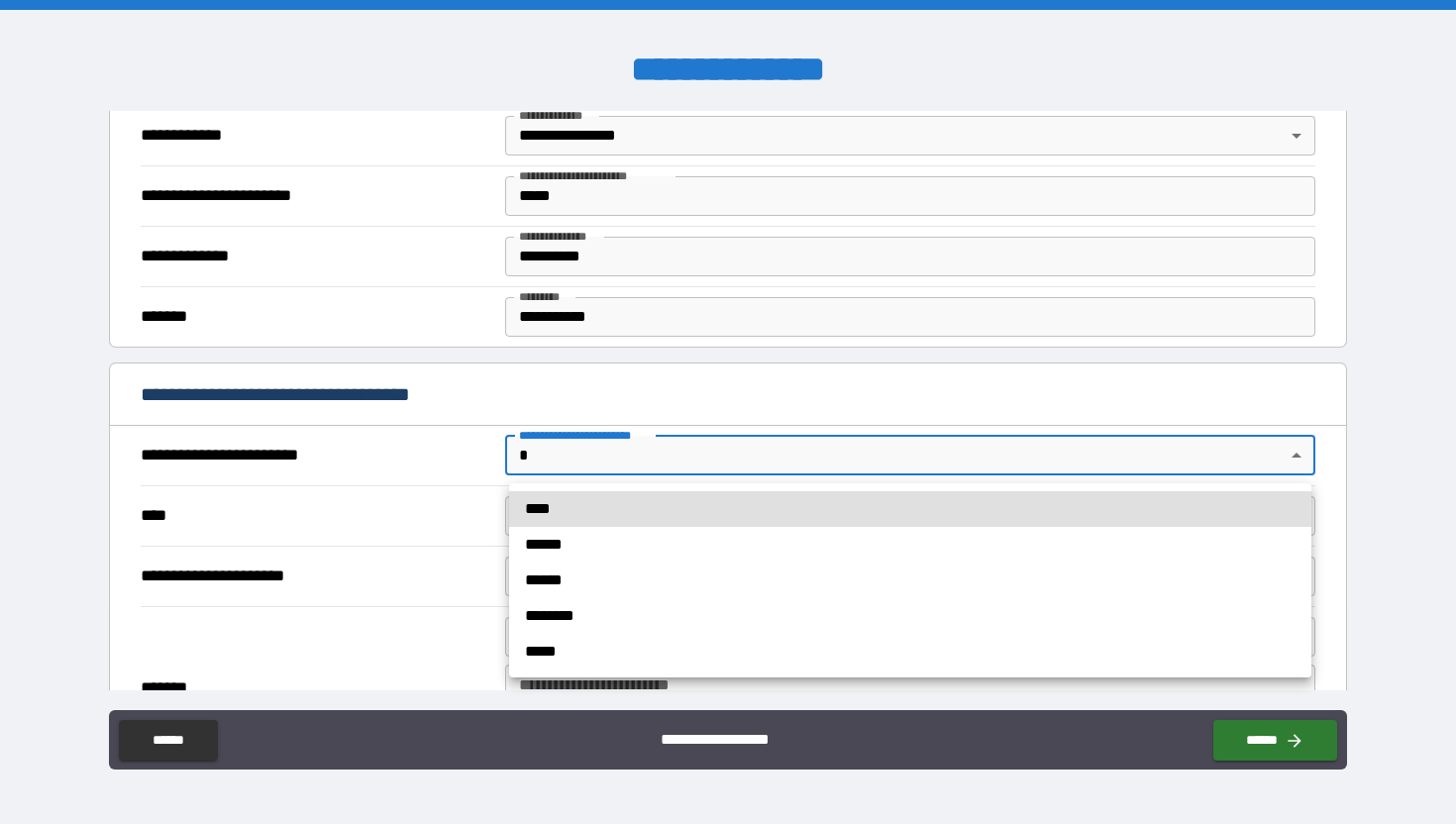 click on "******" at bounding box center [910, 580] 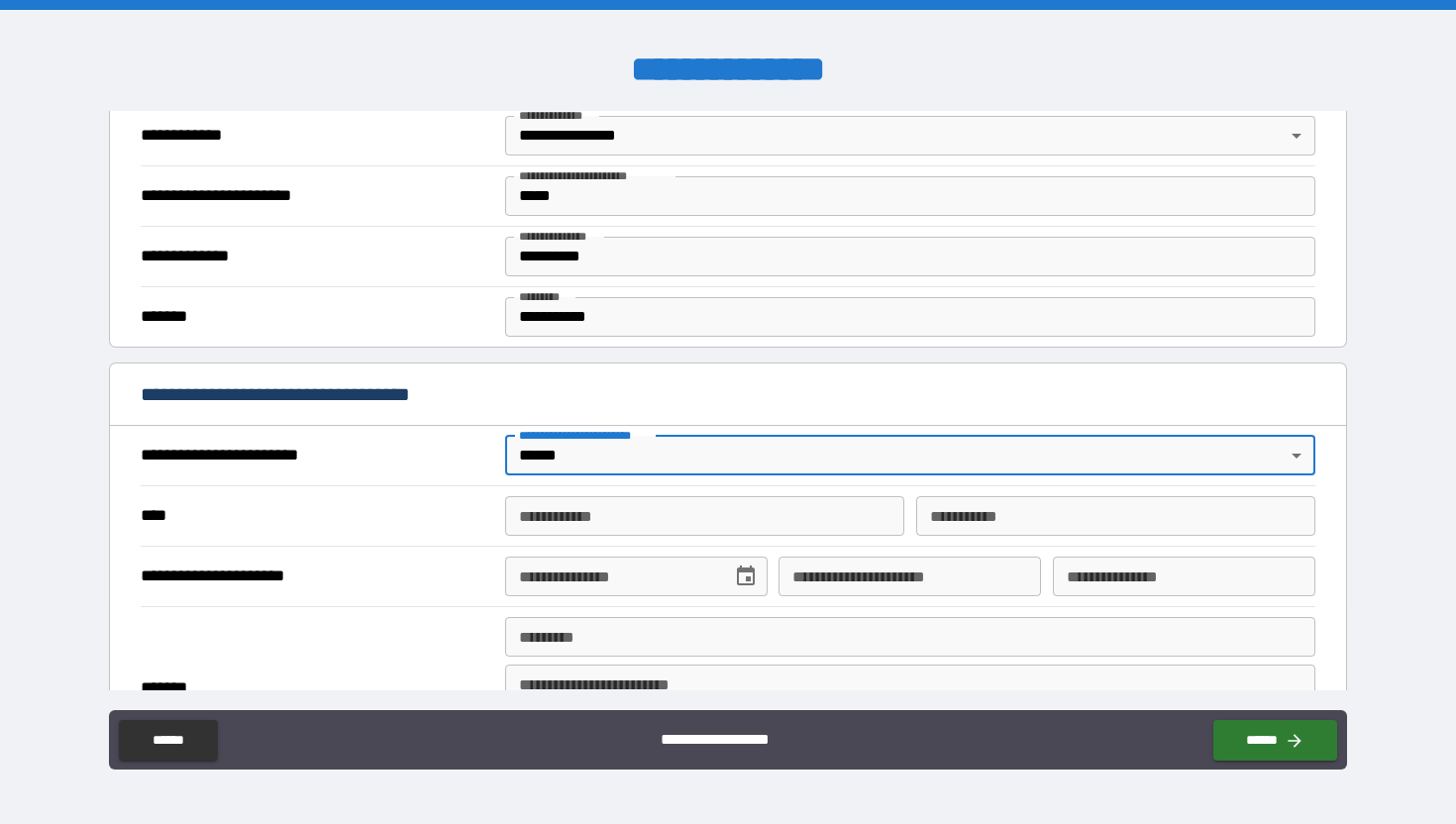 click on "**********" at bounding box center (704, 516) 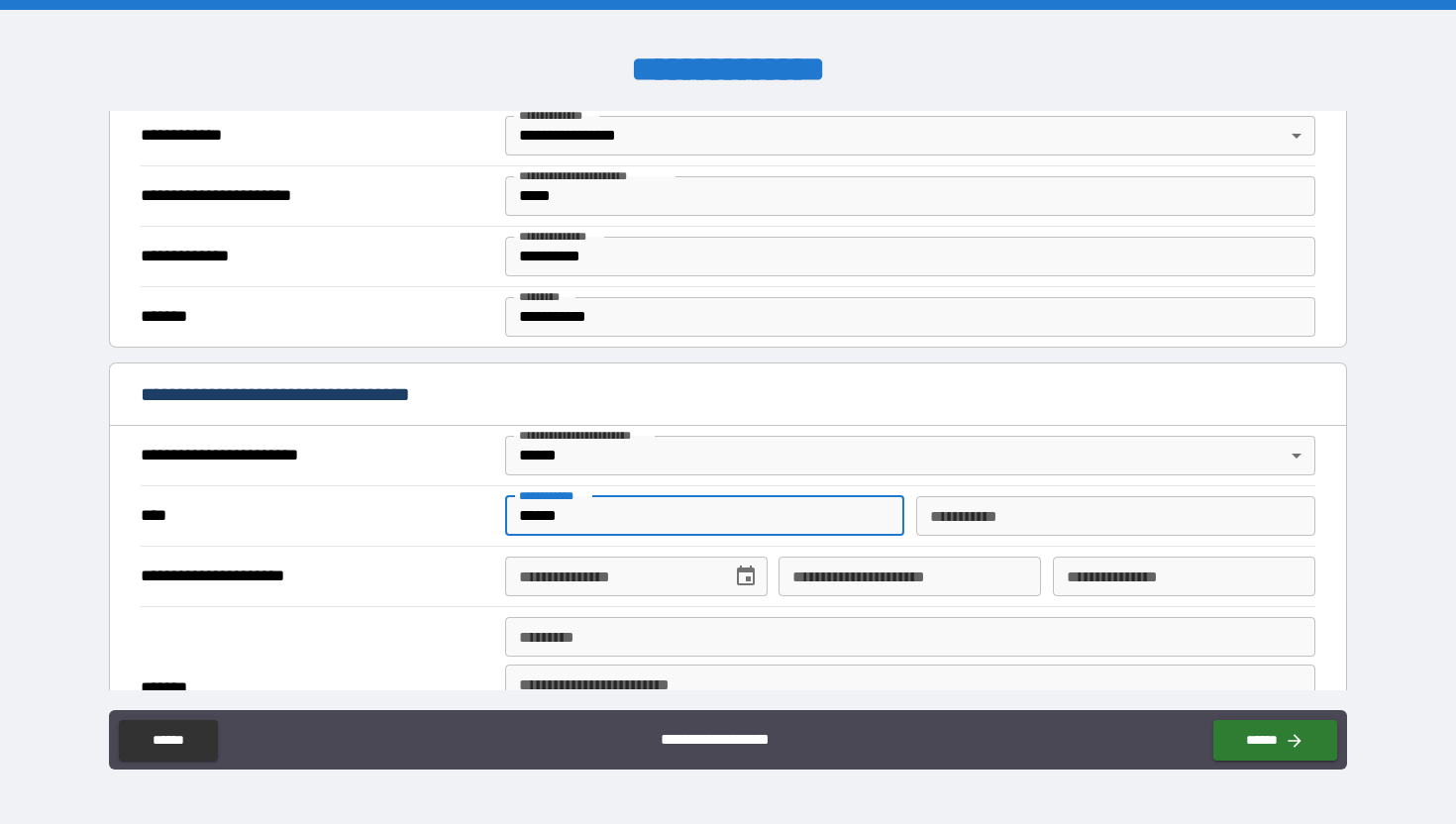 type on "******" 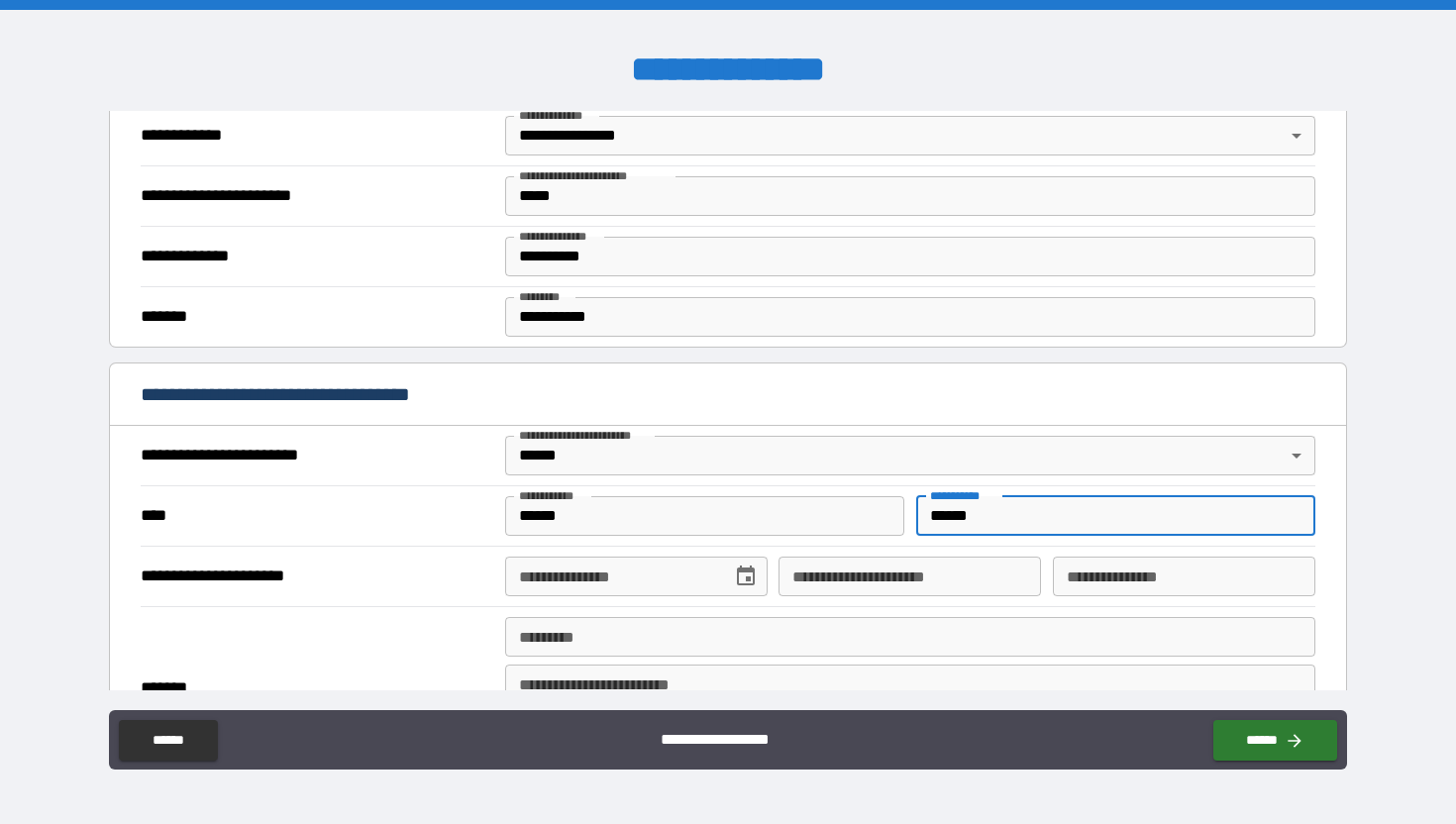 type on "******" 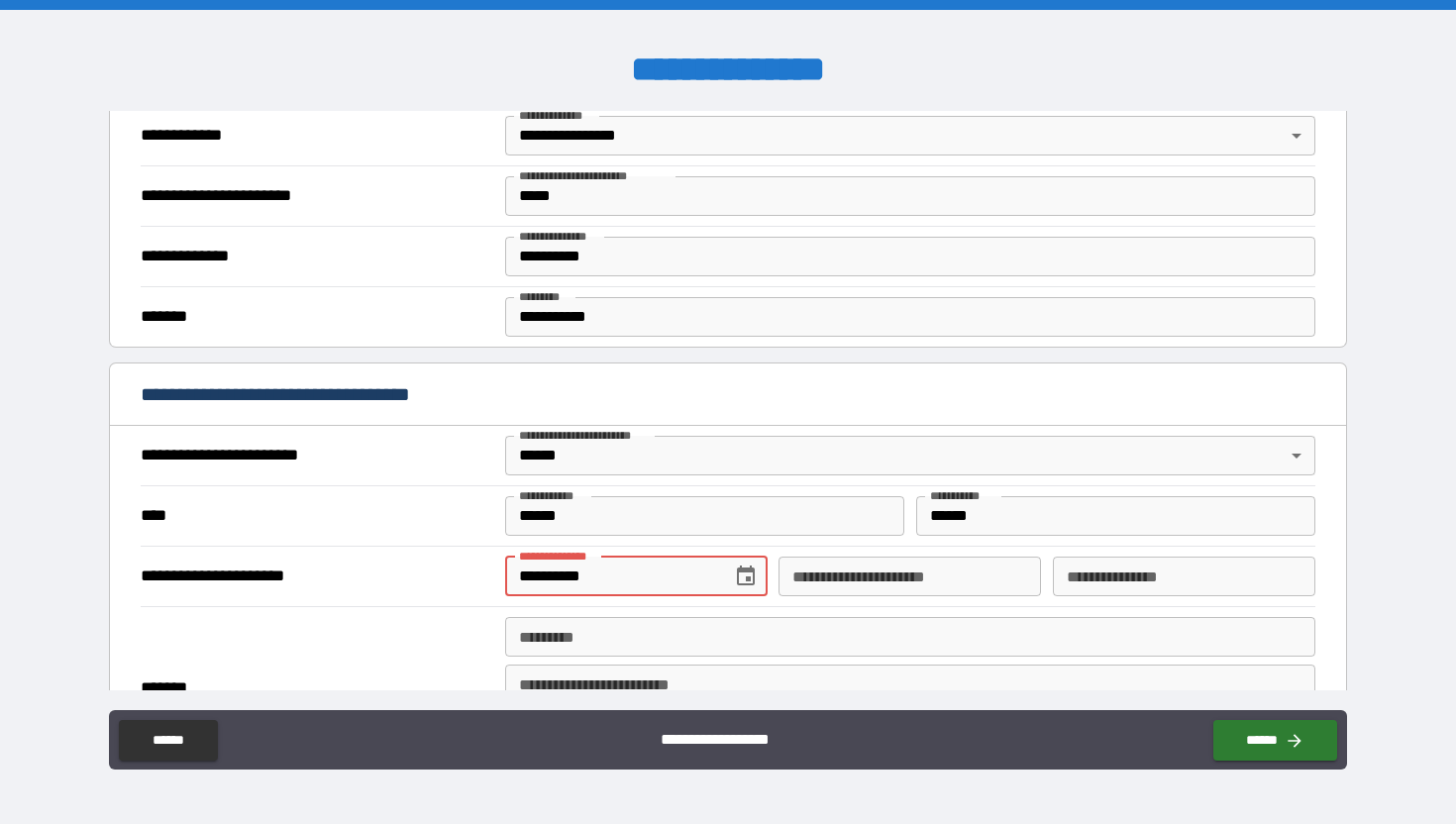 type on "**********" 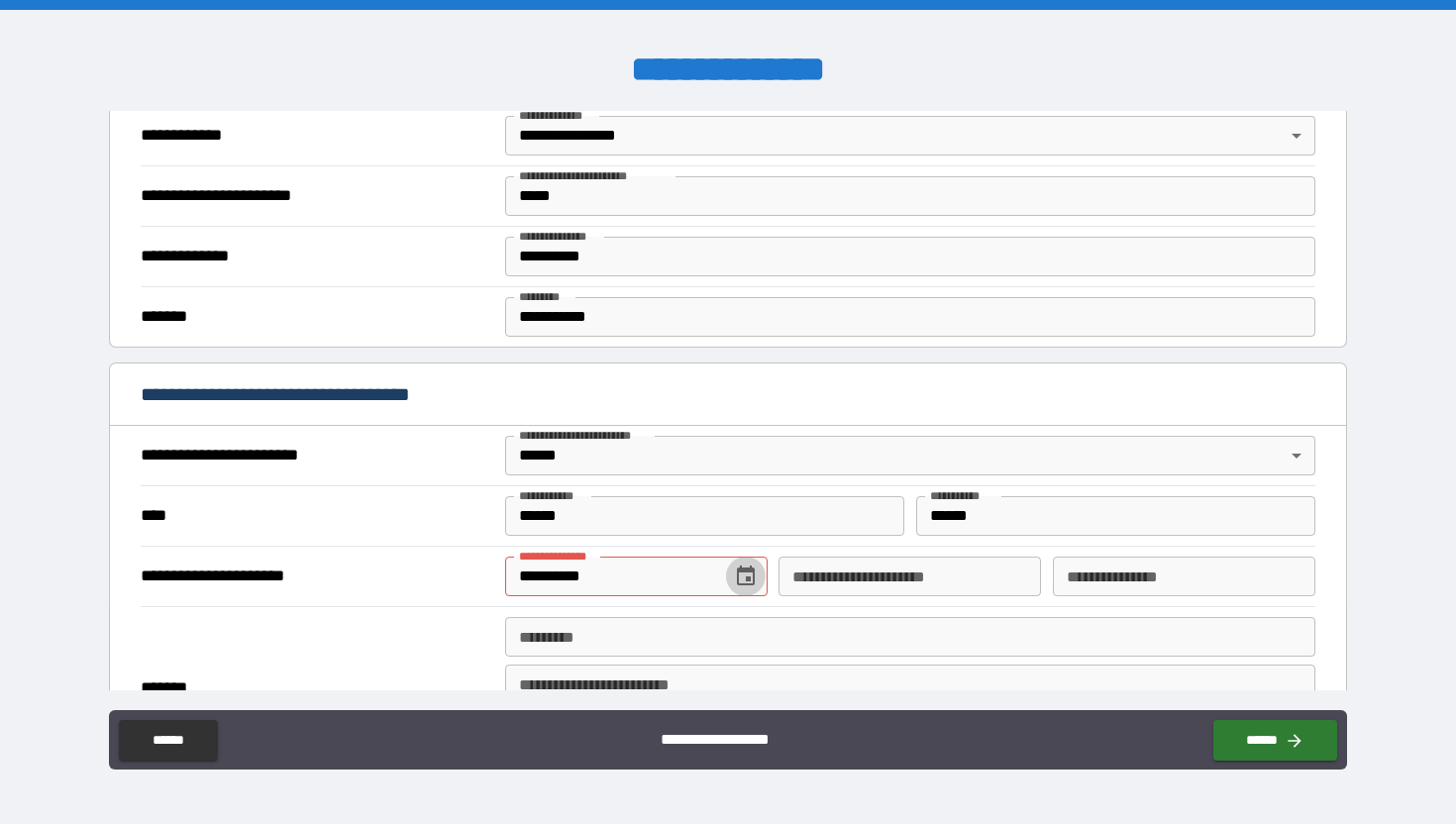 type 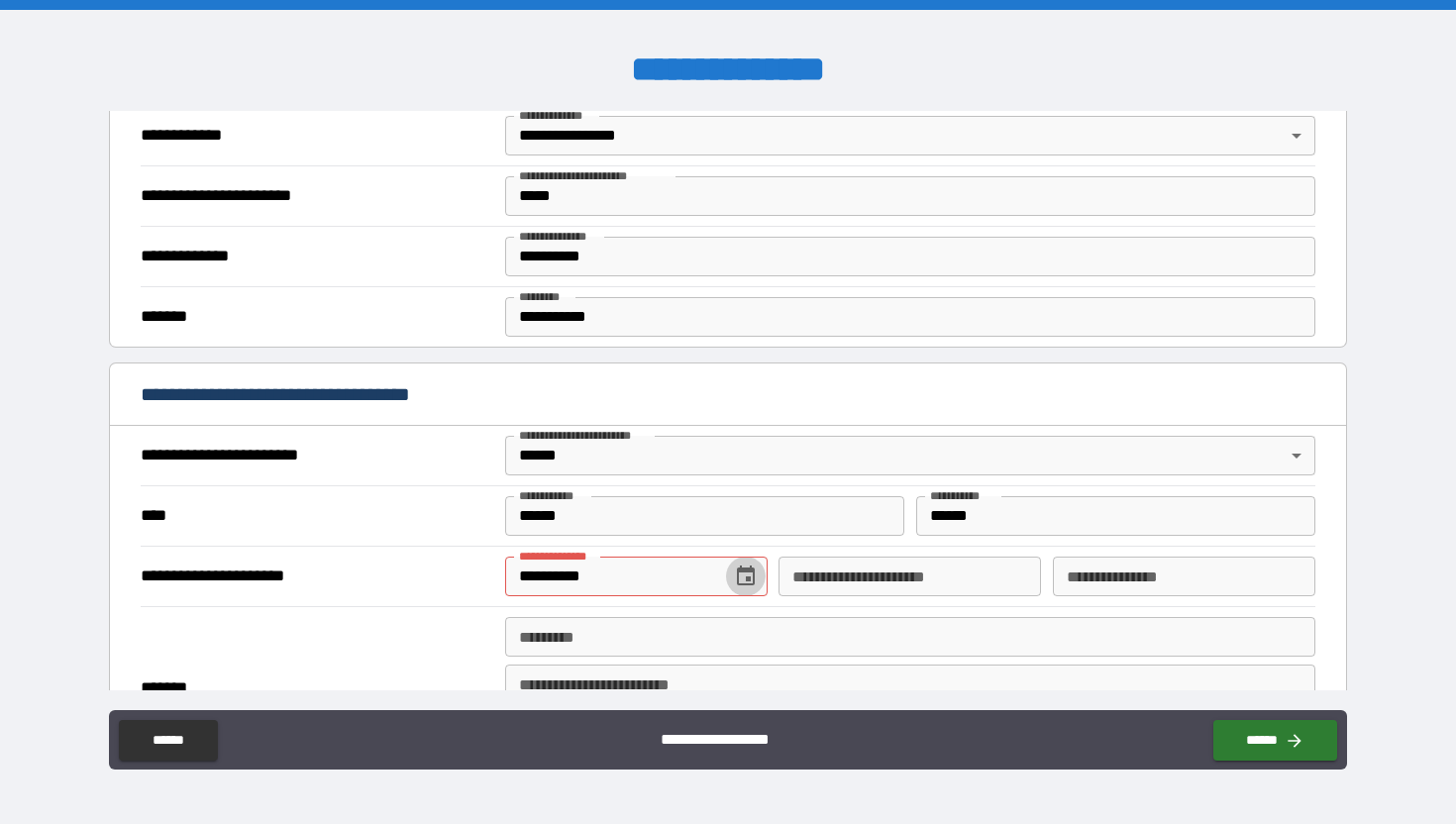 click on "**********" at bounding box center [611, 576] 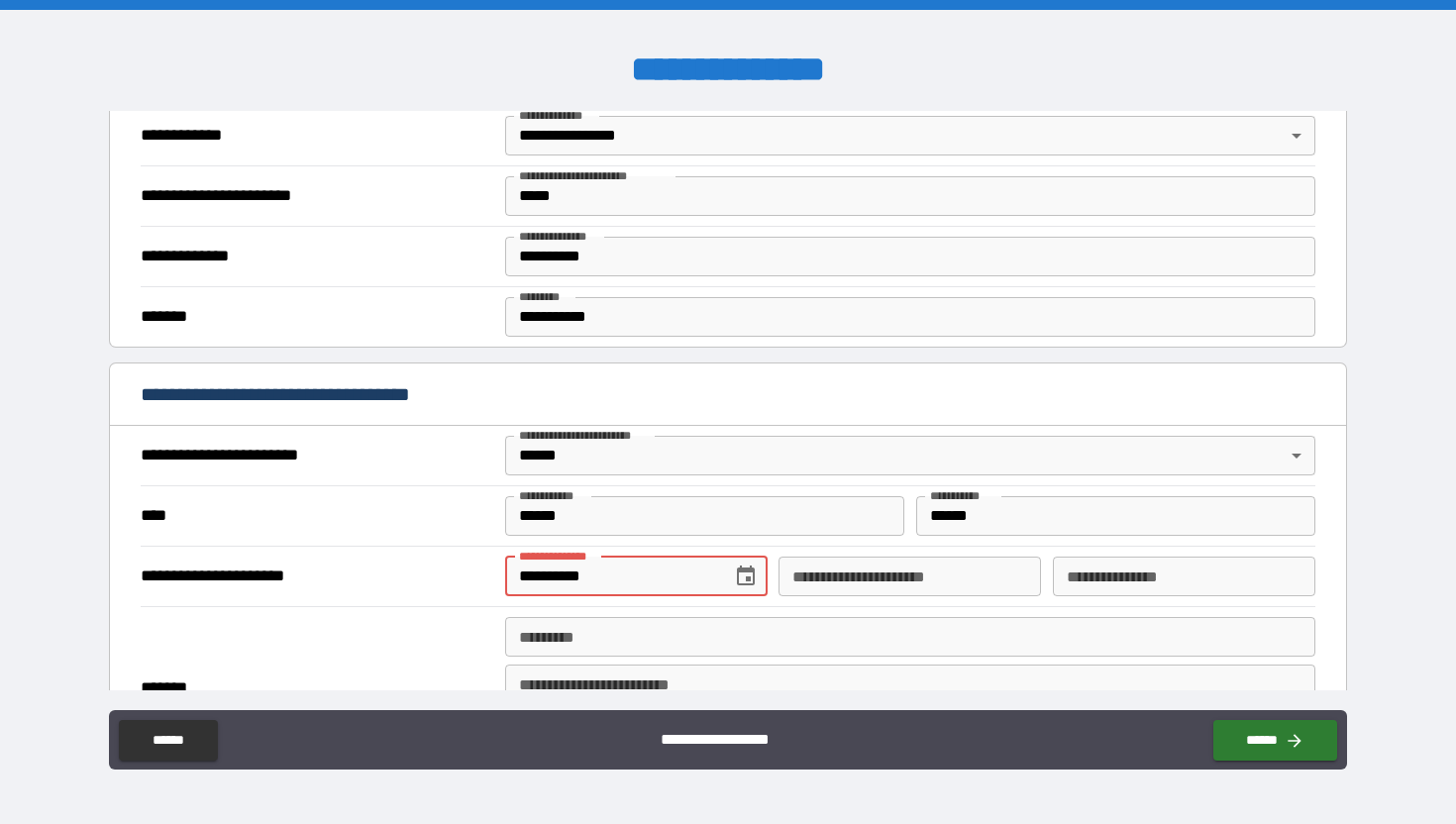 click on "**********" at bounding box center [611, 576] 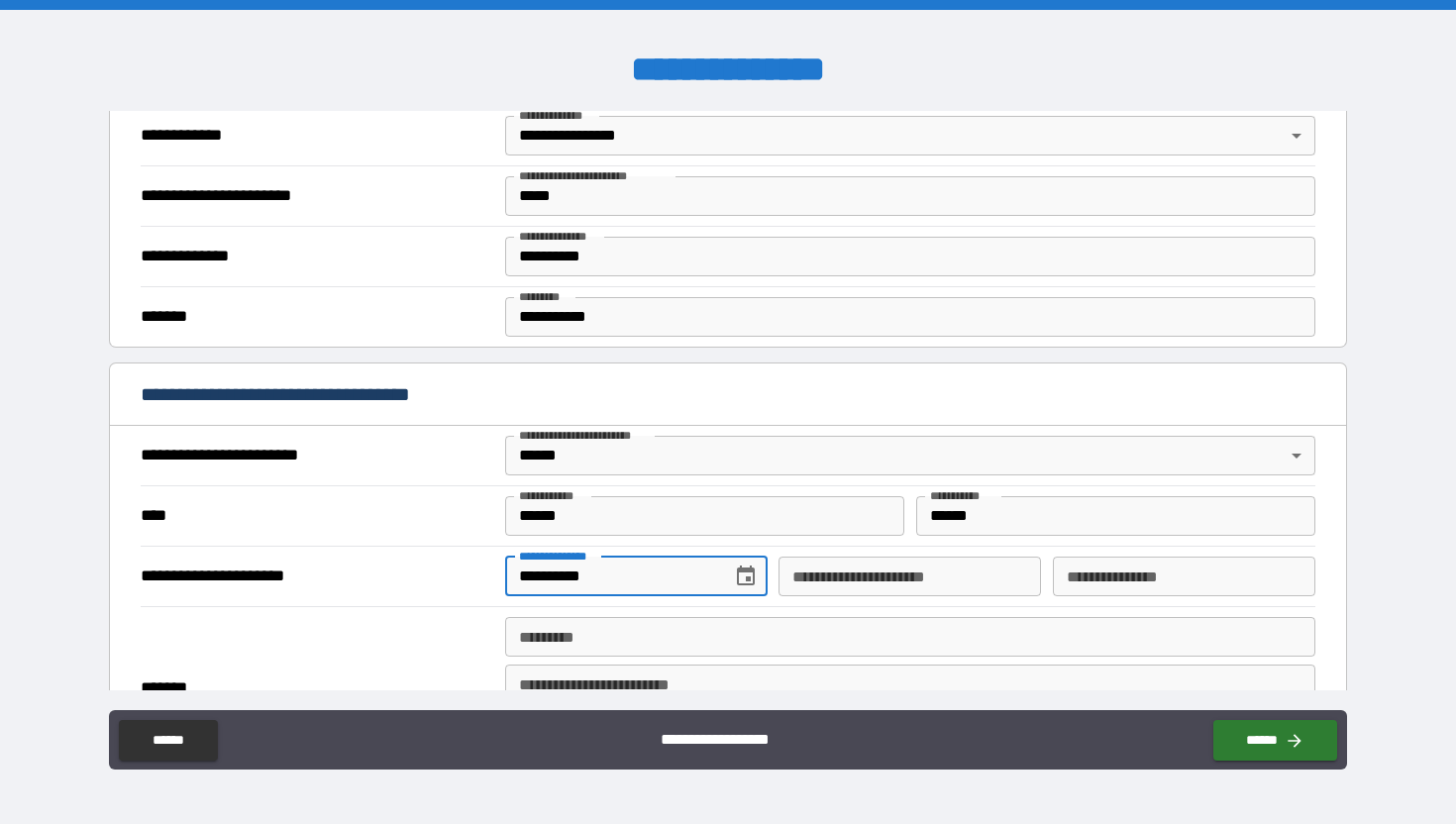 type on "**********" 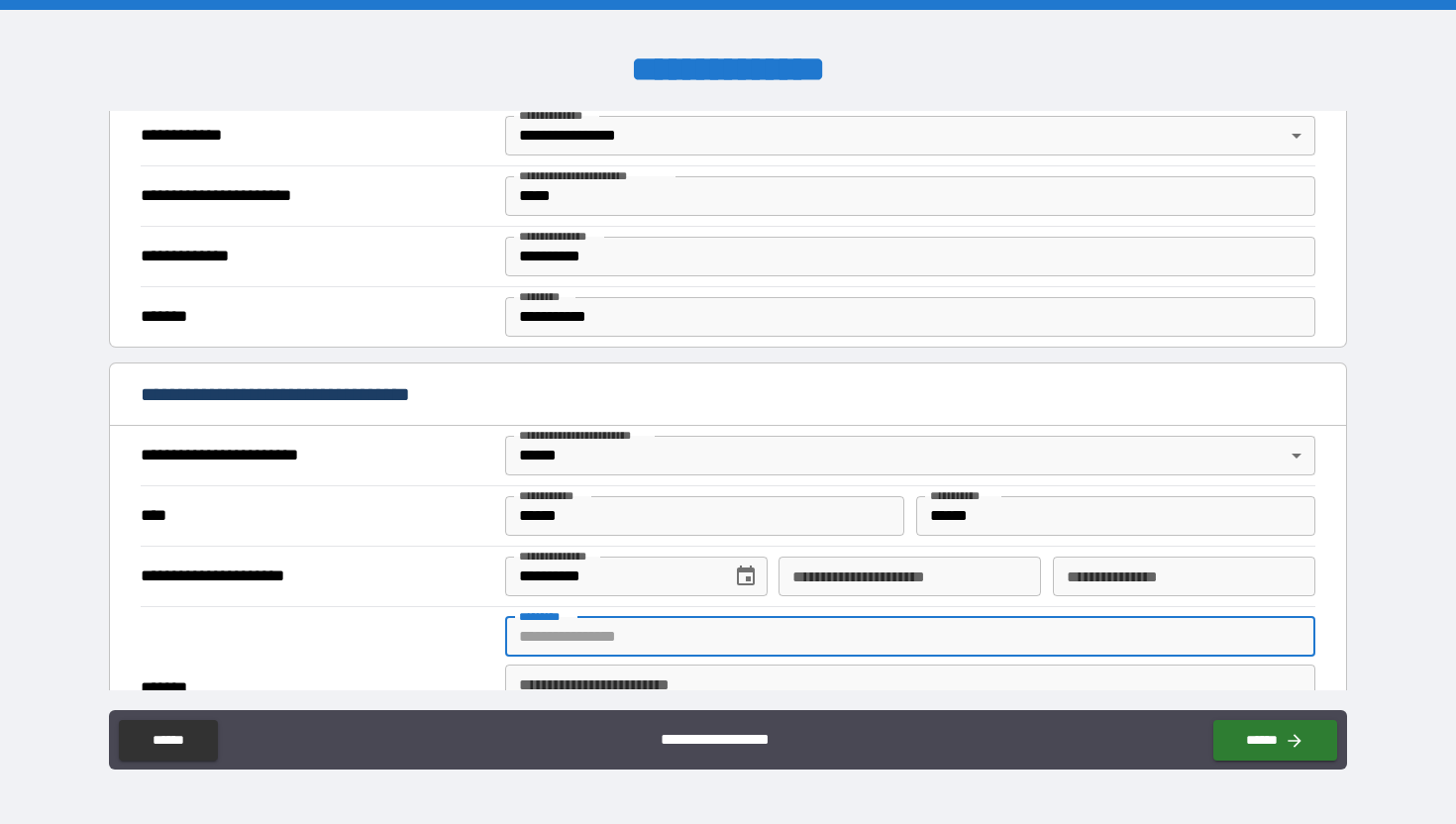 type on "**********" 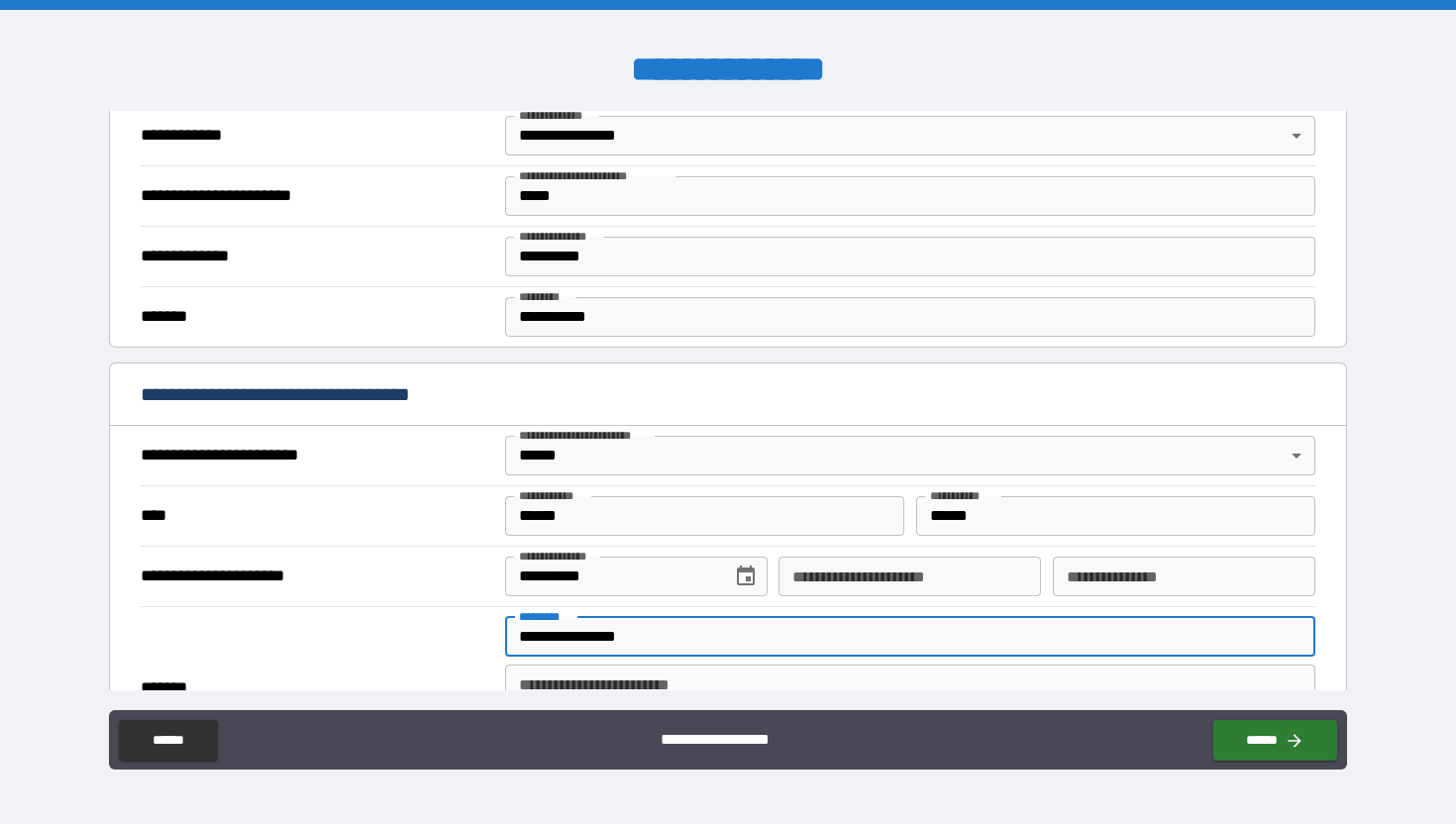 type on "********" 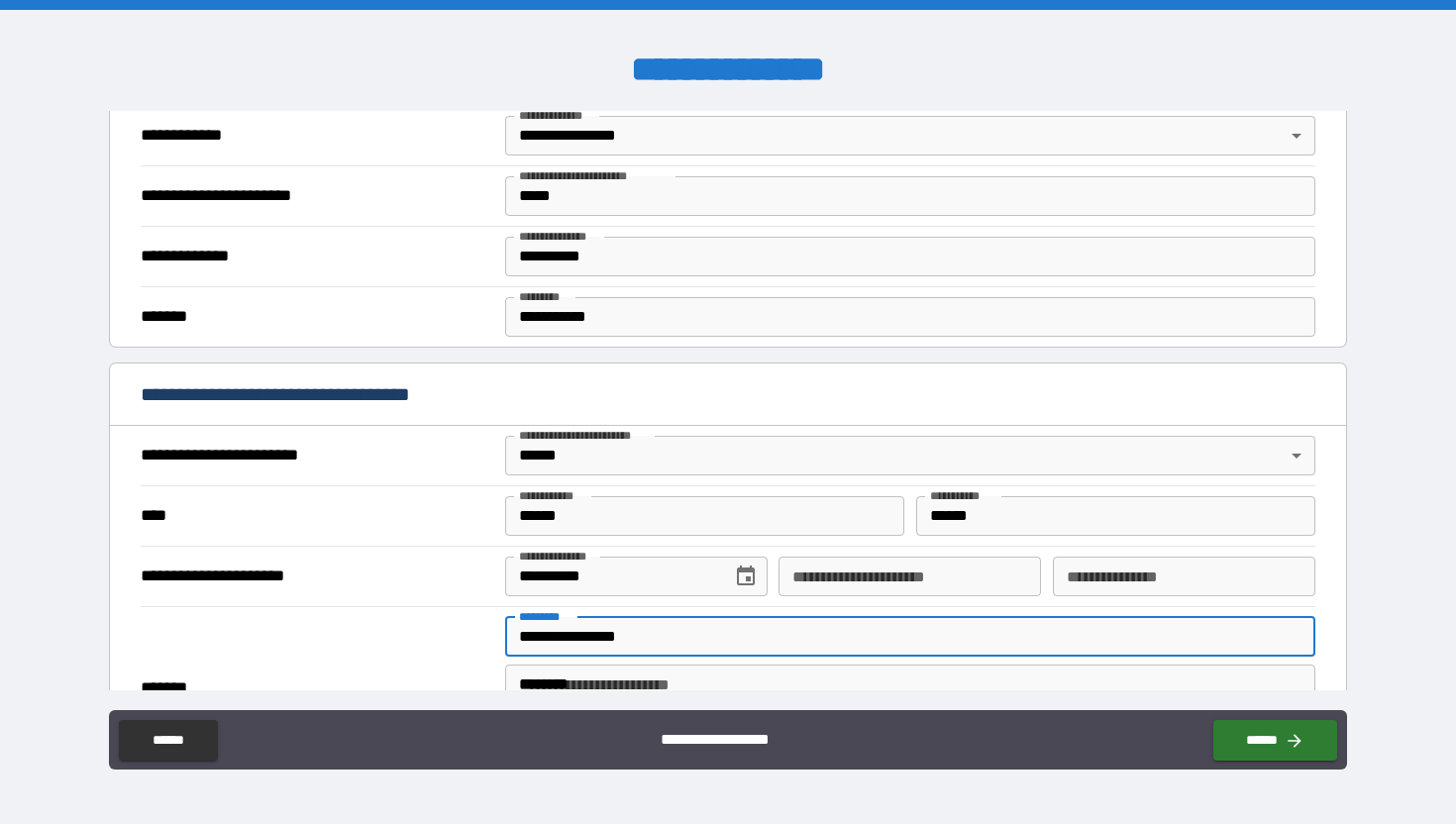 type on "*********" 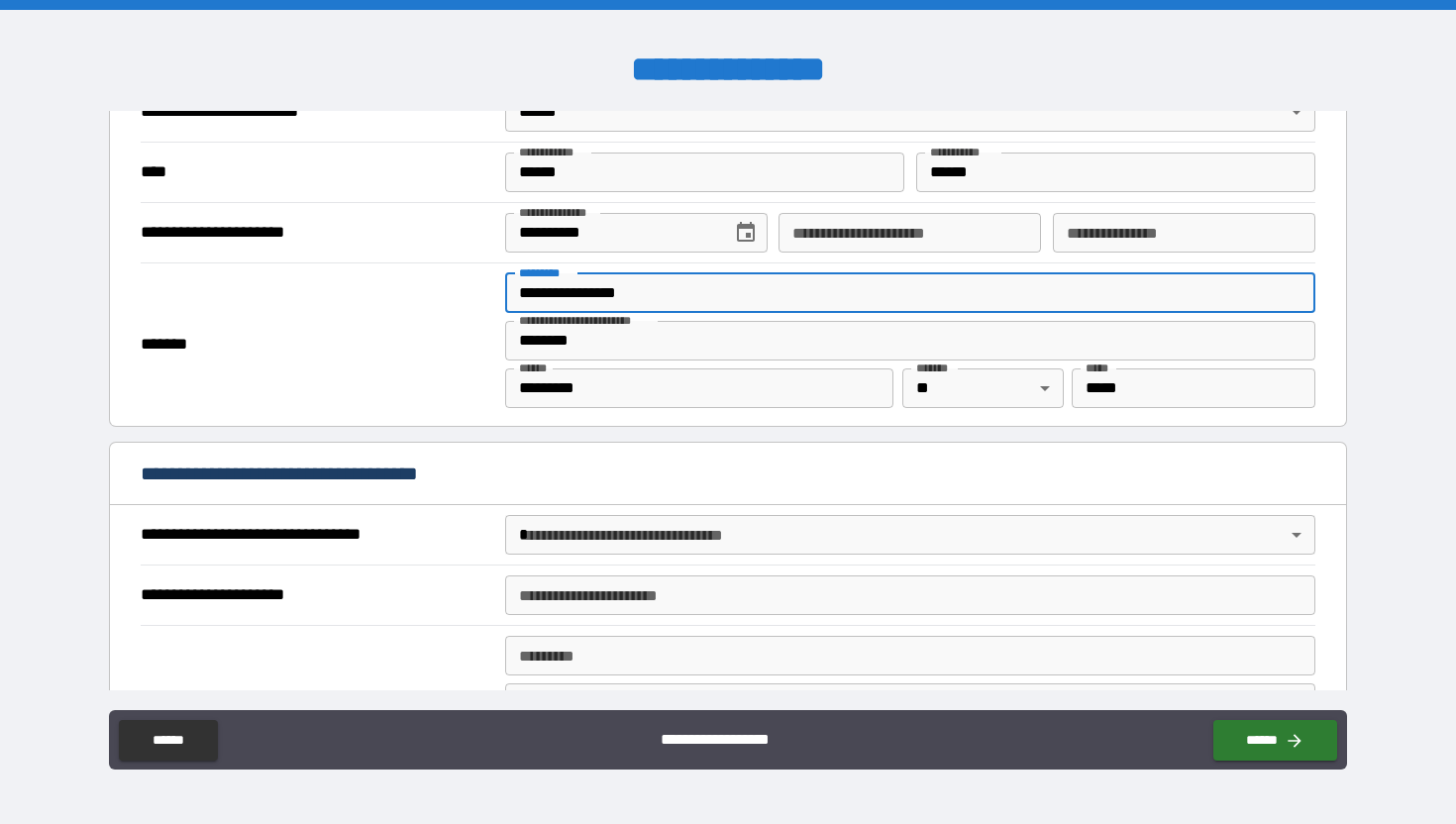 scroll, scrollTop: 842, scrollLeft: 0, axis: vertical 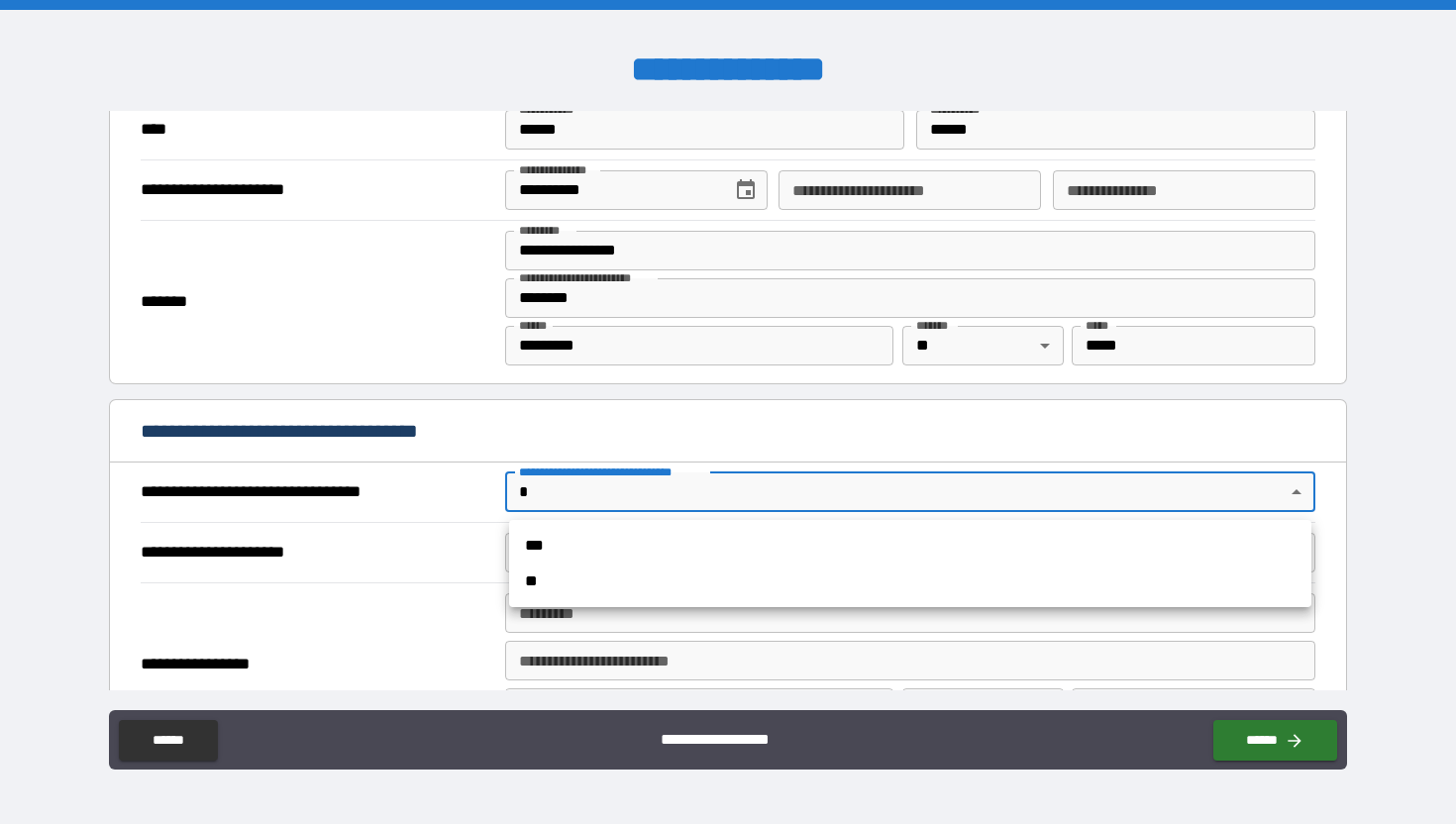 click on "**********" at bounding box center (728, 412) 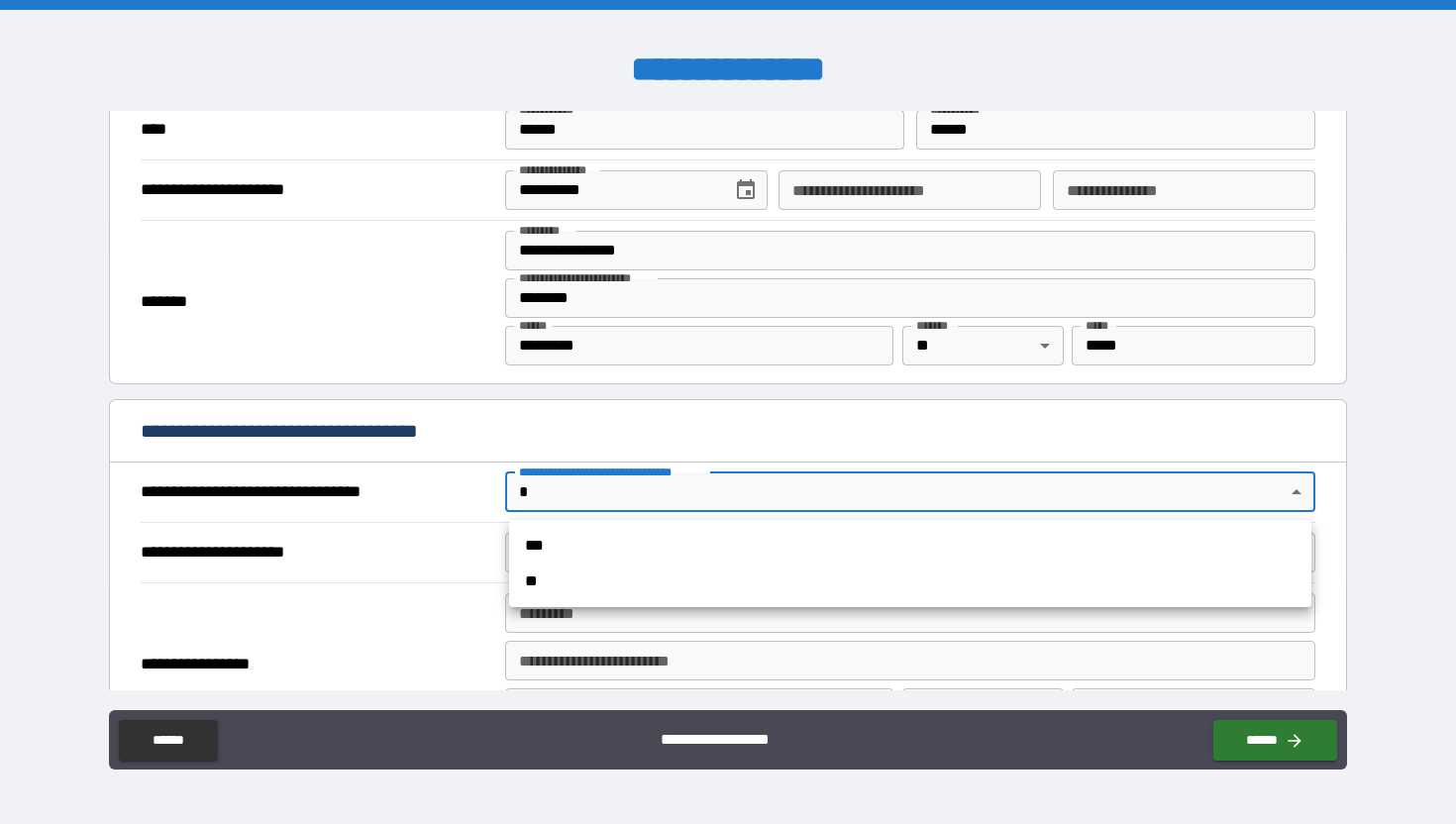 click on "***" at bounding box center [910, 546] 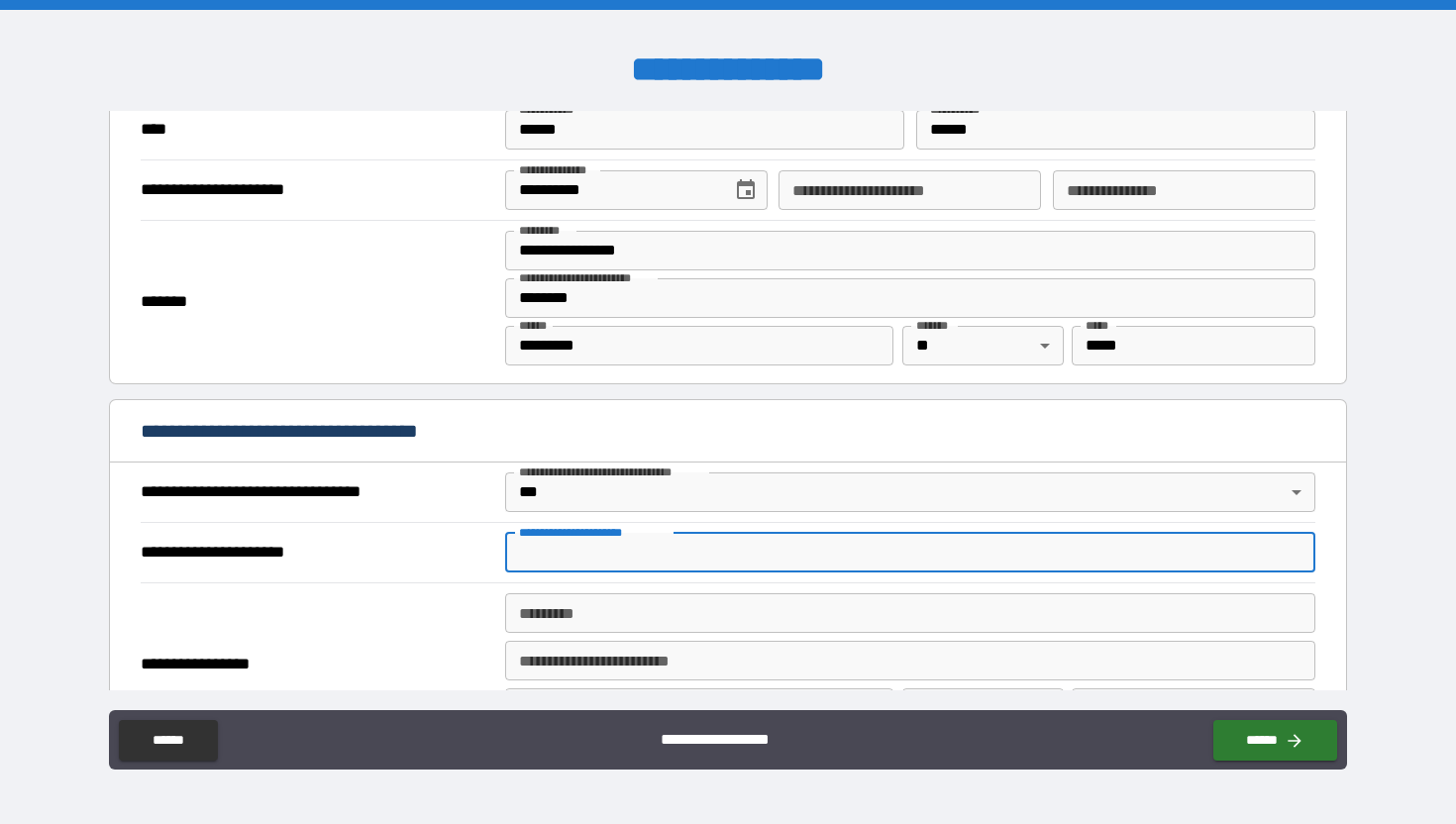 click on "**********" at bounding box center (910, 553) 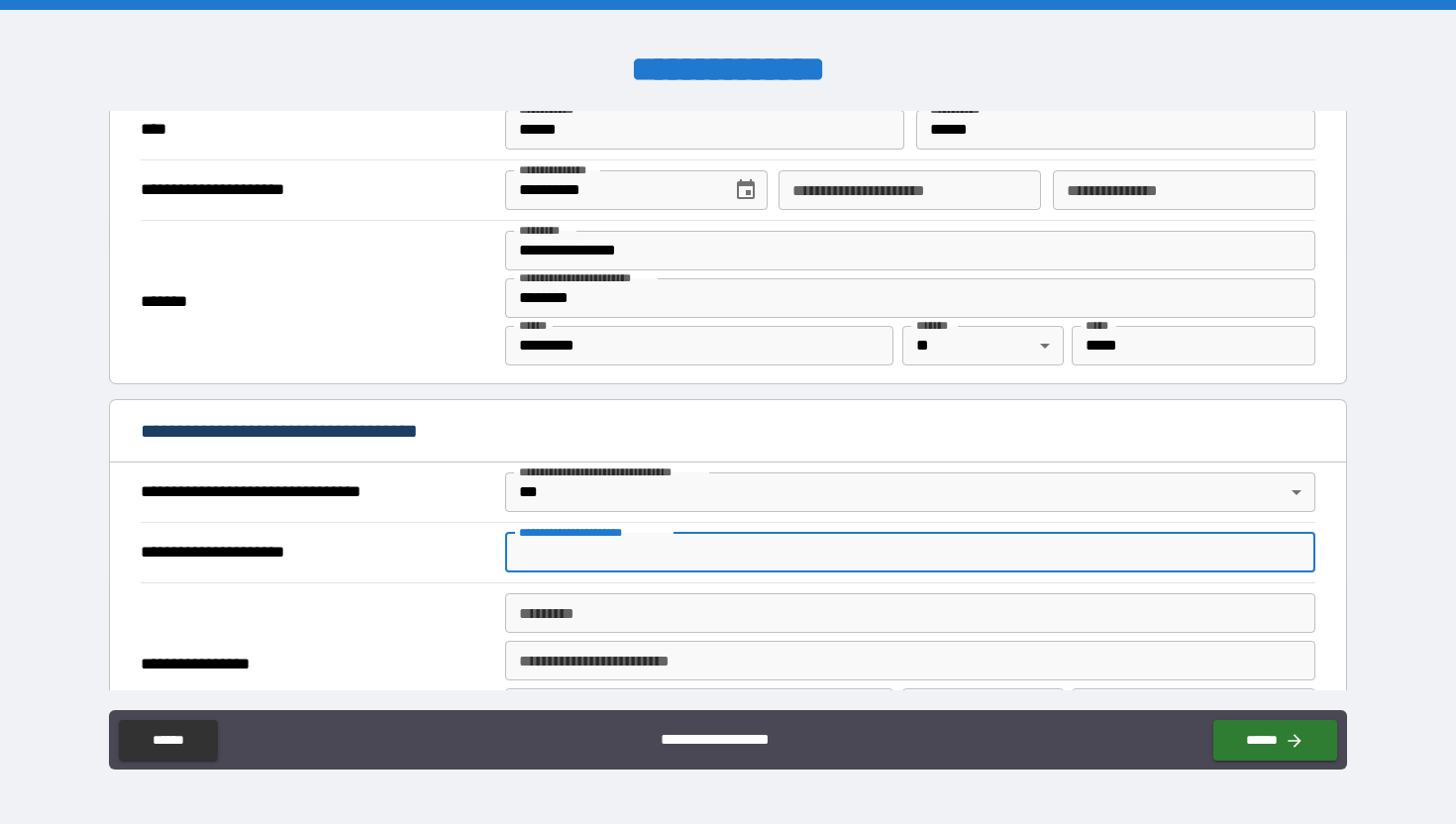 type on "*" 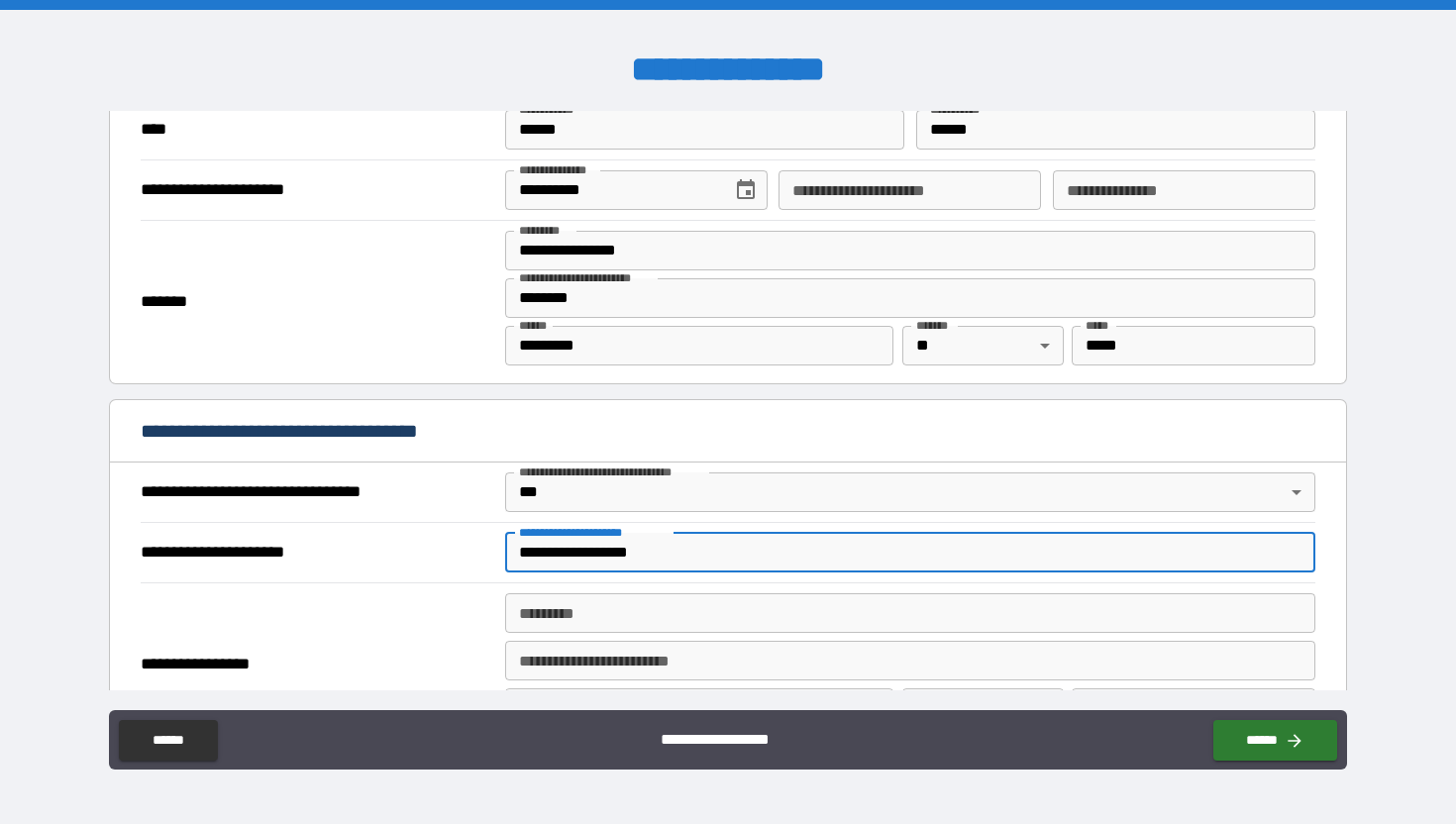 click on "**********" at bounding box center (910, 553) 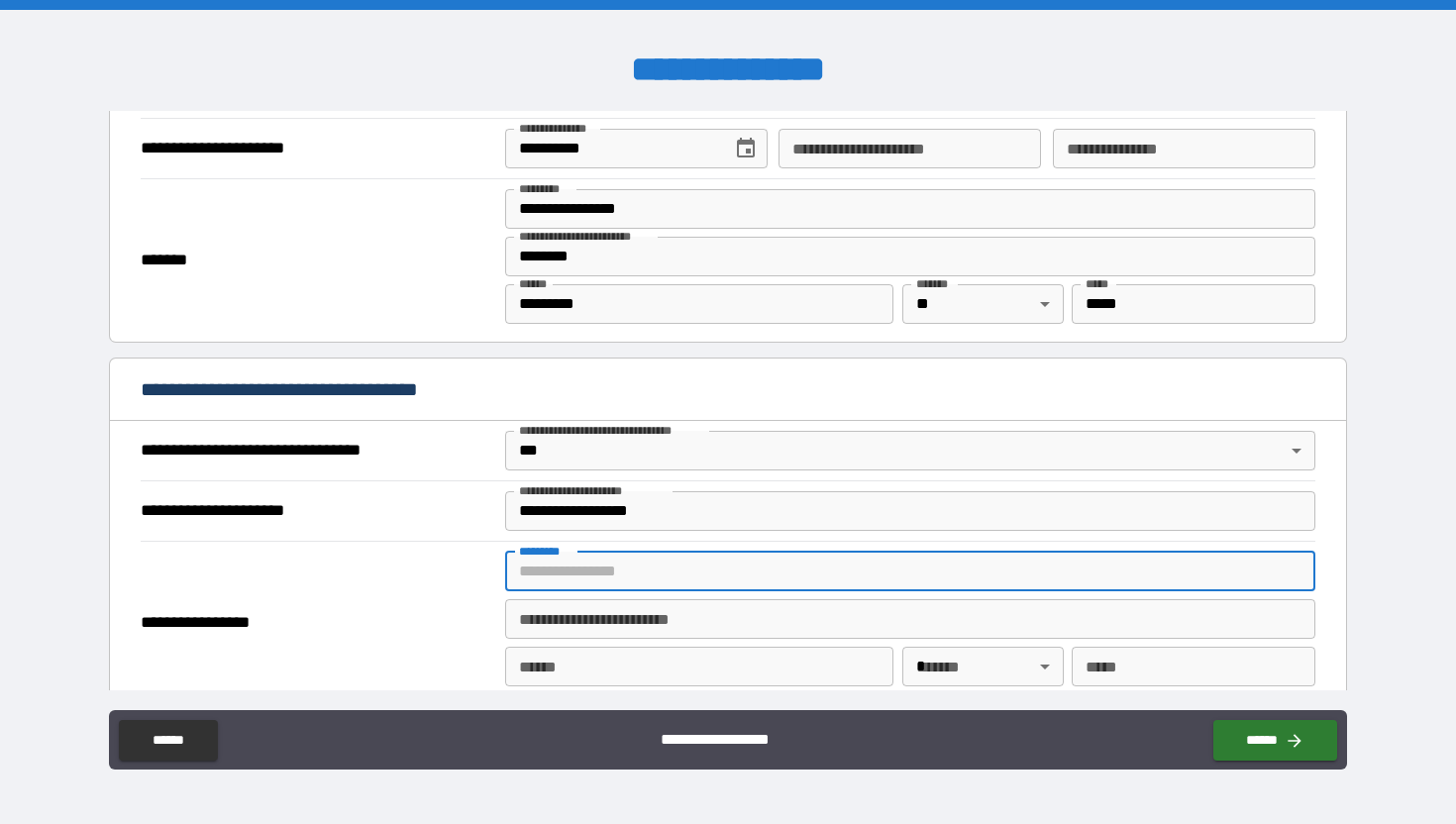 scroll, scrollTop: 896, scrollLeft: 0, axis: vertical 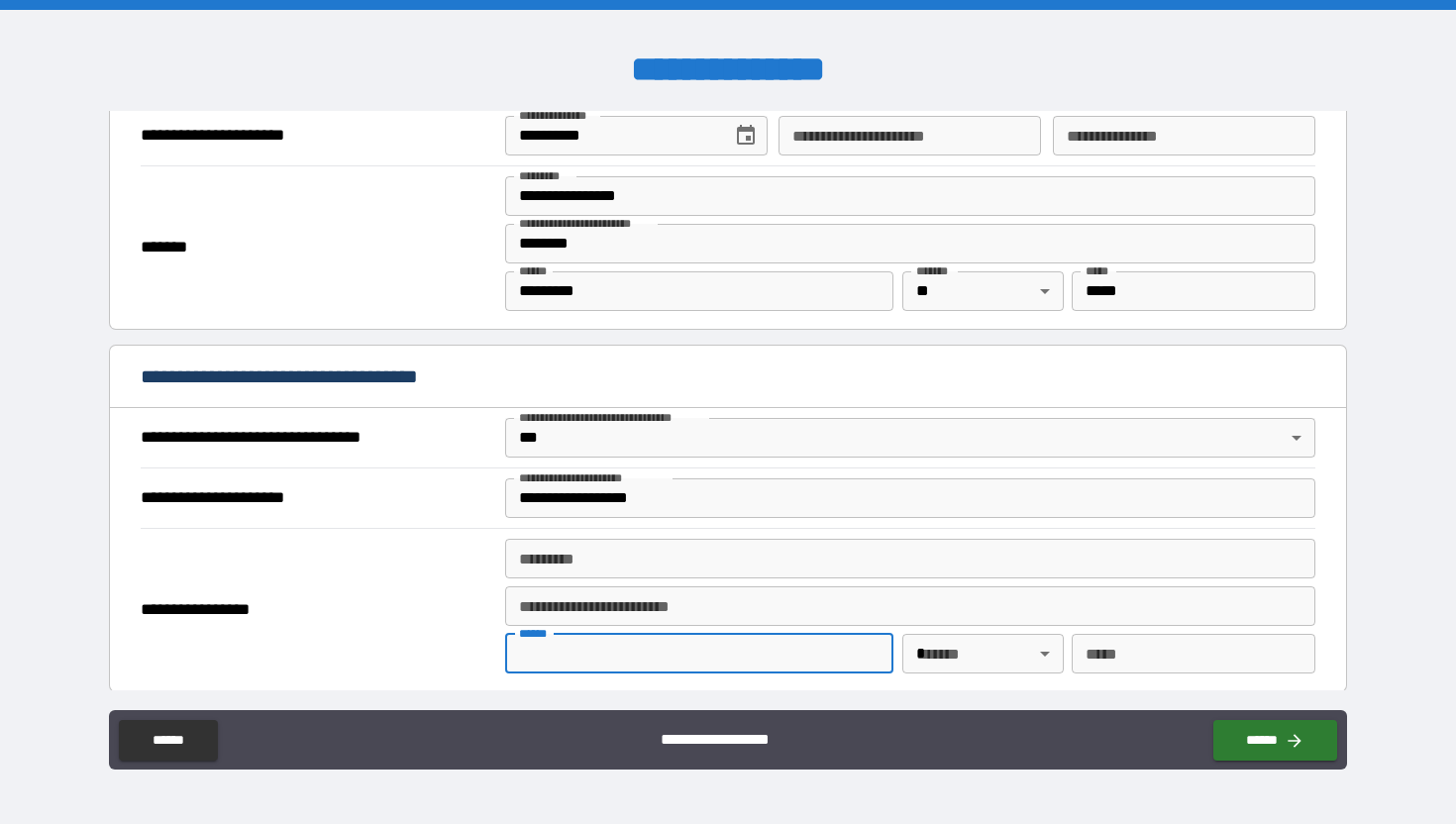 click on "****   *" at bounding box center [699, 654] 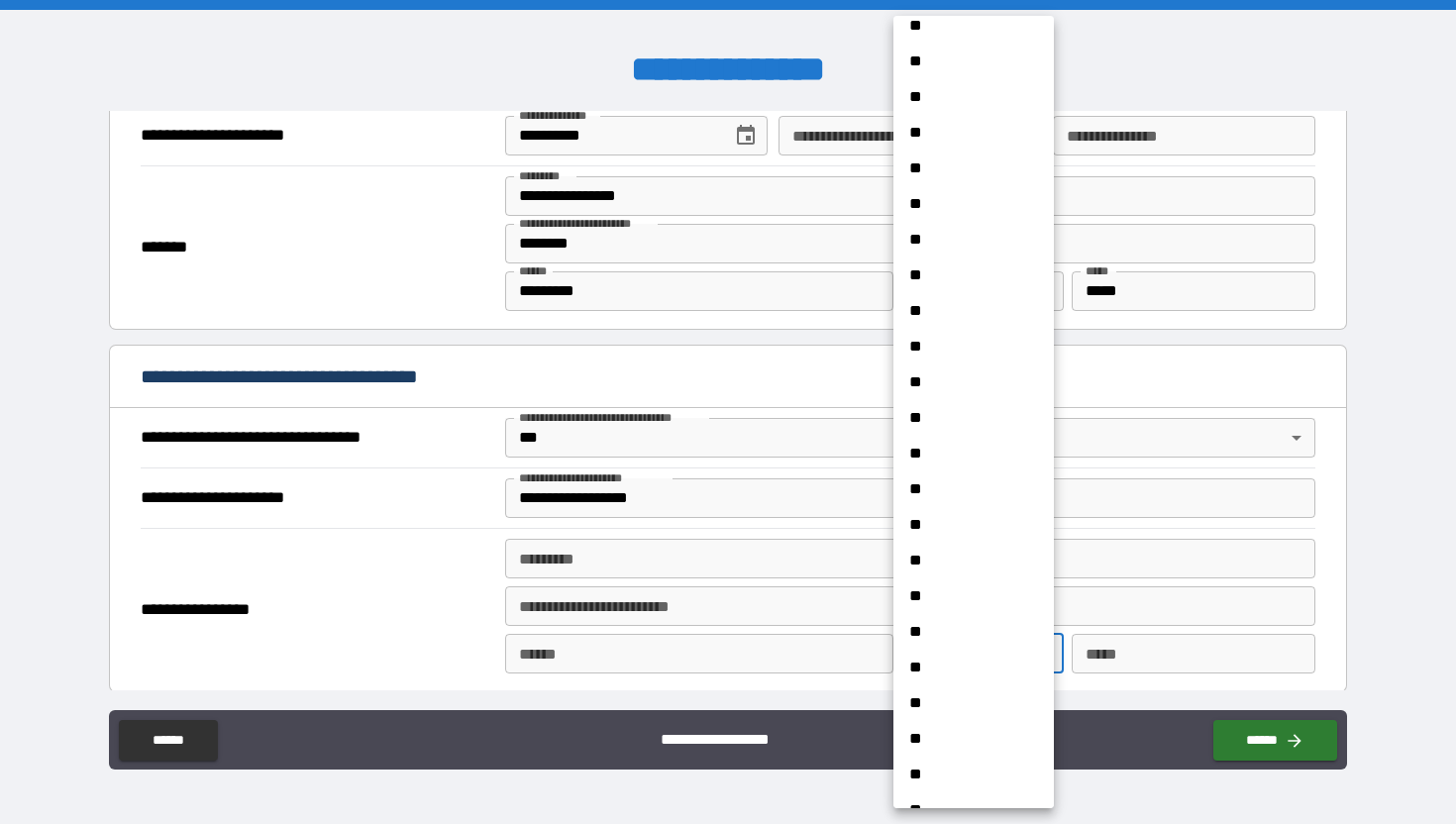 scroll, scrollTop: 1257, scrollLeft: 0, axis: vertical 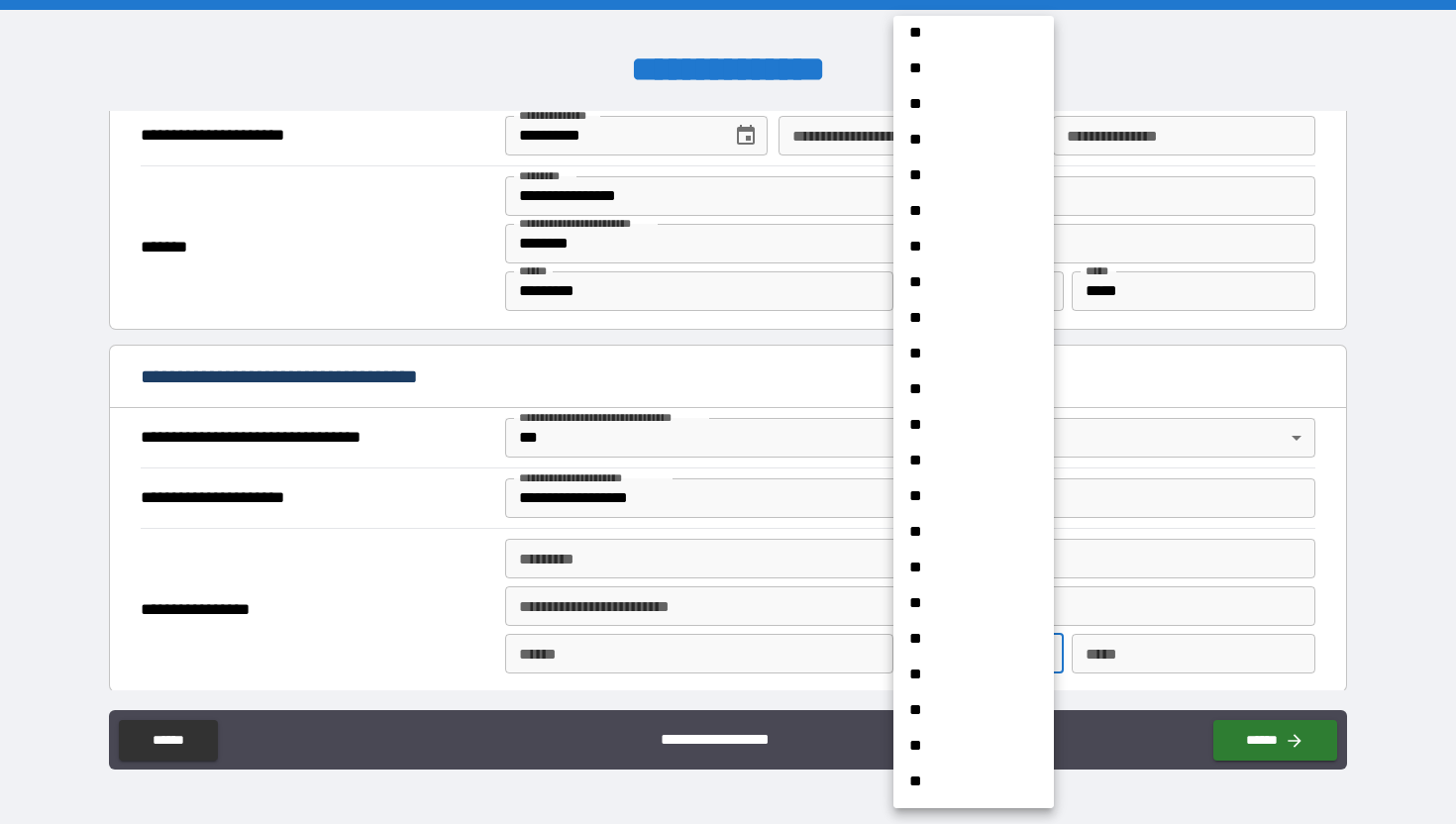 click on "**" at bounding box center (966, 710) 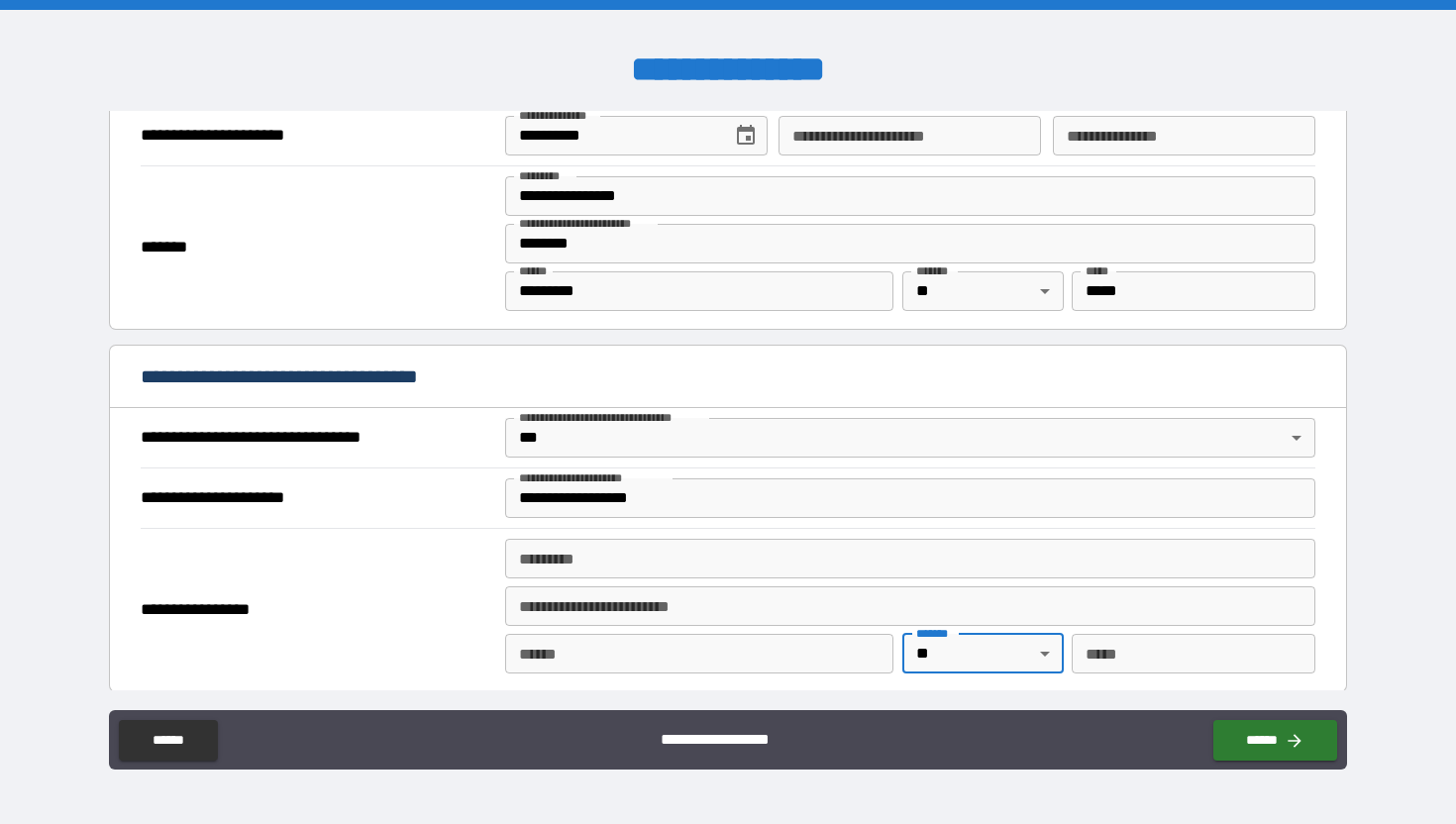 click on "*******   *" at bounding box center [910, 559] 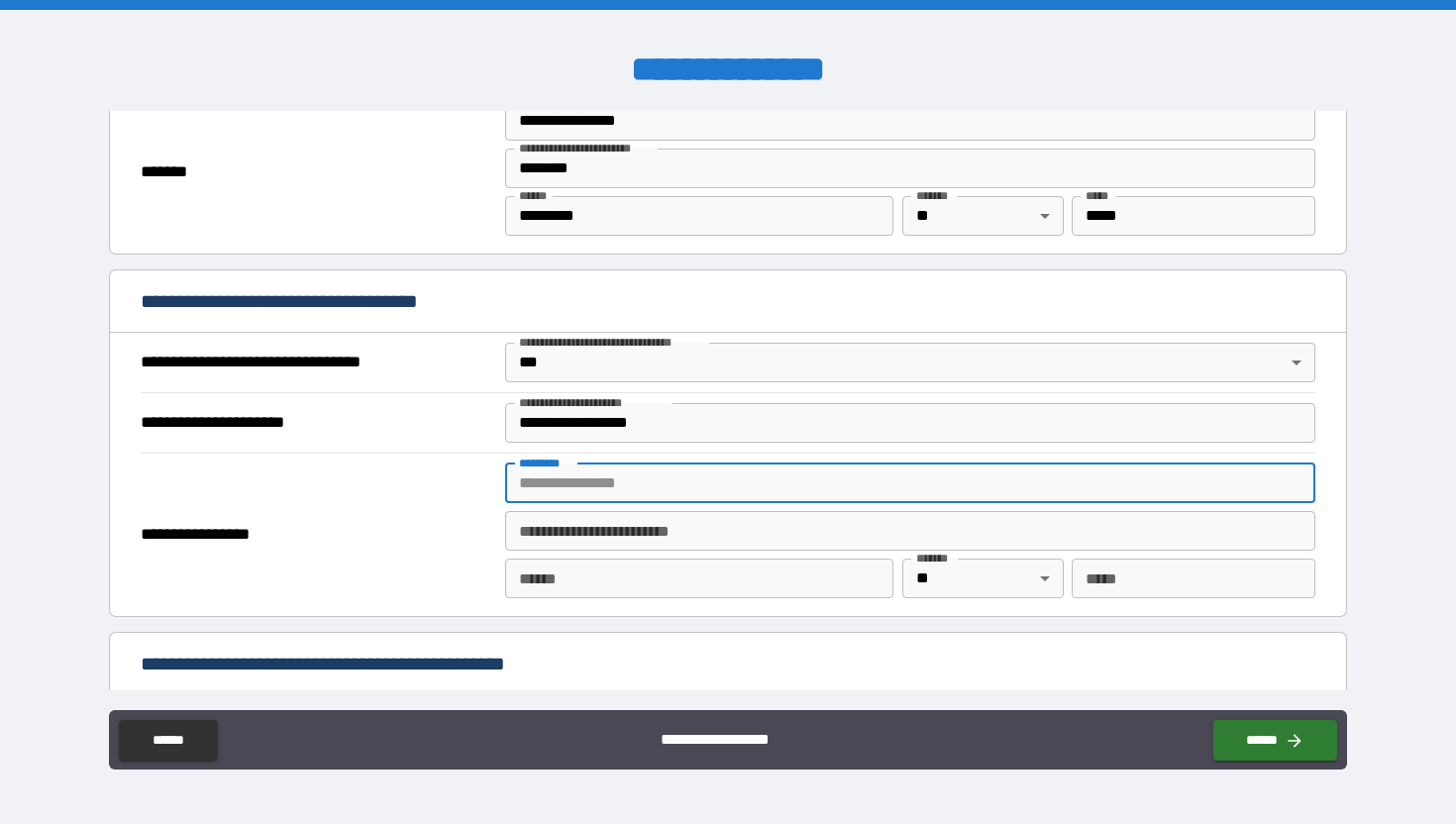 scroll, scrollTop: 765, scrollLeft: 0, axis: vertical 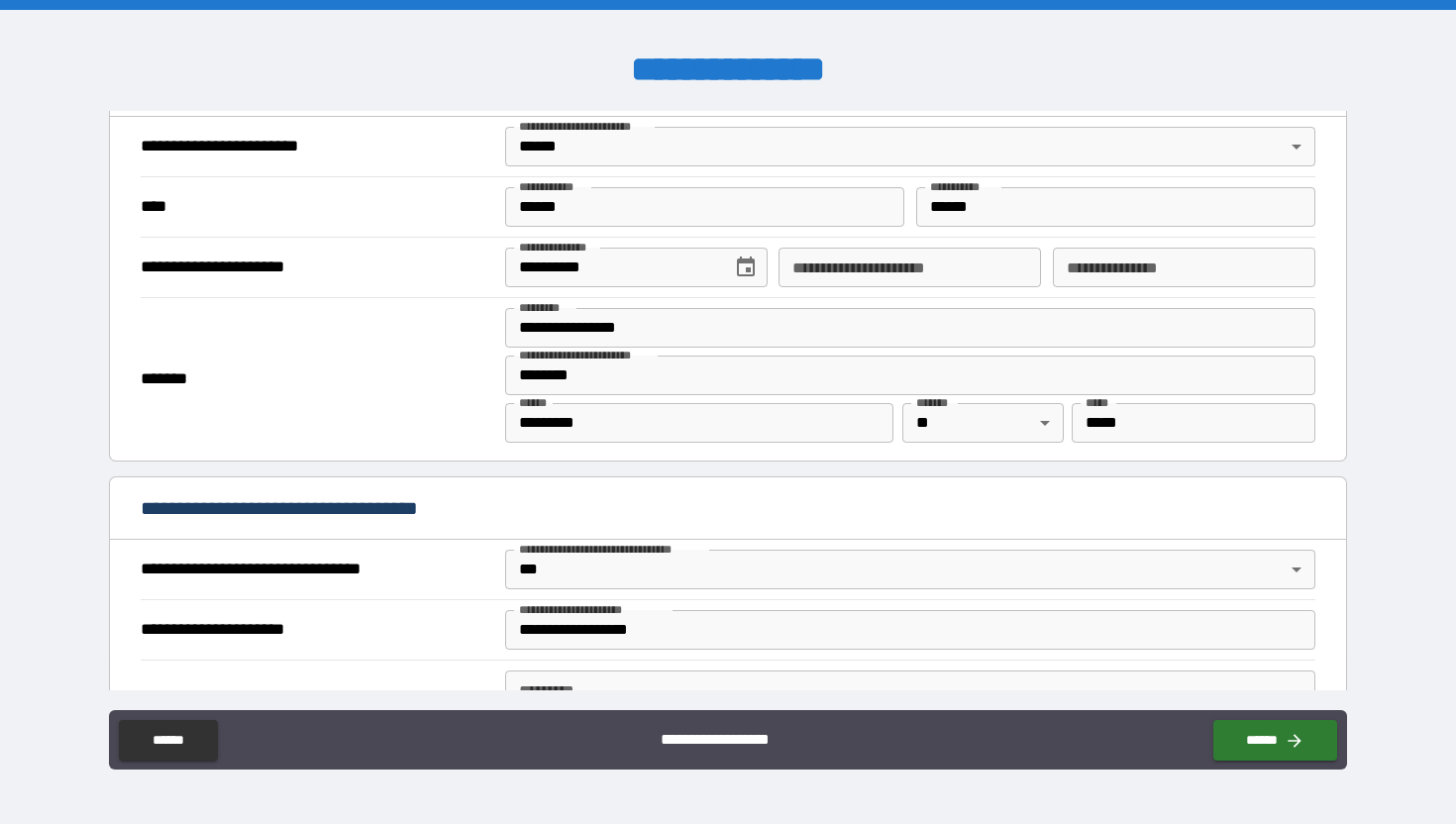 click on "**********" at bounding box center [728, 414] 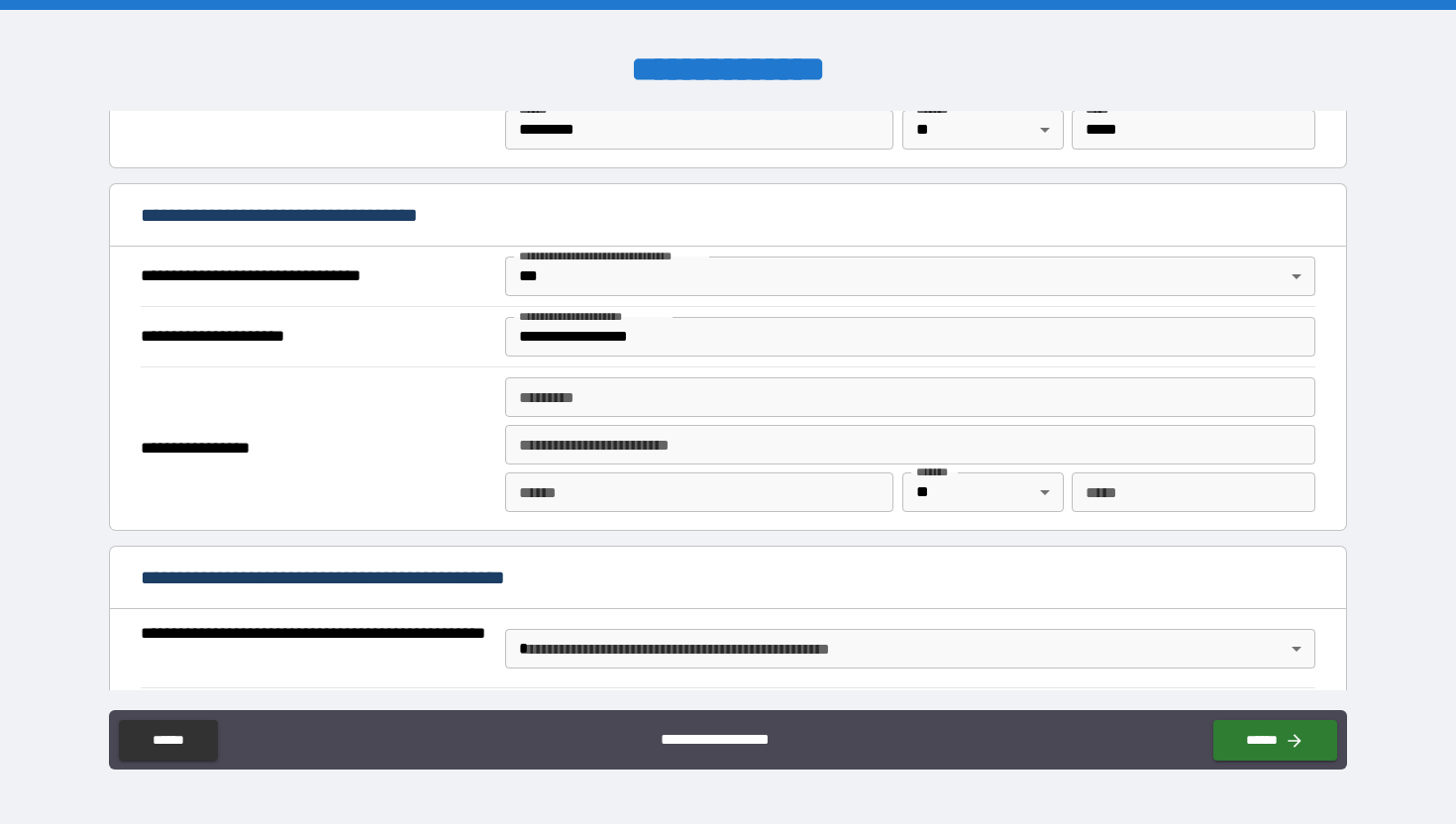 scroll, scrollTop: 1146, scrollLeft: 0, axis: vertical 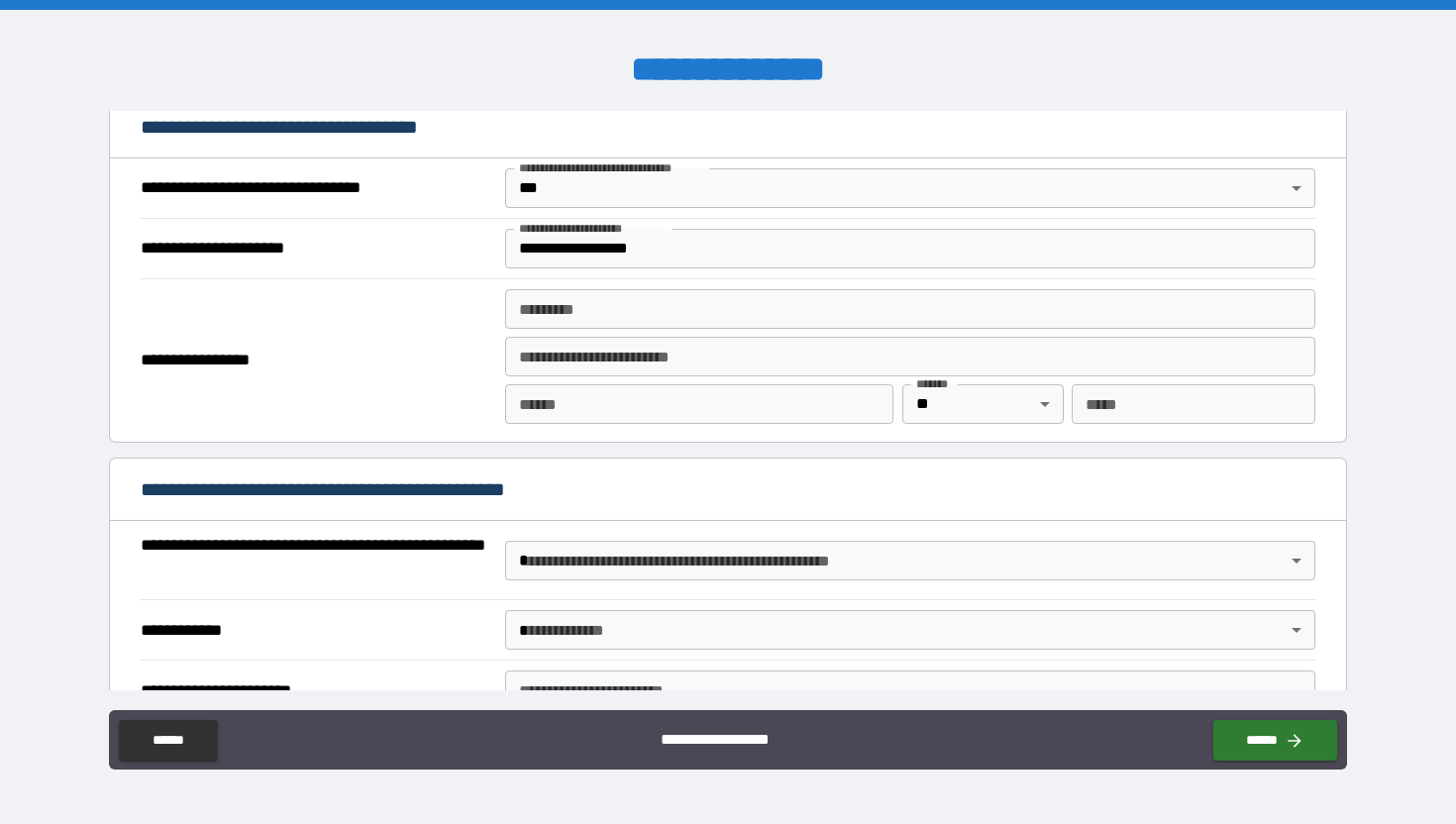 click on "**********" at bounding box center [728, 412] 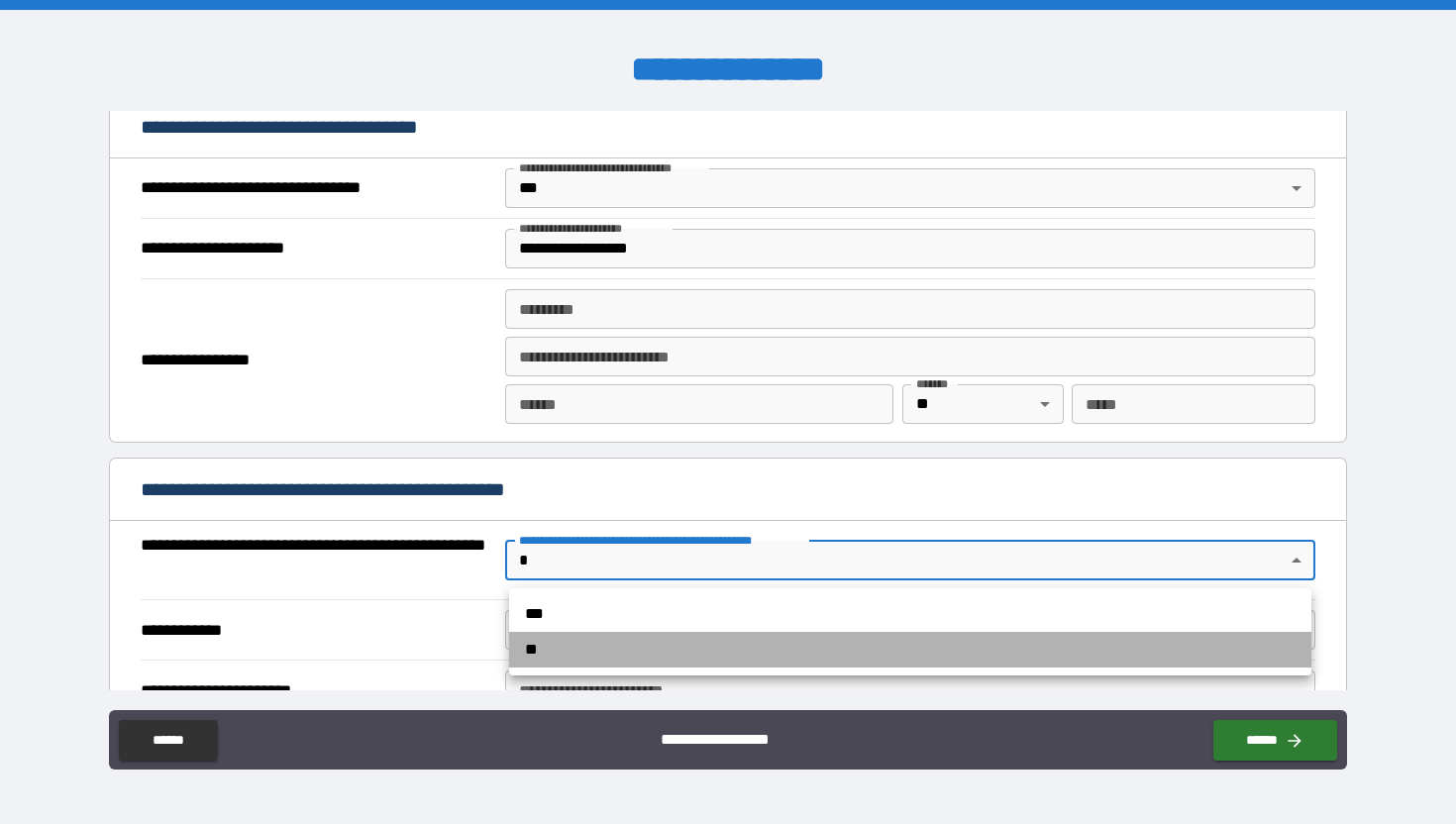 click on "**" at bounding box center [910, 650] 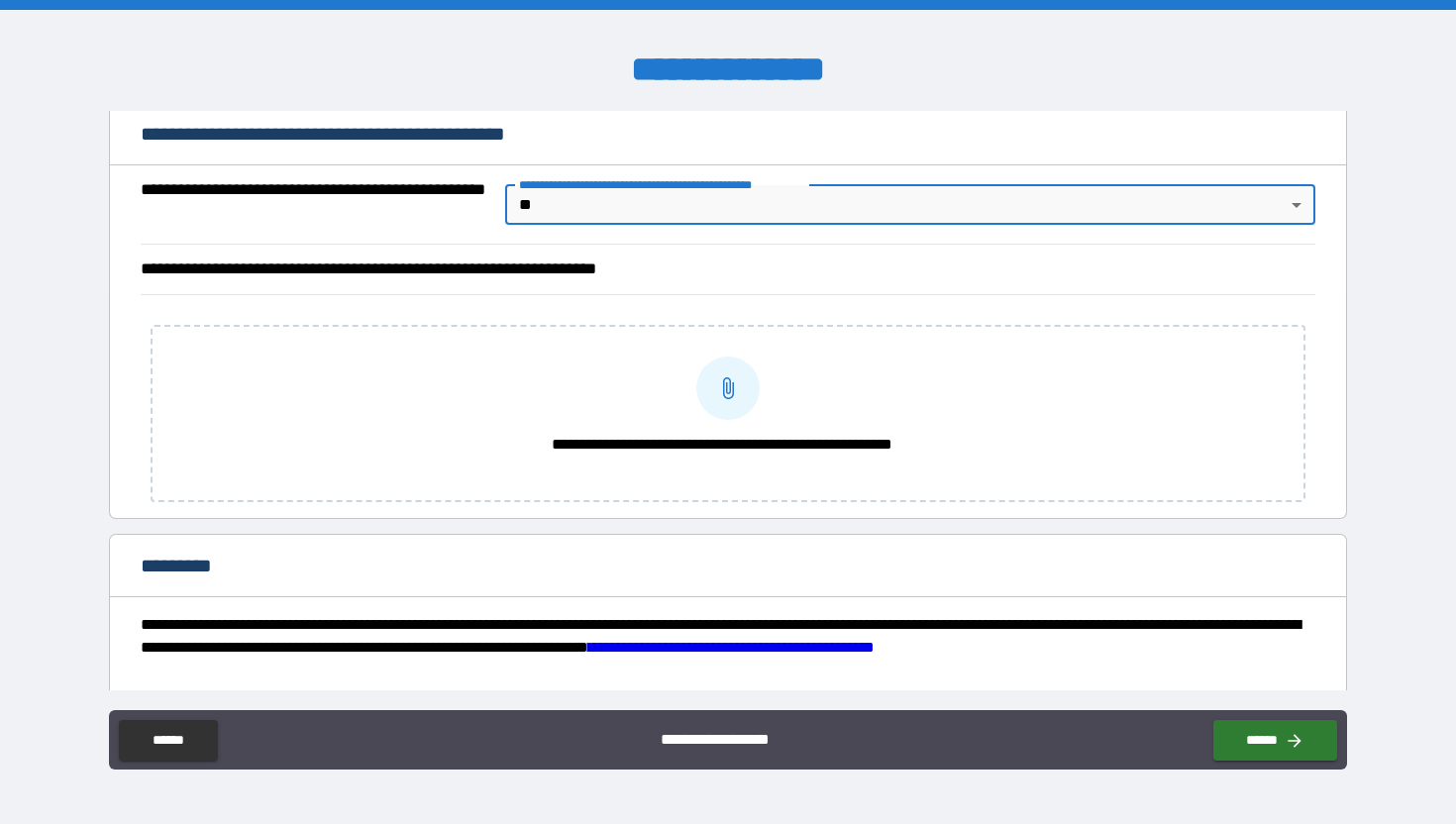 scroll, scrollTop: 1519, scrollLeft: 0, axis: vertical 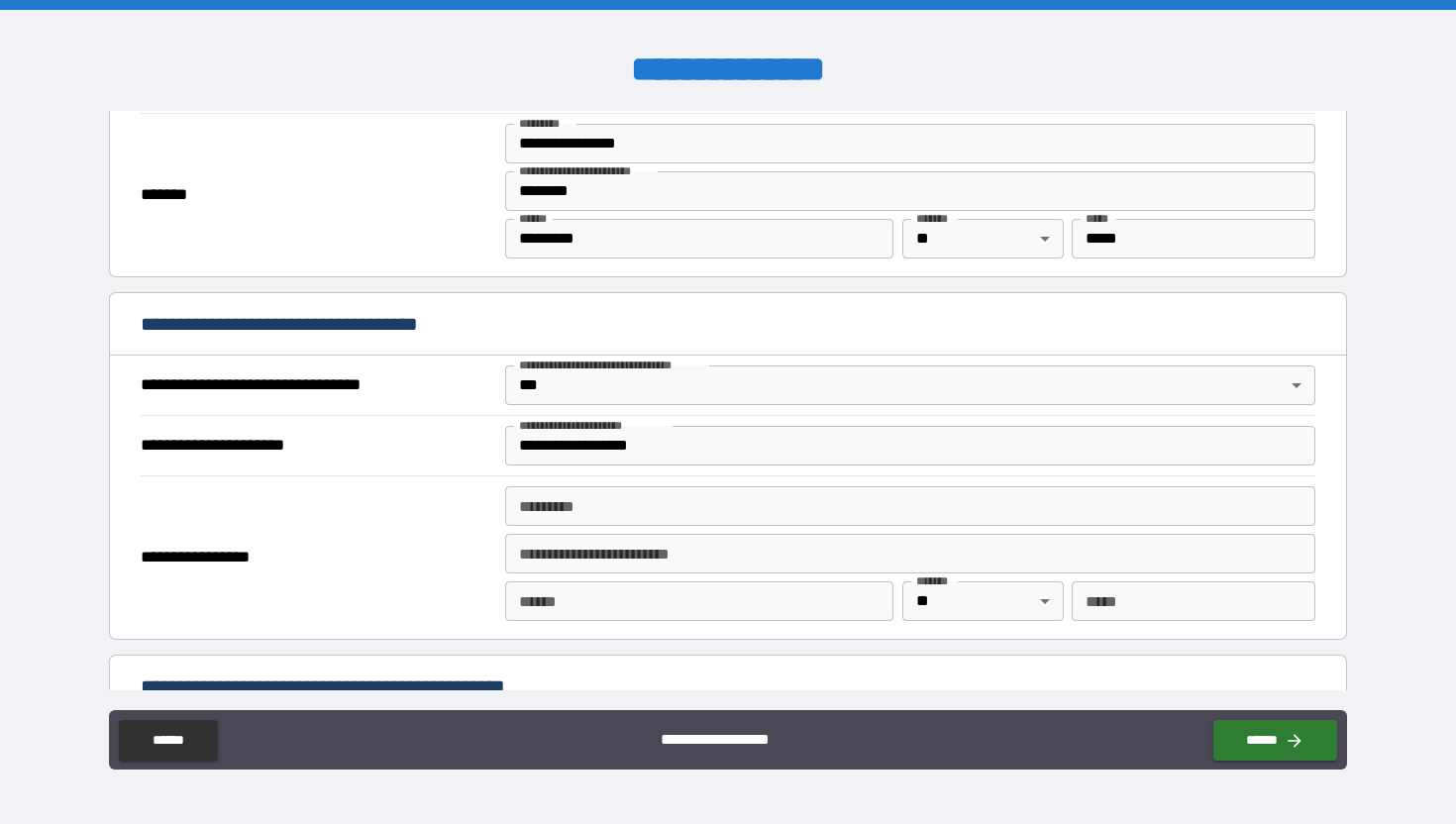 click on "*******   *" at bounding box center (910, 506) 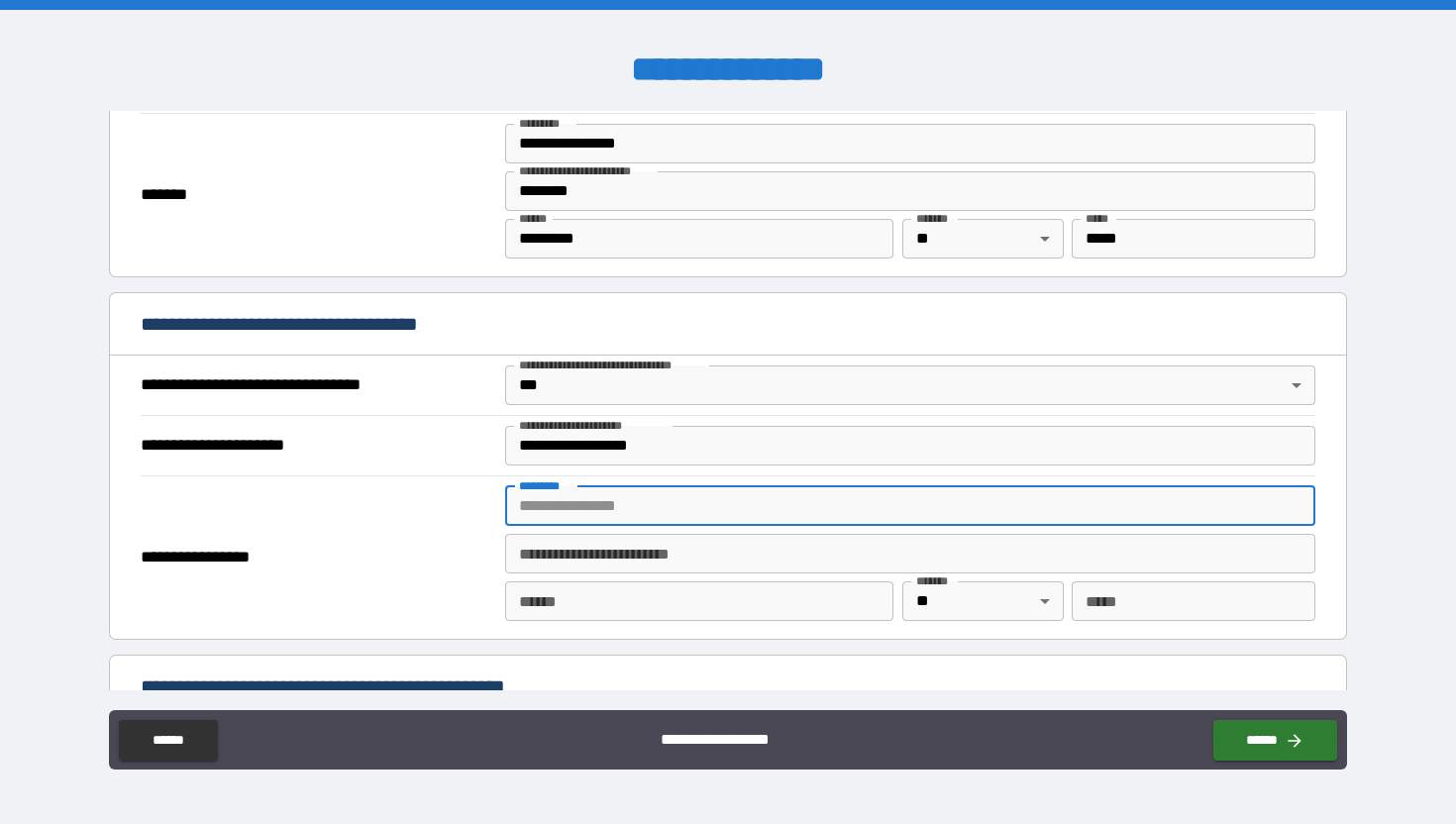 click on "*******   *" at bounding box center [910, 506] 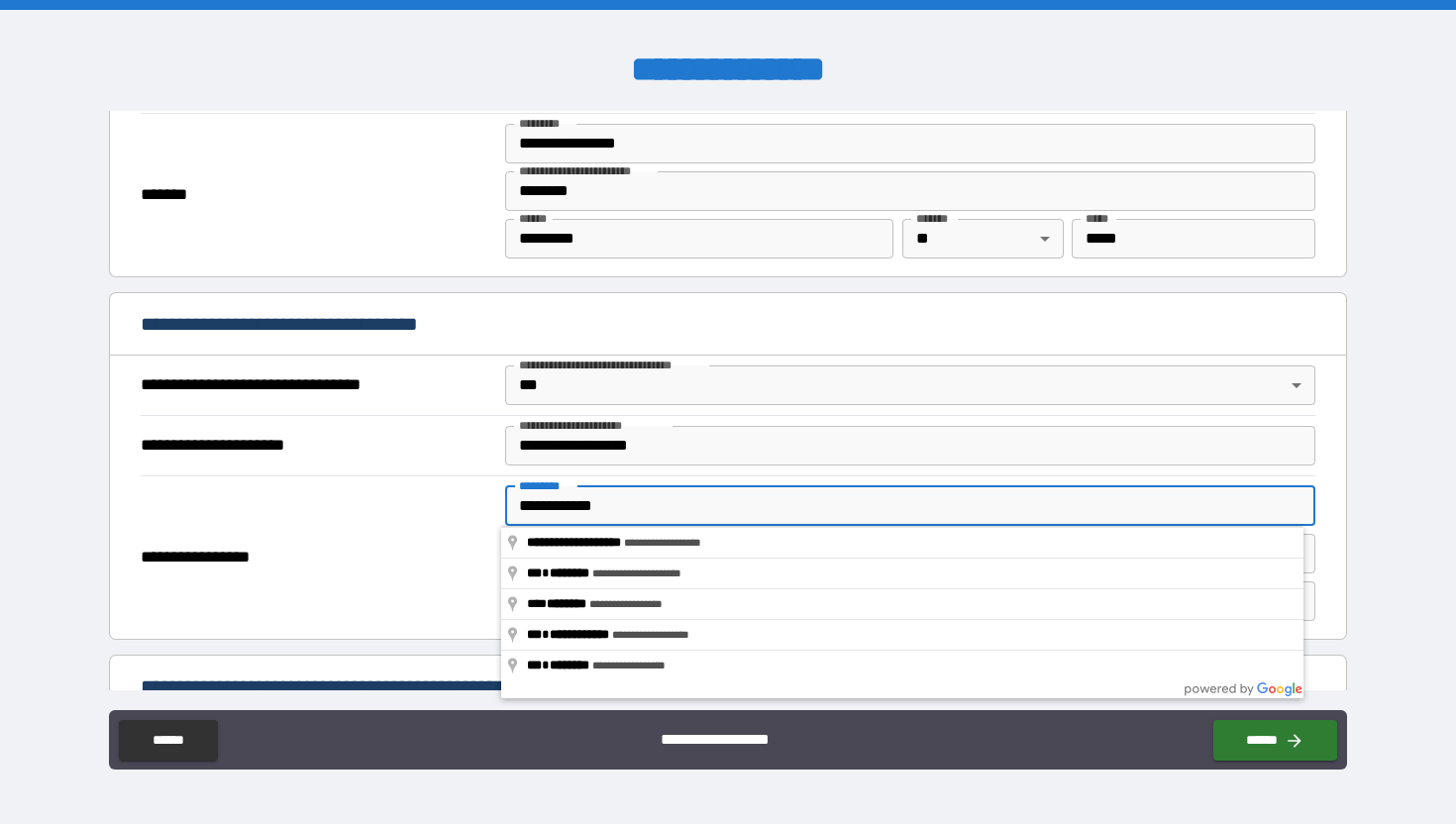 type on "**********" 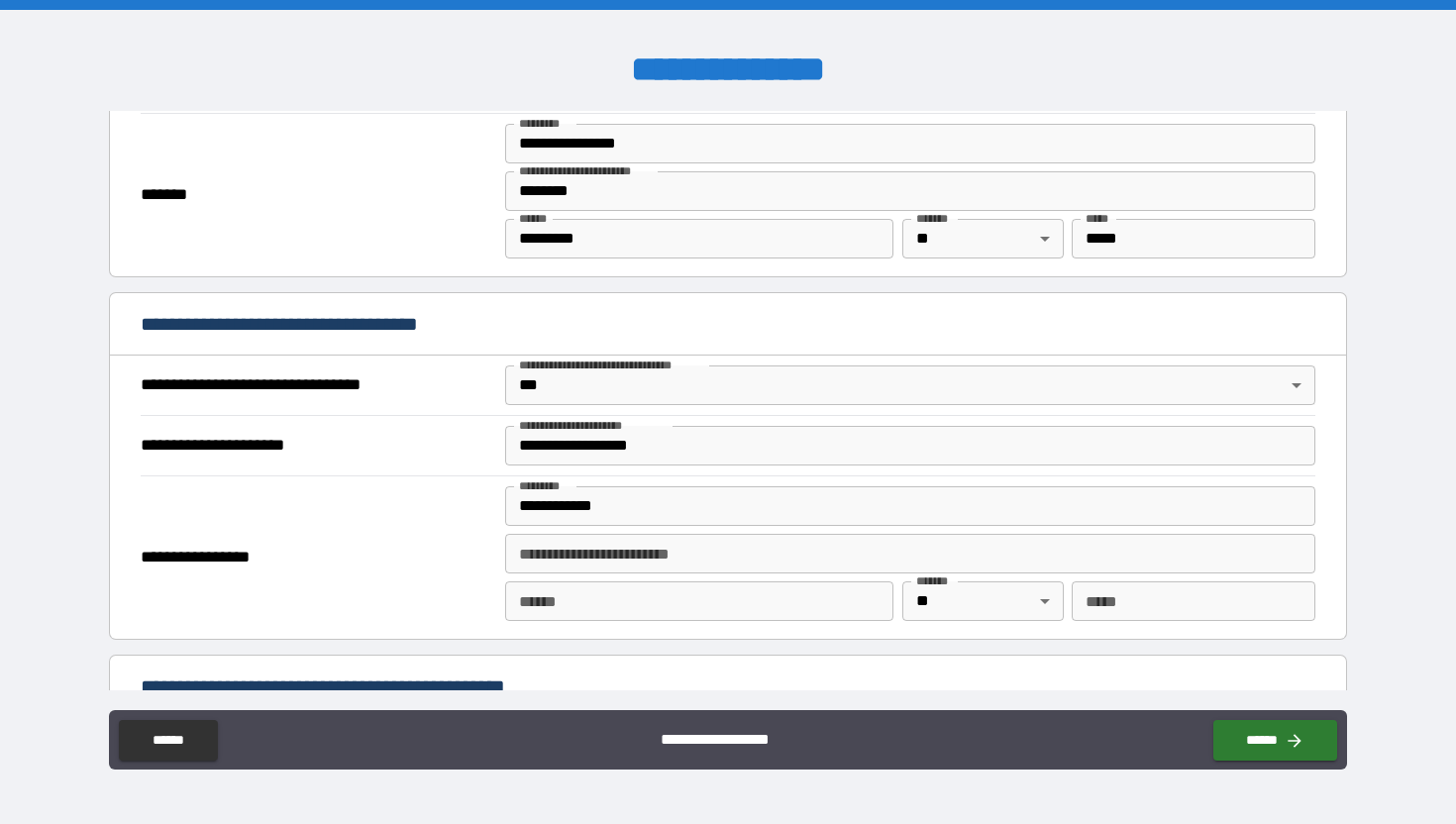 click on "**********" at bounding box center [317, 558] 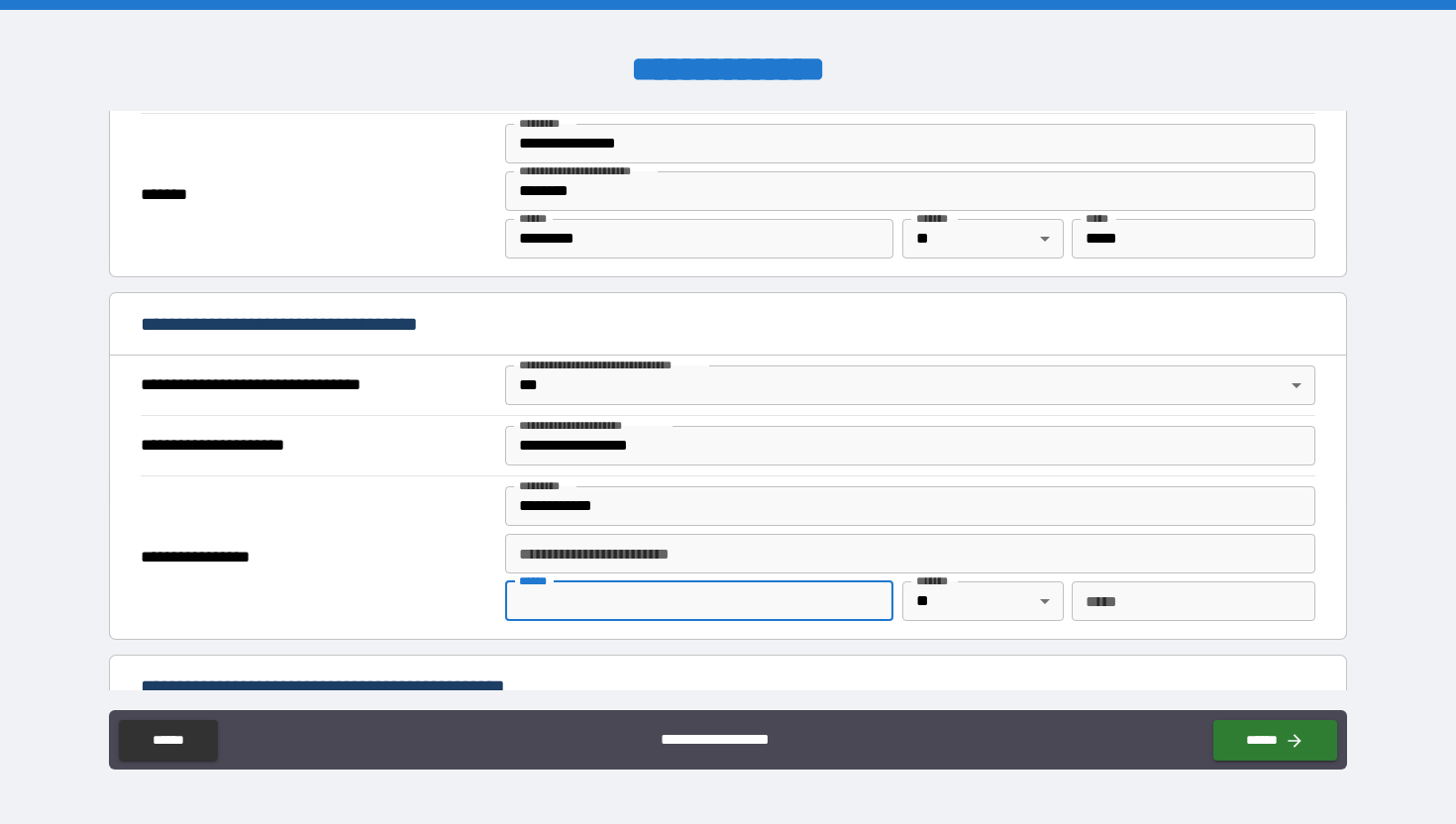click on "****   *" at bounding box center [699, 601] 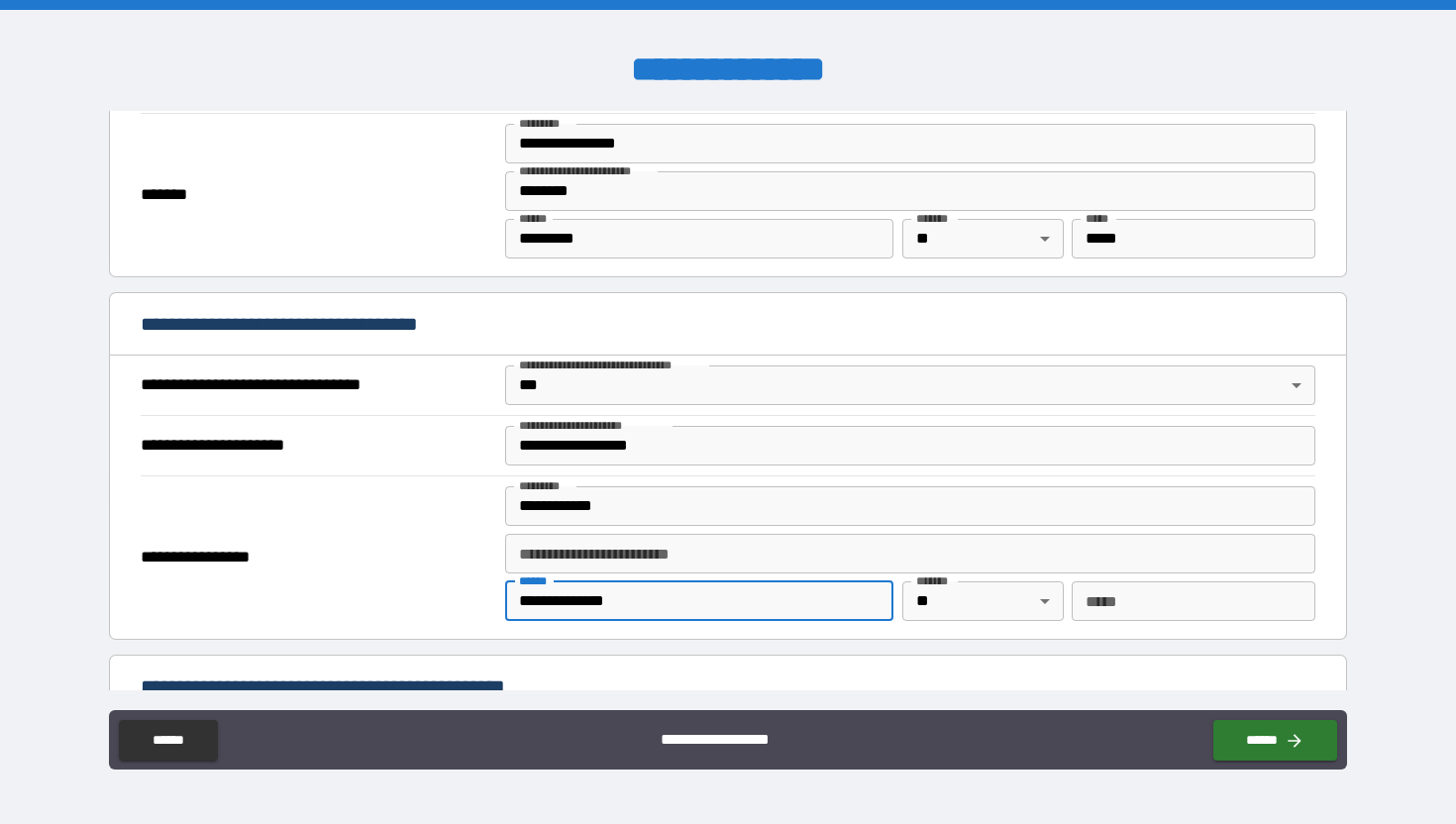 type on "**********" 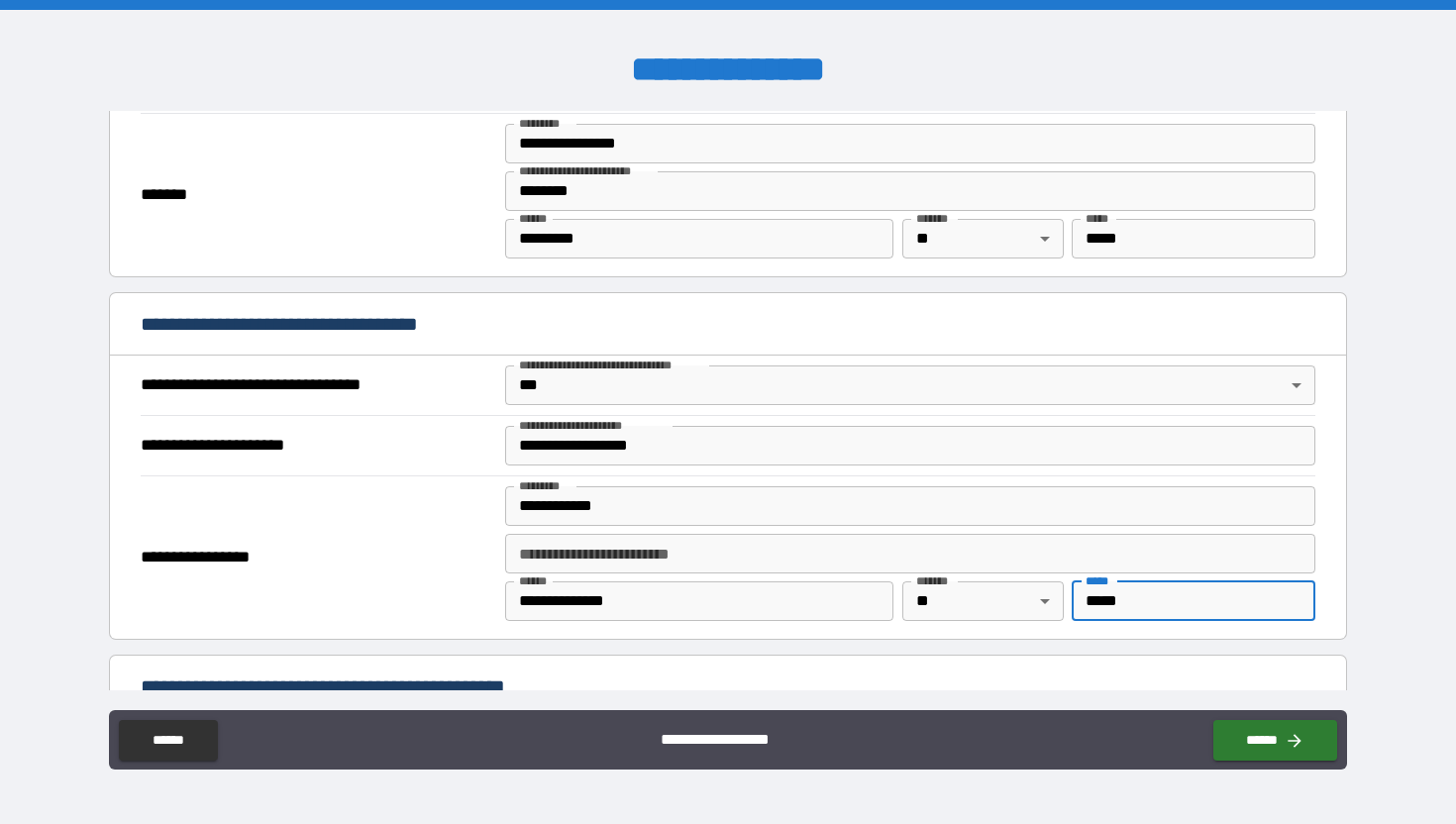 type on "*****" 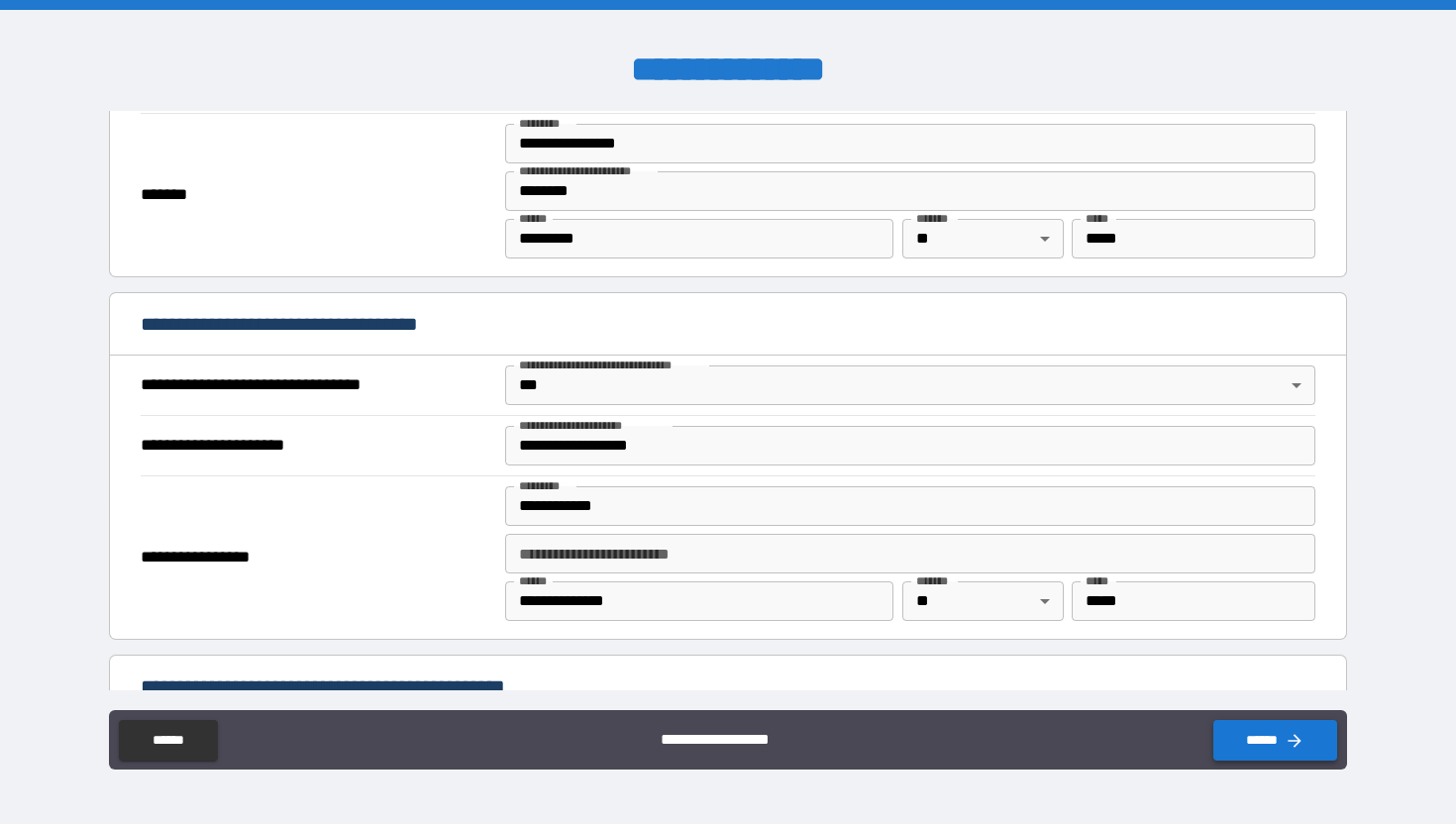 click 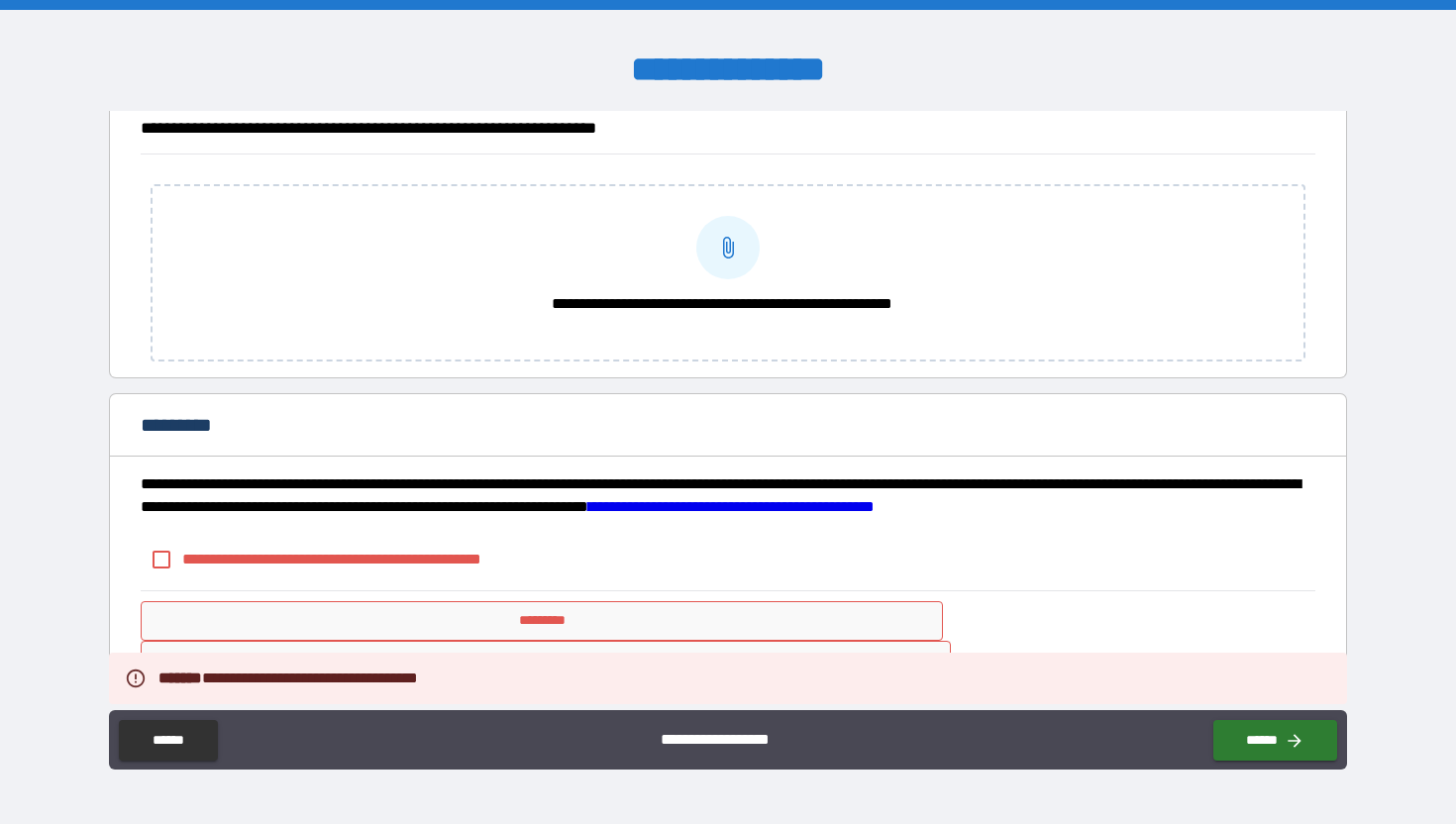 scroll, scrollTop: 1662, scrollLeft: 0, axis: vertical 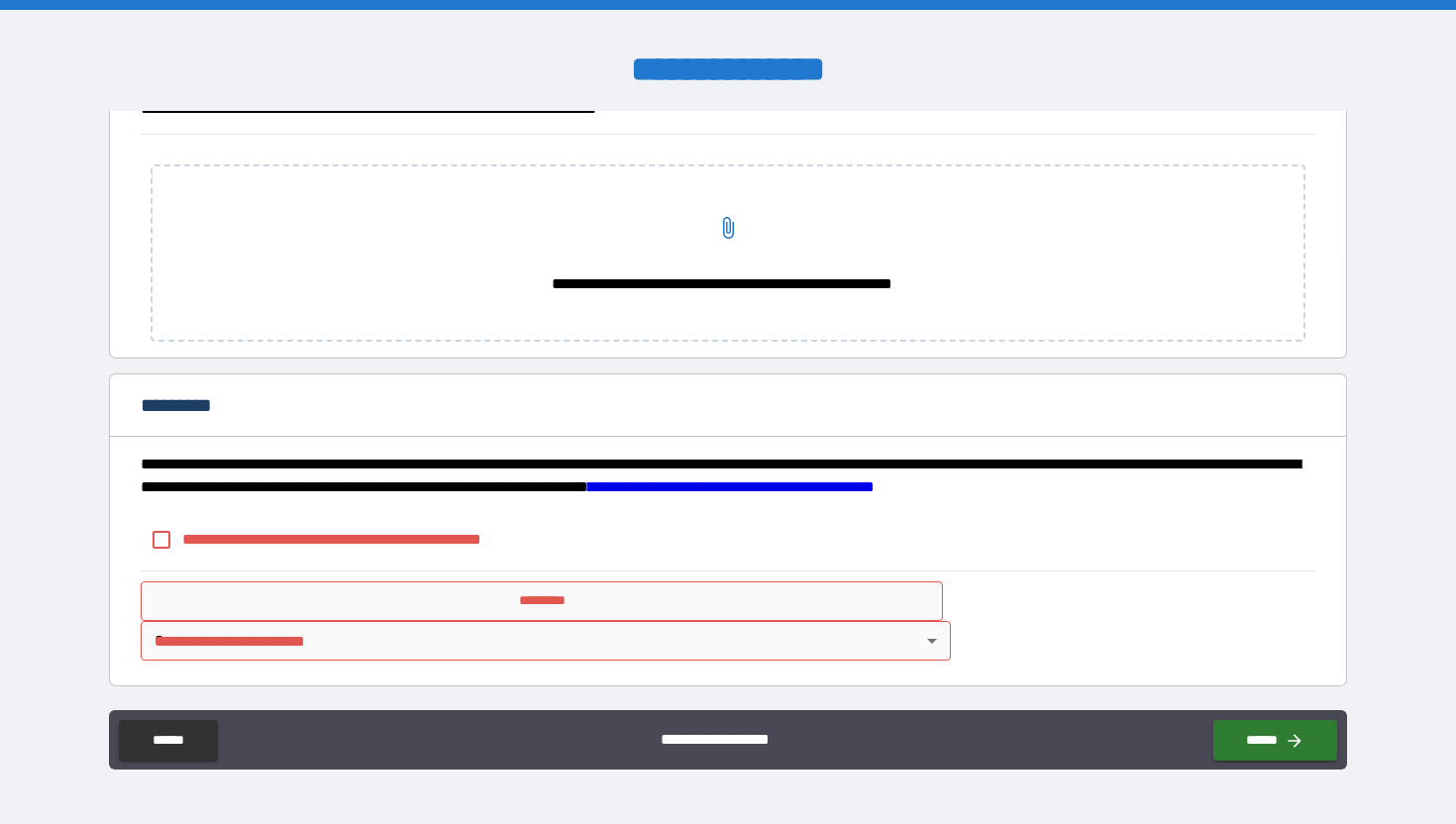 click 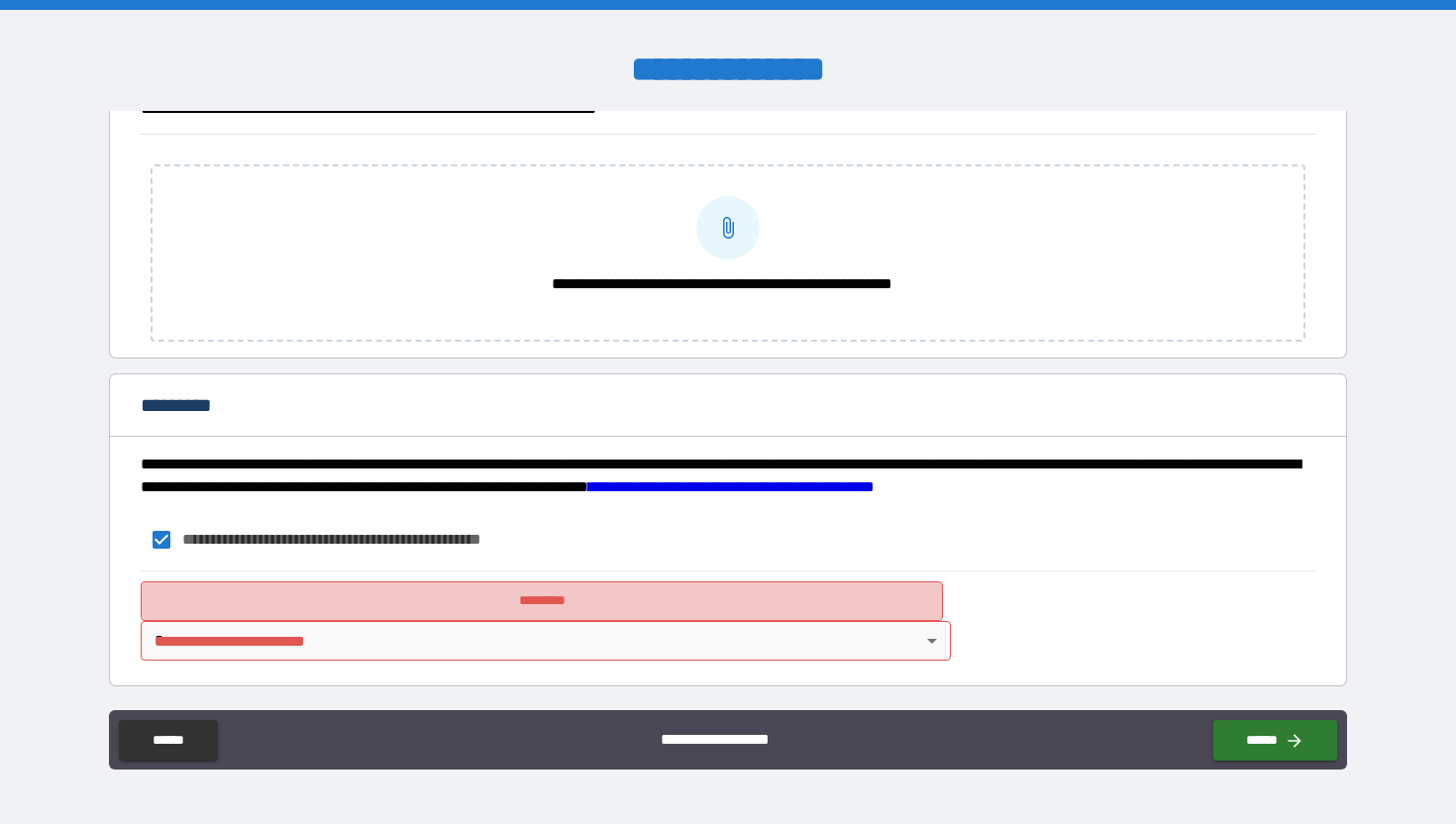 click on "*********" at bounding box center [542, 601] 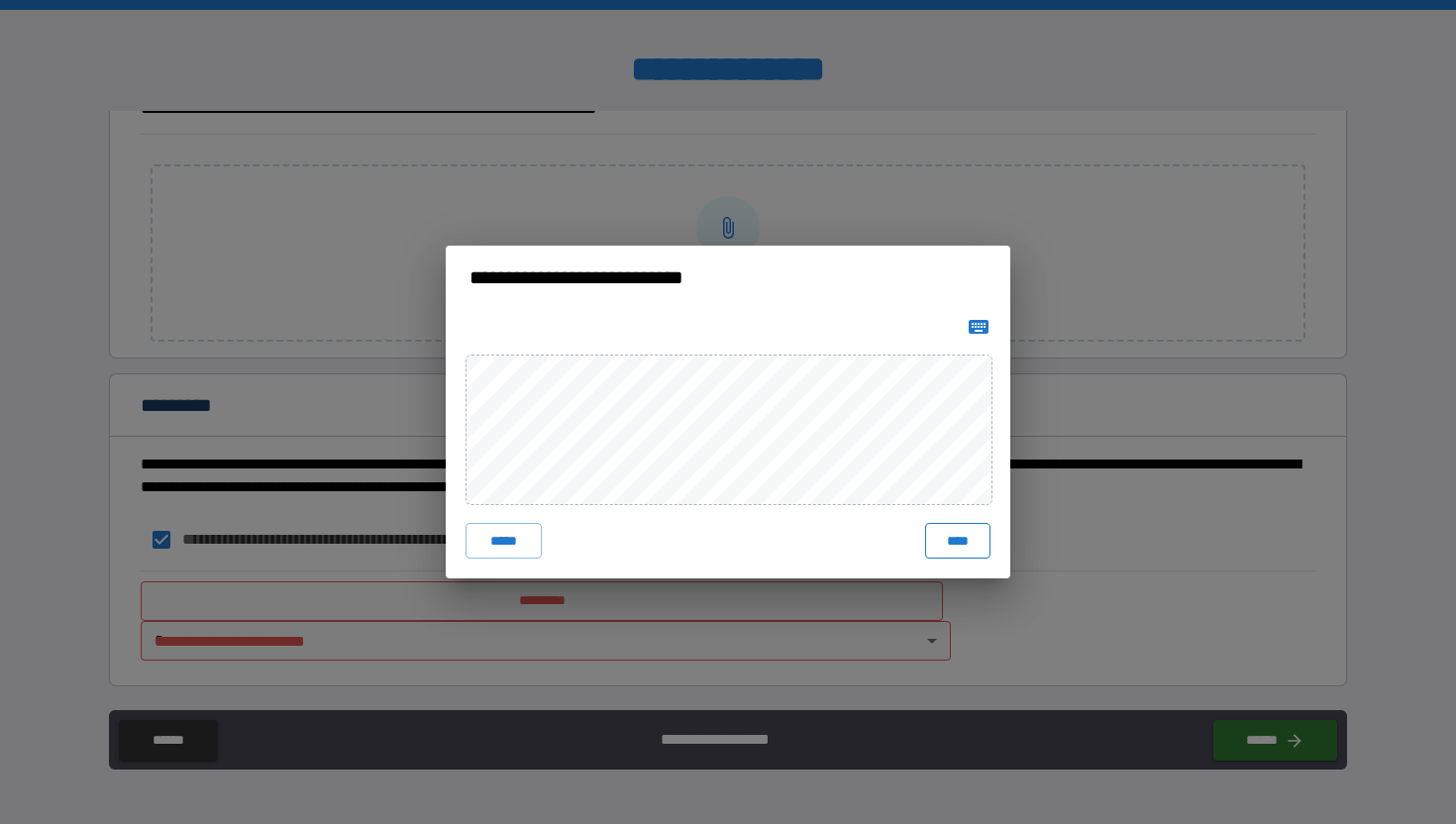 click on "****" at bounding box center [958, 541] 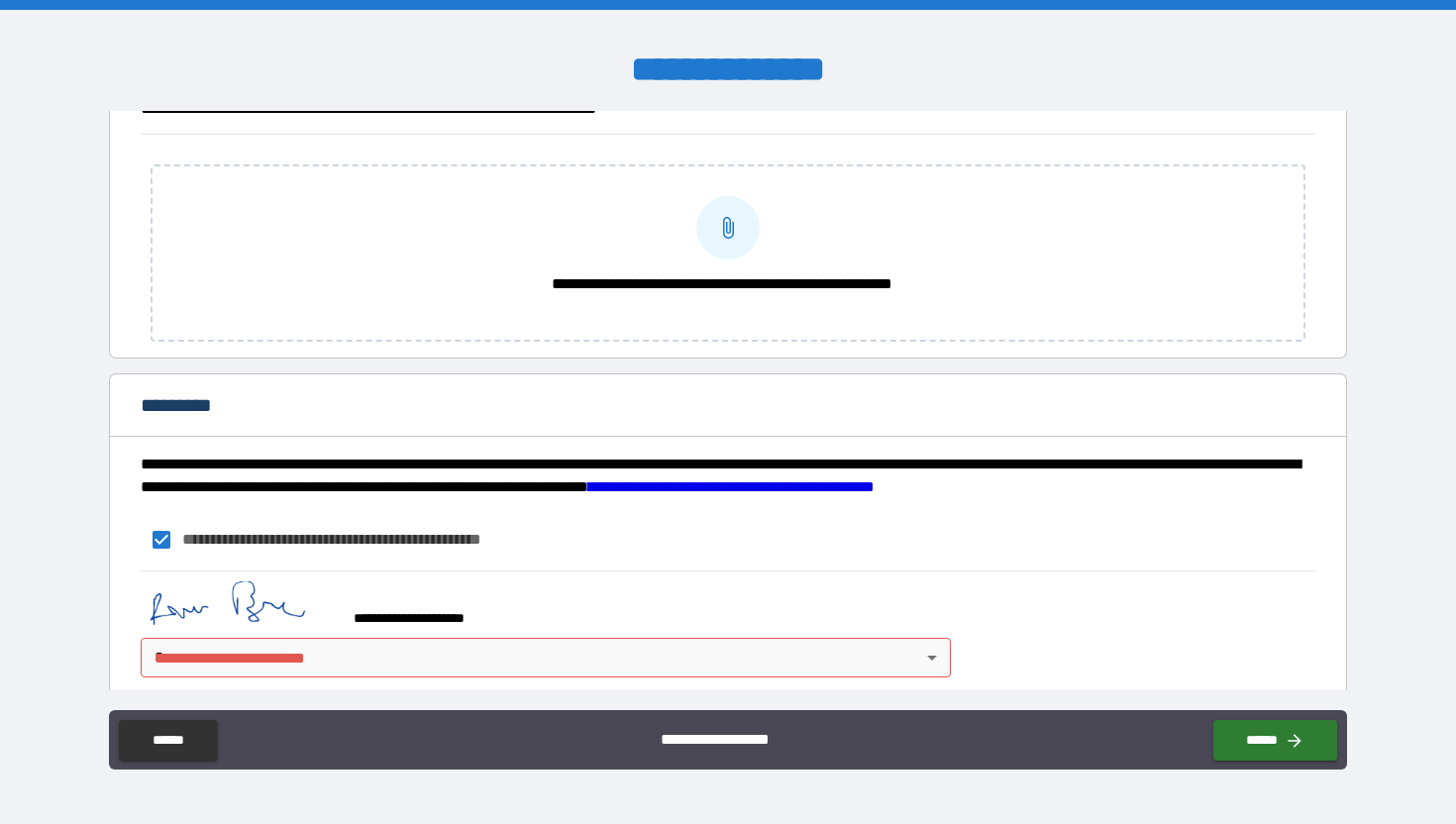 click on "**********" at bounding box center [728, 412] 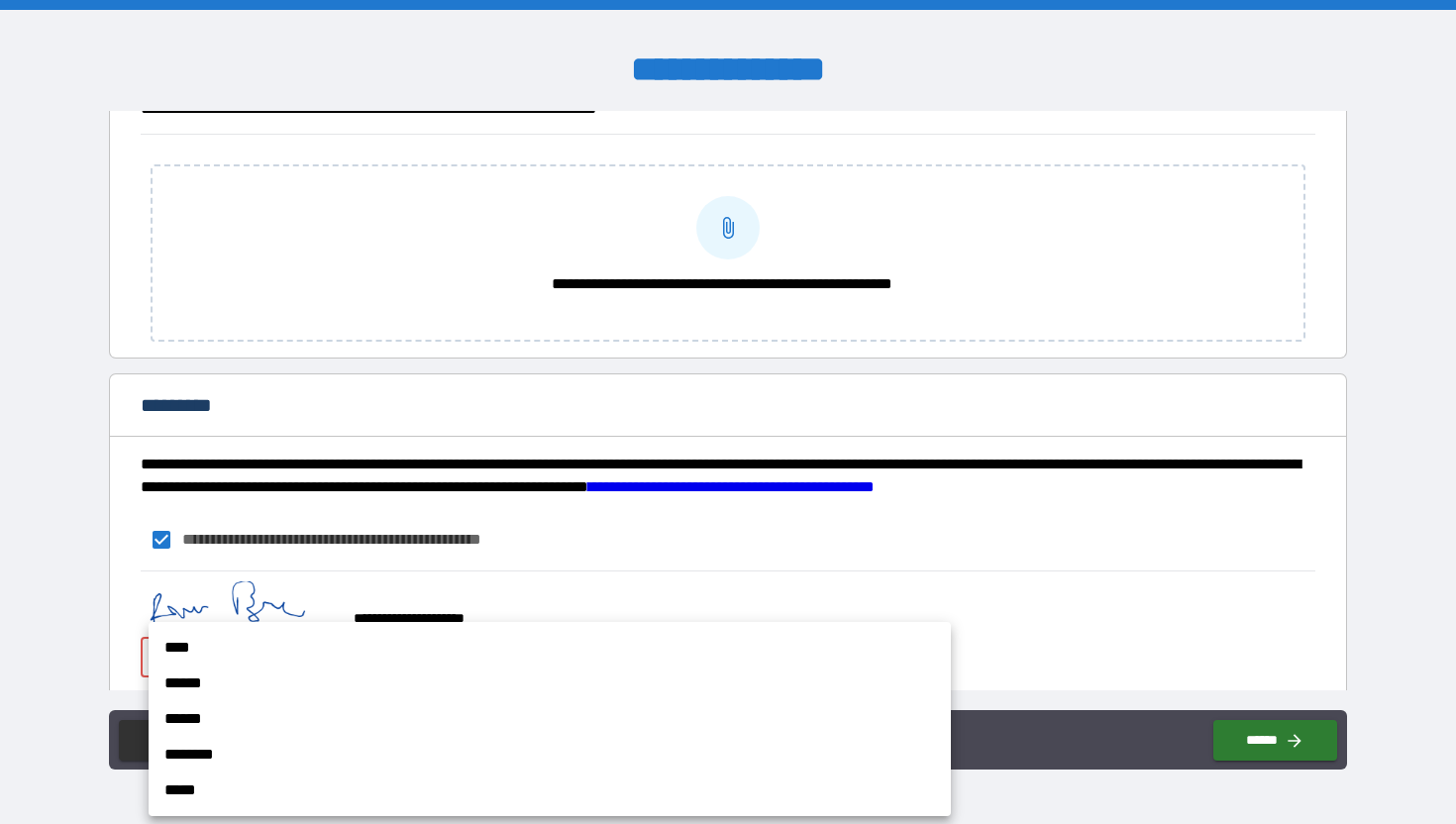 click on "****" at bounding box center [550, 648] 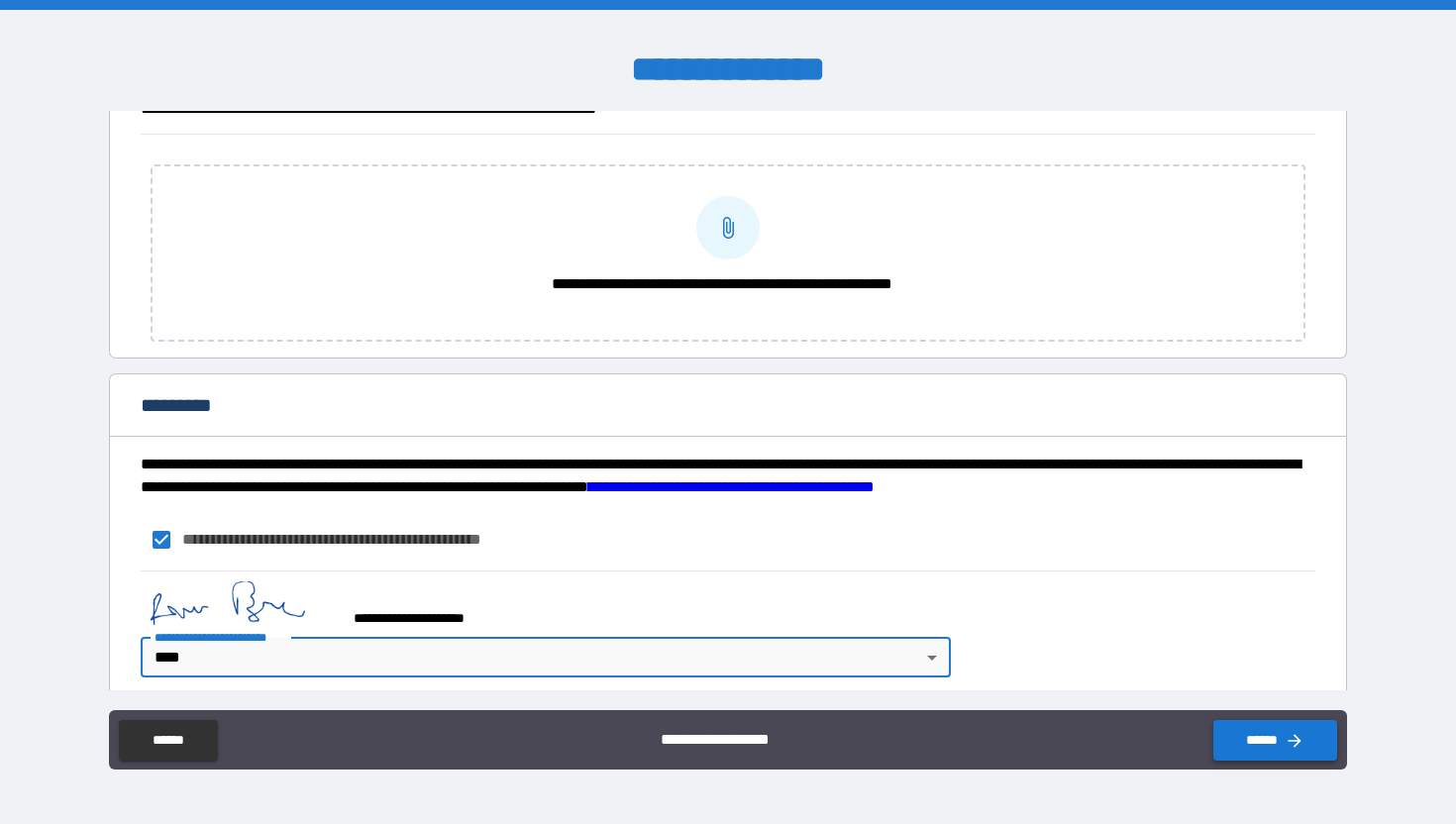 click on "******" at bounding box center [1275, 740] 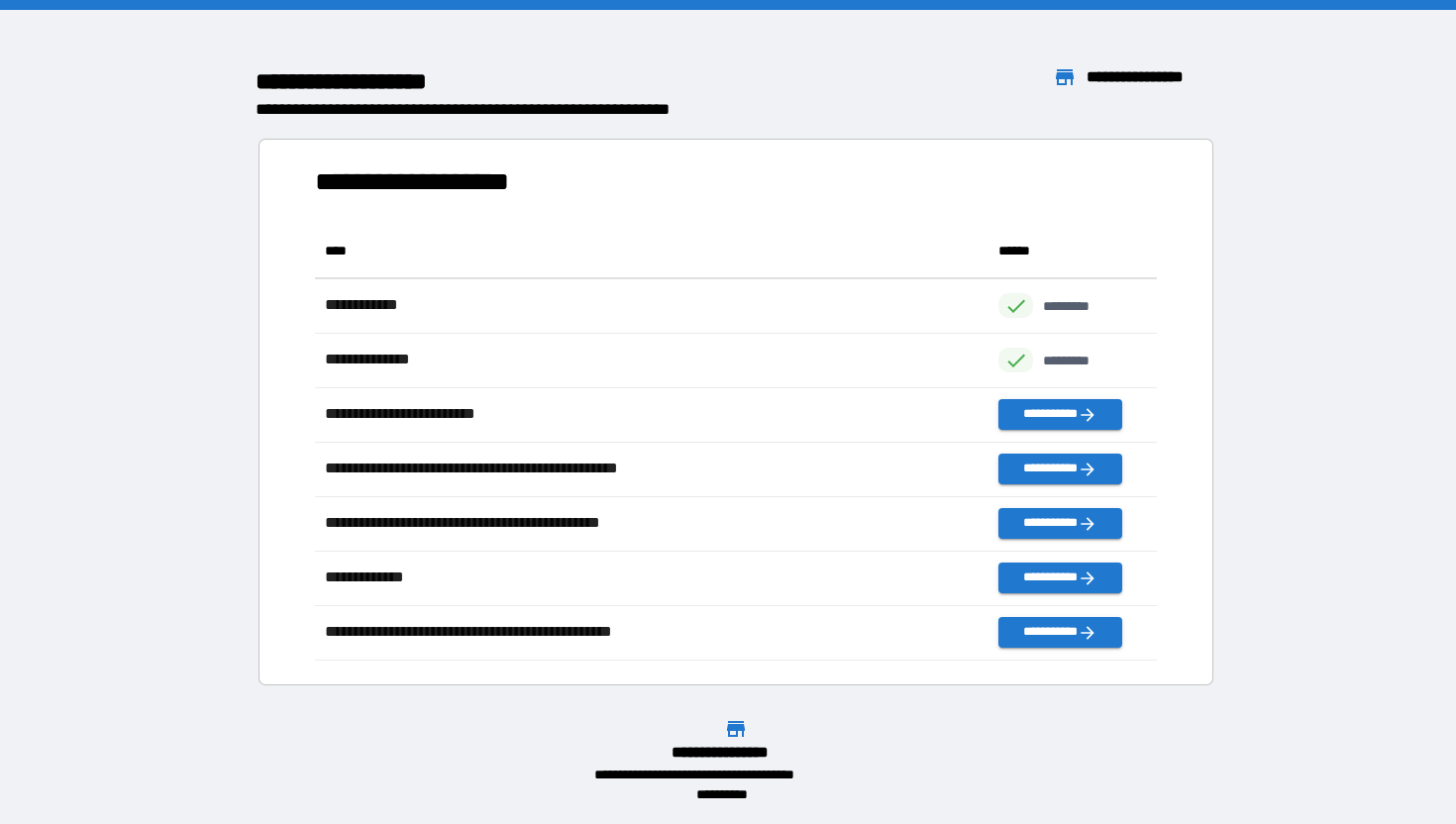 scroll, scrollTop: 16, scrollLeft: 16, axis: both 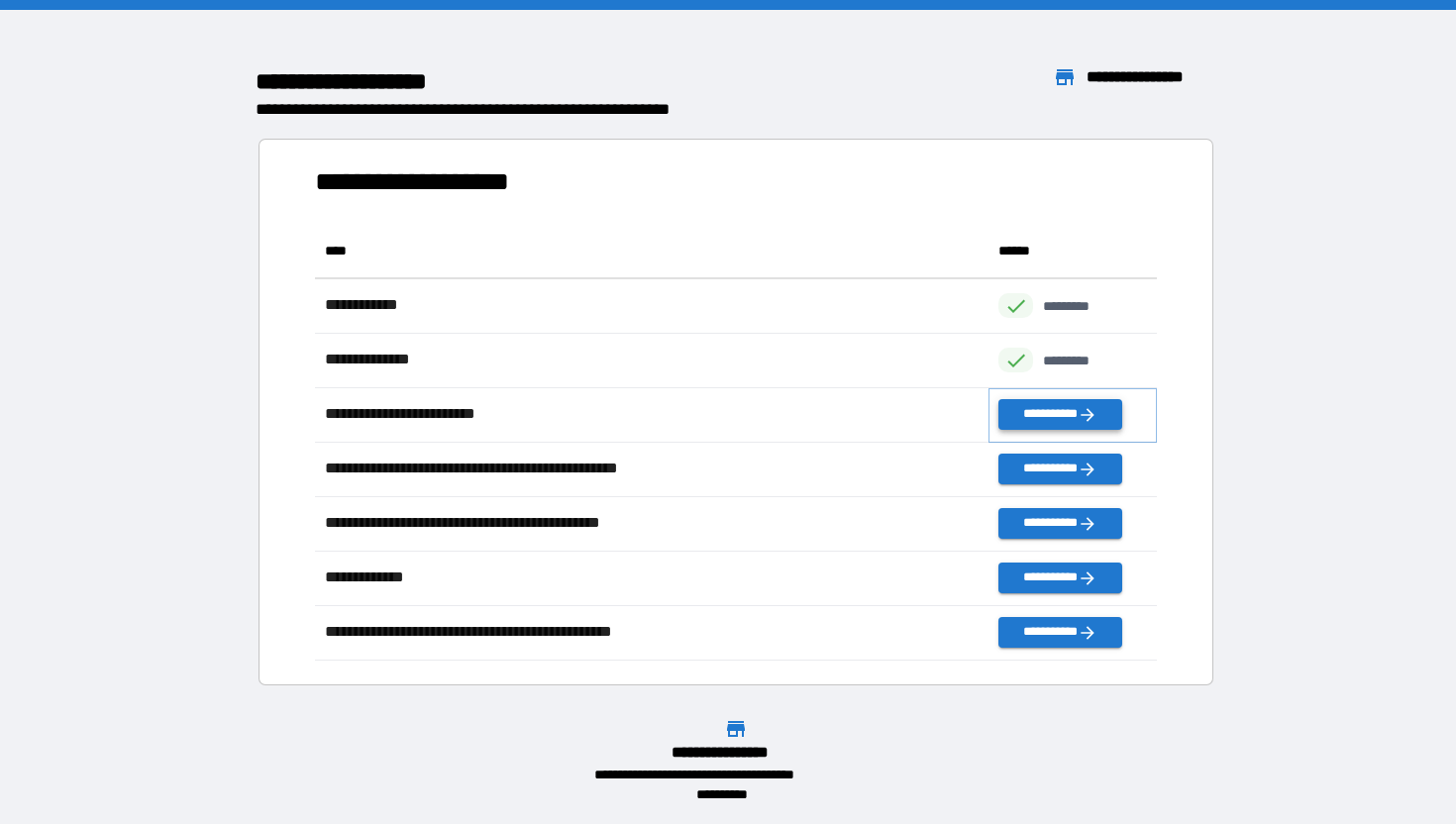 click on "**********" at bounding box center [1060, 414] 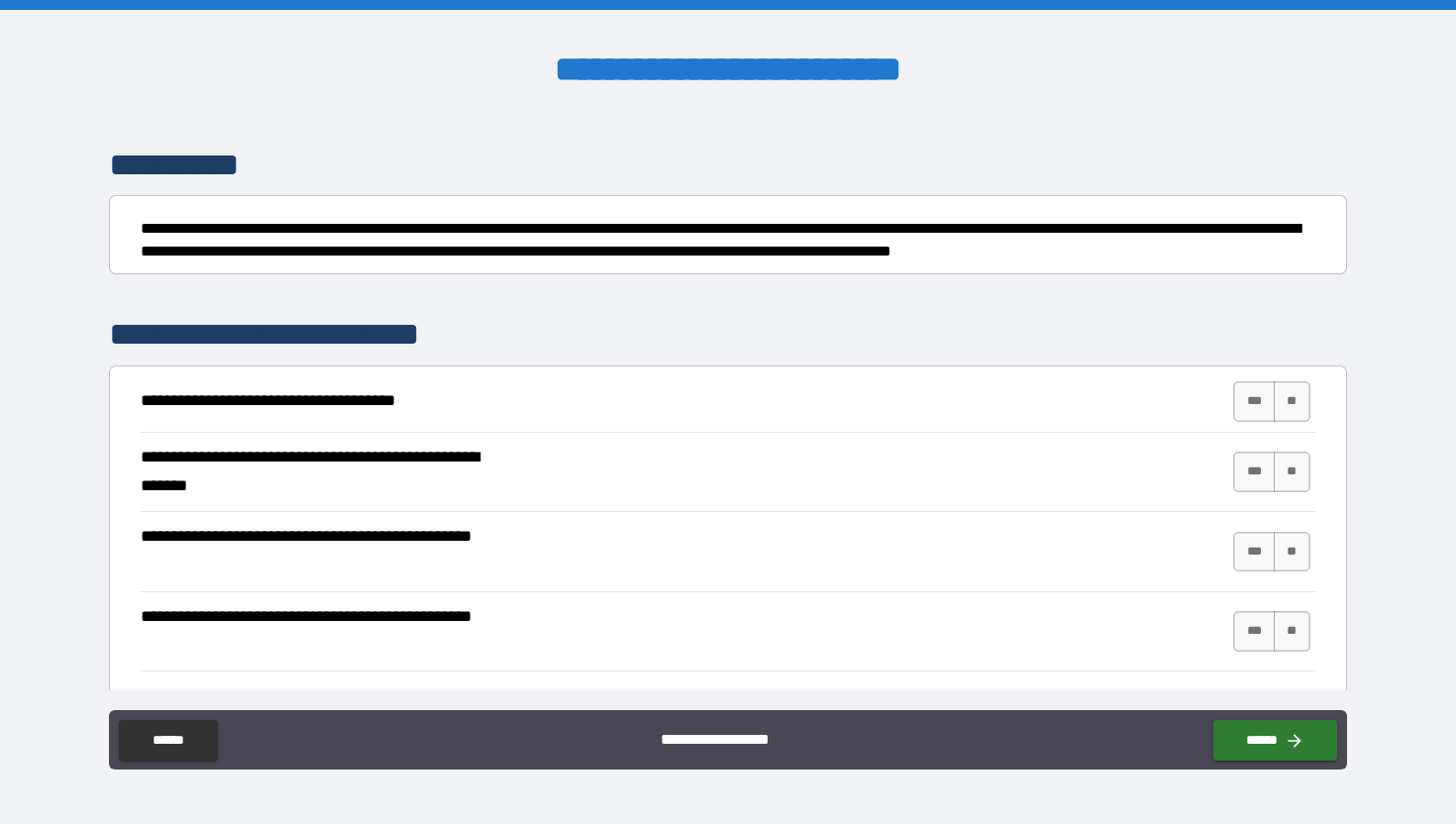 scroll, scrollTop: 131, scrollLeft: 0, axis: vertical 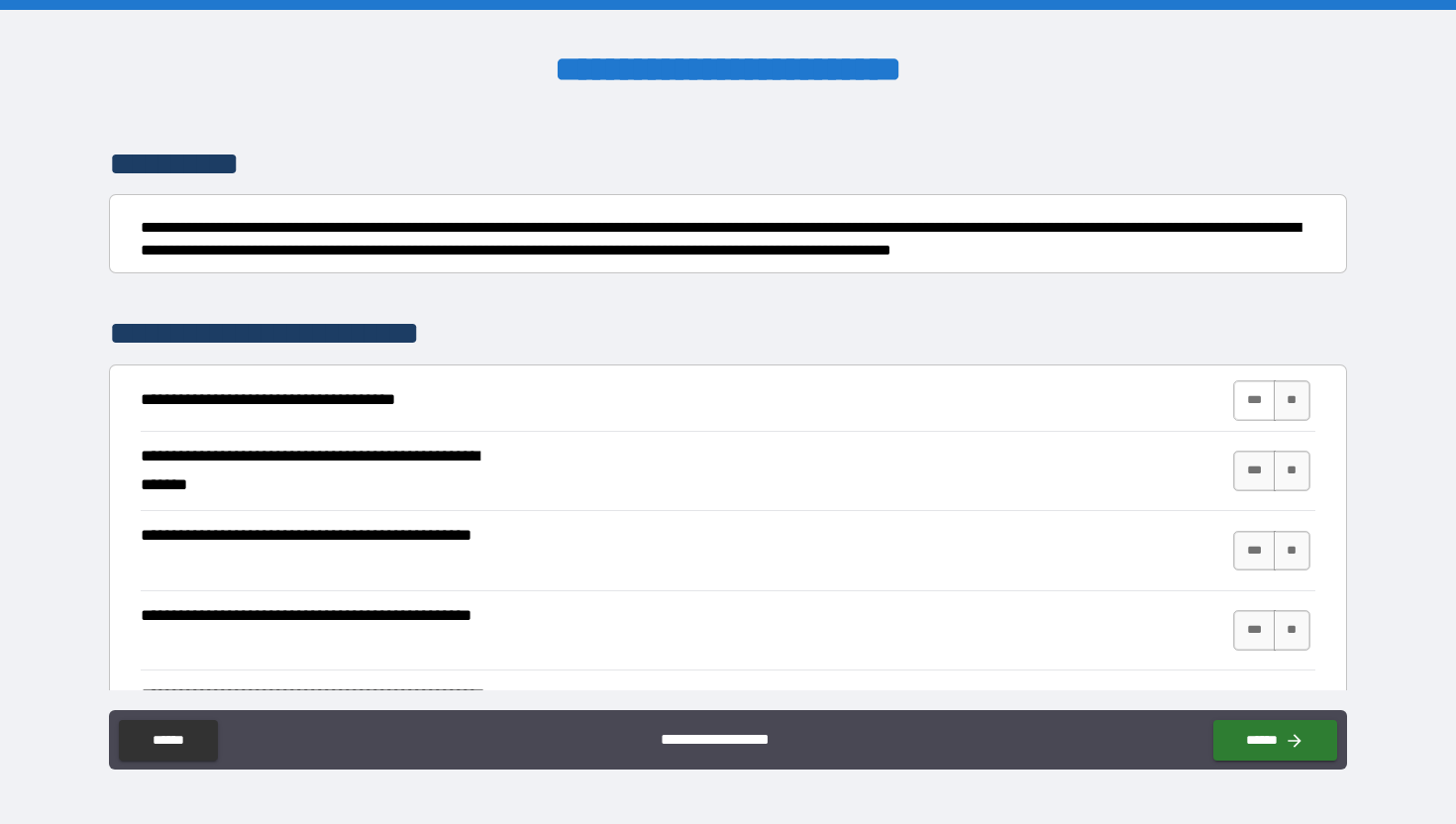 click on "***" at bounding box center [1254, 400] 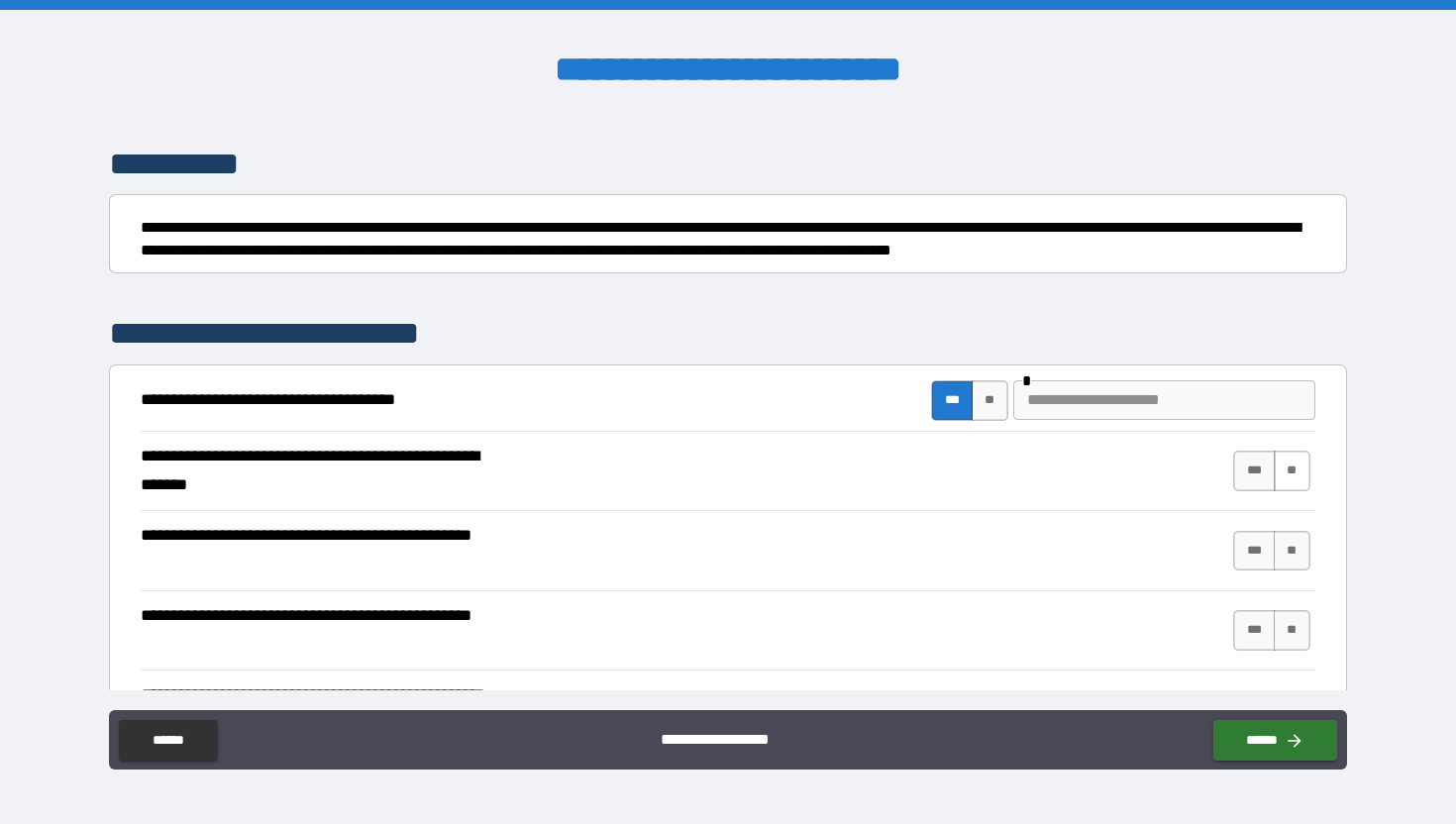 click on "**" at bounding box center (1292, 470) 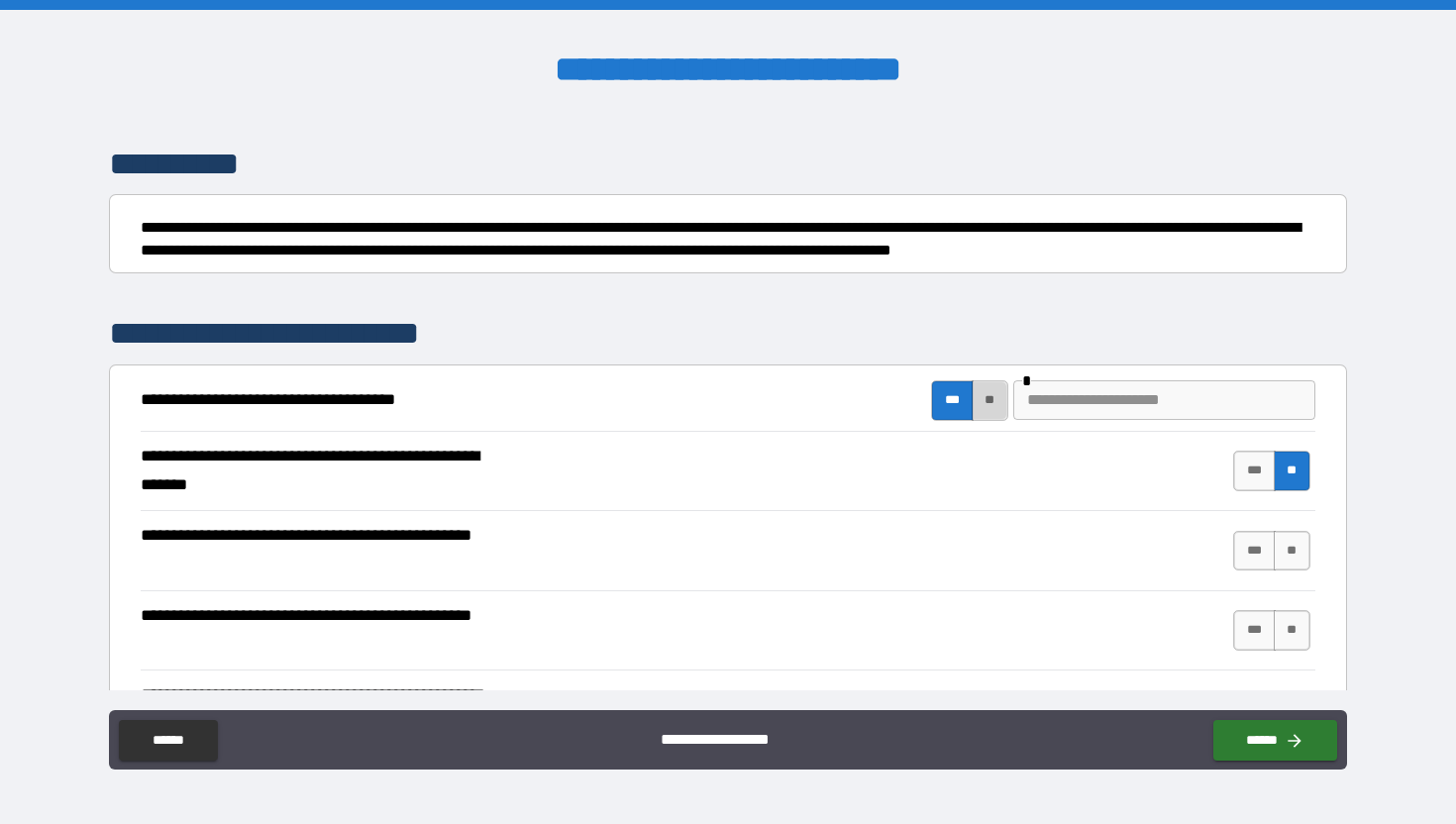 click on "**" at bounding box center (989, 400) 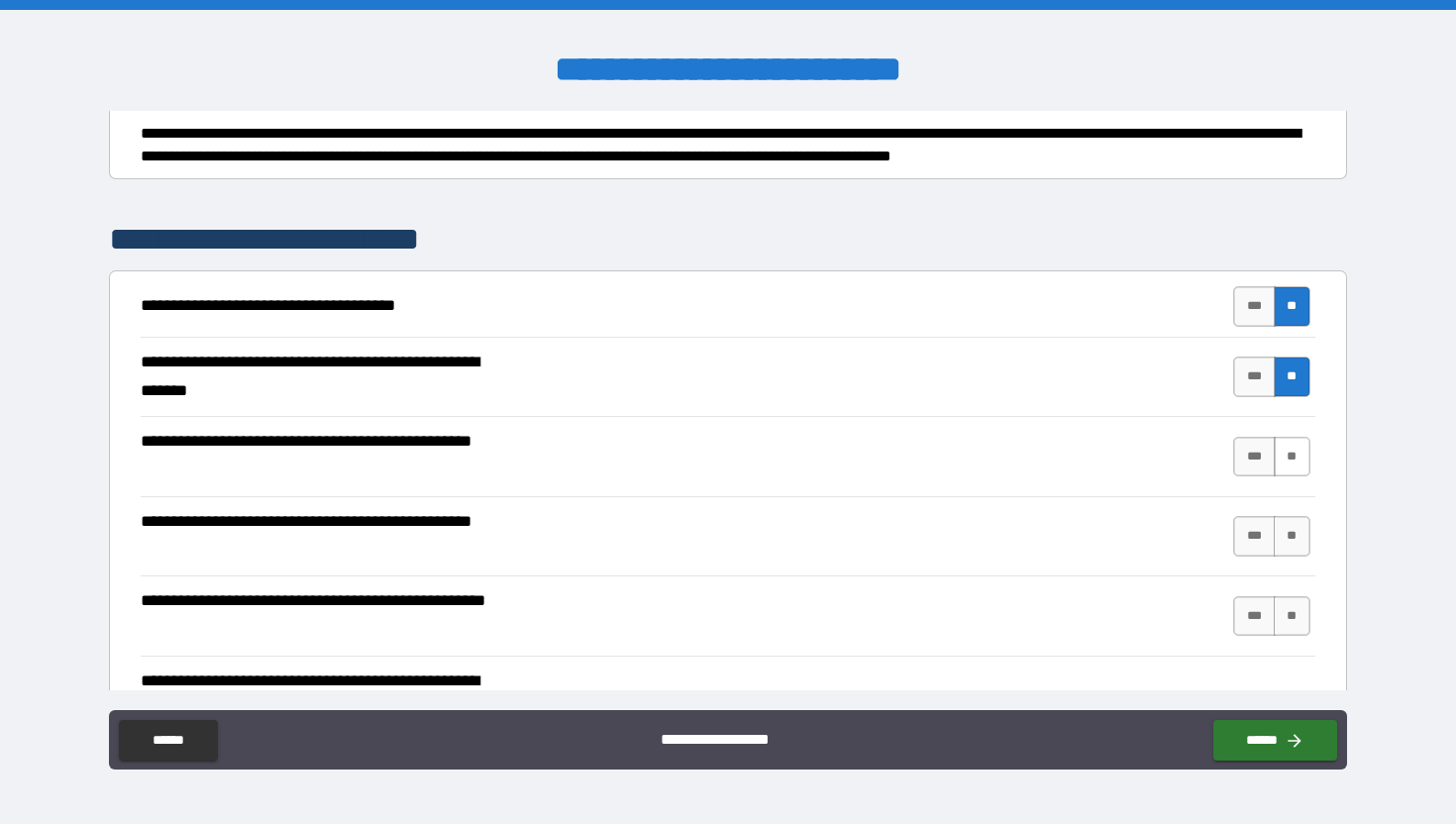scroll, scrollTop: 227, scrollLeft: 0, axis: vertical 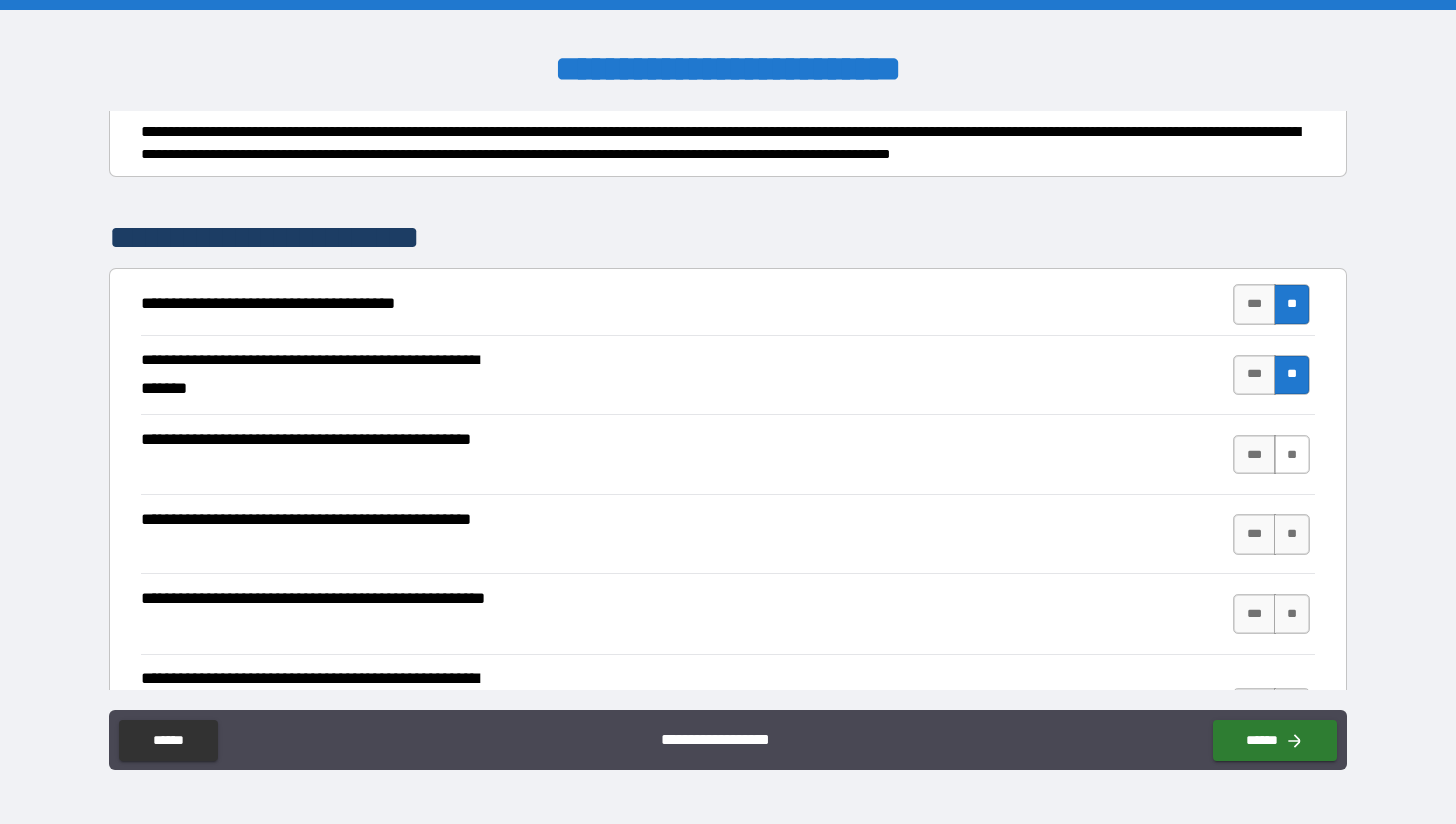 click on "**" at bounding box center [1292, 455] 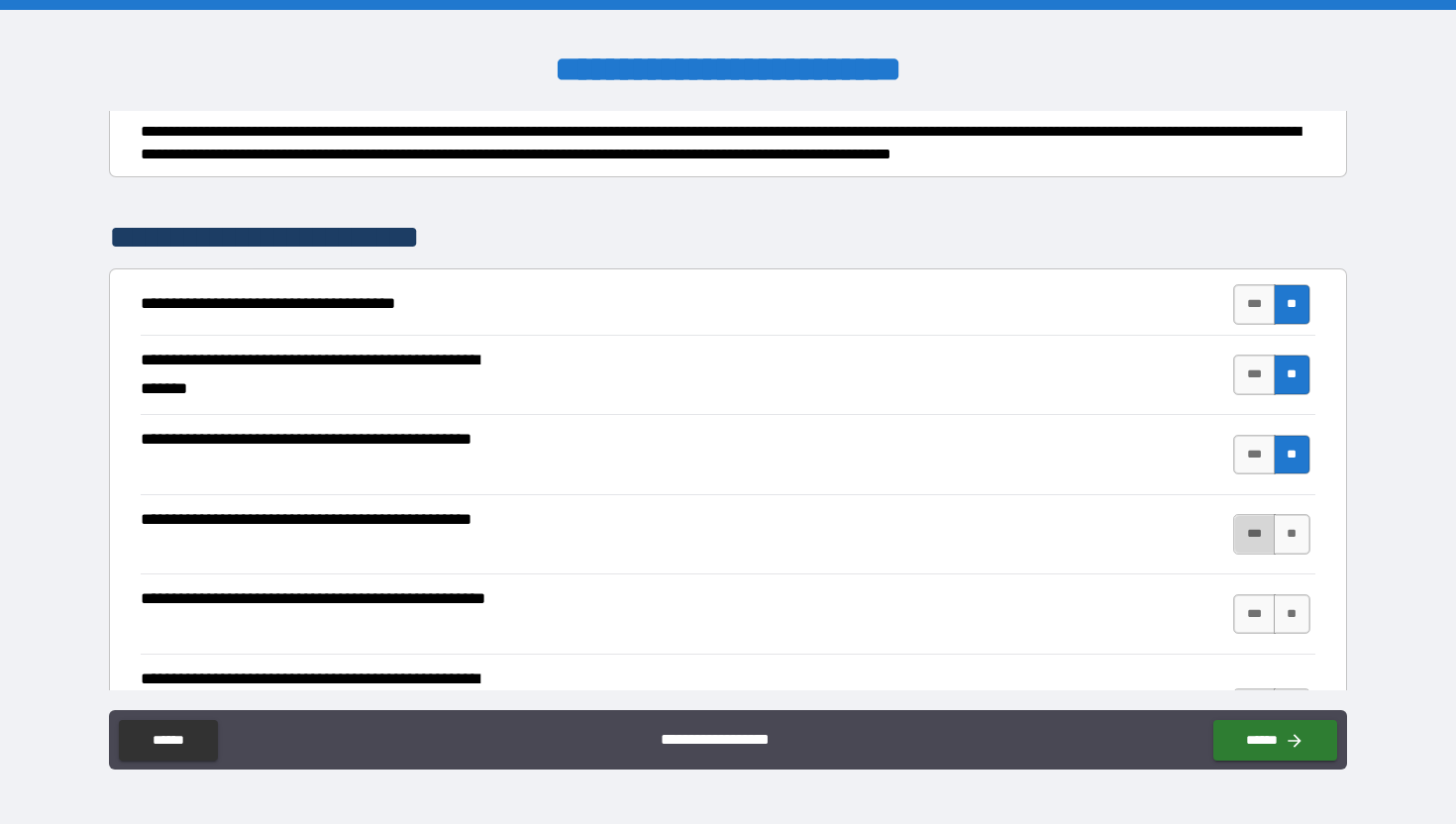 click on "***" at bounding box center [1254, 534] 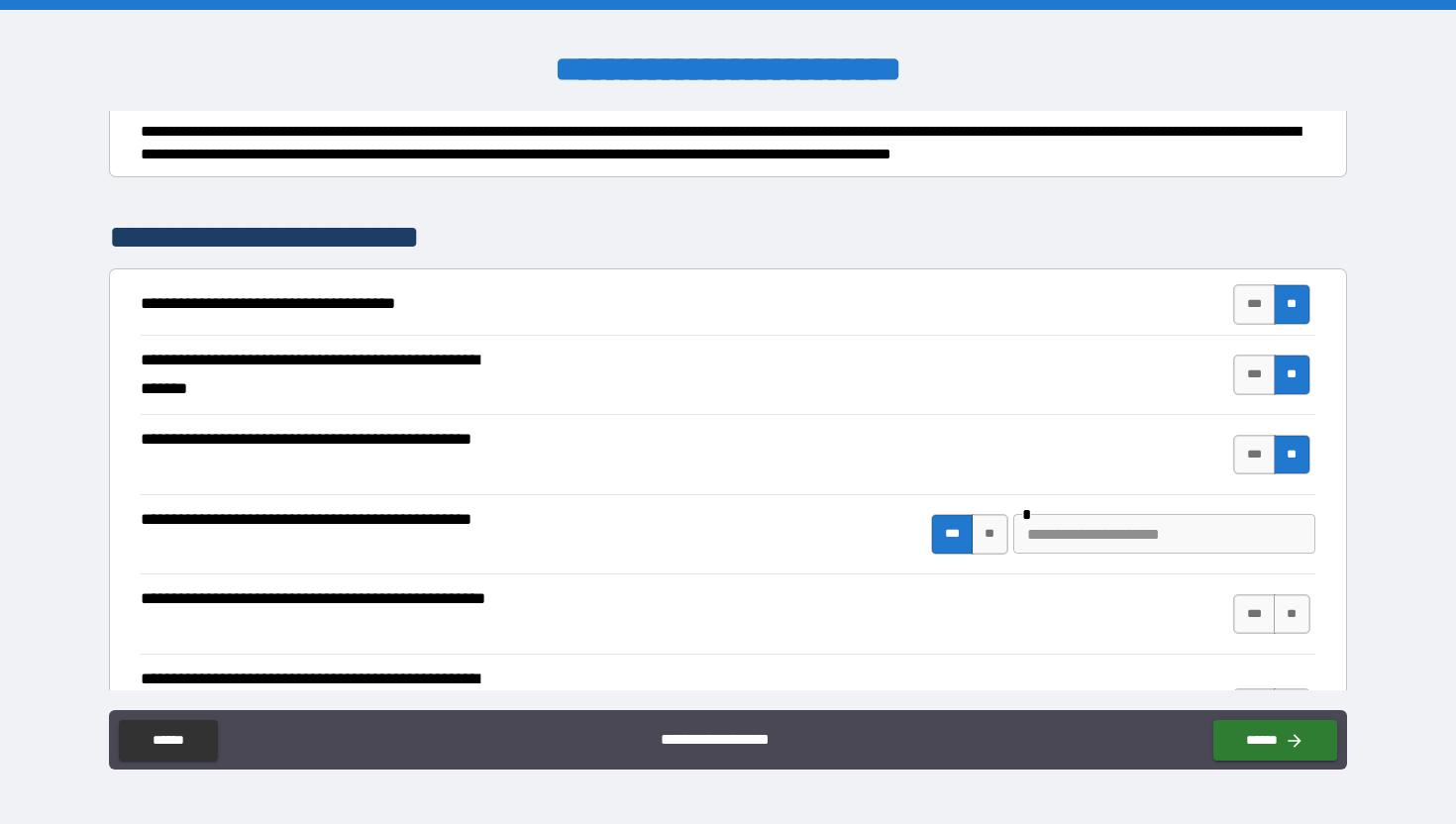 click at bounding box center (1164, 534) 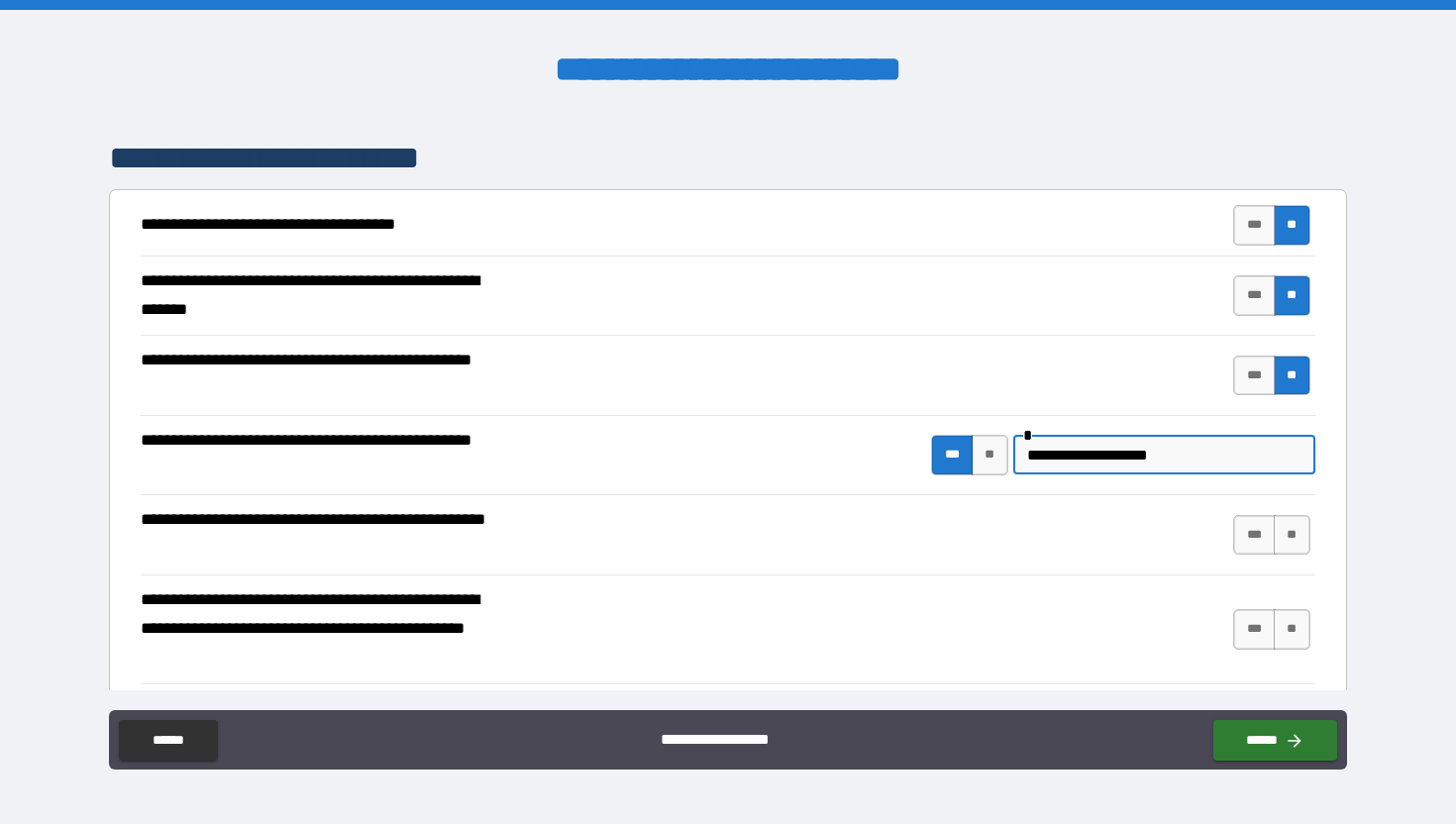 scroll, scrollTop: 351, scrollLeft: 0, axis: vertical 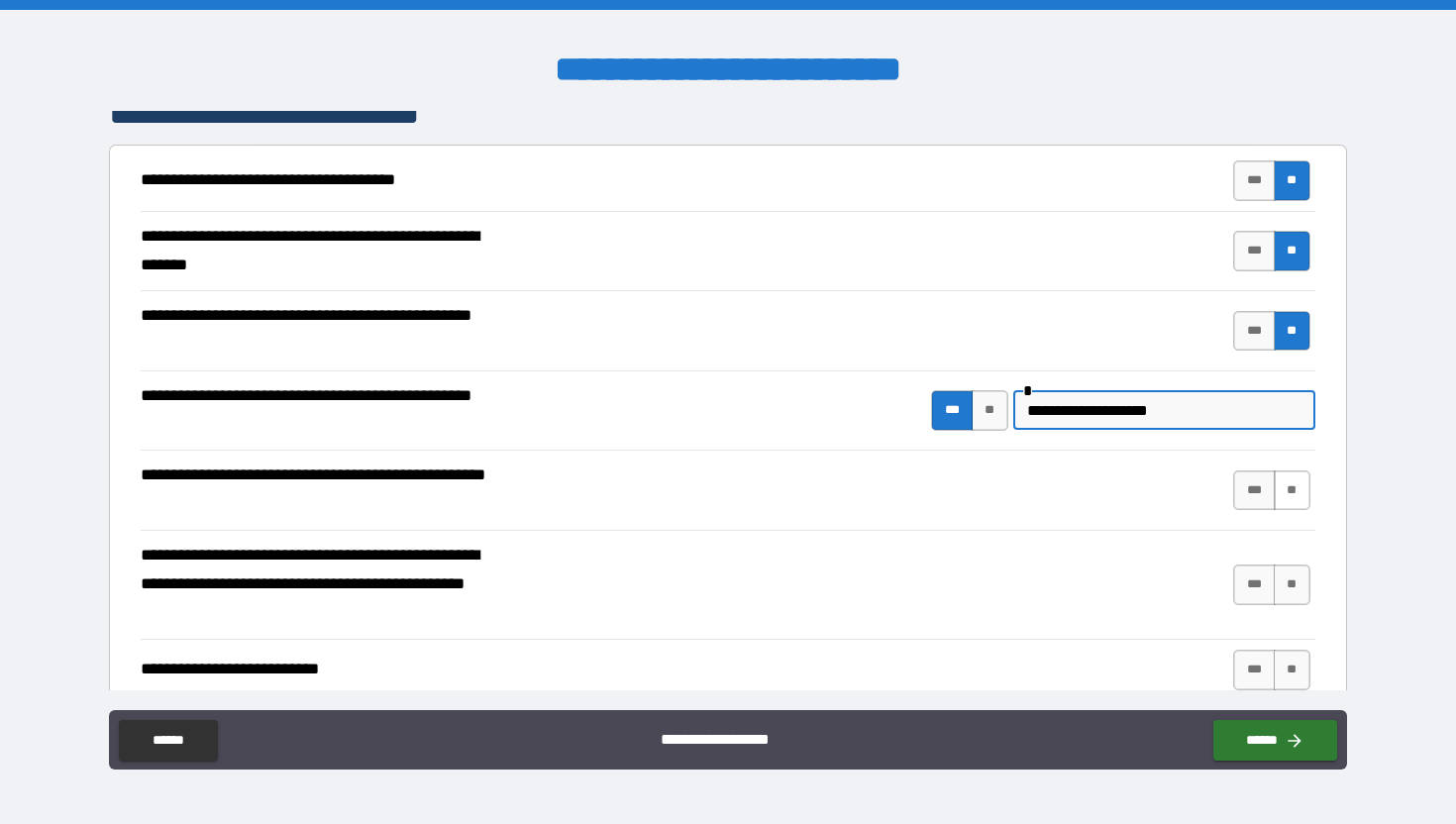 type on "**********" 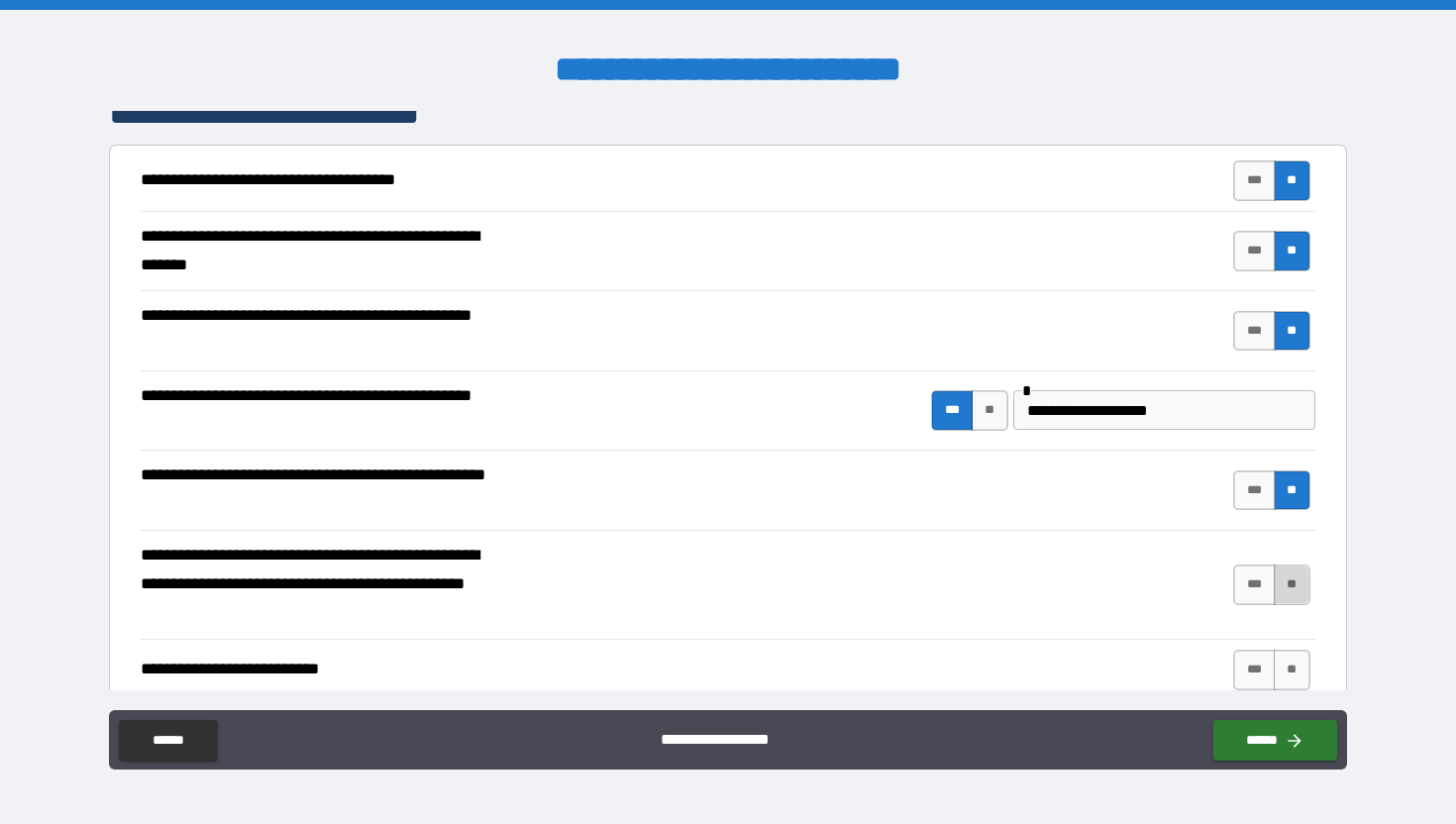 click on "**" at bounding box center (1292, 584) 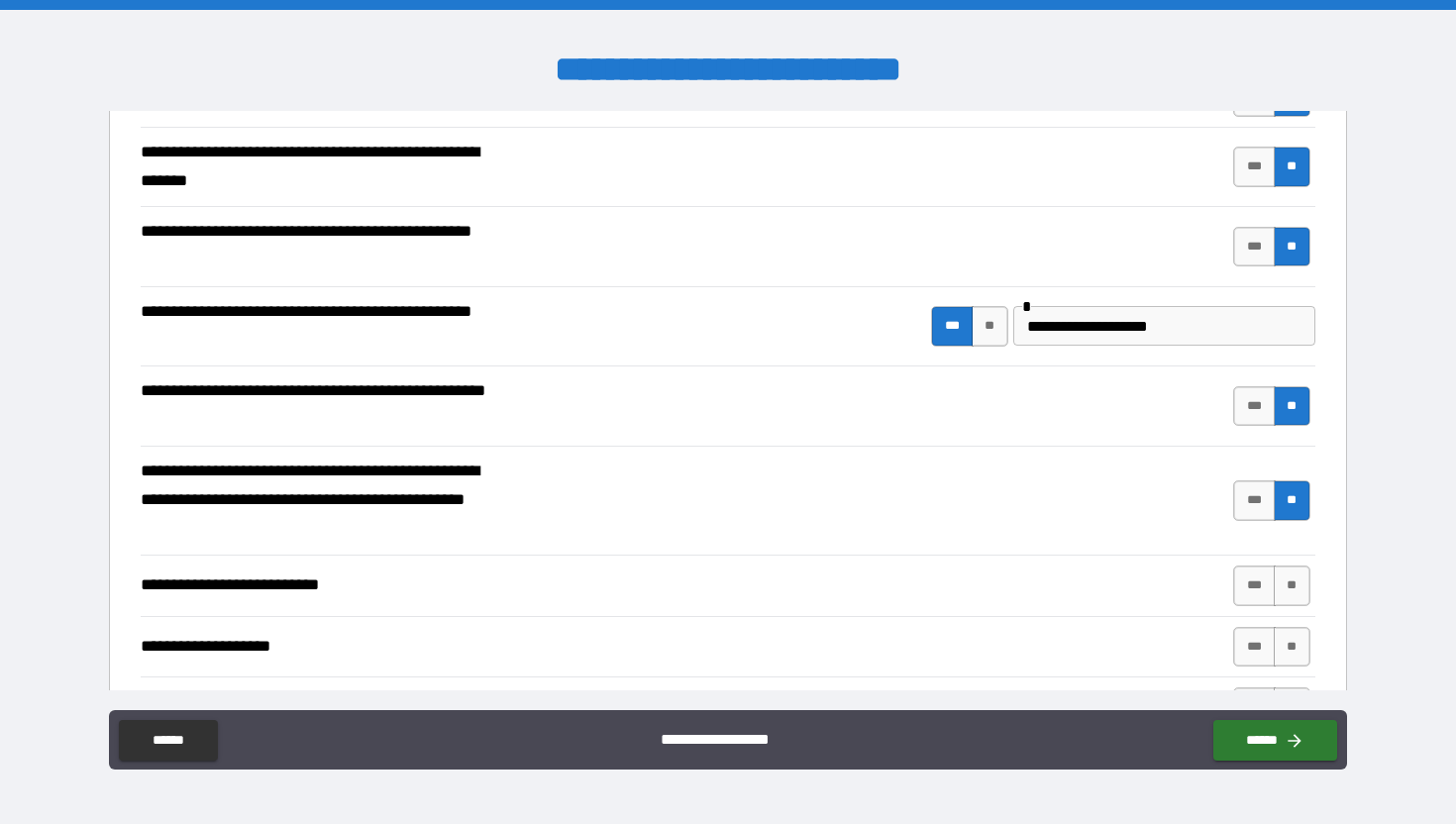 scroll, scrollTop: 459, scrollLeft: 0, axis: vertical 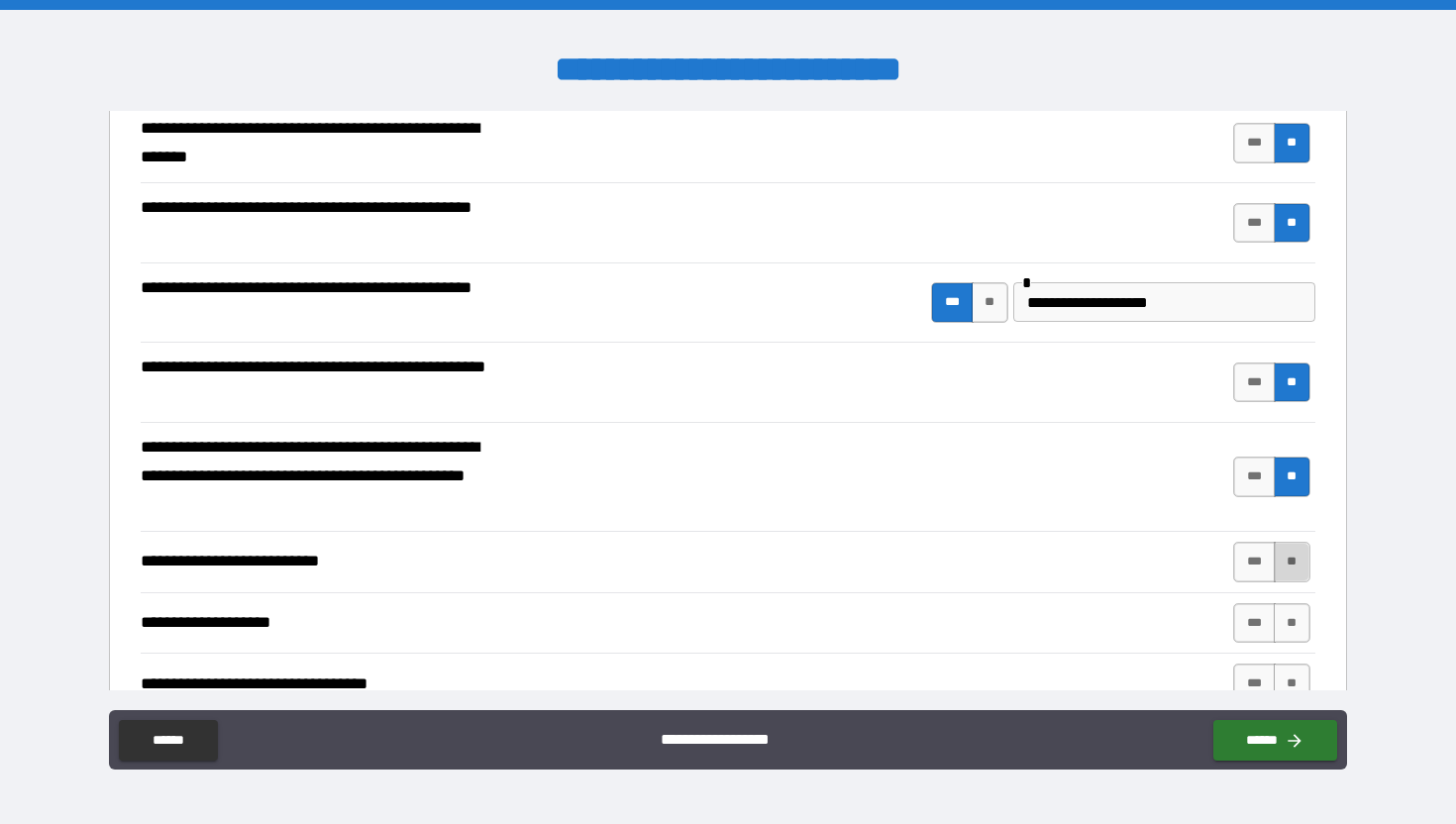 click on "**" at bounding box center [1292, 562] 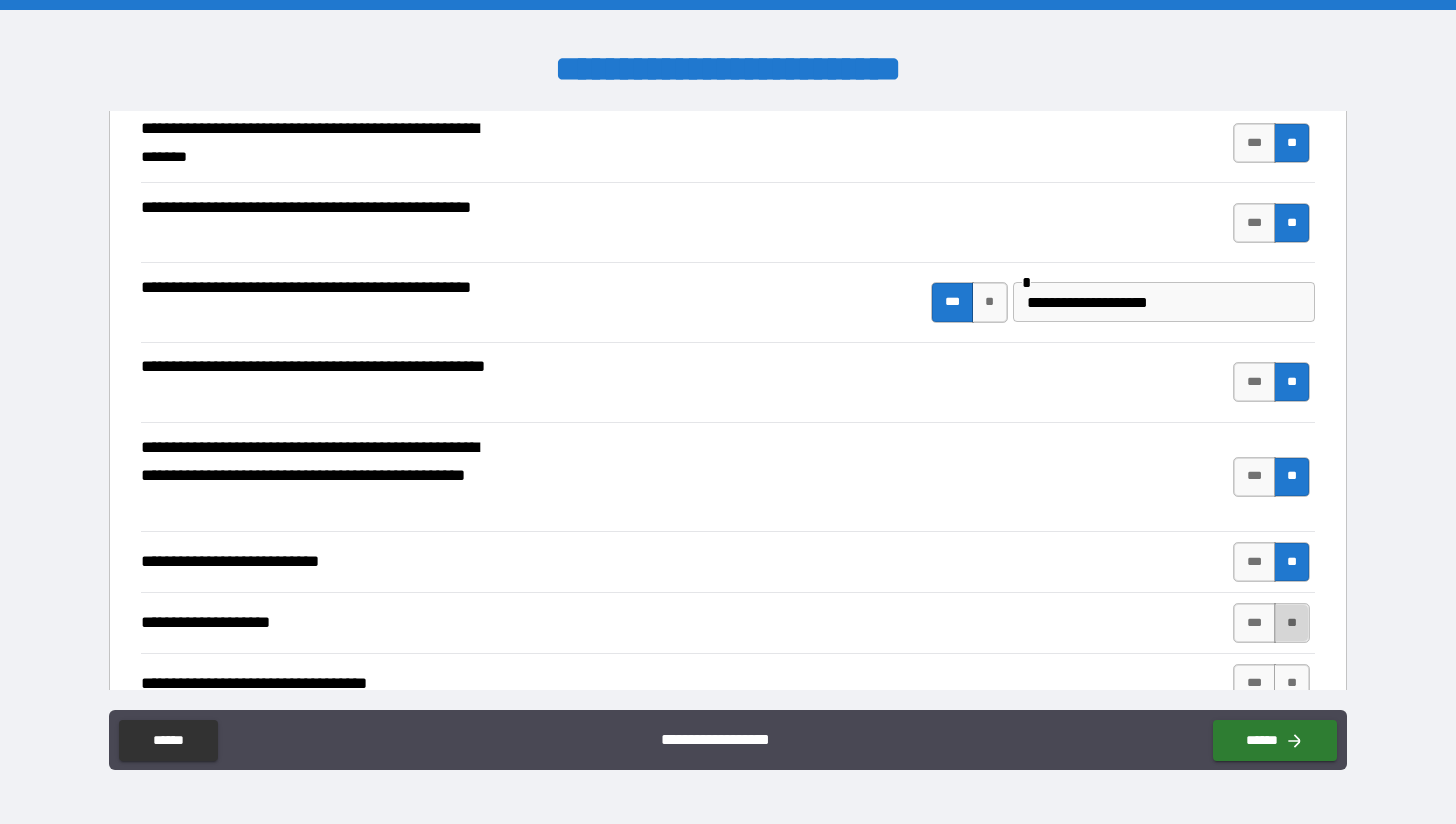 click on "**" at bounding box center [1292, 623] 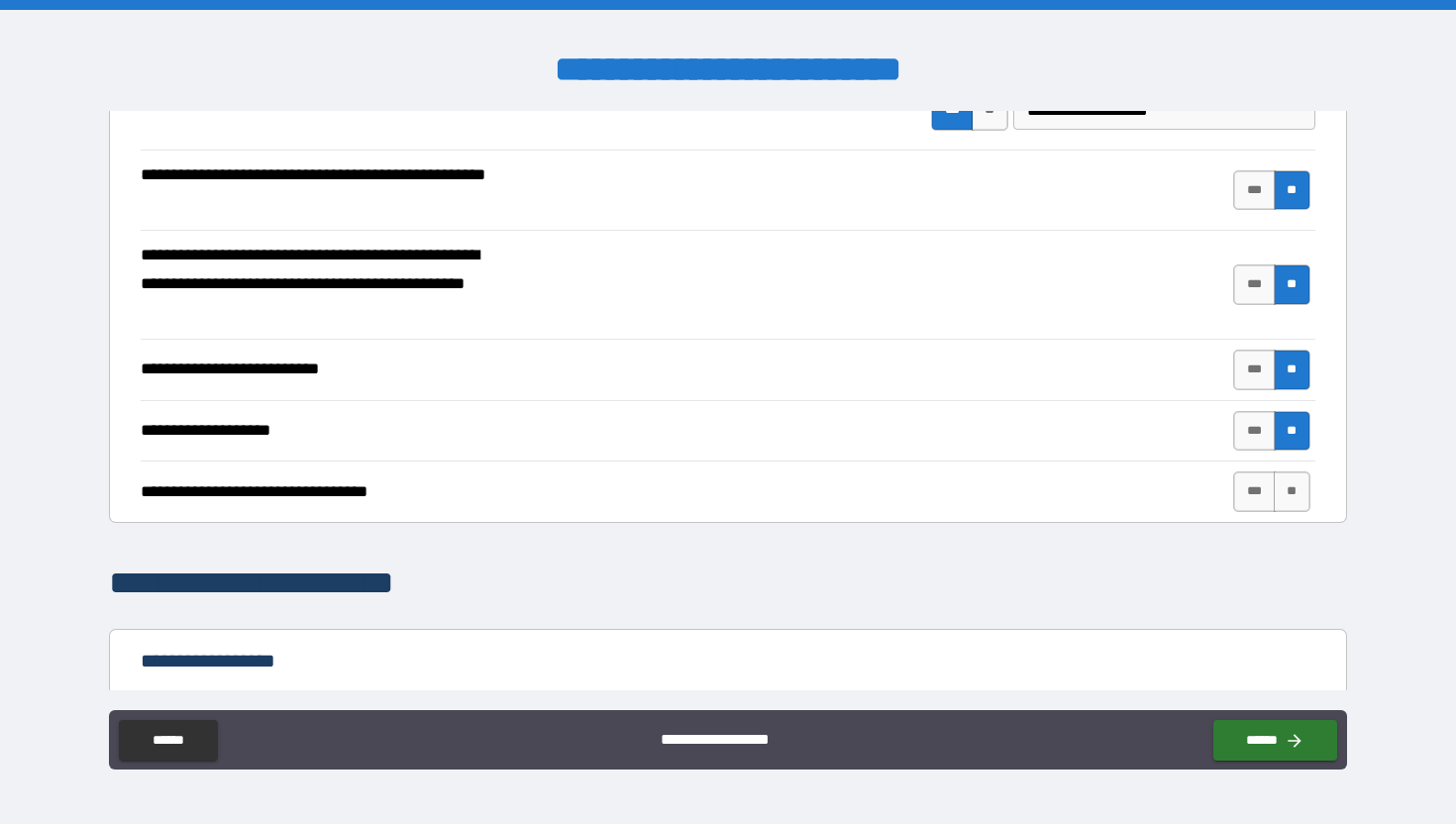 scroll, scrollTop: 654, scrollLeft: 0, axis: vertical 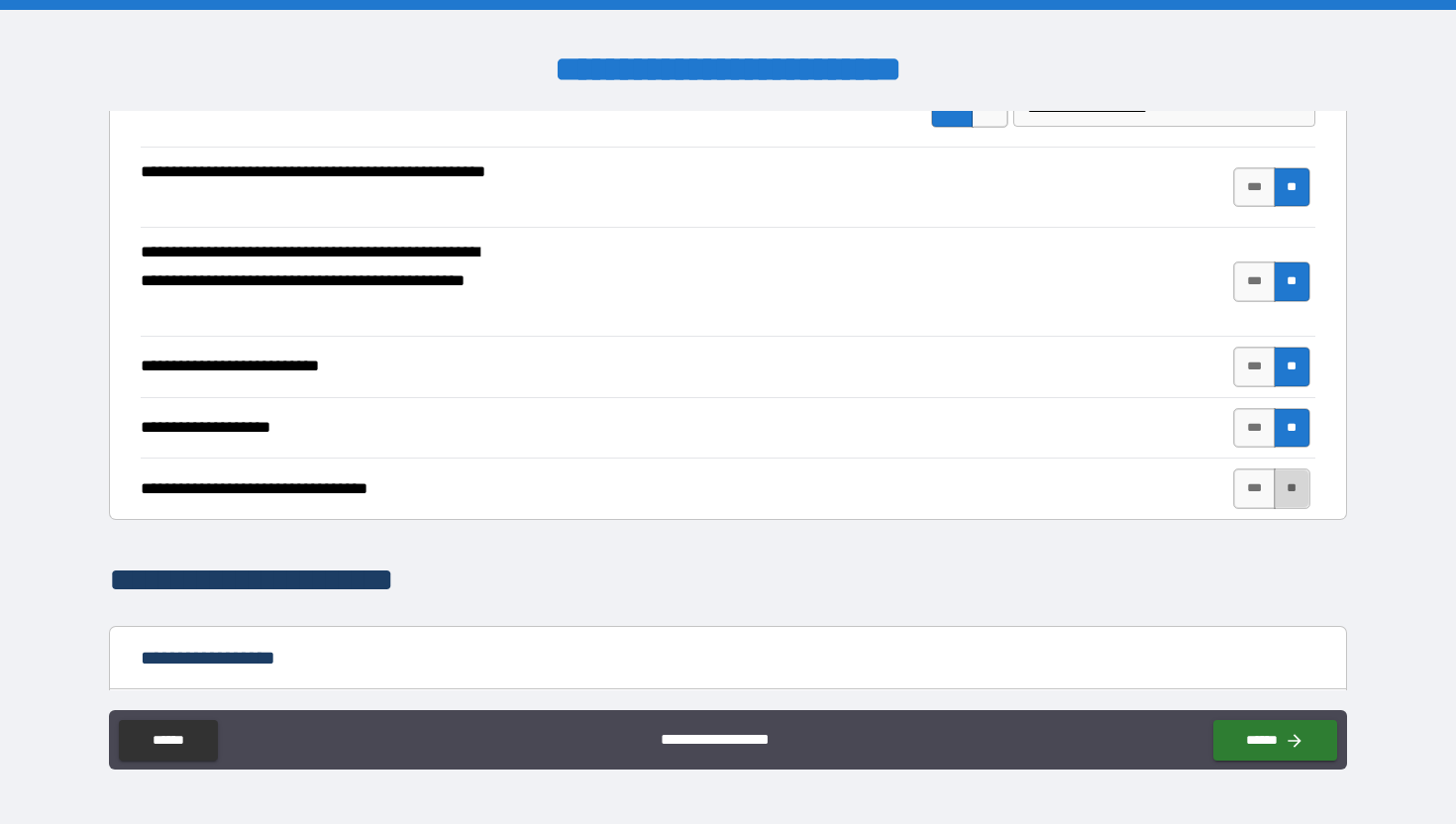 click on "**" at bounding box center [1292, 488] 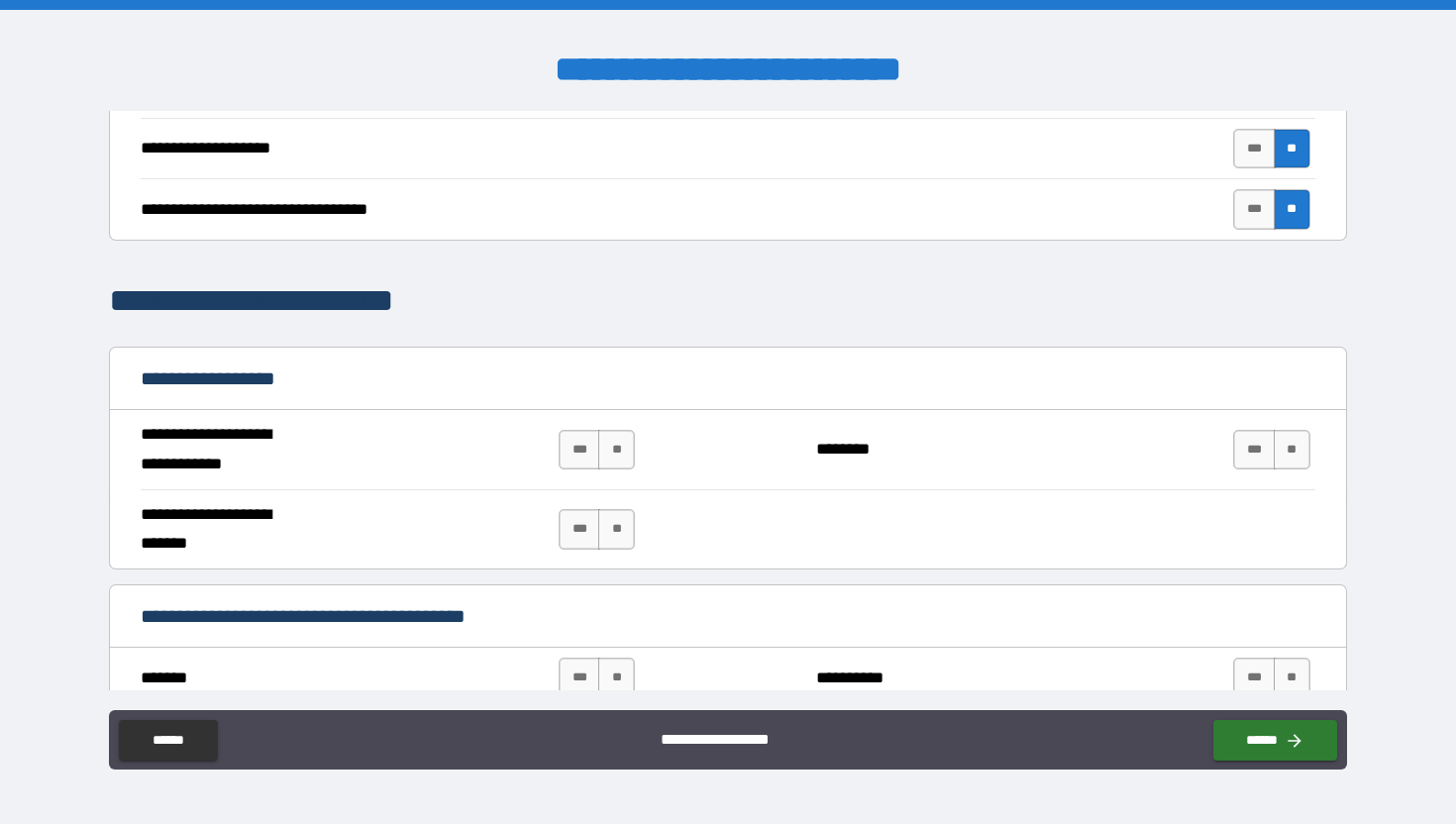 scroll, scrollTop: 943, scrollLeft: 0, axis: vertical 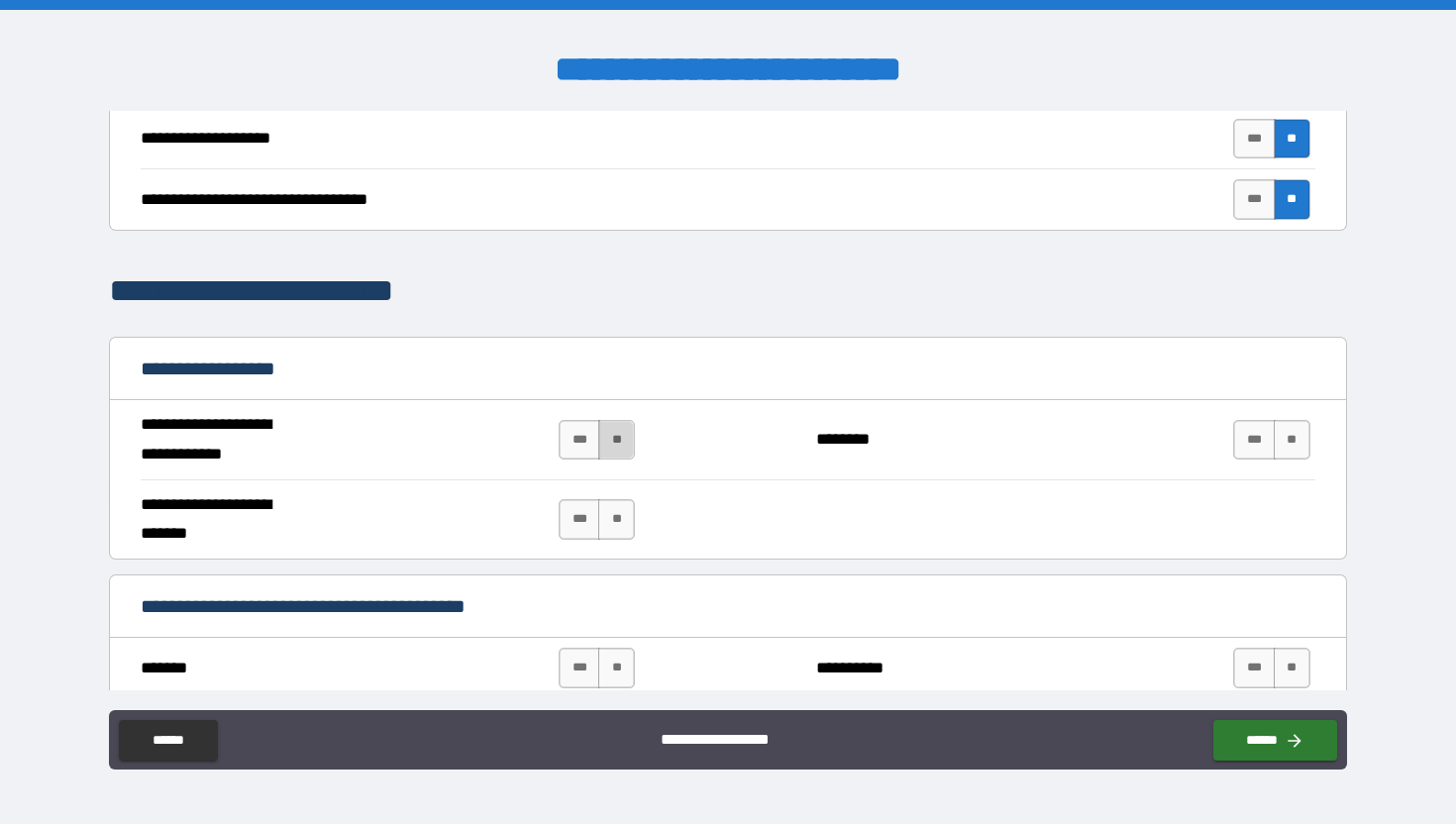 click on "**" at bounding box center (616, 440) 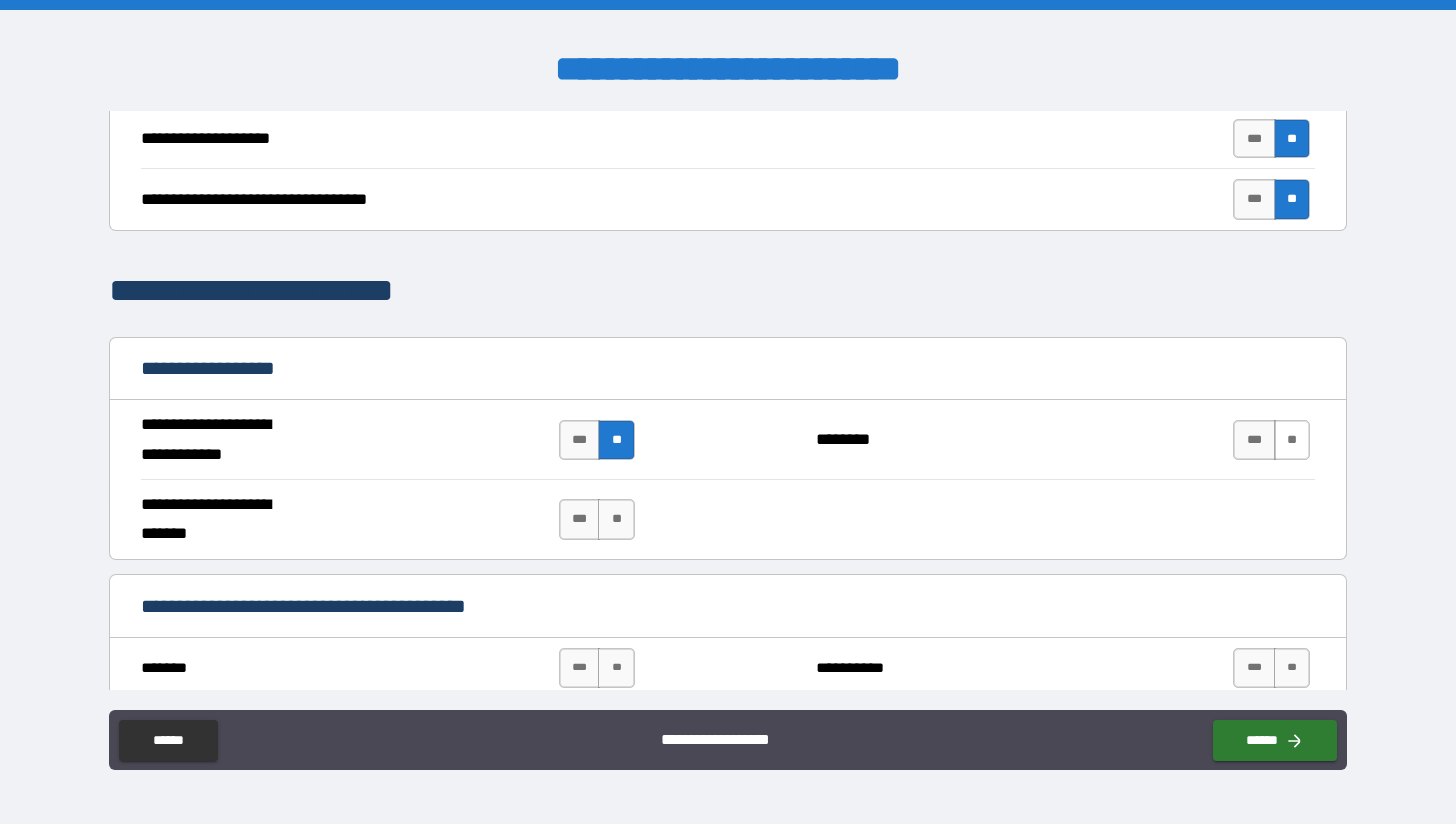 click on "**" at bounding box center [1292, 440] 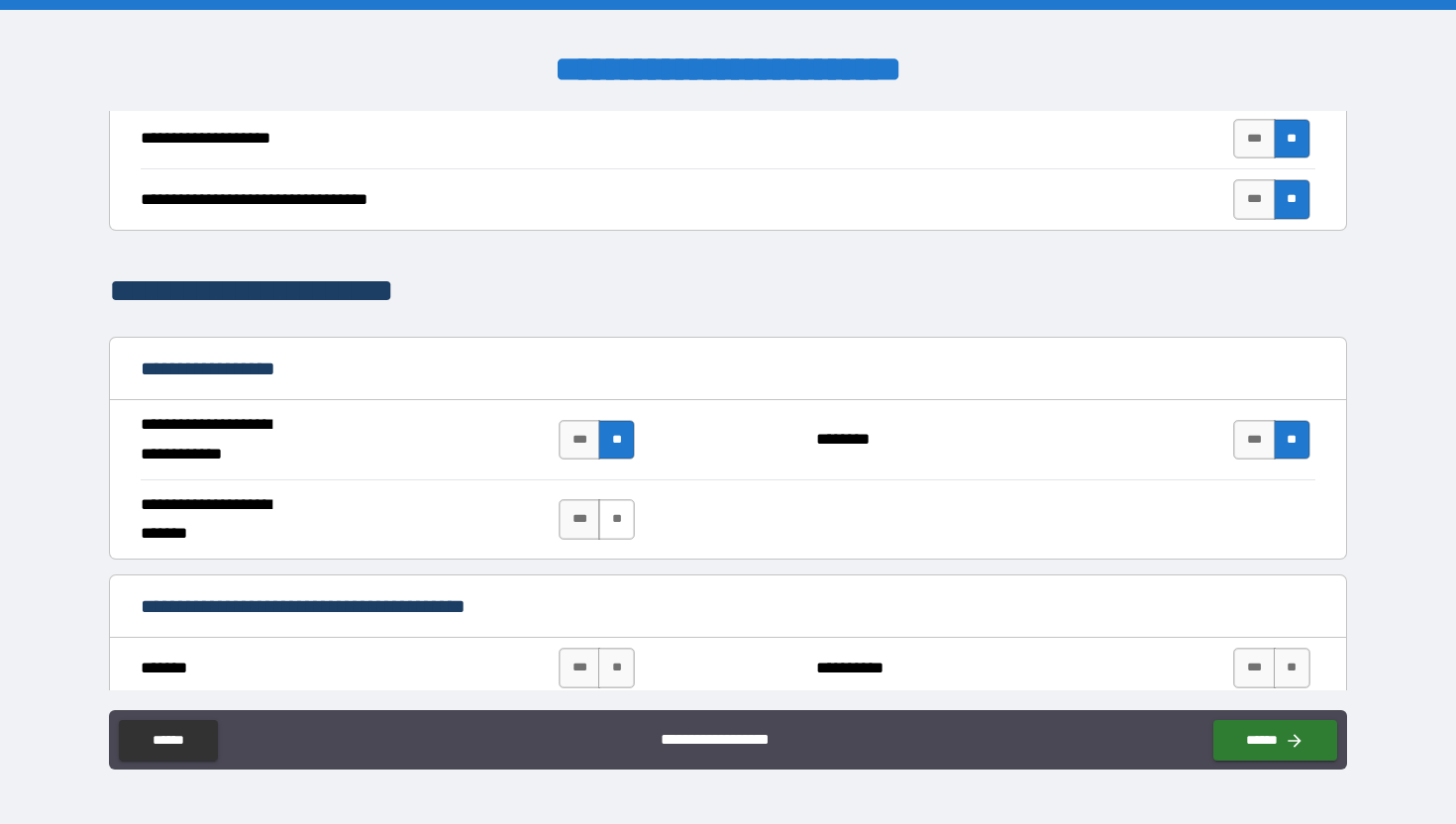 click on "**" at bounding box center [616, 519] 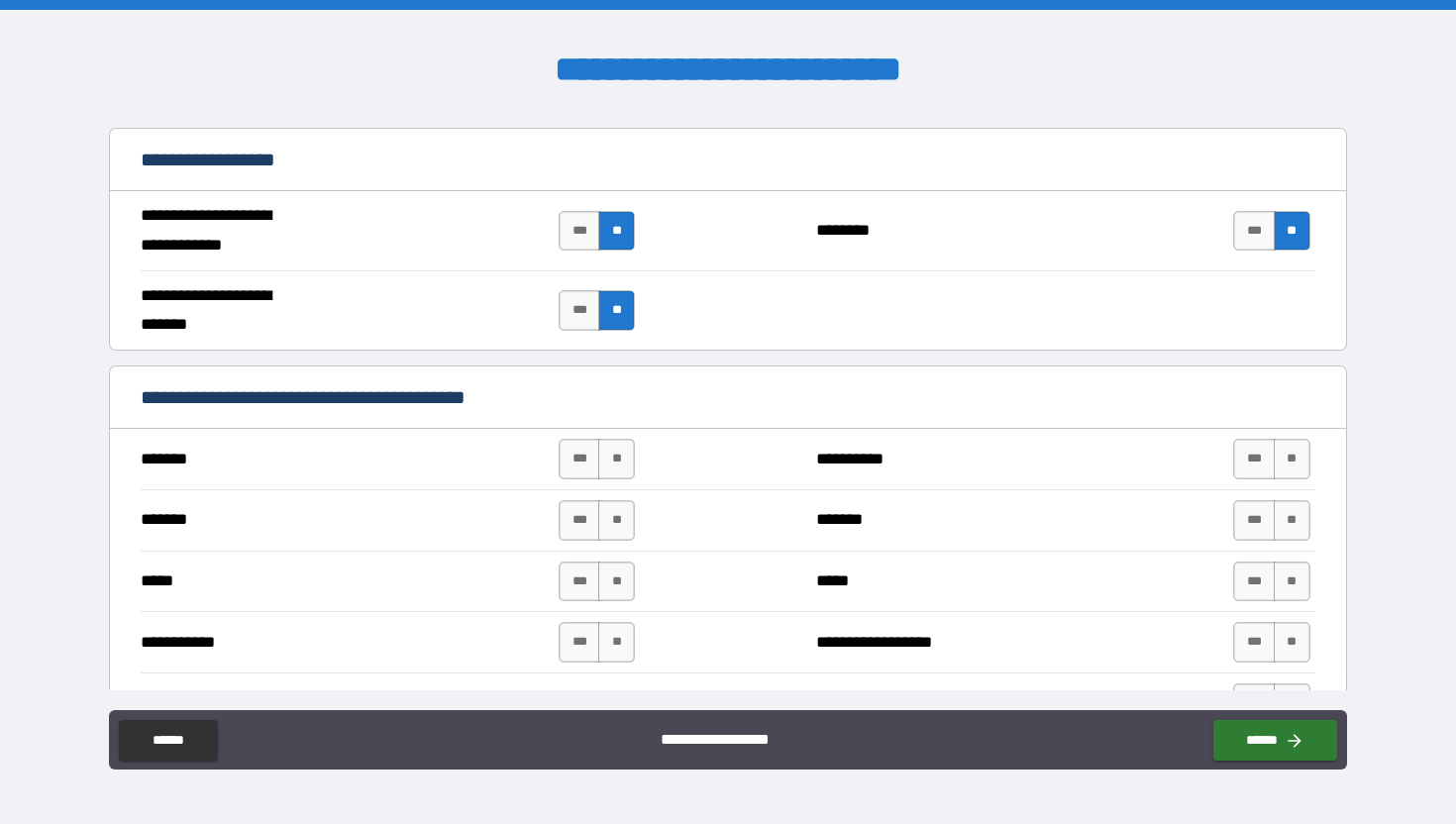 scroll, scrollTop: 1165, scrollLeft: 0, axis: vertical 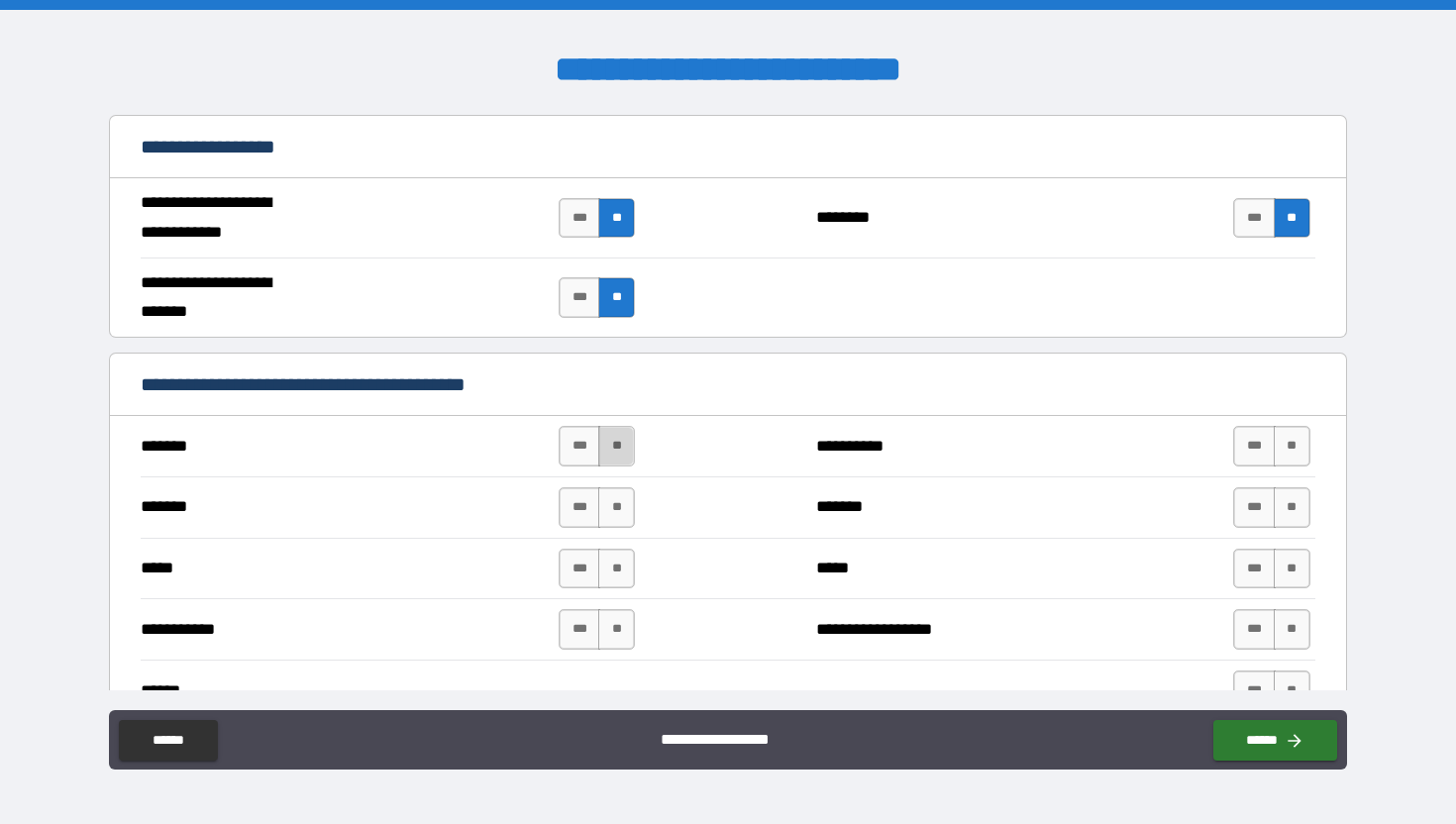 click on "**" at bounding box center (616, 446) 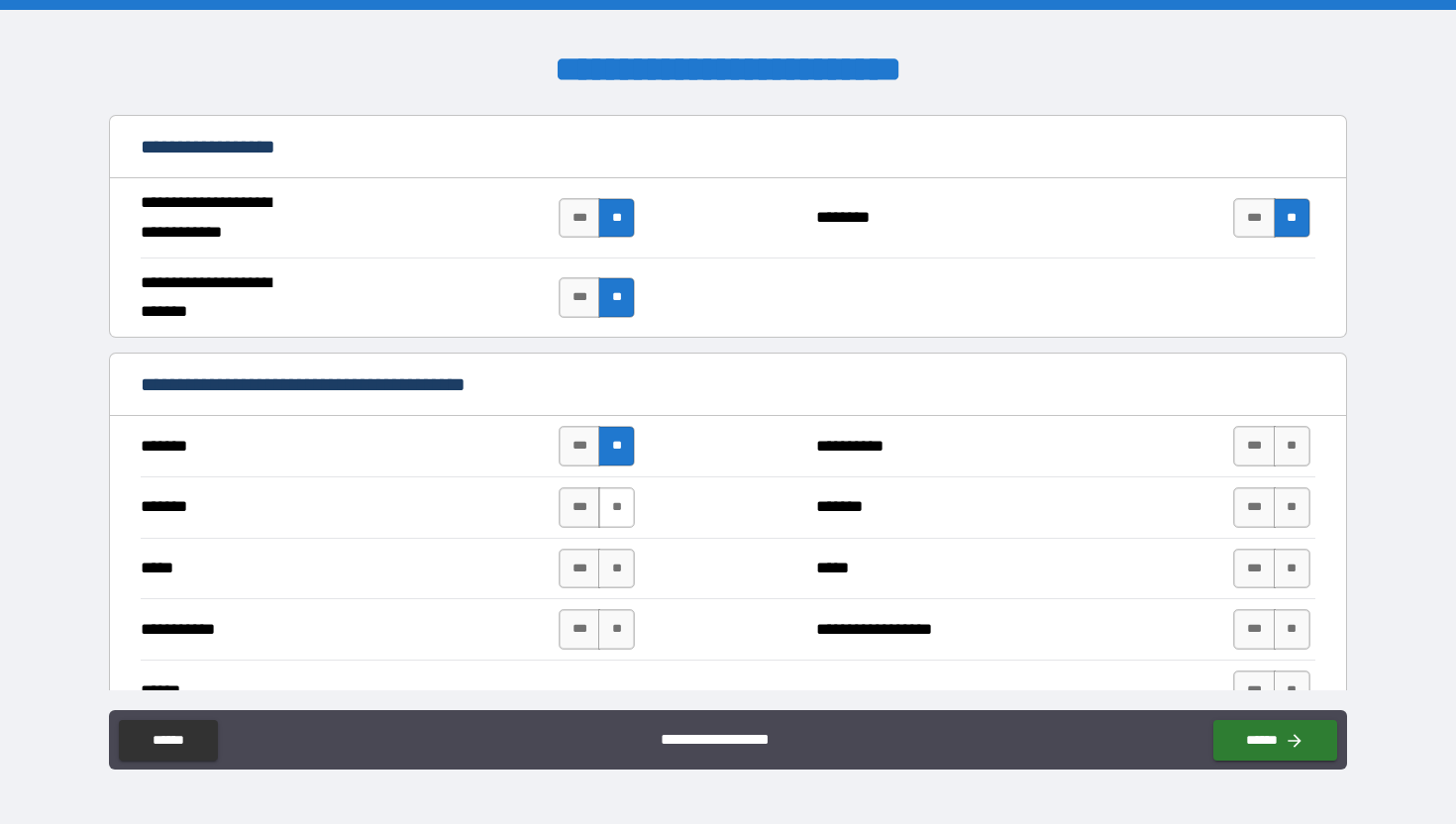 click on "**" at bounding box center [616, 507] 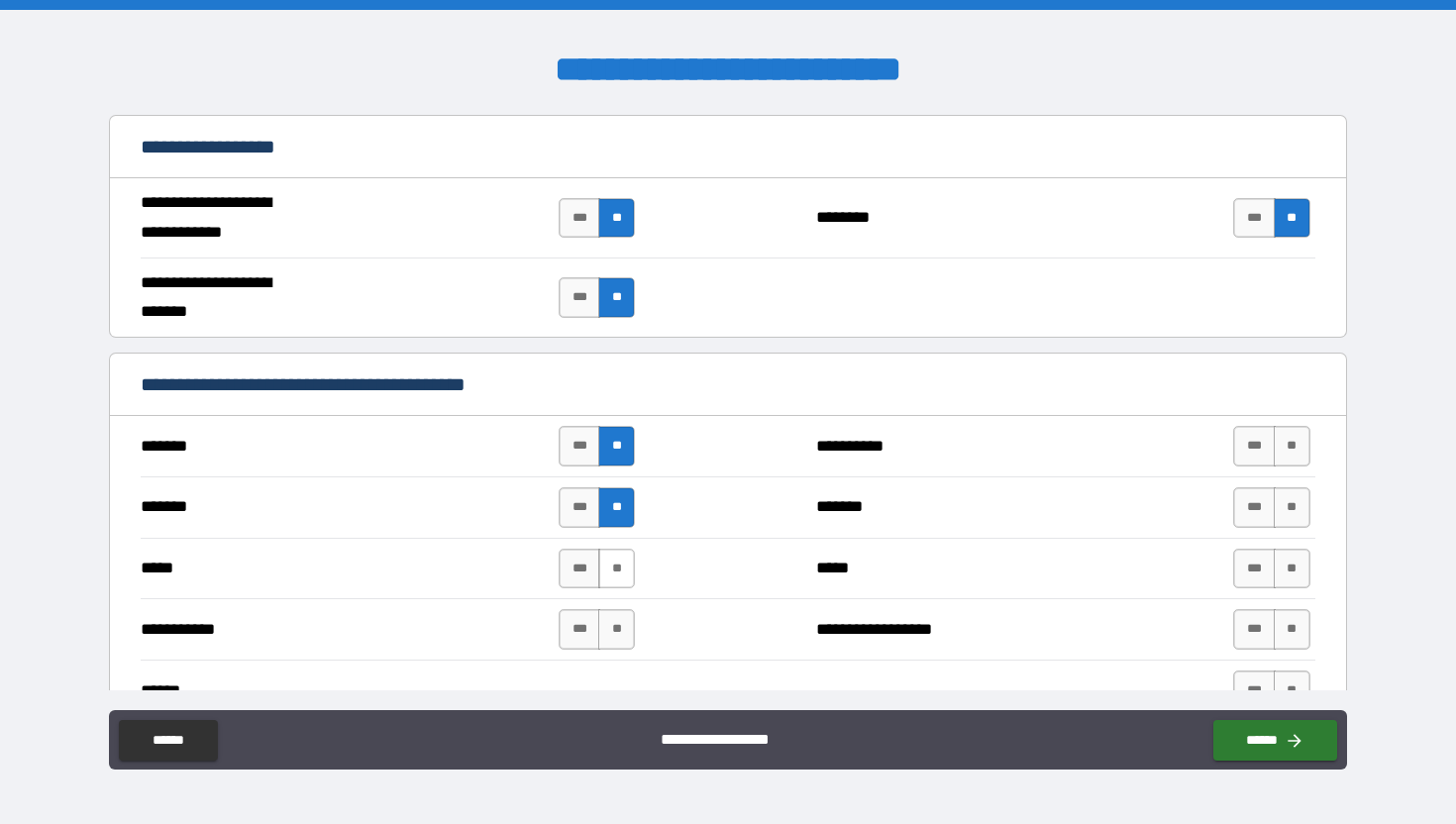 click on "**" at bounding box center (616, 568) 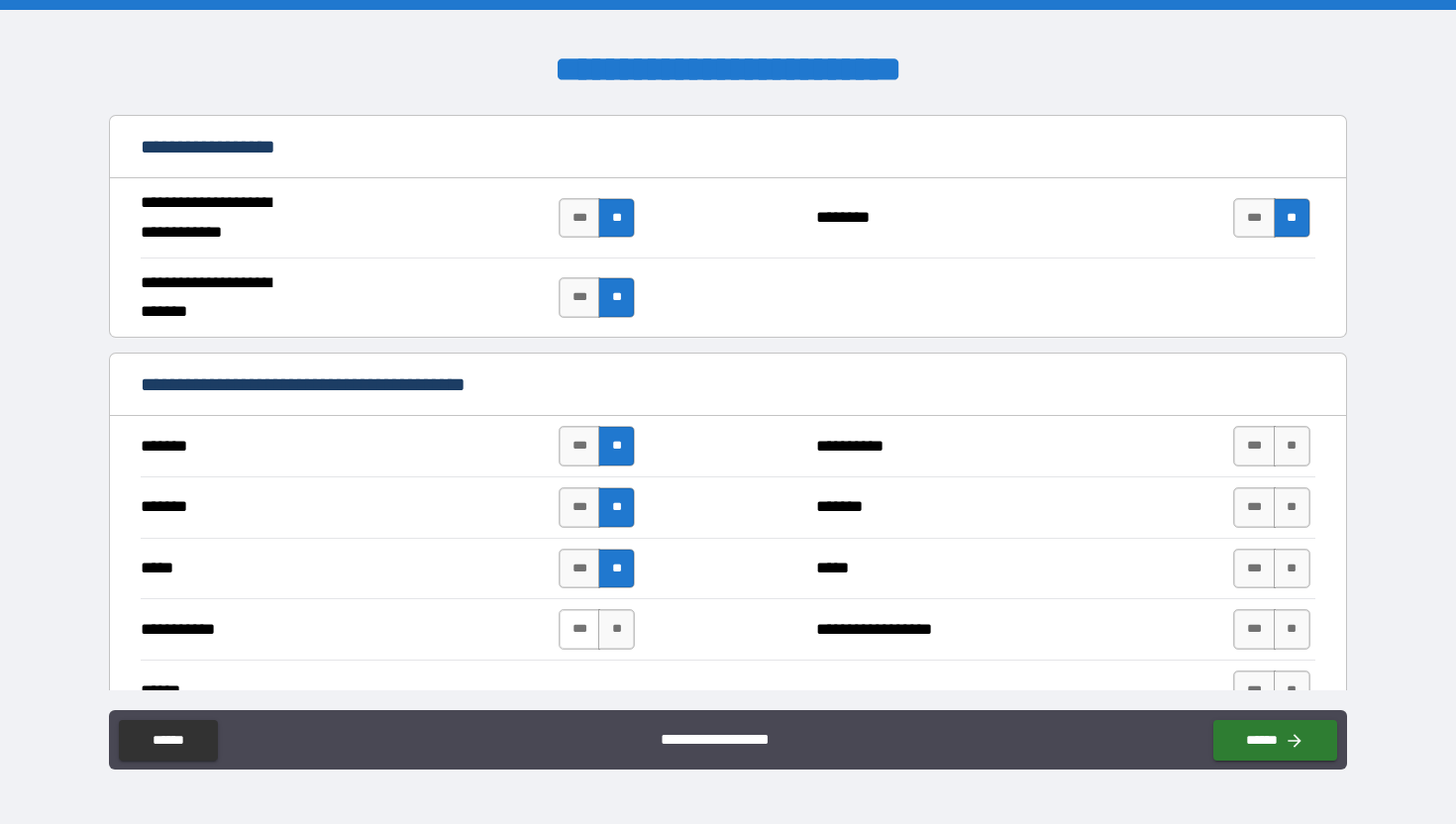 click on "***" at bounding box center [579, 629] 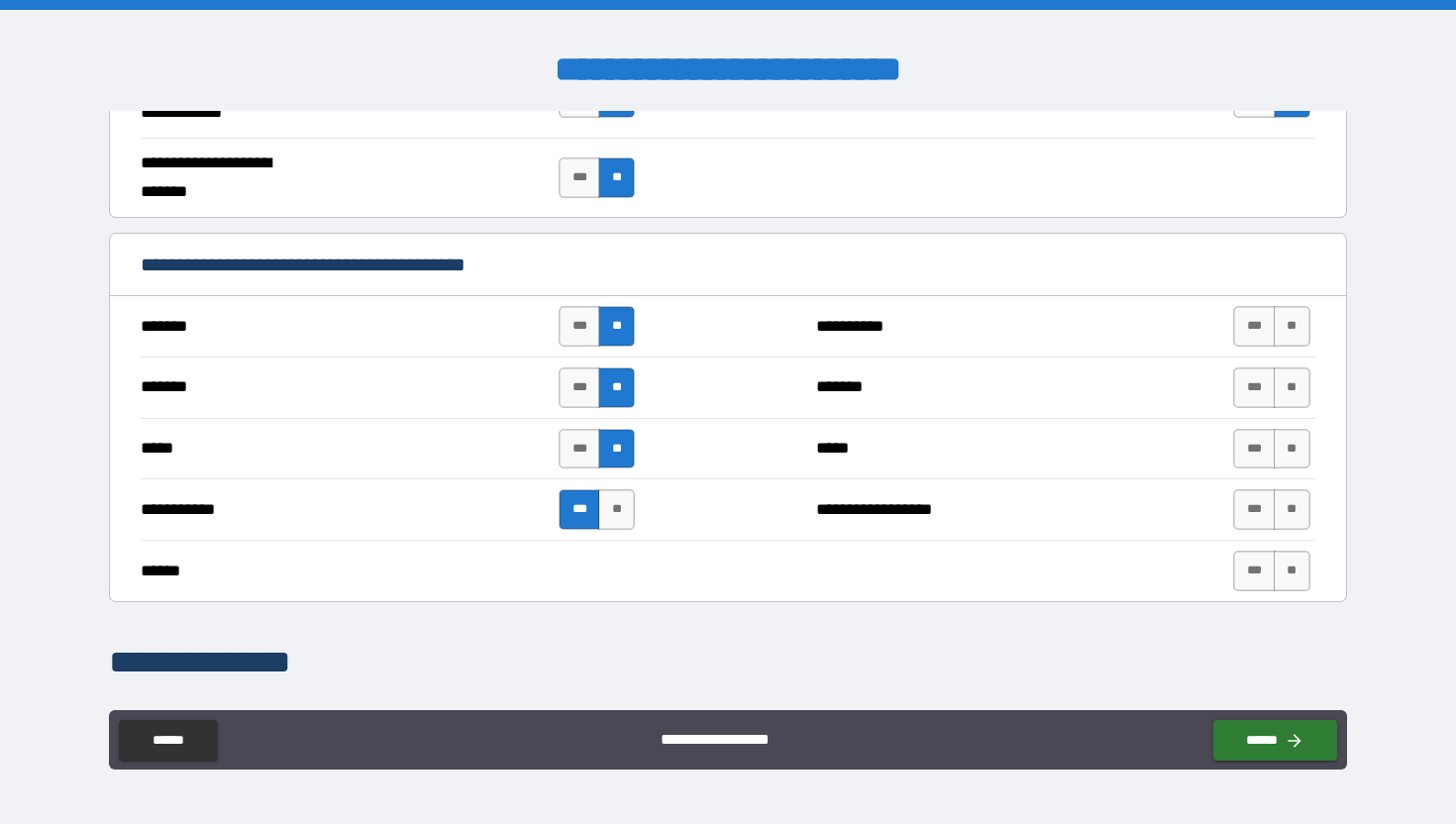 scroll, scrollTop: 1288, scrollLeft: 0, axis: vertical 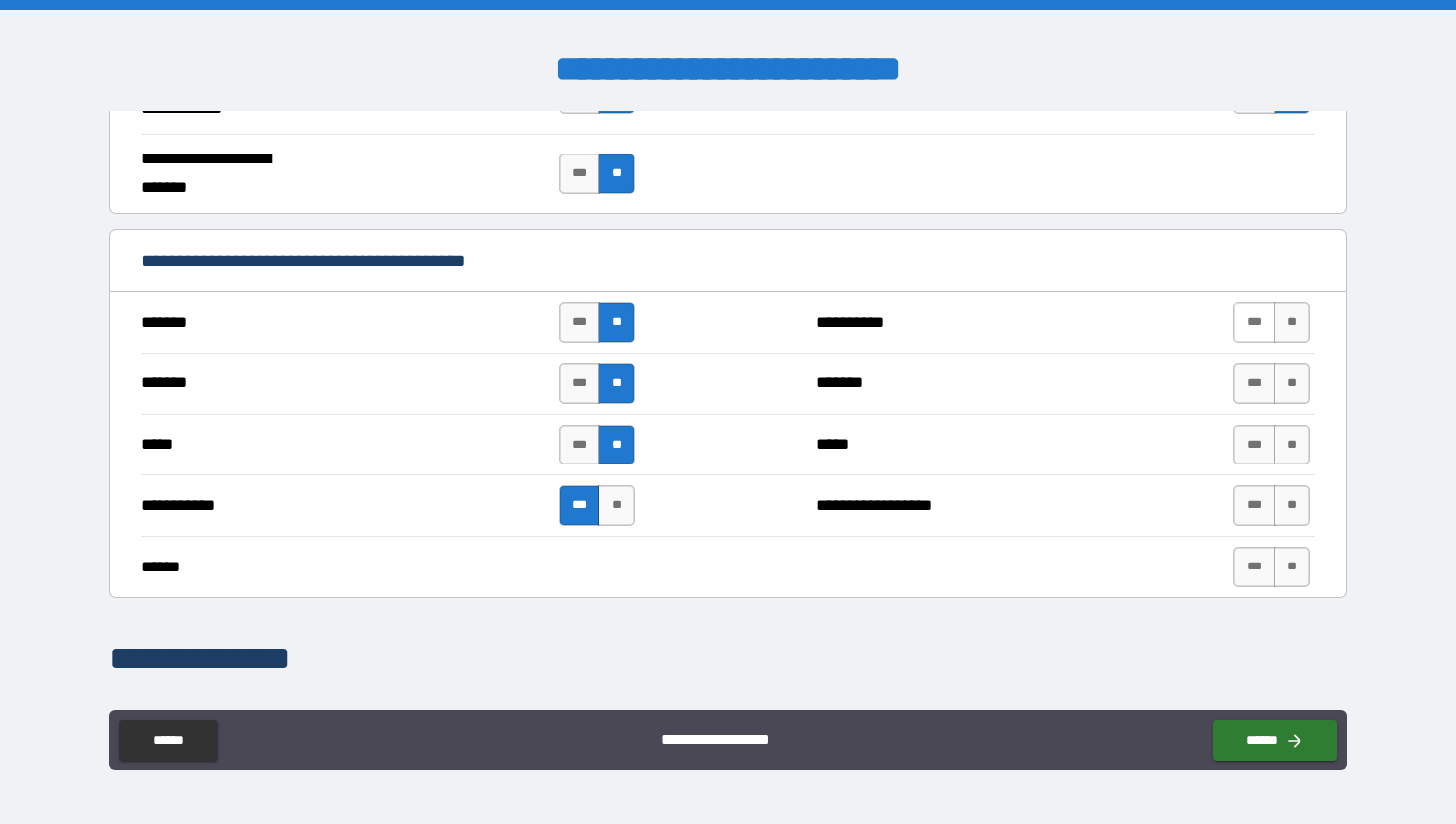 click on "***" at bounding box center [1254, 322] 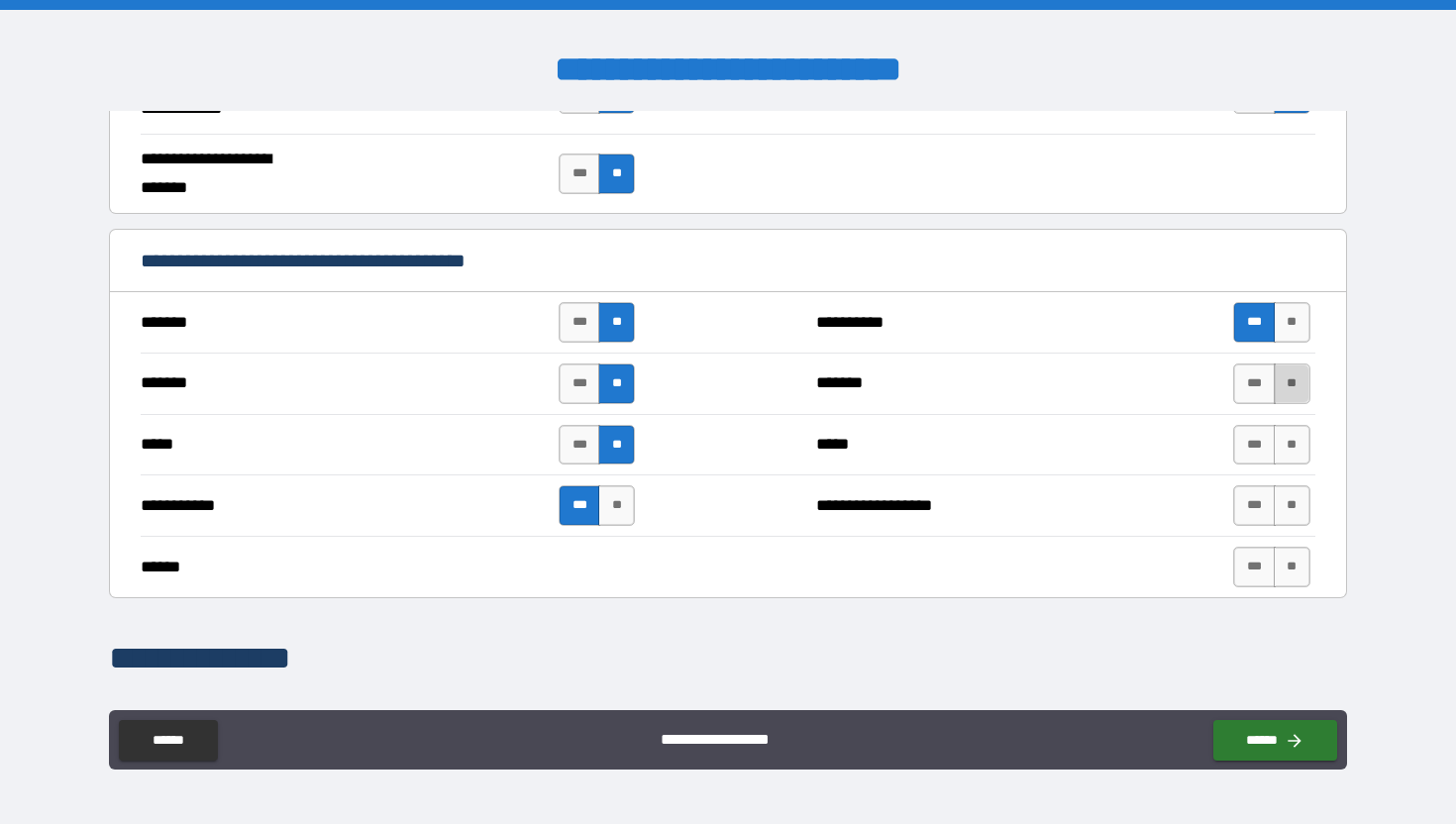 click on "**" at bounding box center (1292, 383) 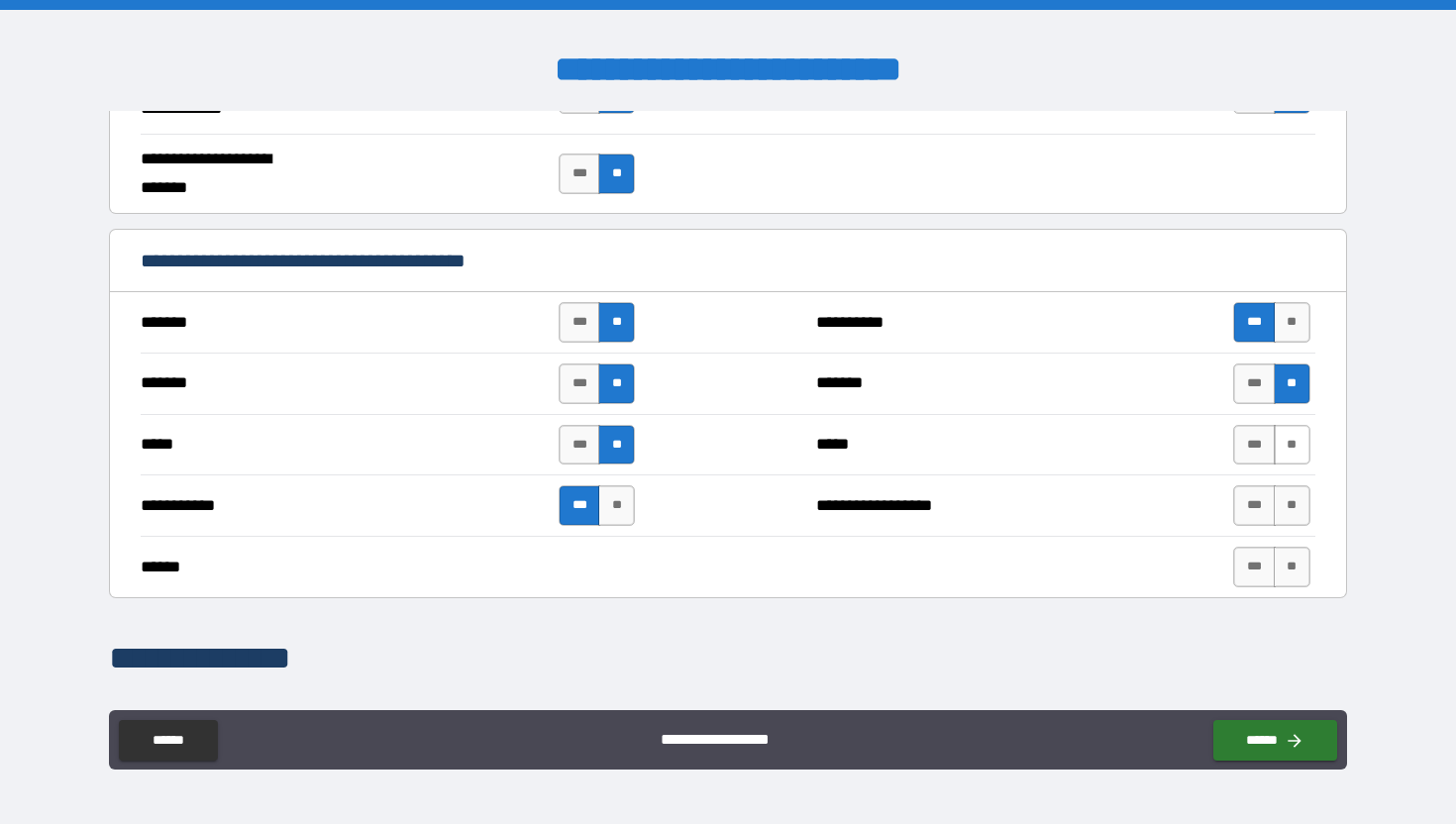 click on "**" at bounding box center [1292, 445] 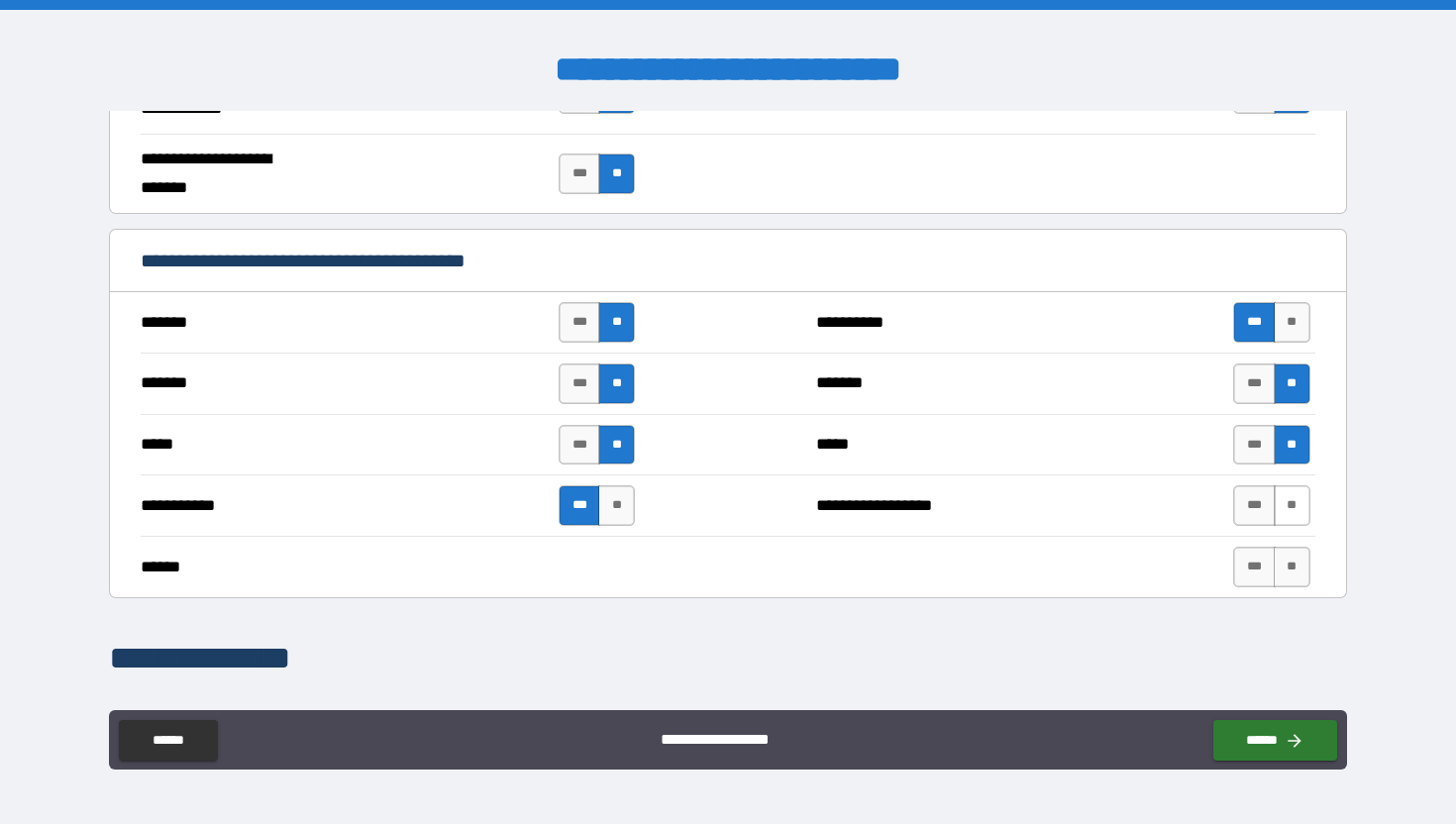 click on "**" at bounding box center [1292, 505] 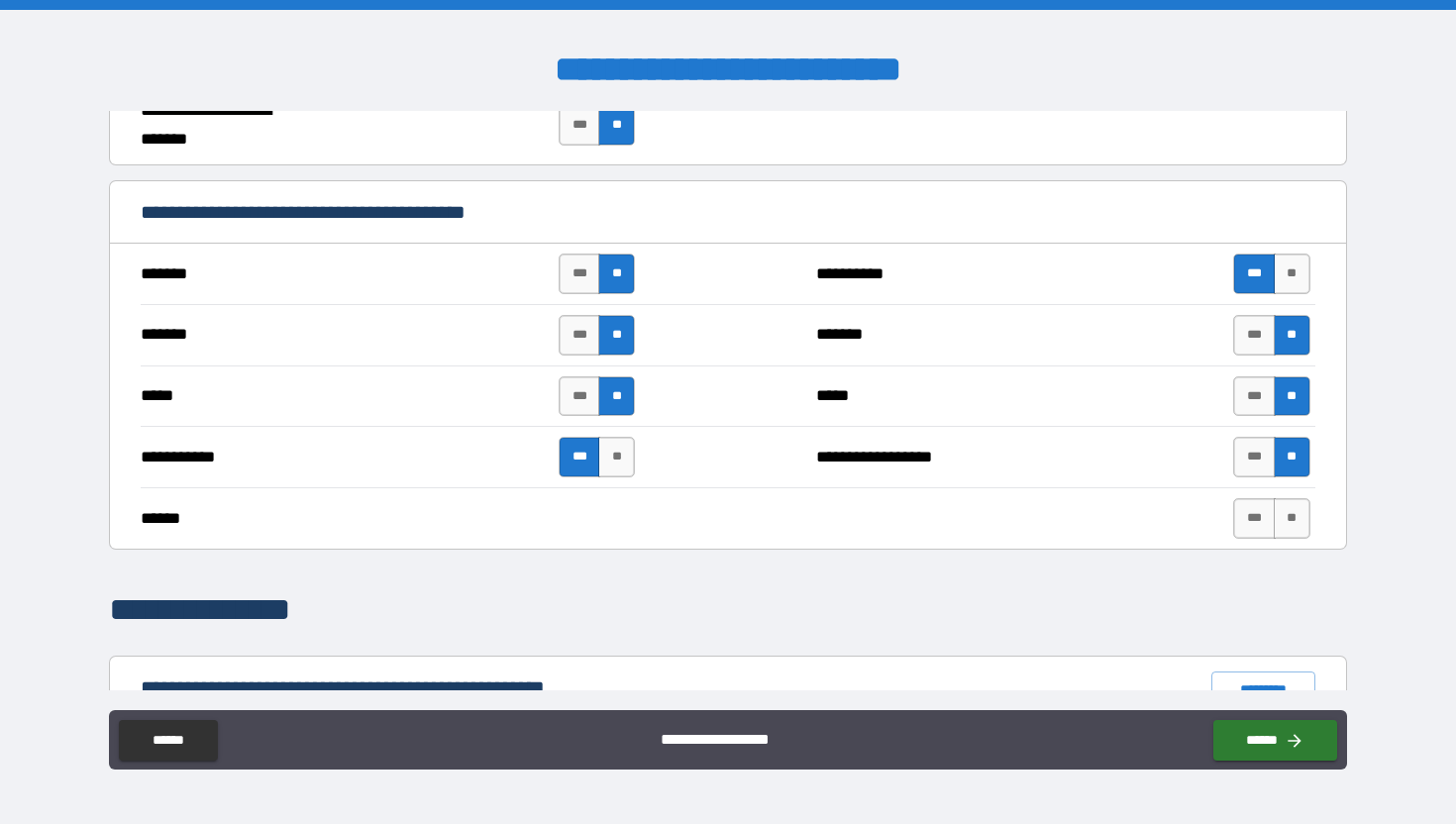 scroll, scrollTop: 1386, scrollLeft: 0, axis: vertical 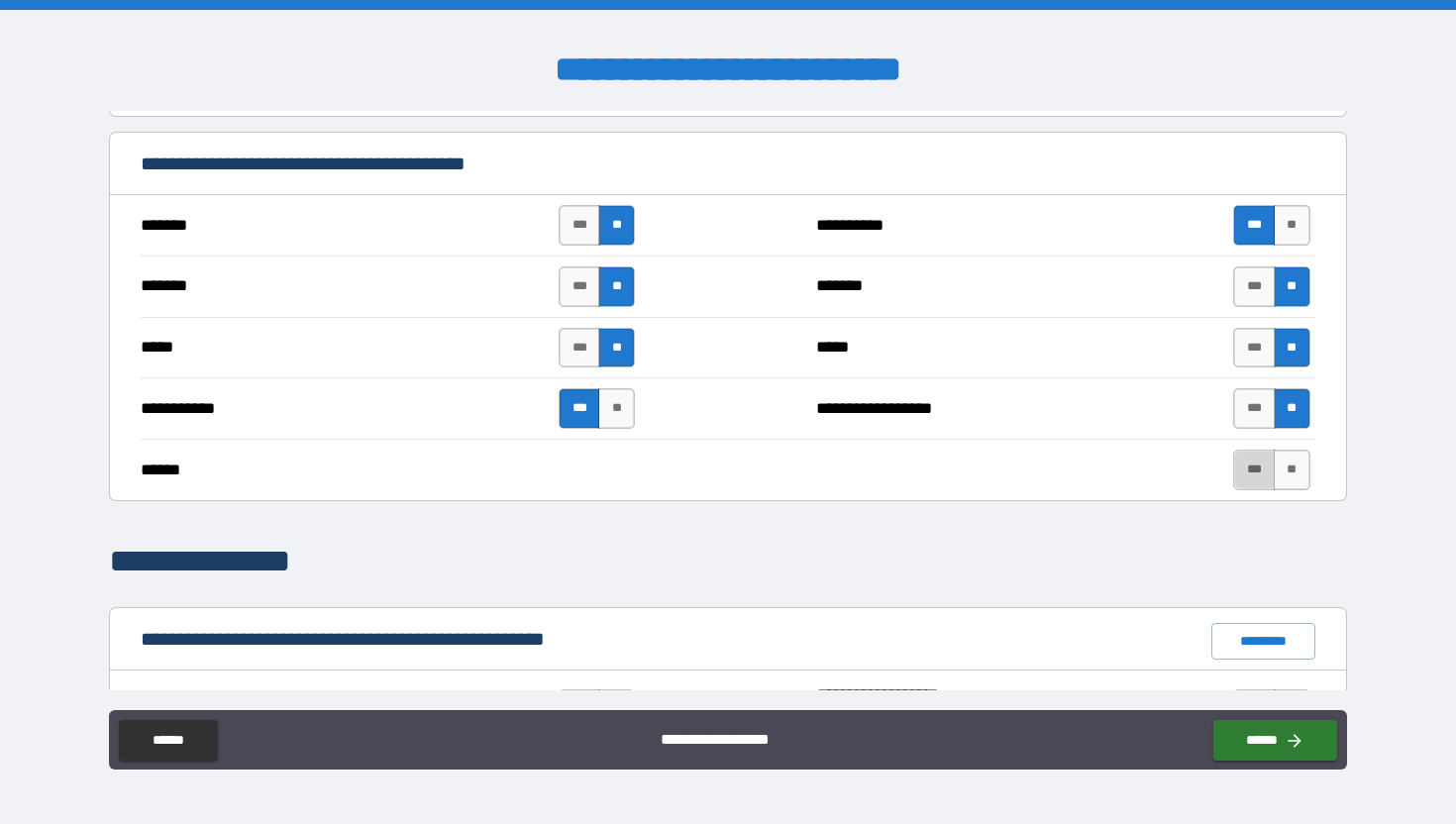 click on "***" at bounding box center [1254, 469] 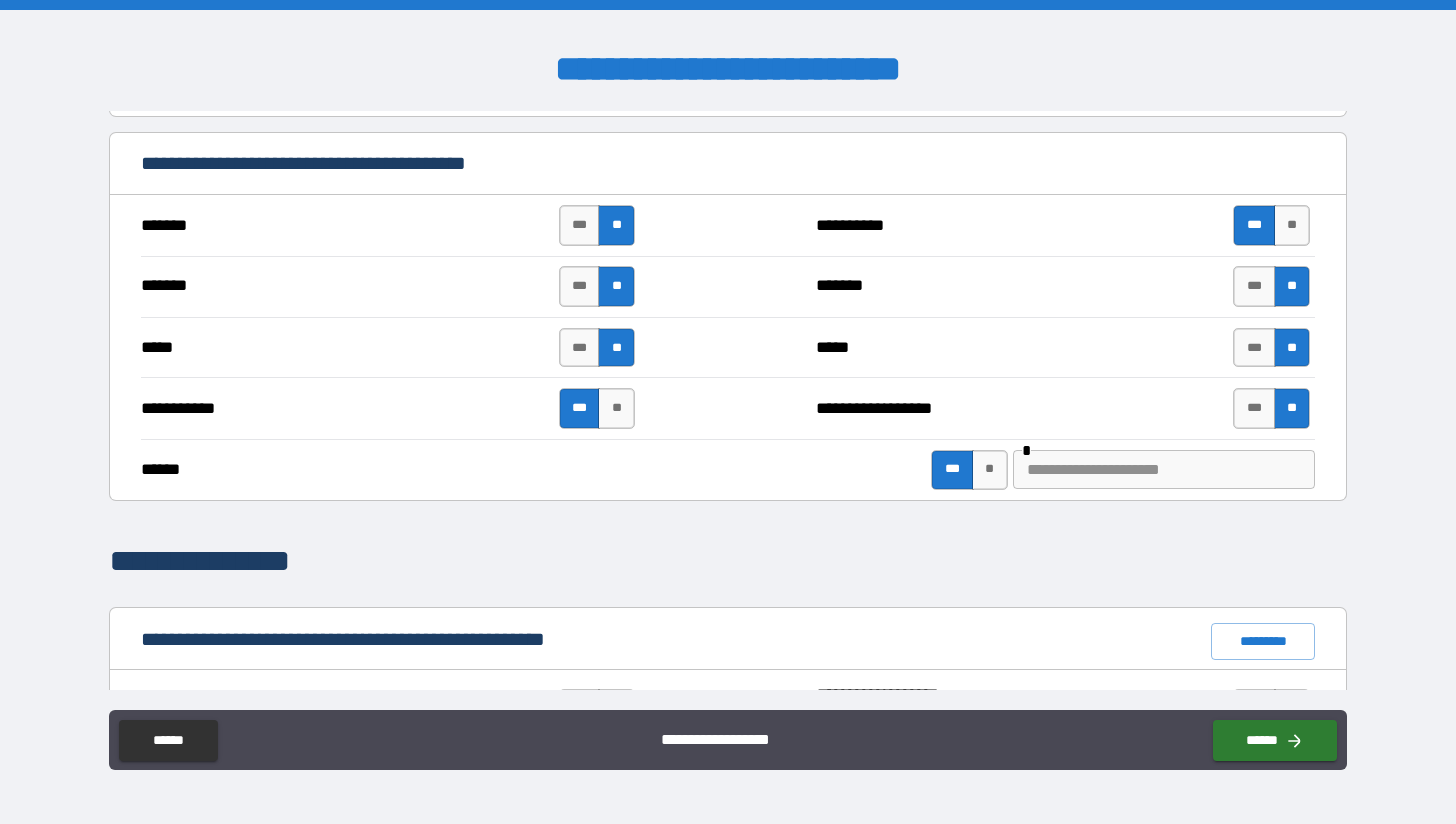 click at bounding box center [1164, 469] 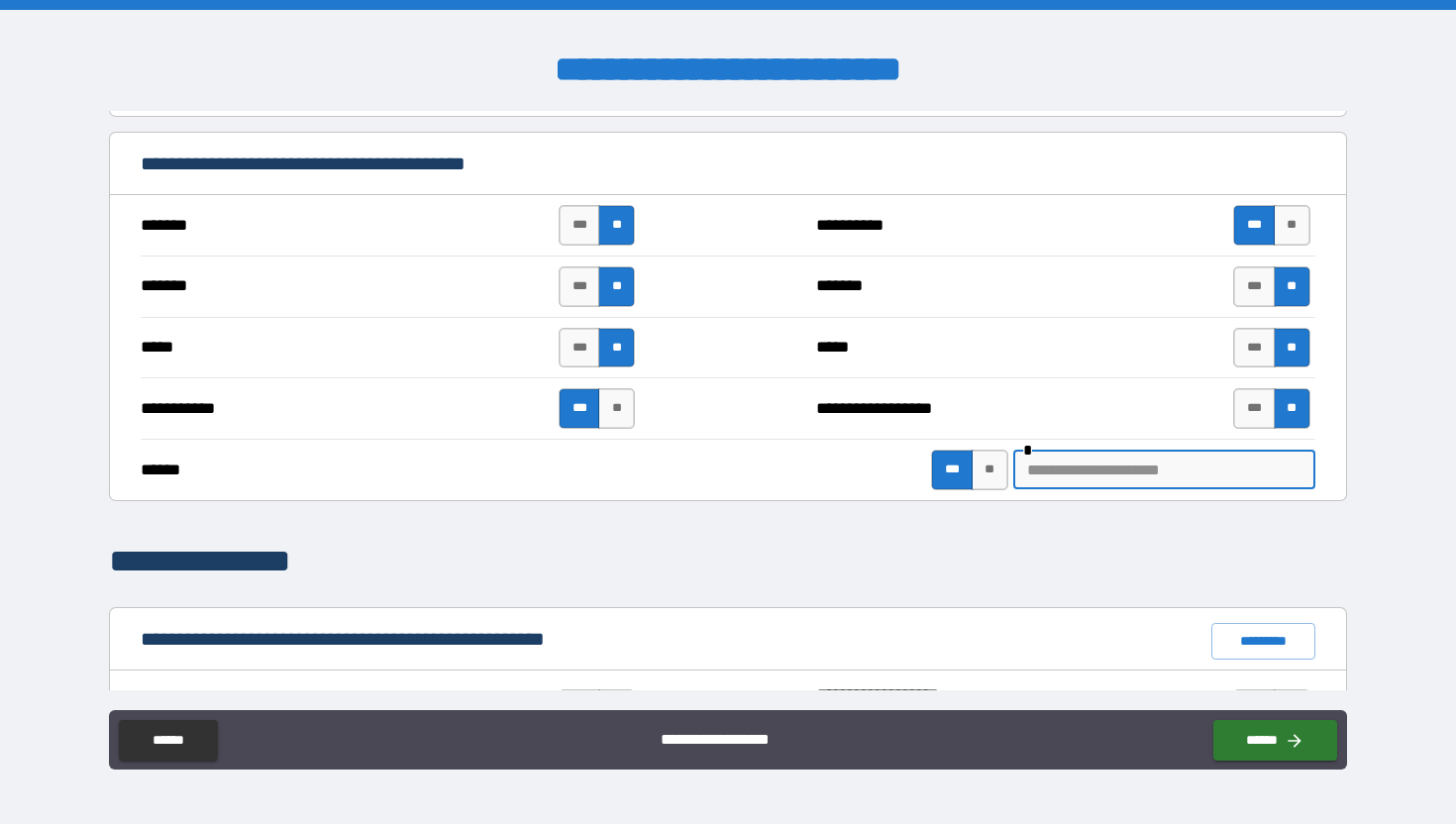 click at bounding box center (1164, 469) 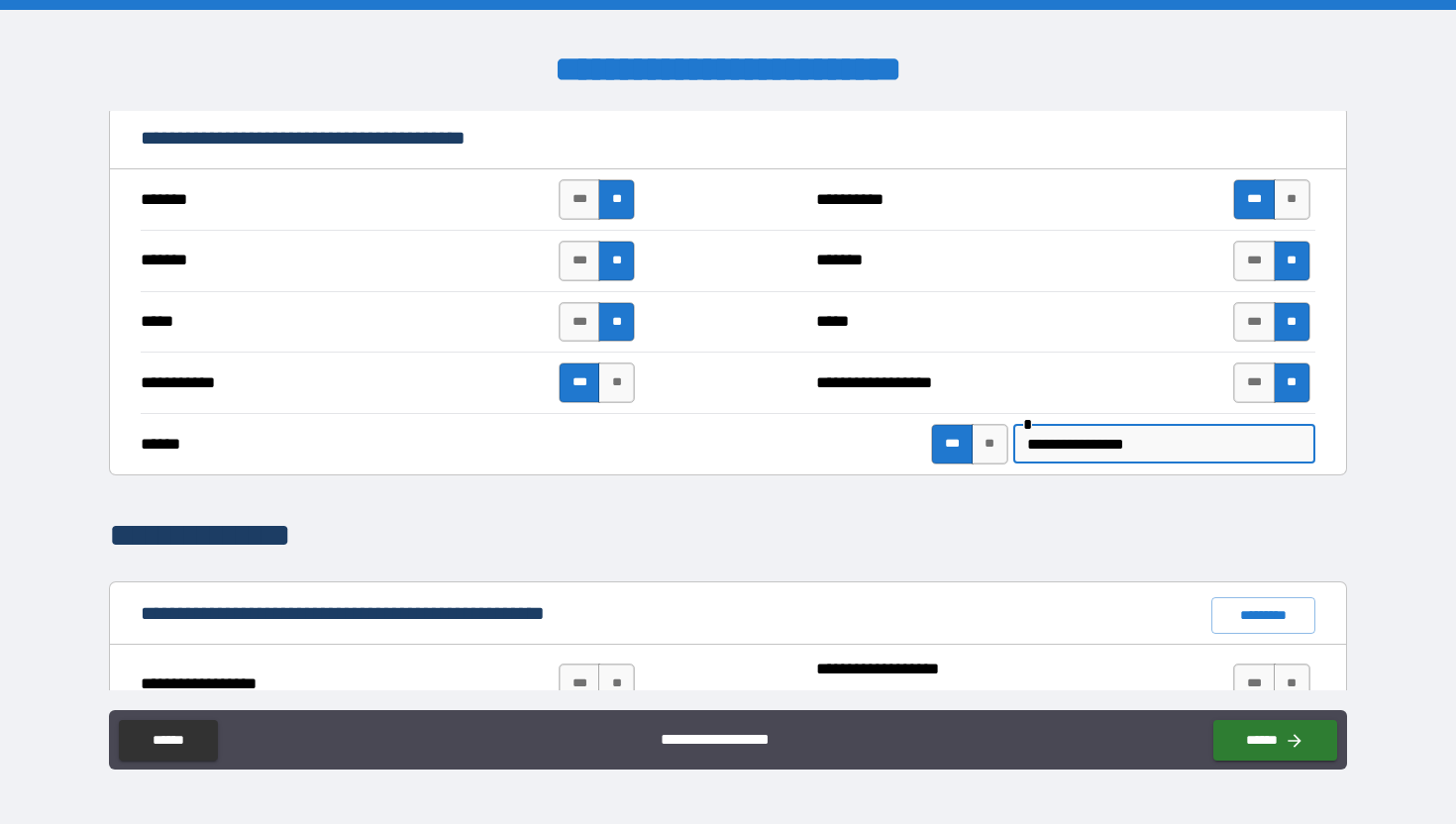 scroll, scrollTop: 1415, scrollLeft: 0, axis: vertical 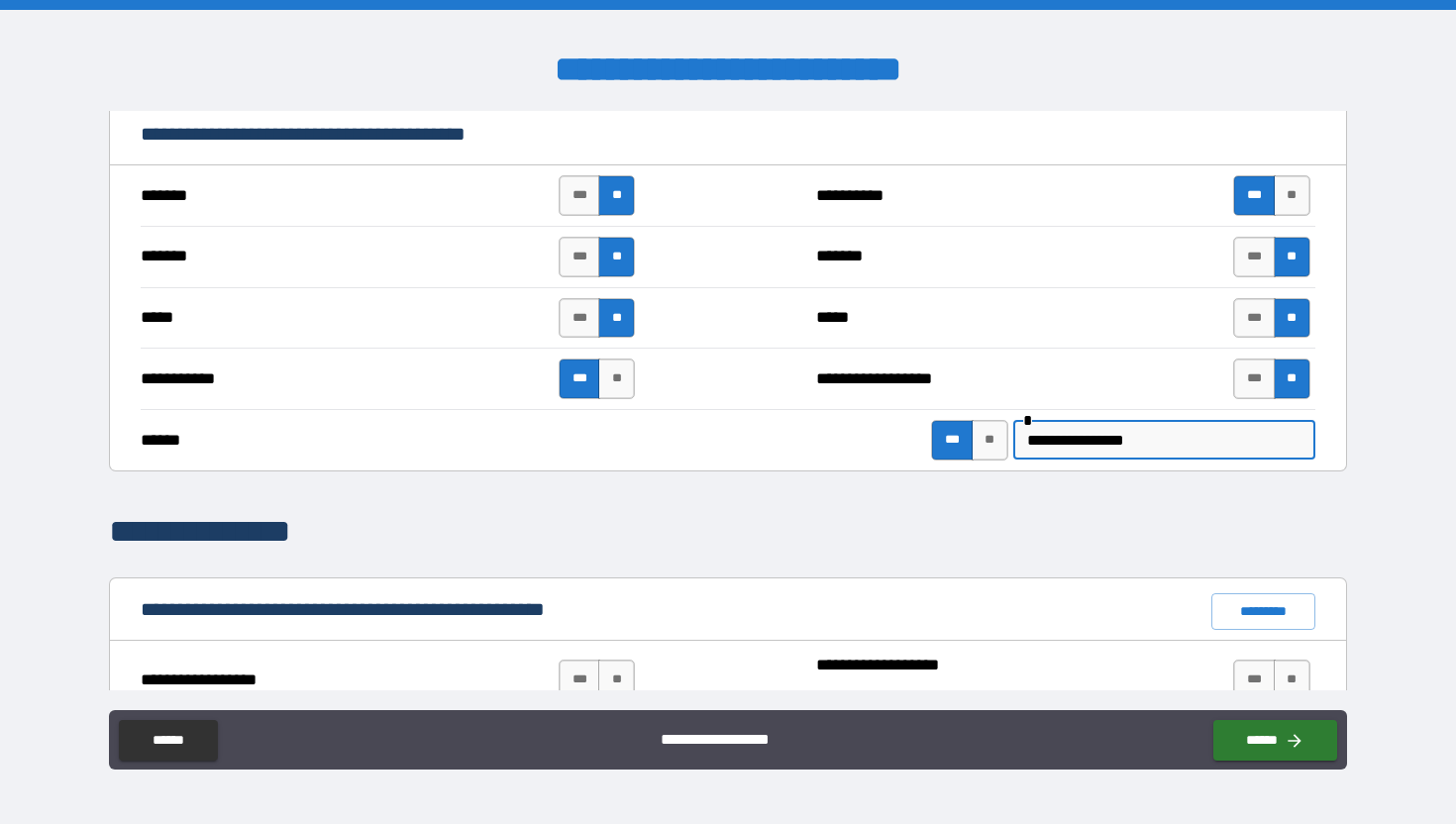 paste on "**********" 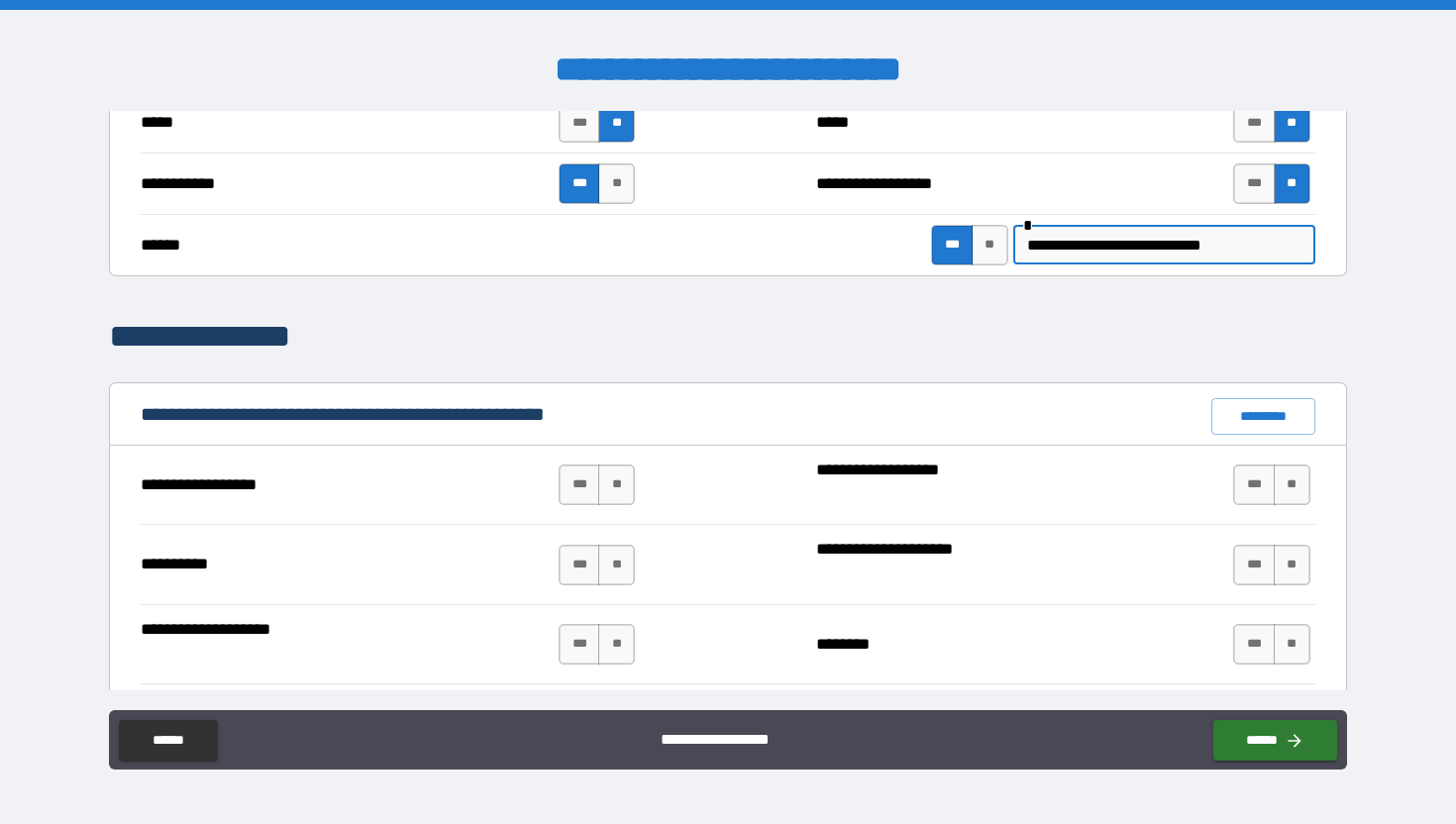 scroll, scrollTop: 1667, scrollLeft: 0, axis: vertical 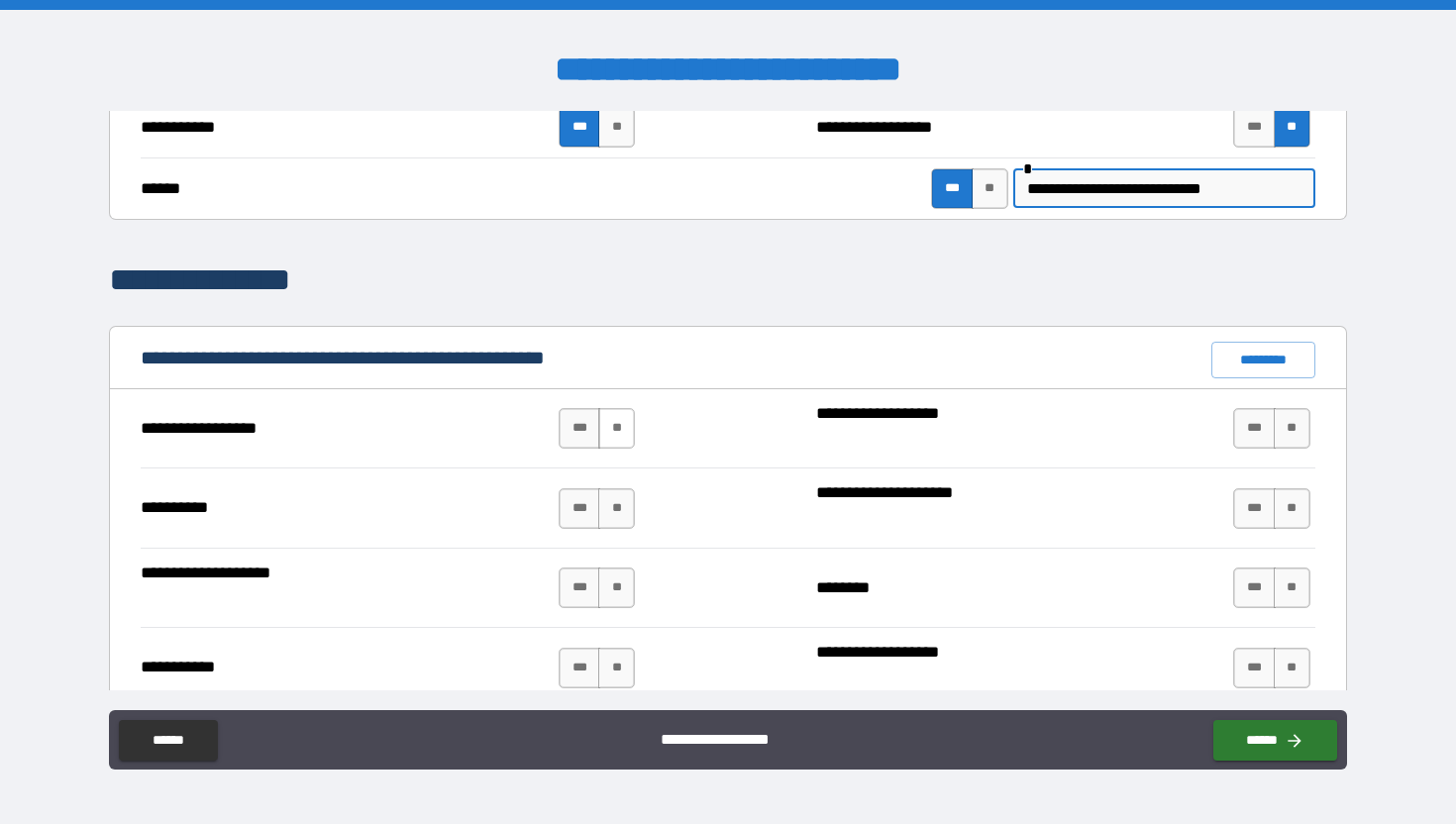 type on "**********" 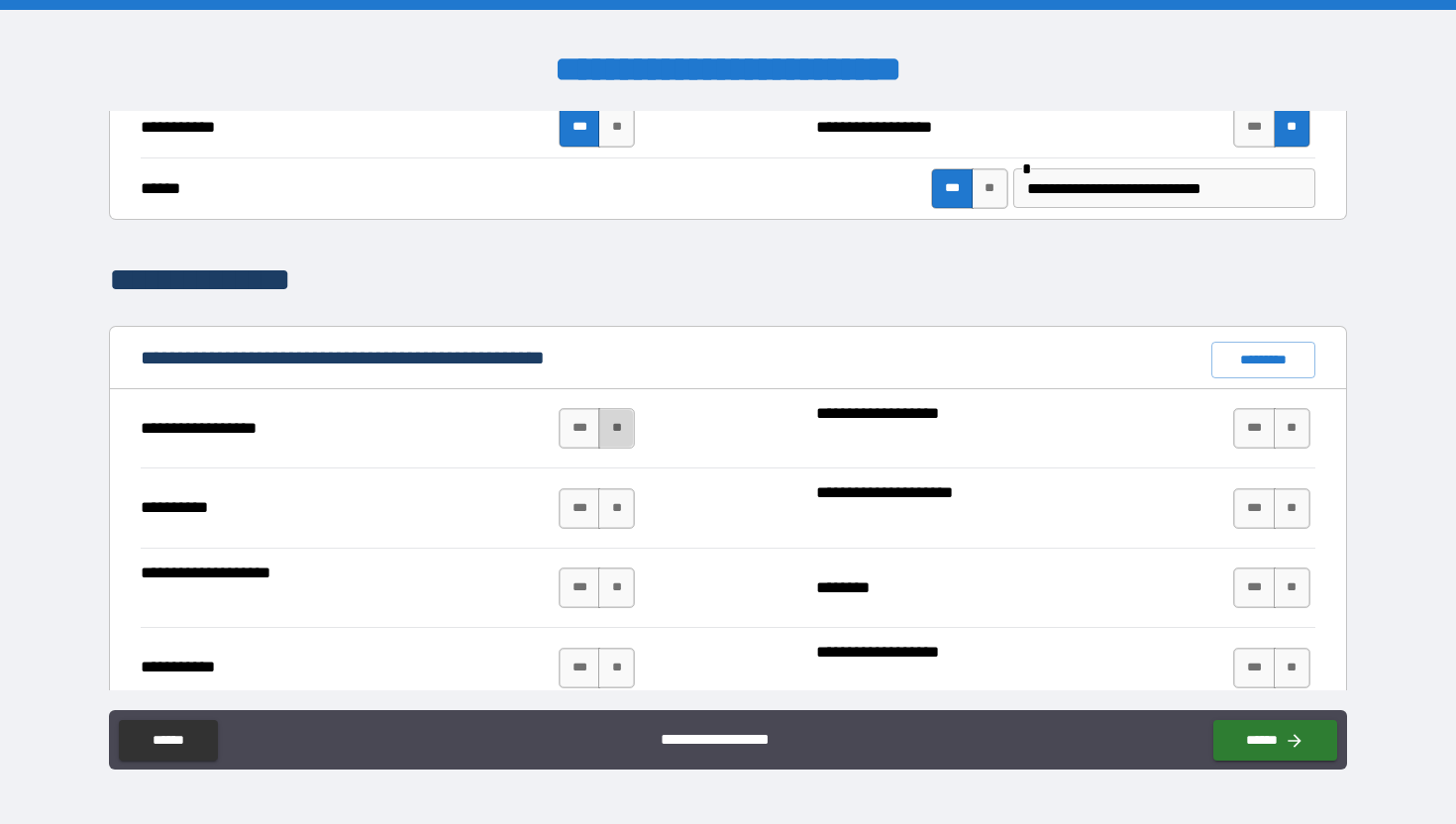 click on "**" at bounding box center (616, 428) 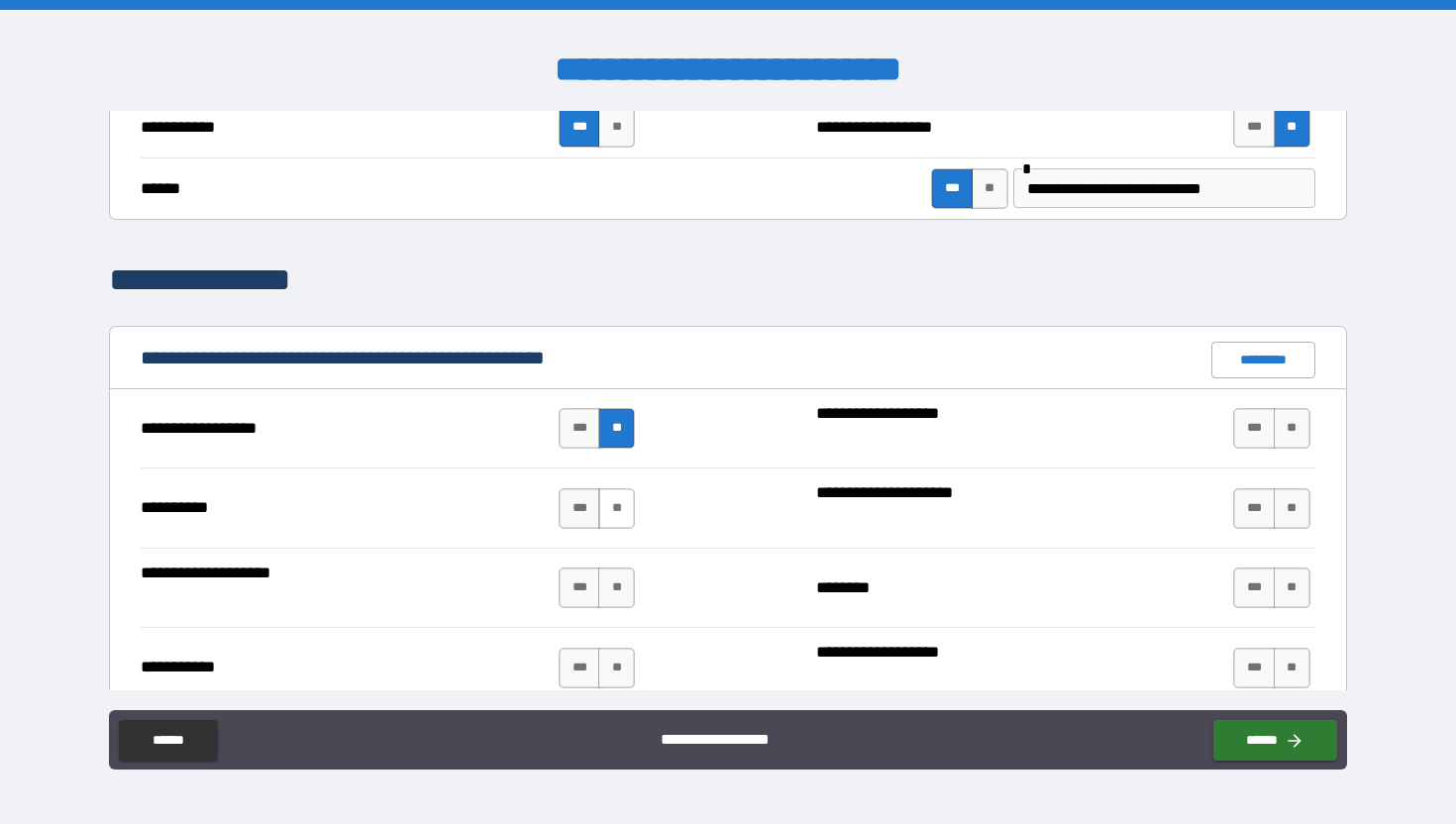 click on "**" at bounding box center [616, 508] 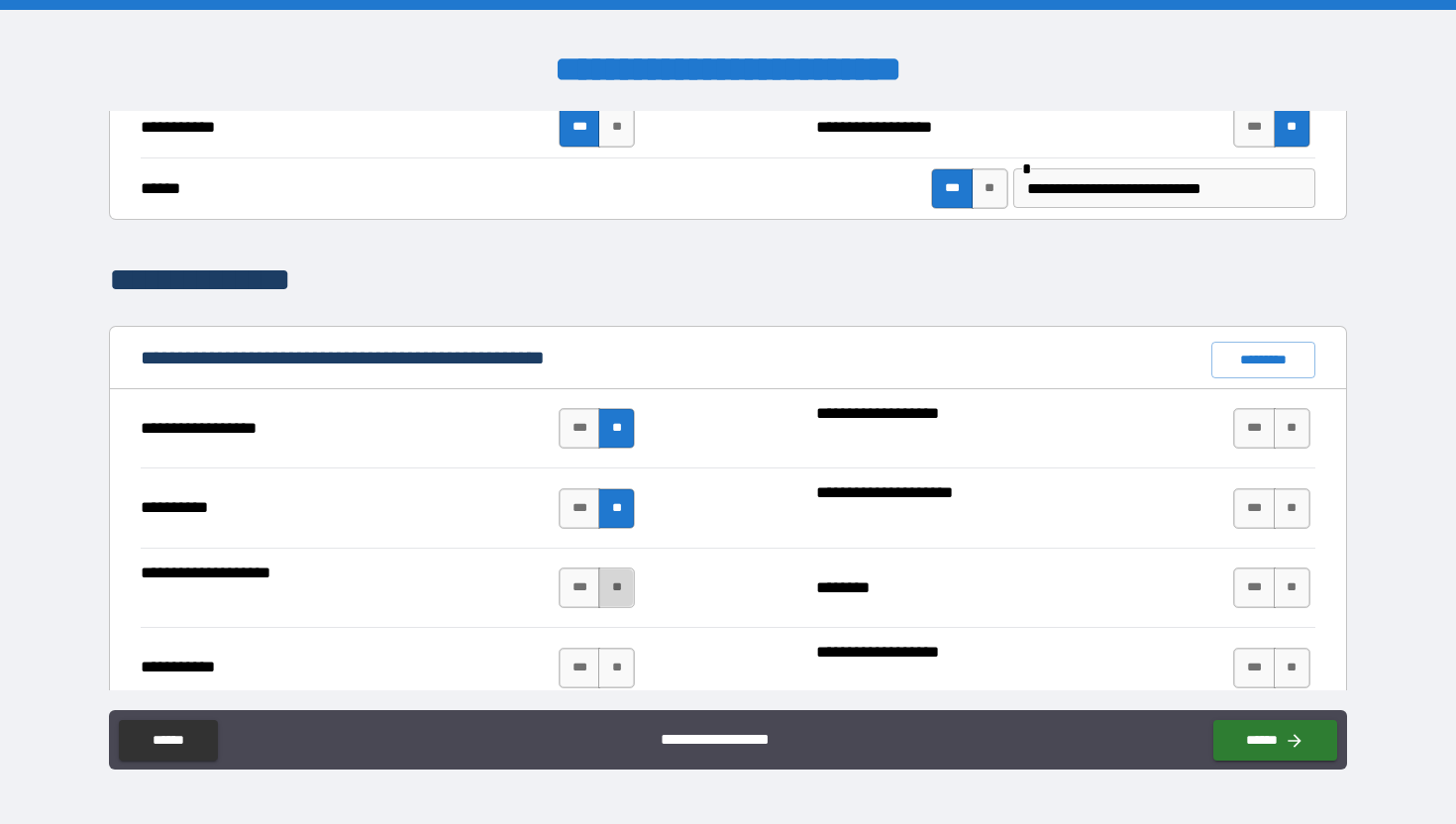 click on "**" at bounding box center [616, 587] 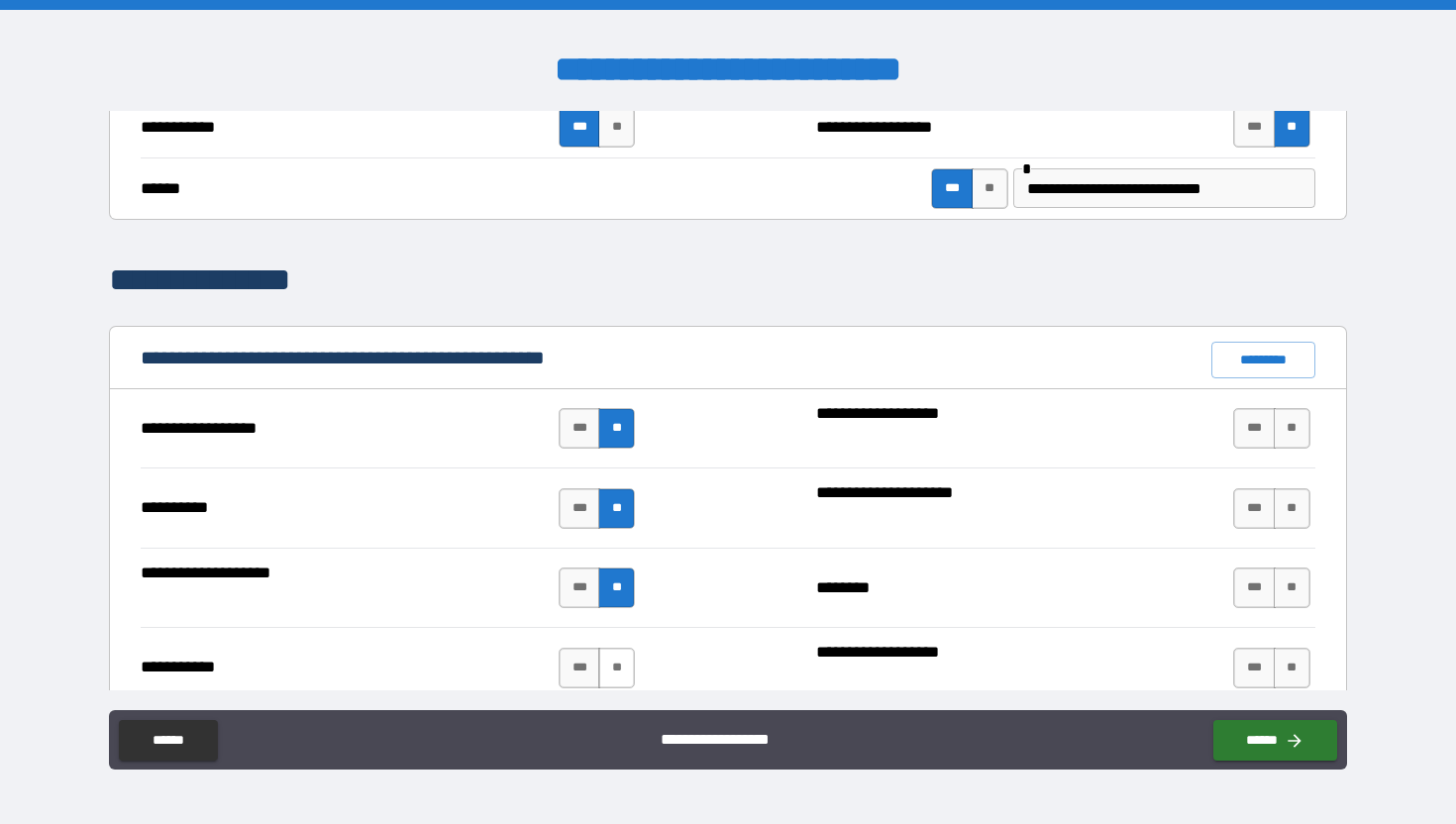 click on "**" at bounding box center (616, 668) 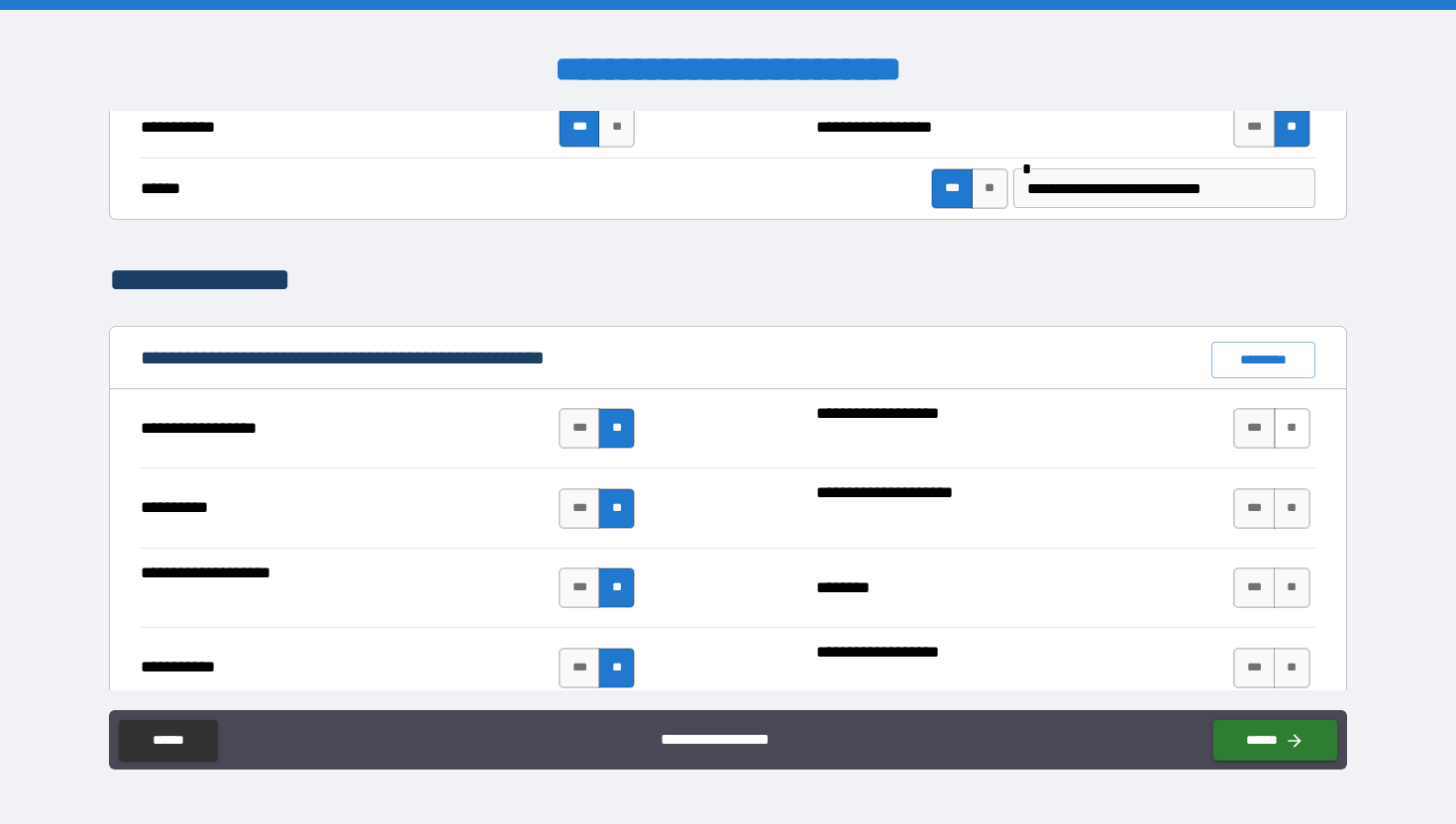click on "**" at bounding box center [1292, 428] 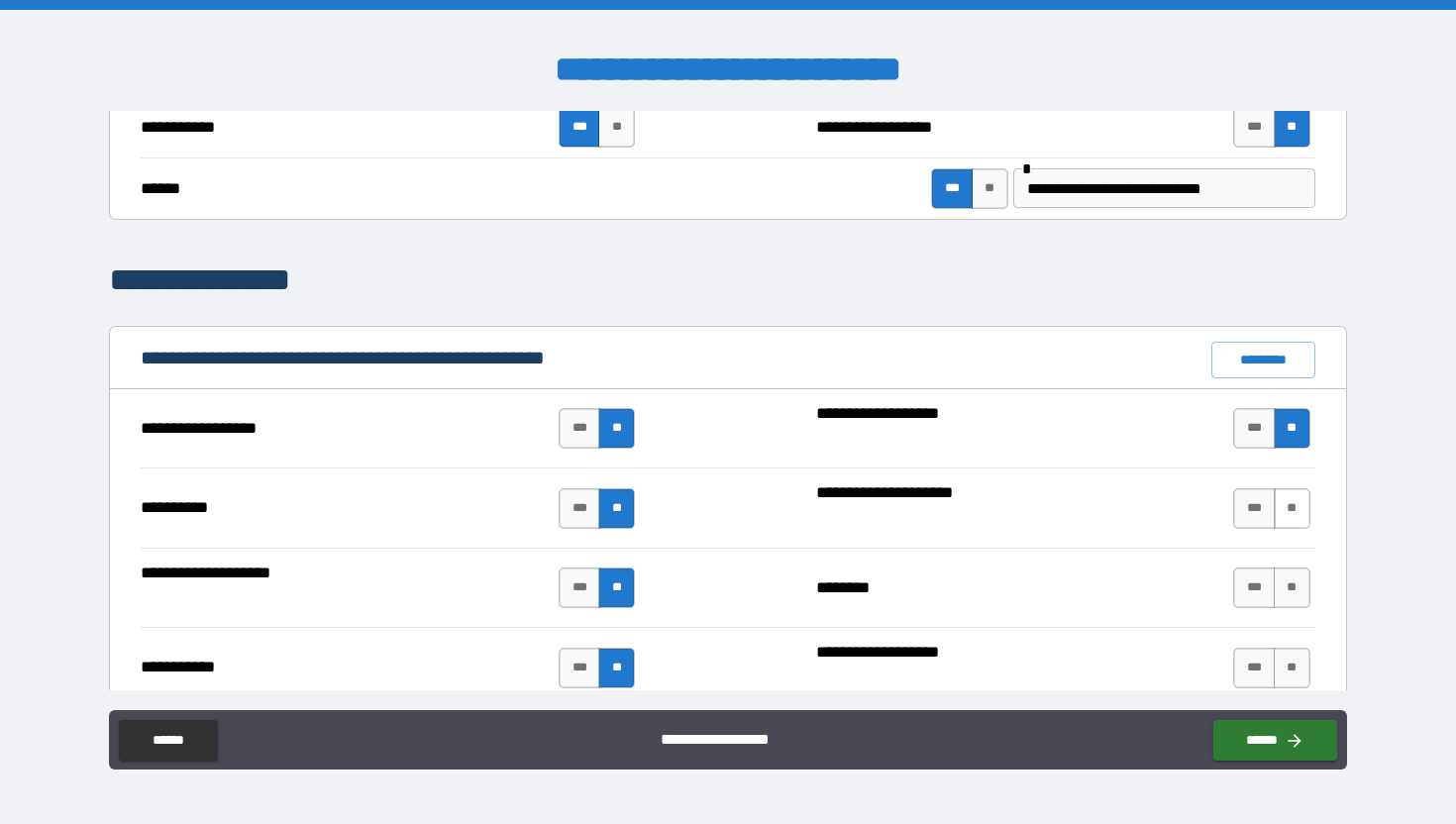 click on "**" at bounding box center (1292, 508) 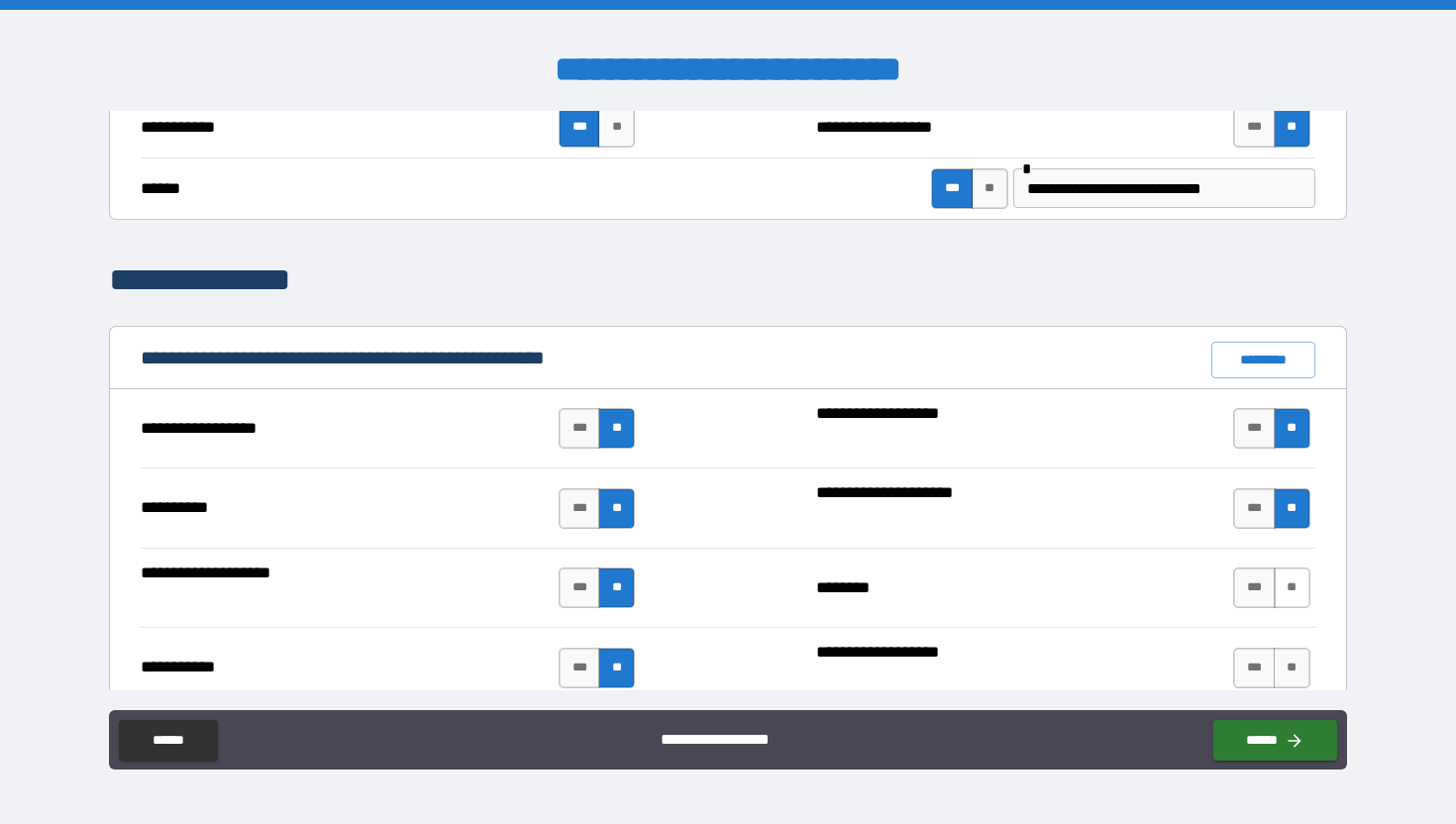 click on "**" at bounding box center (1292, 587) 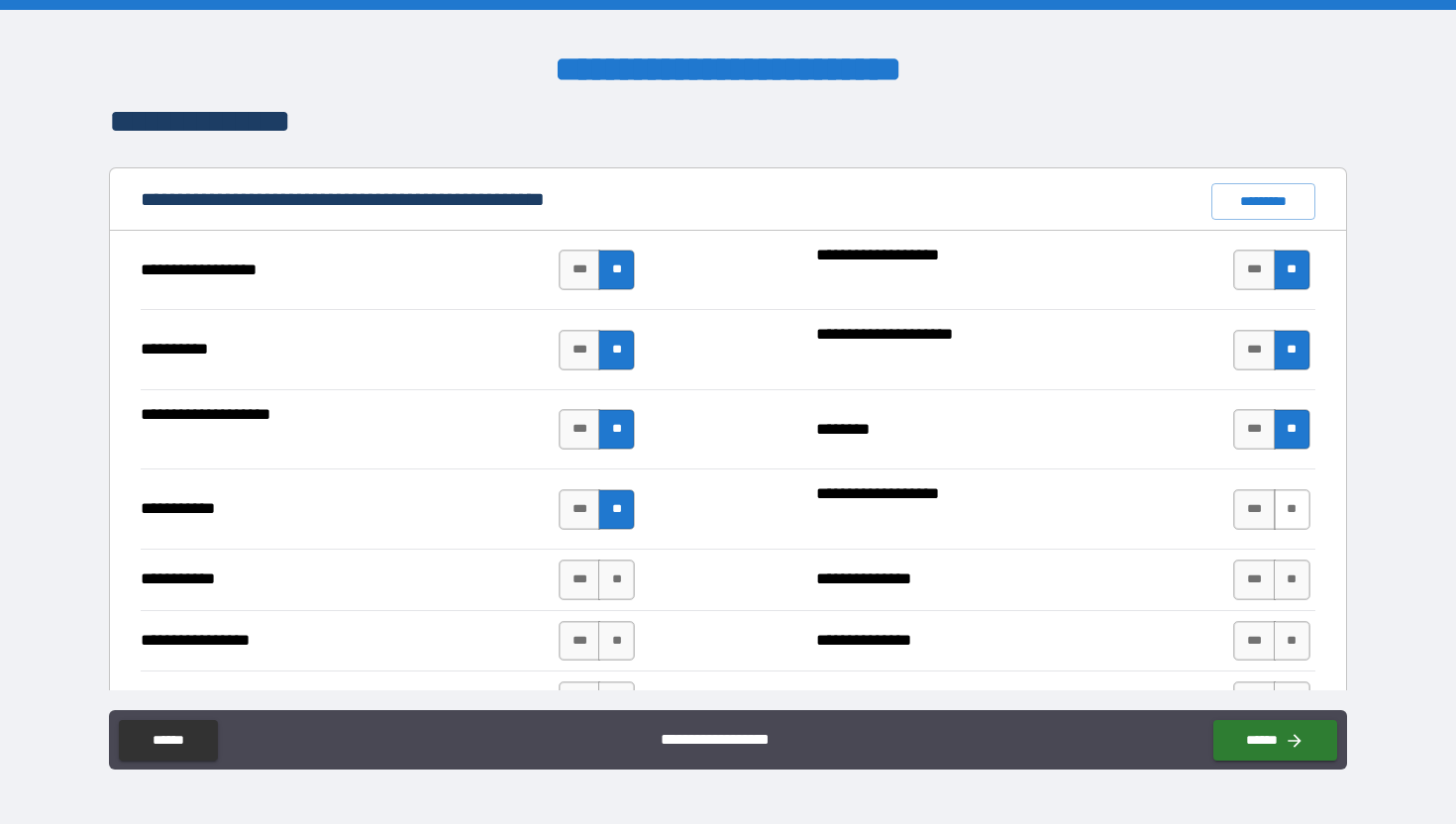 scroll, scrollTop: 1853, scrollLeft: 0, axis: vertical 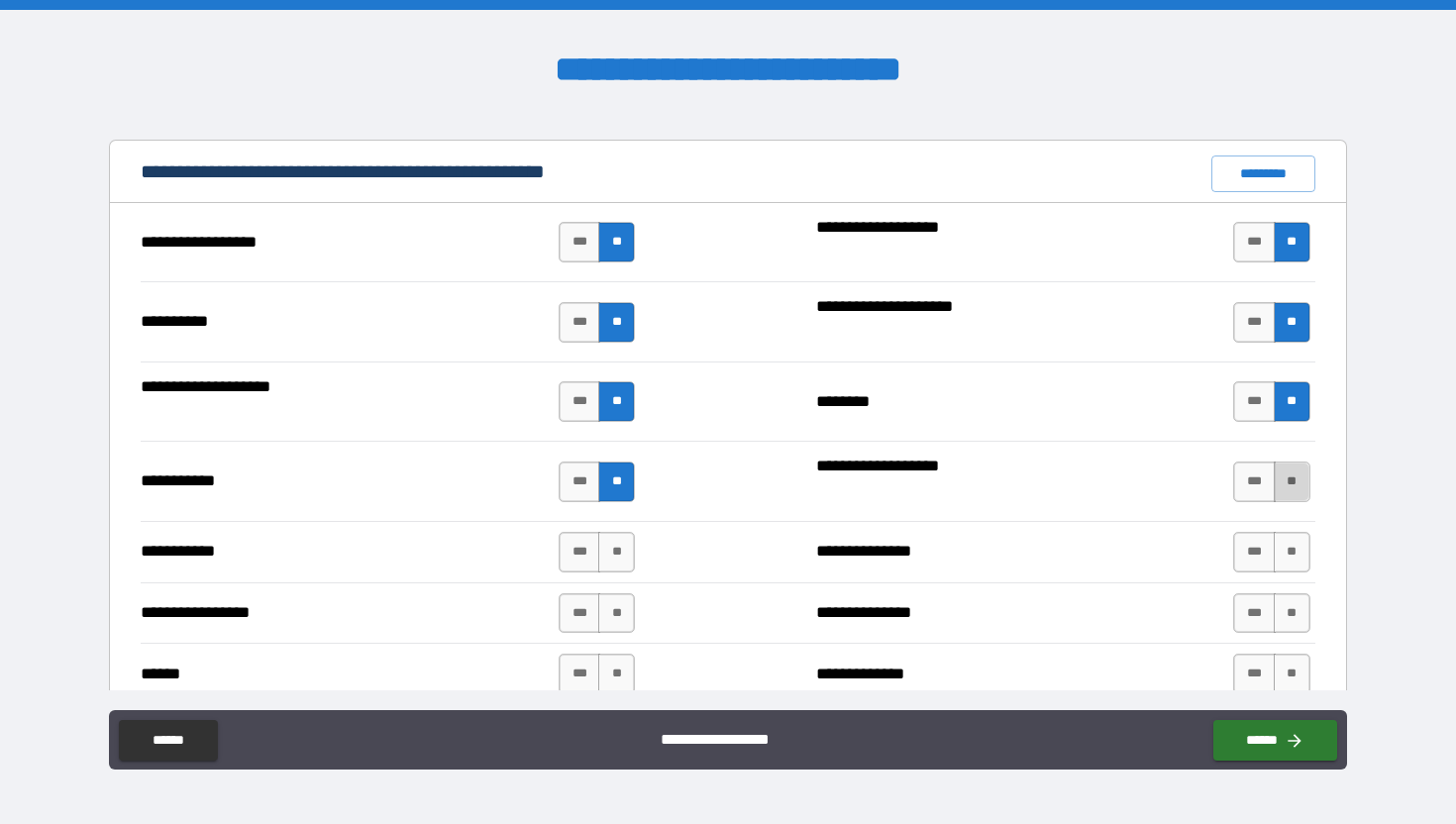 click on "**" at bounding box center (1292, 481) 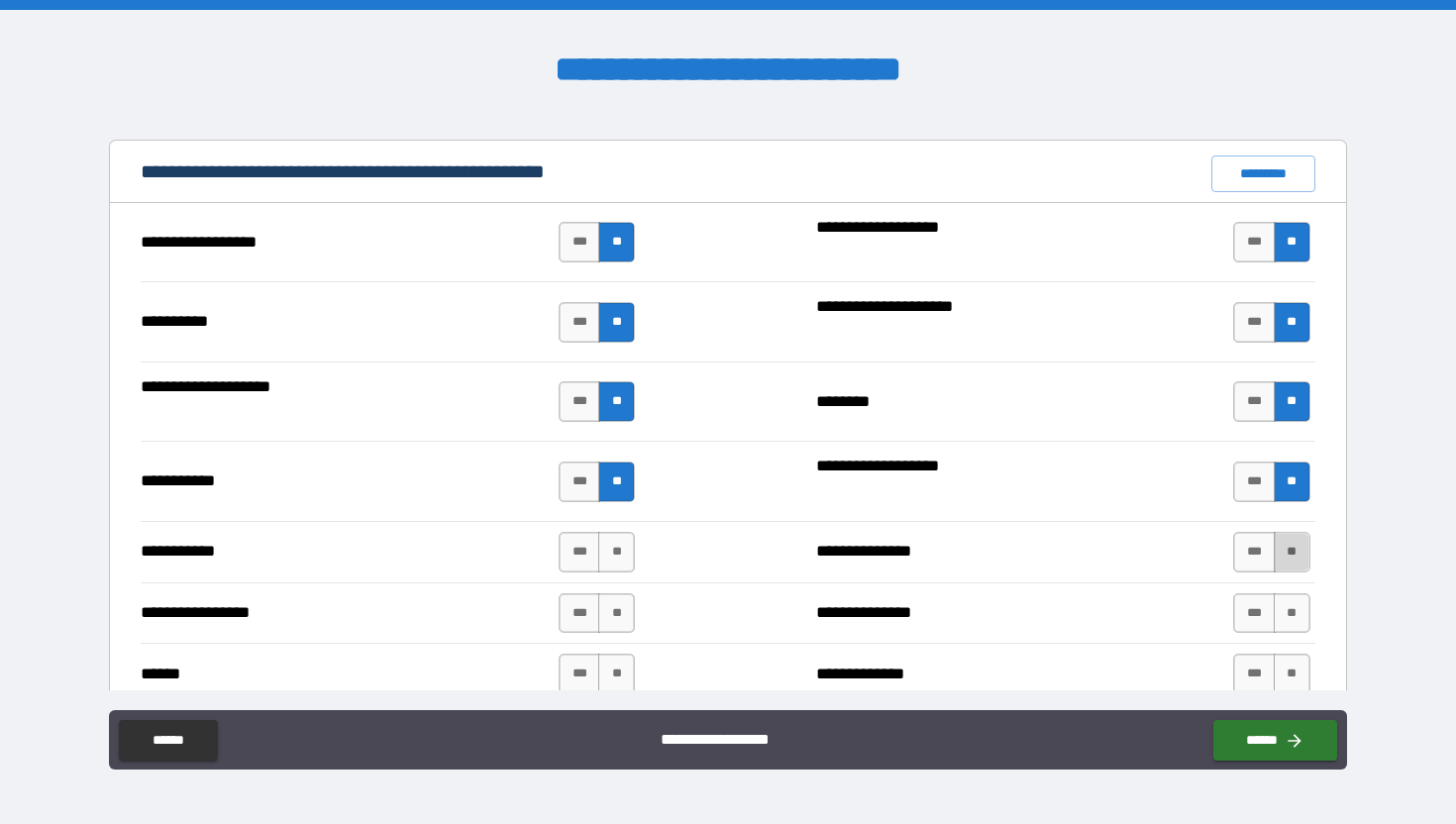 click on "**" at bounding box center (1292, 552) 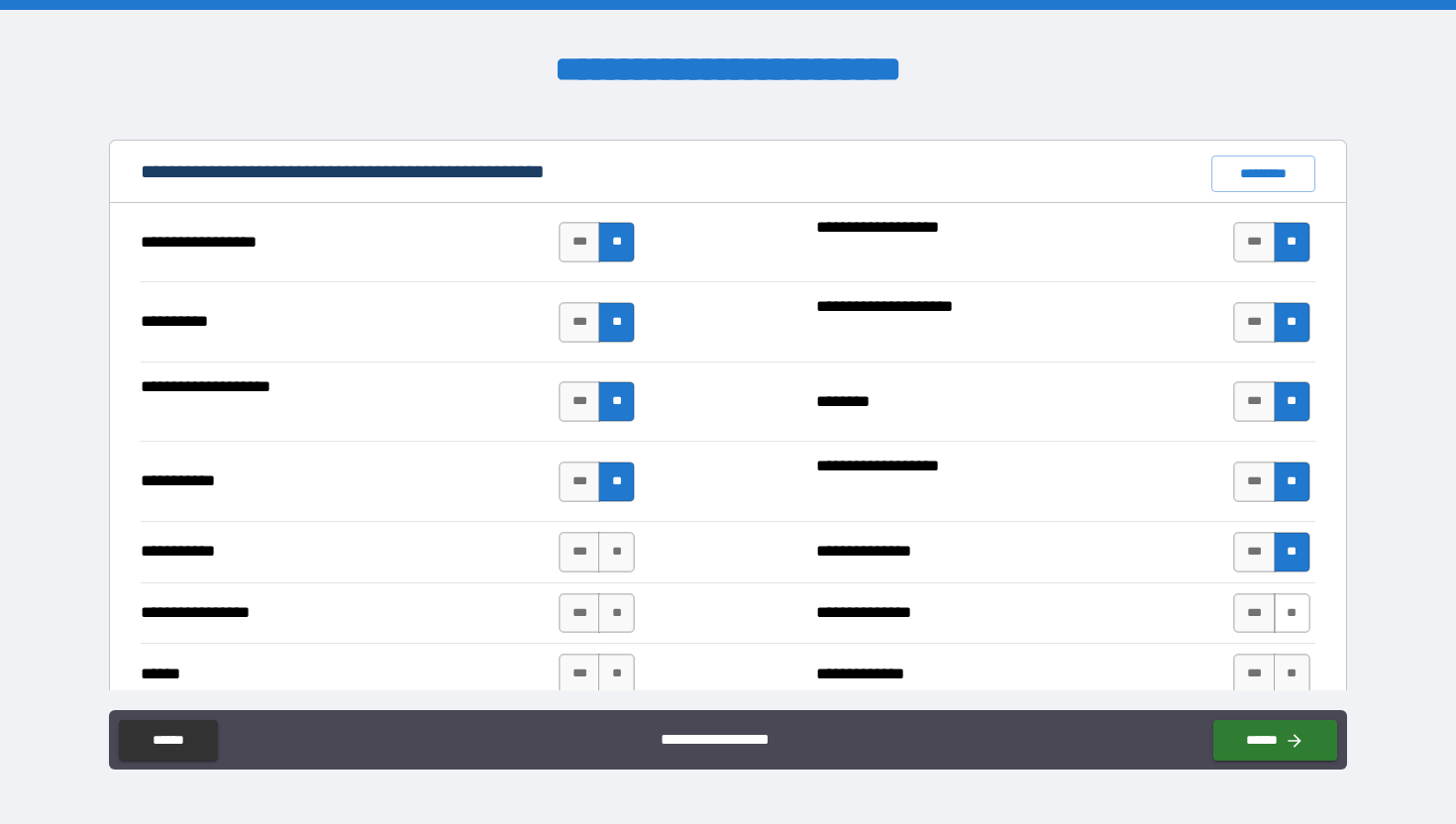 click on "**" at bounding box center [1292, 613] 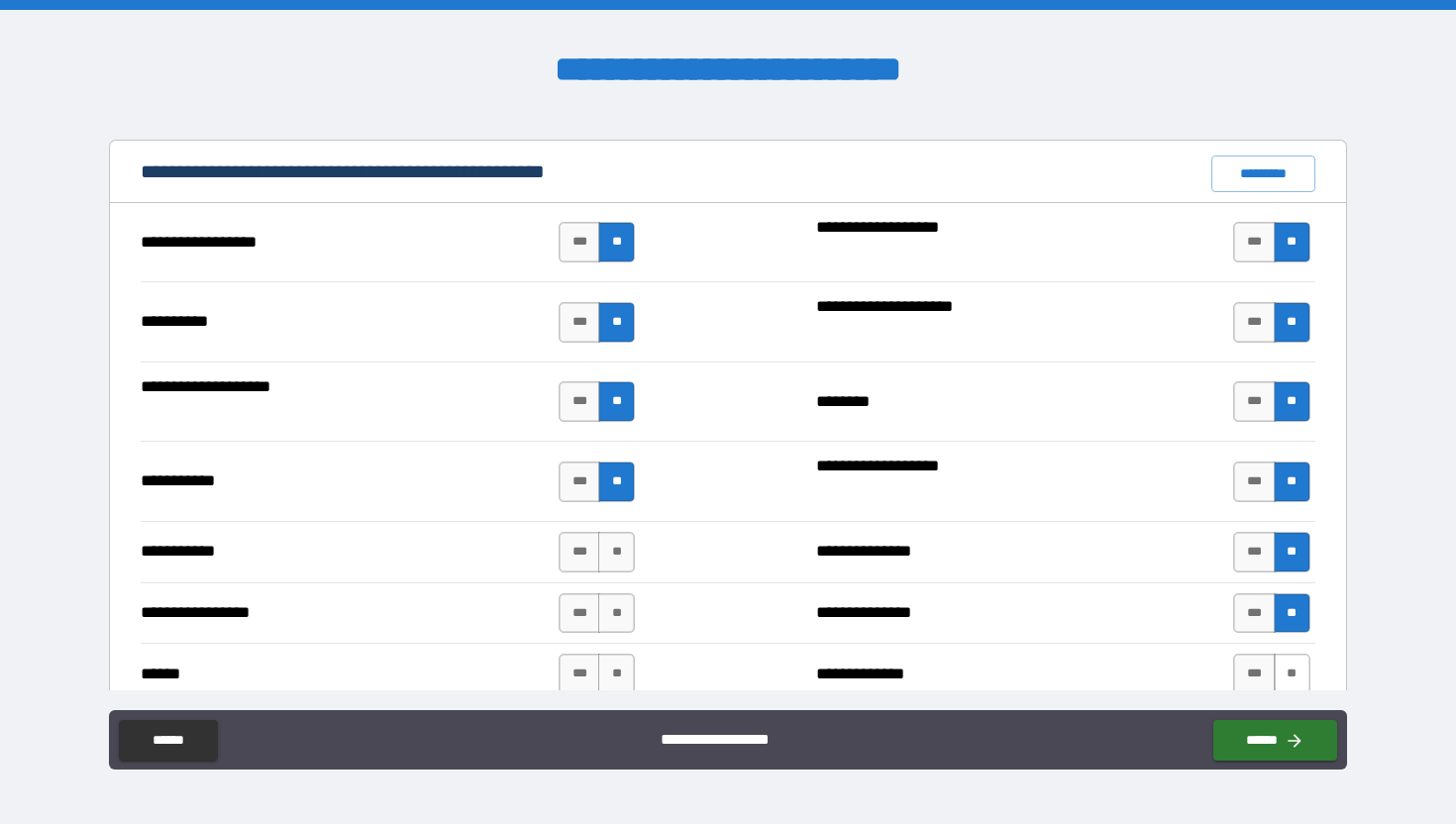 click on "**" at bounding box center [1292, 673] 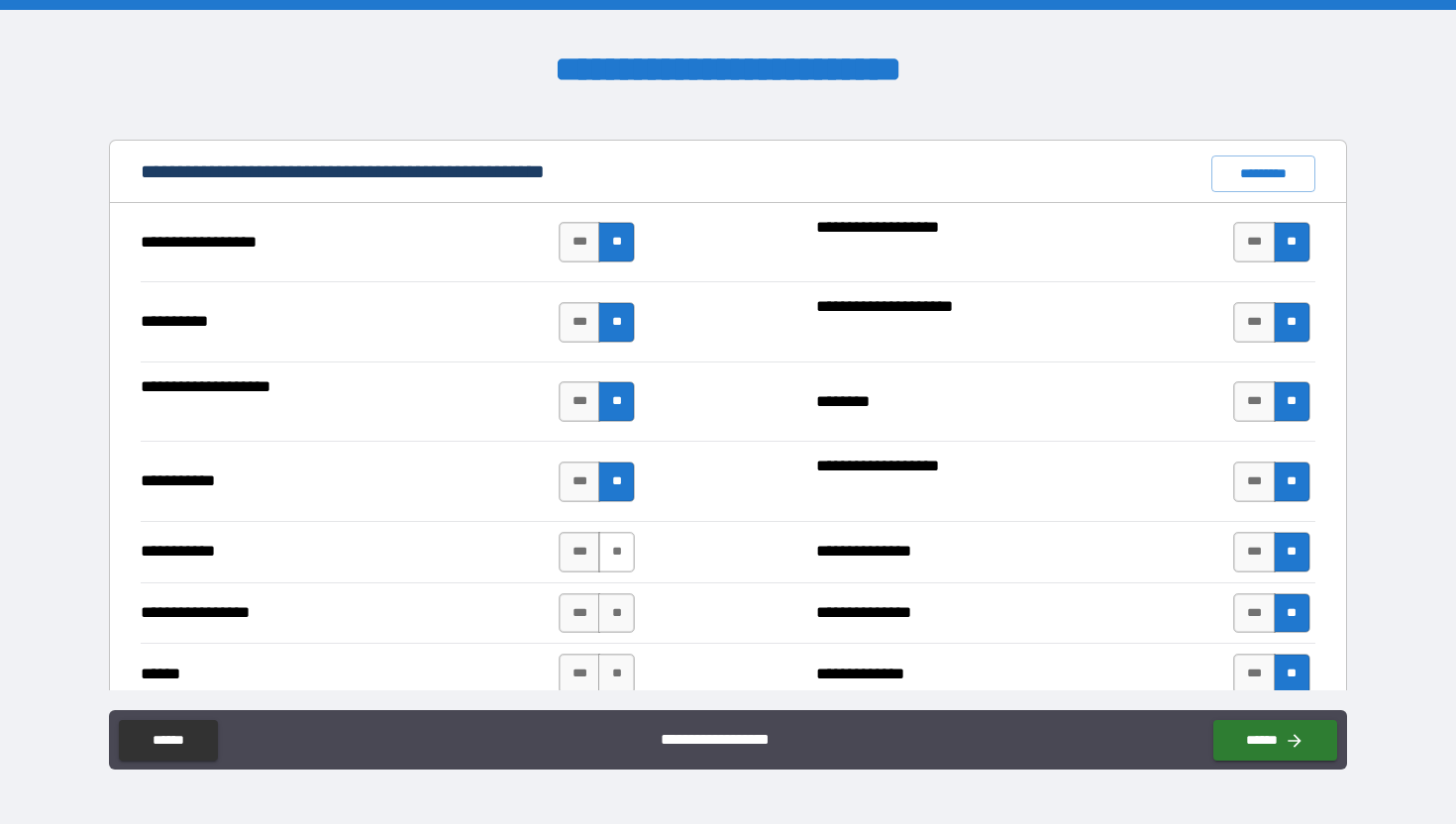 click on "**" at bounding box center [616, 552] 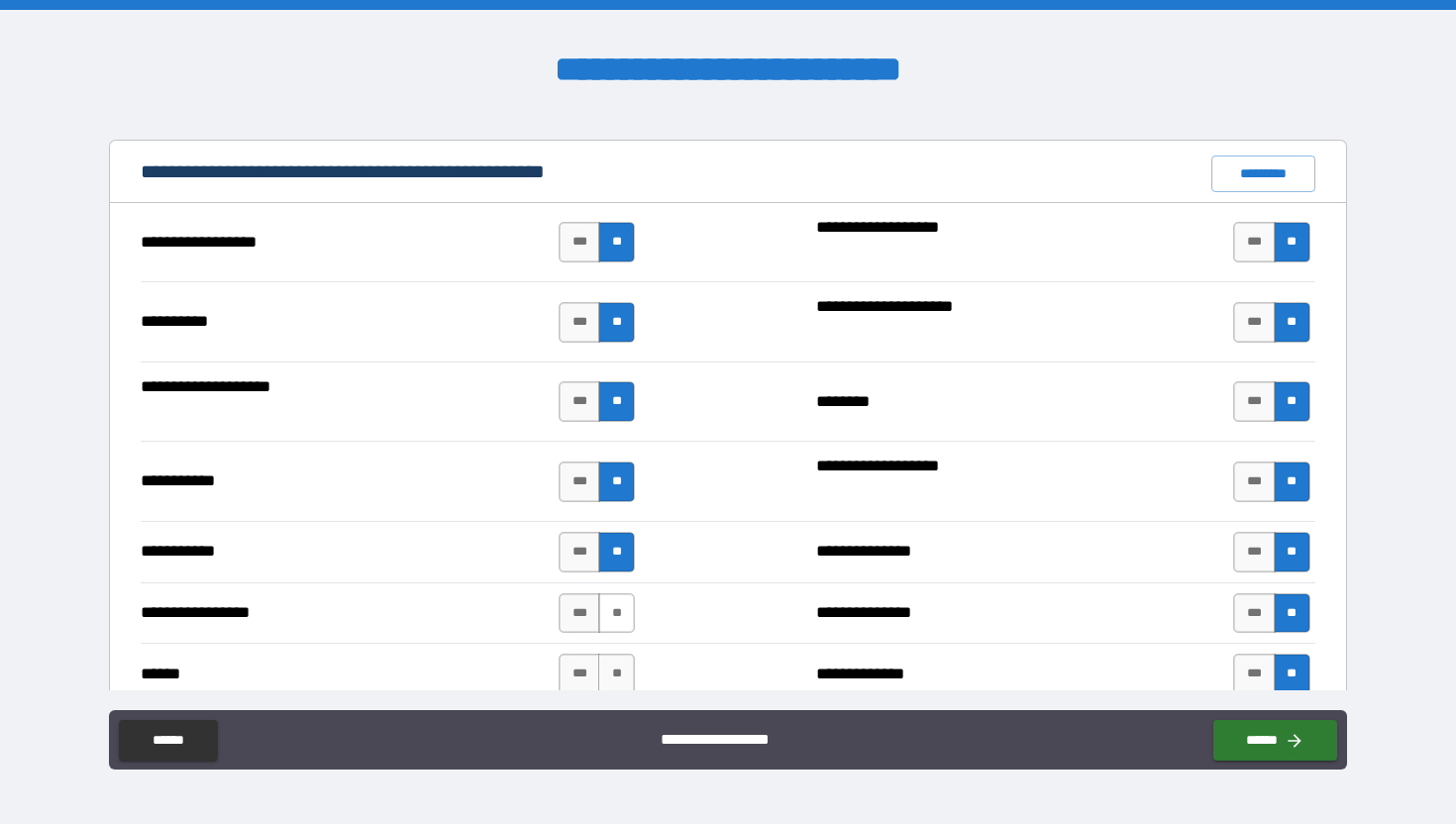 click on "**" at bounding box center [616, 613] 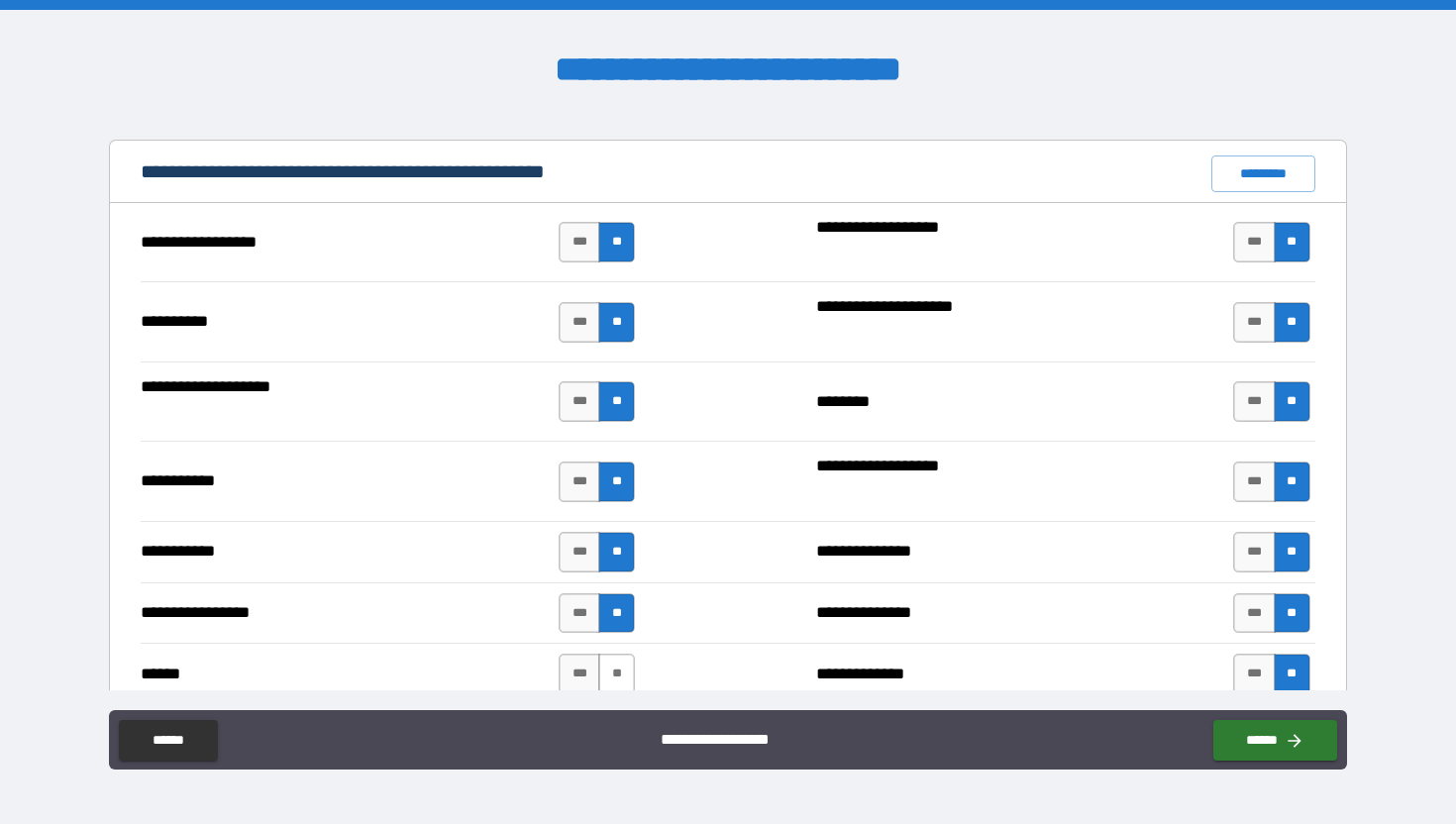 click on "**" at bounding box center [616, 673] 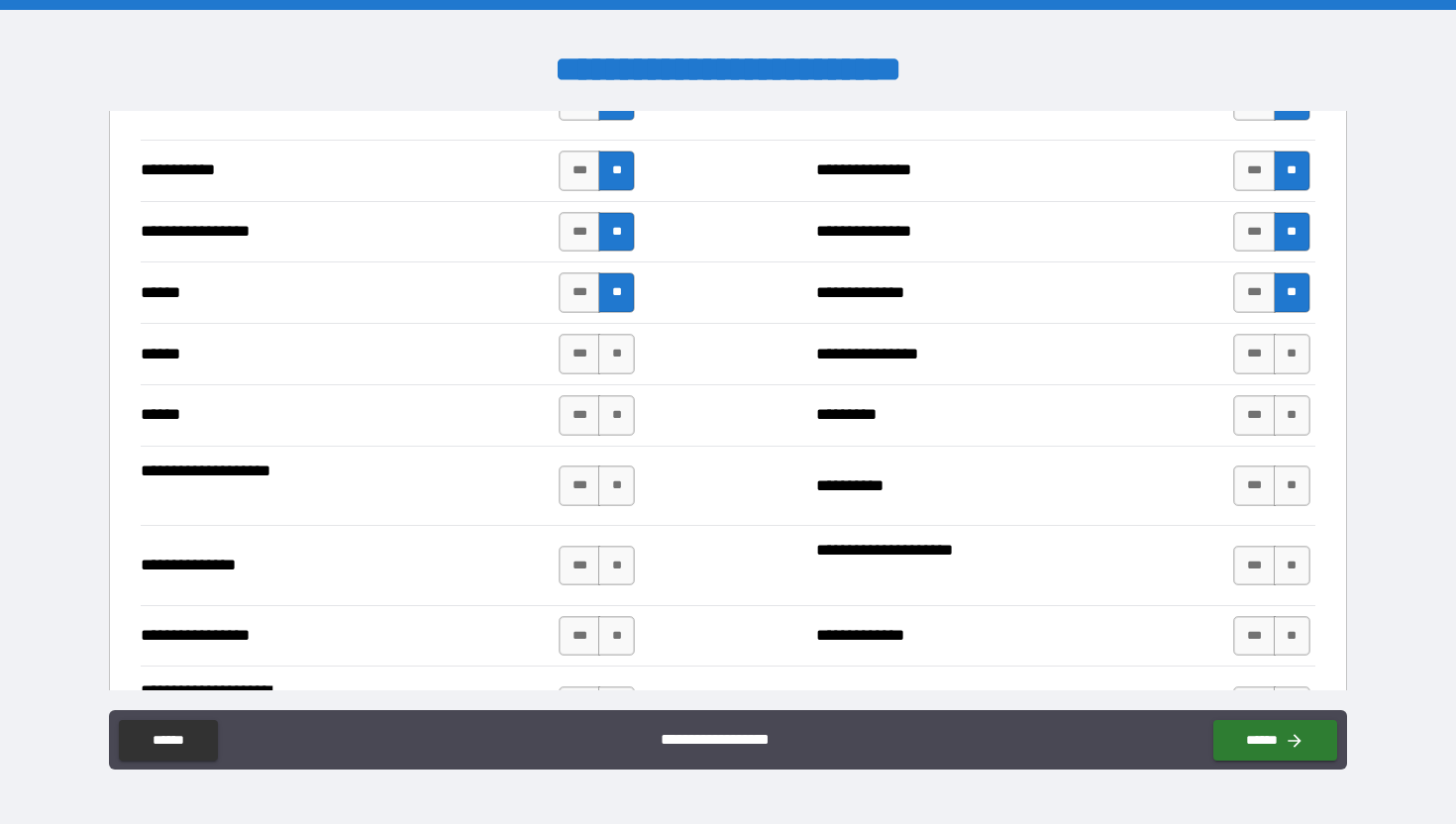 scroll, scrollTop: 2339, scrollLeft: 0, axis: vertical 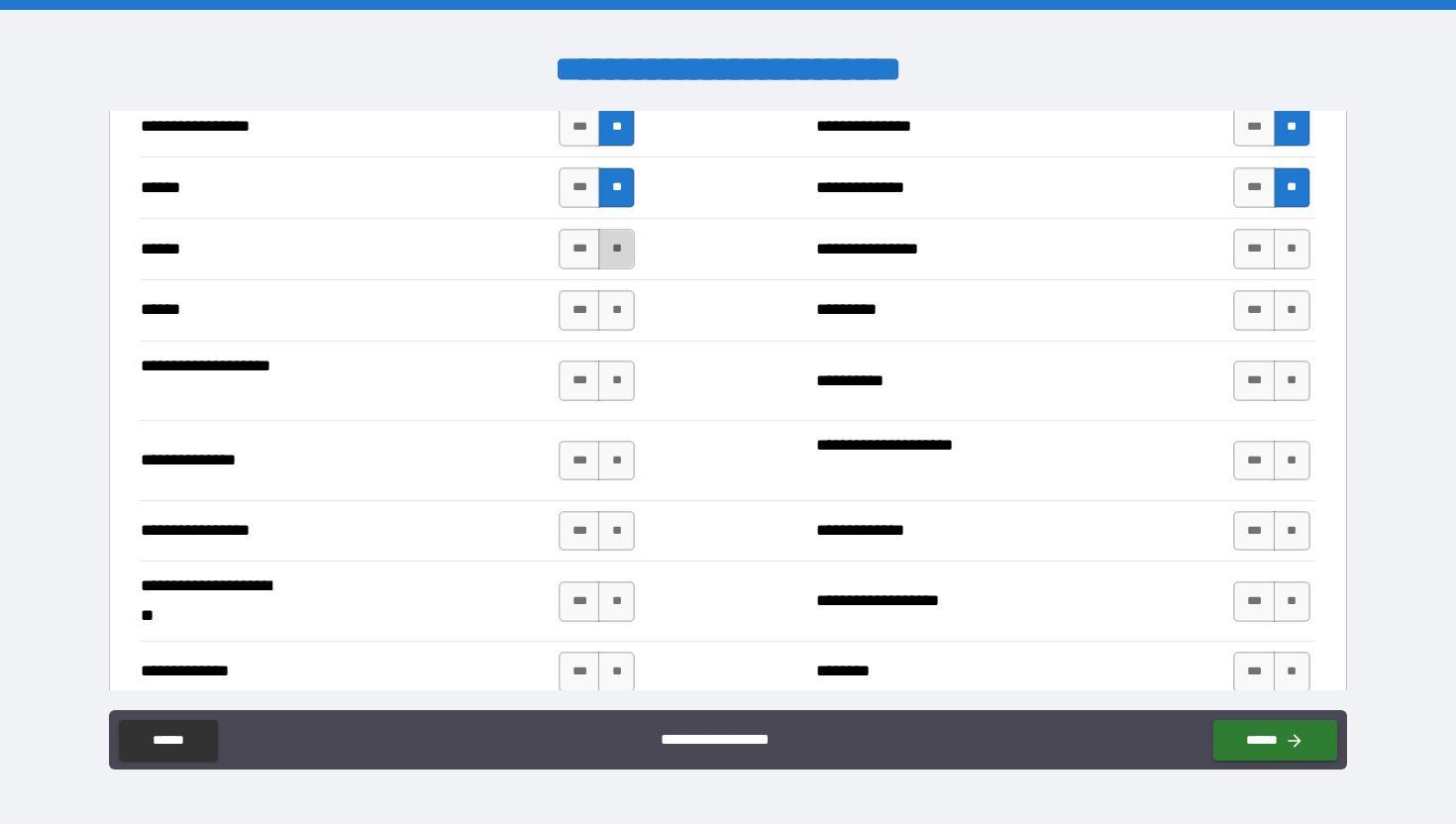 click on "**" at bounding box center [616, 249] 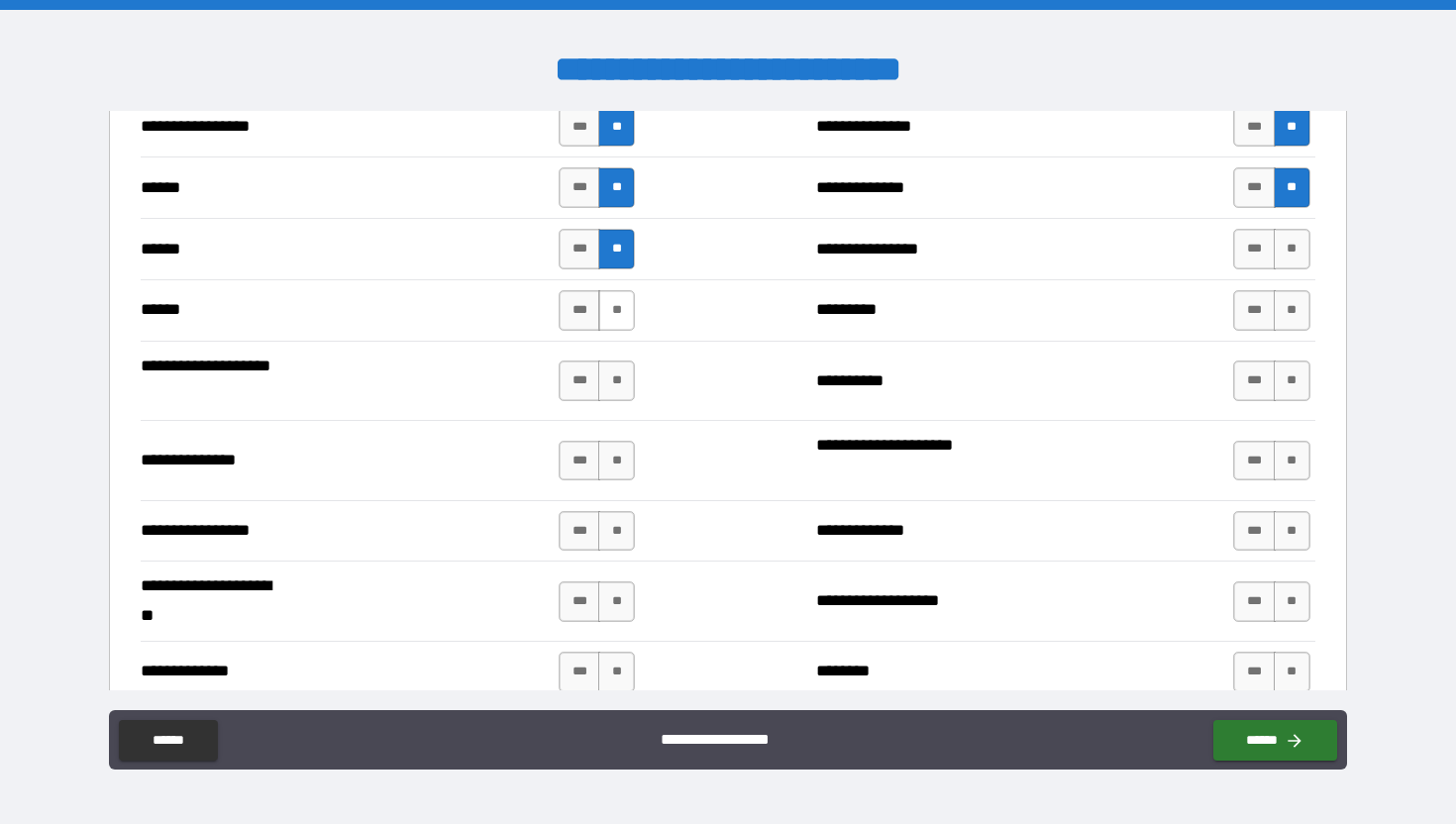 click on "**" at bounding box center [616, 310] 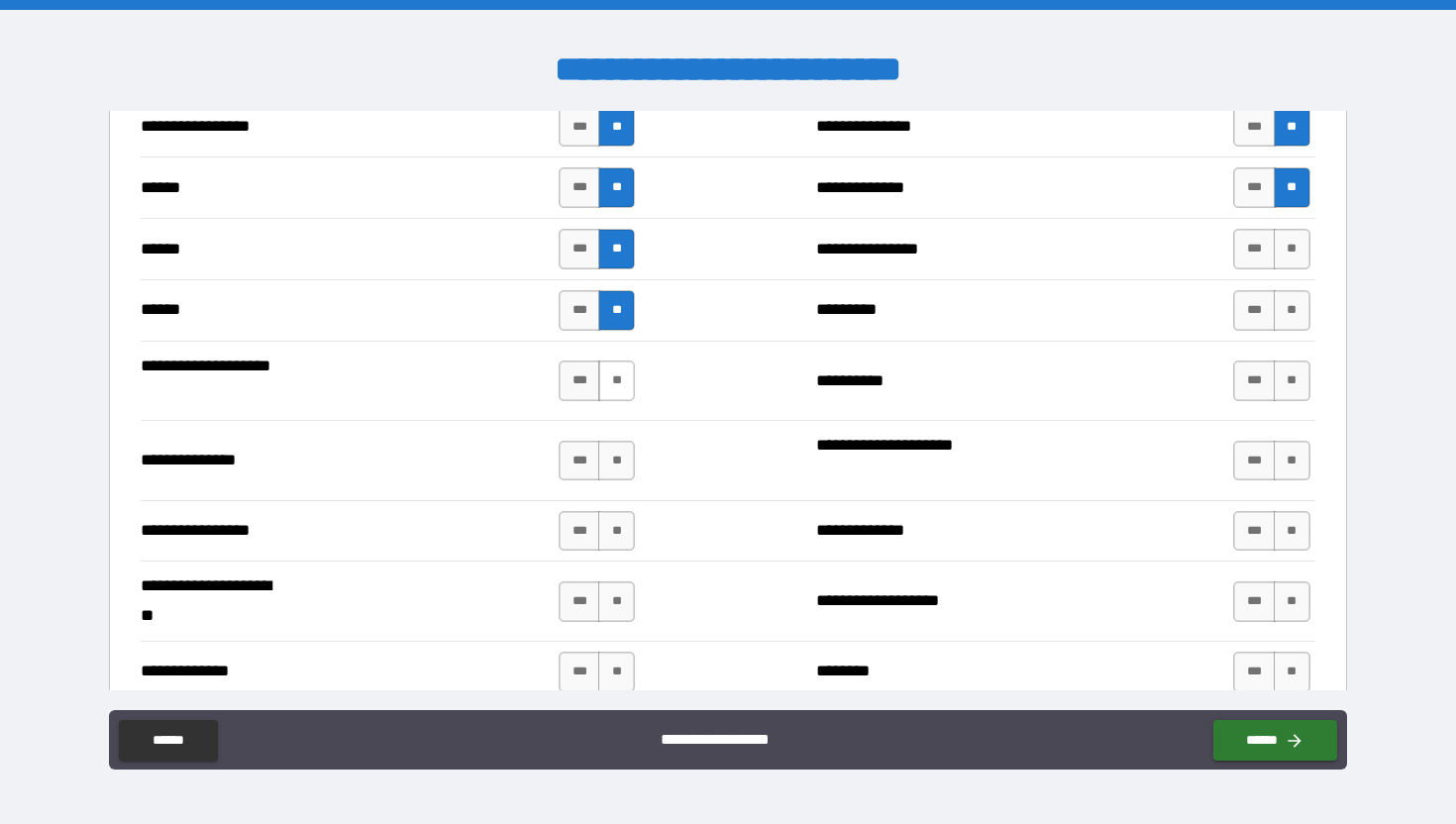 click on "**" at bounding box center [616, 380] 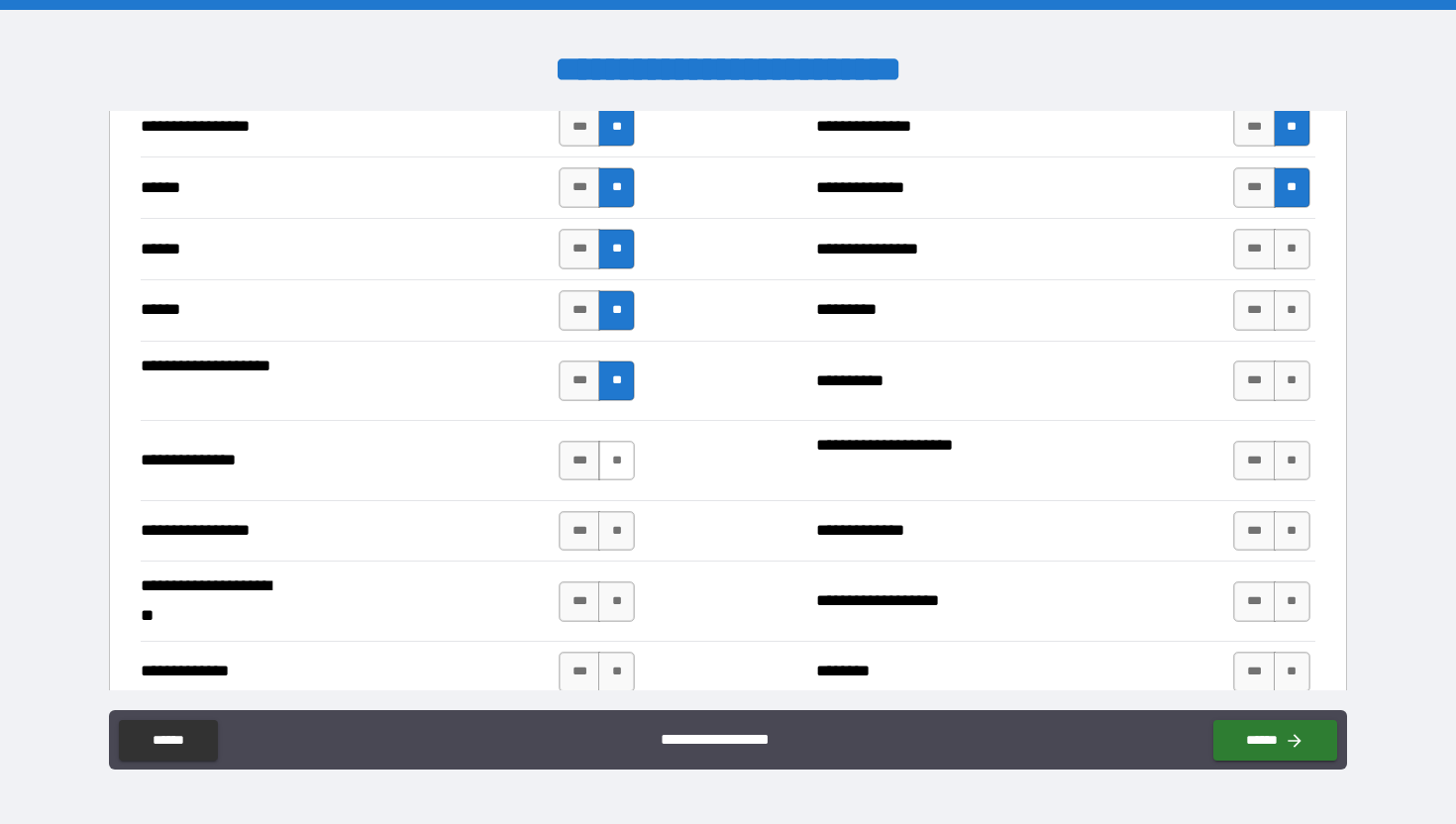 click on "**" at bounding box center [616, 461] 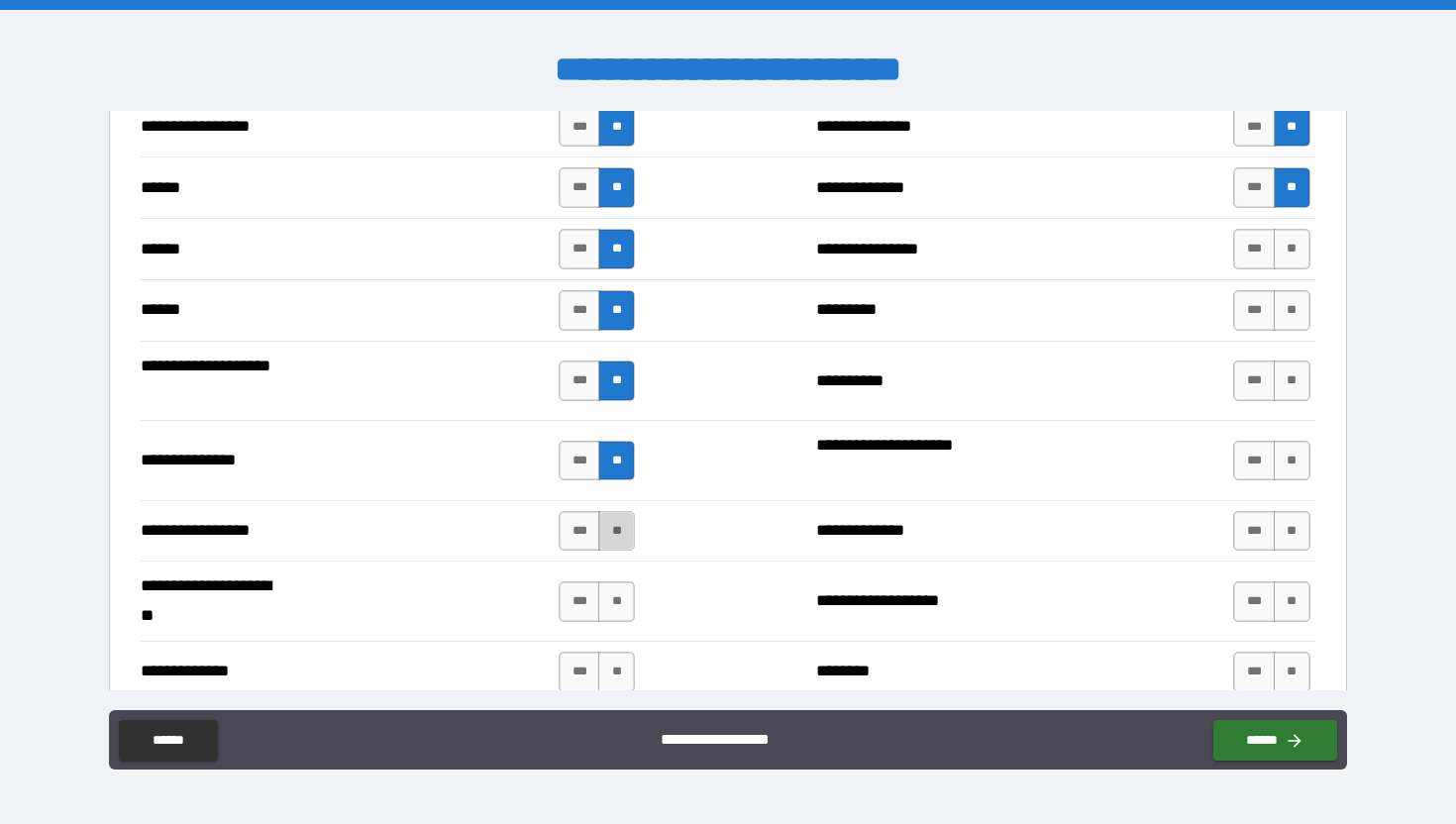 click on "**" at bounding box center (616, 531) 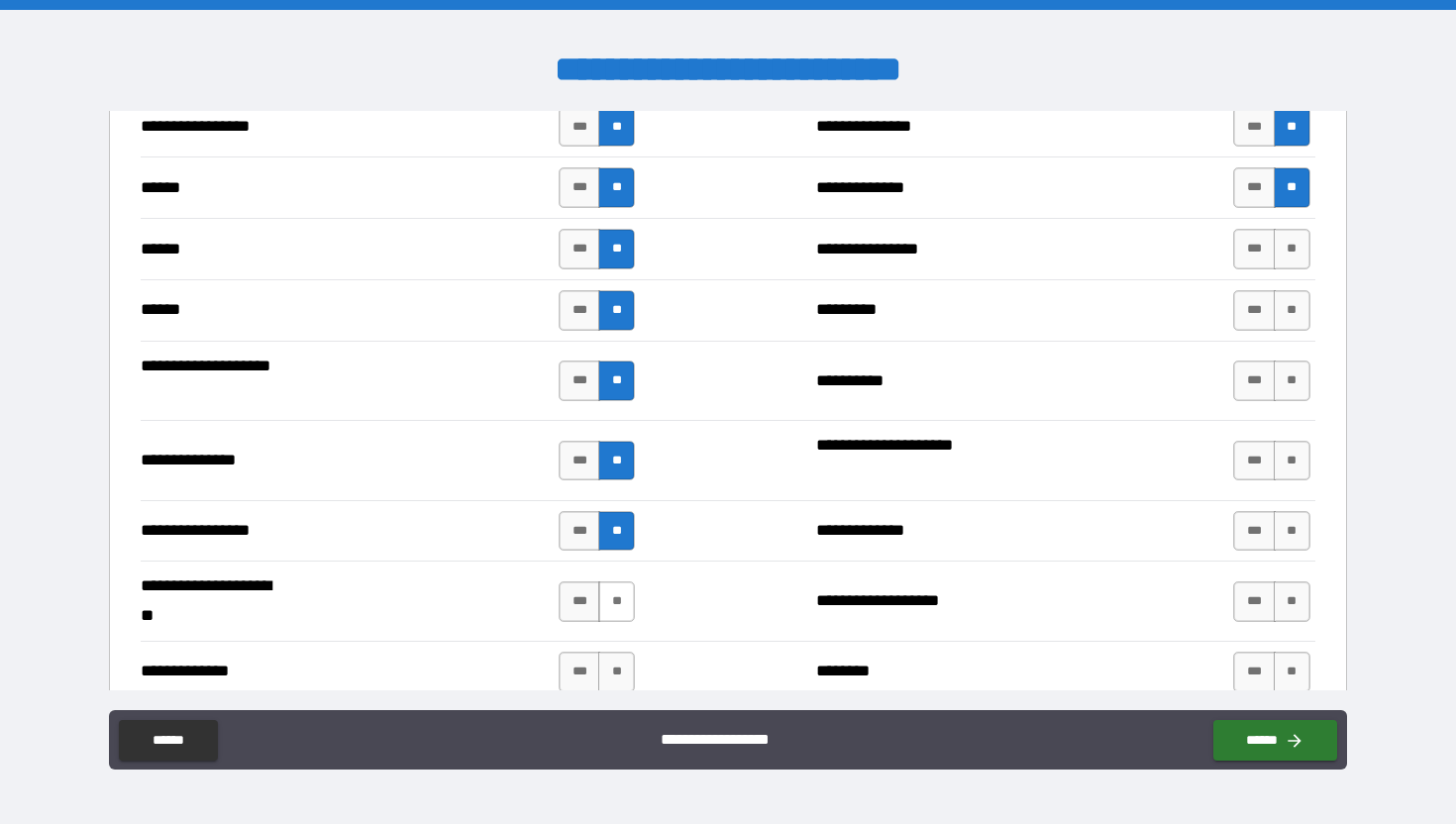 click on "**" at bounding box center (616, 601) 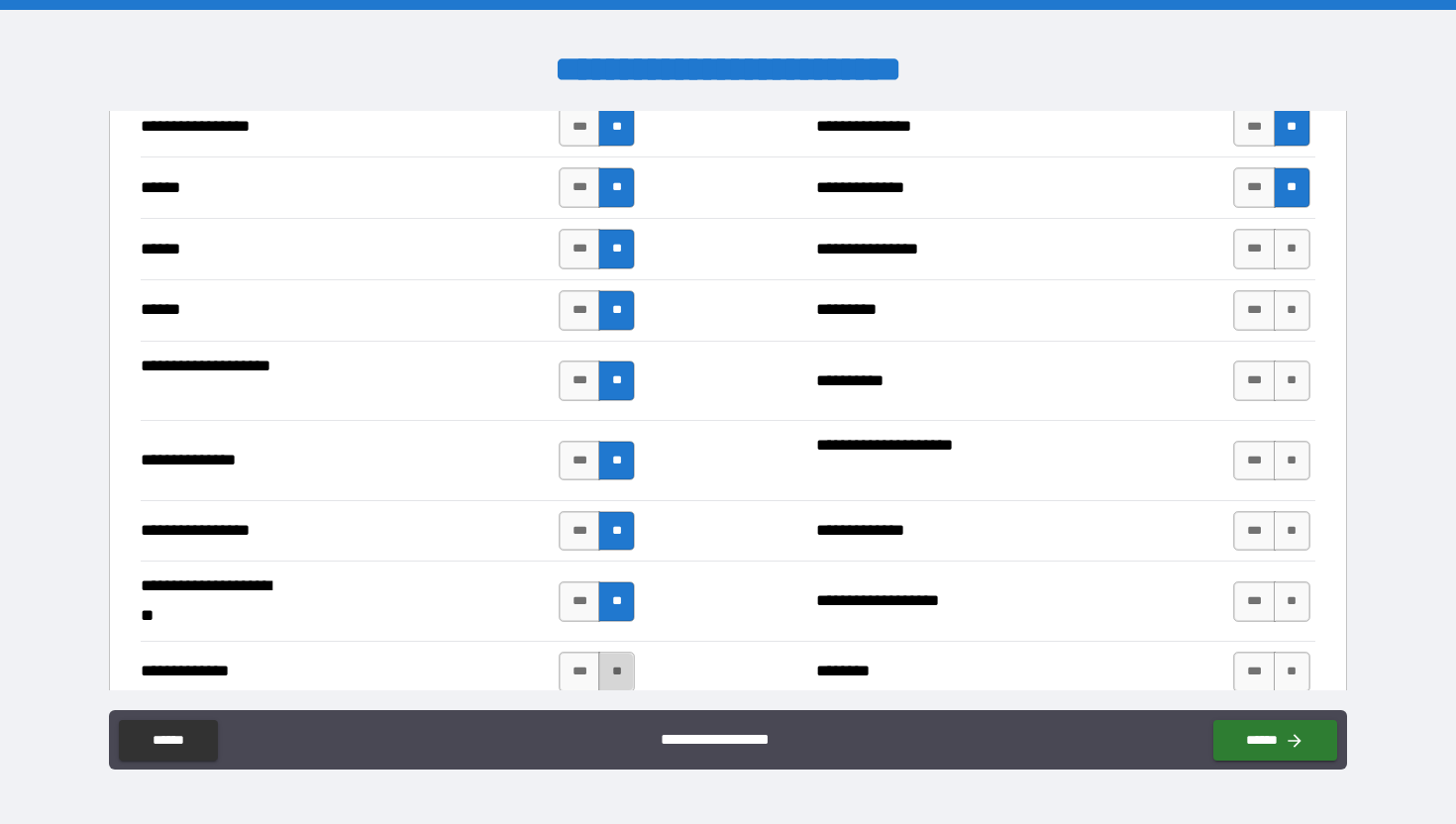click on "**" at bounding box center (616, 671) 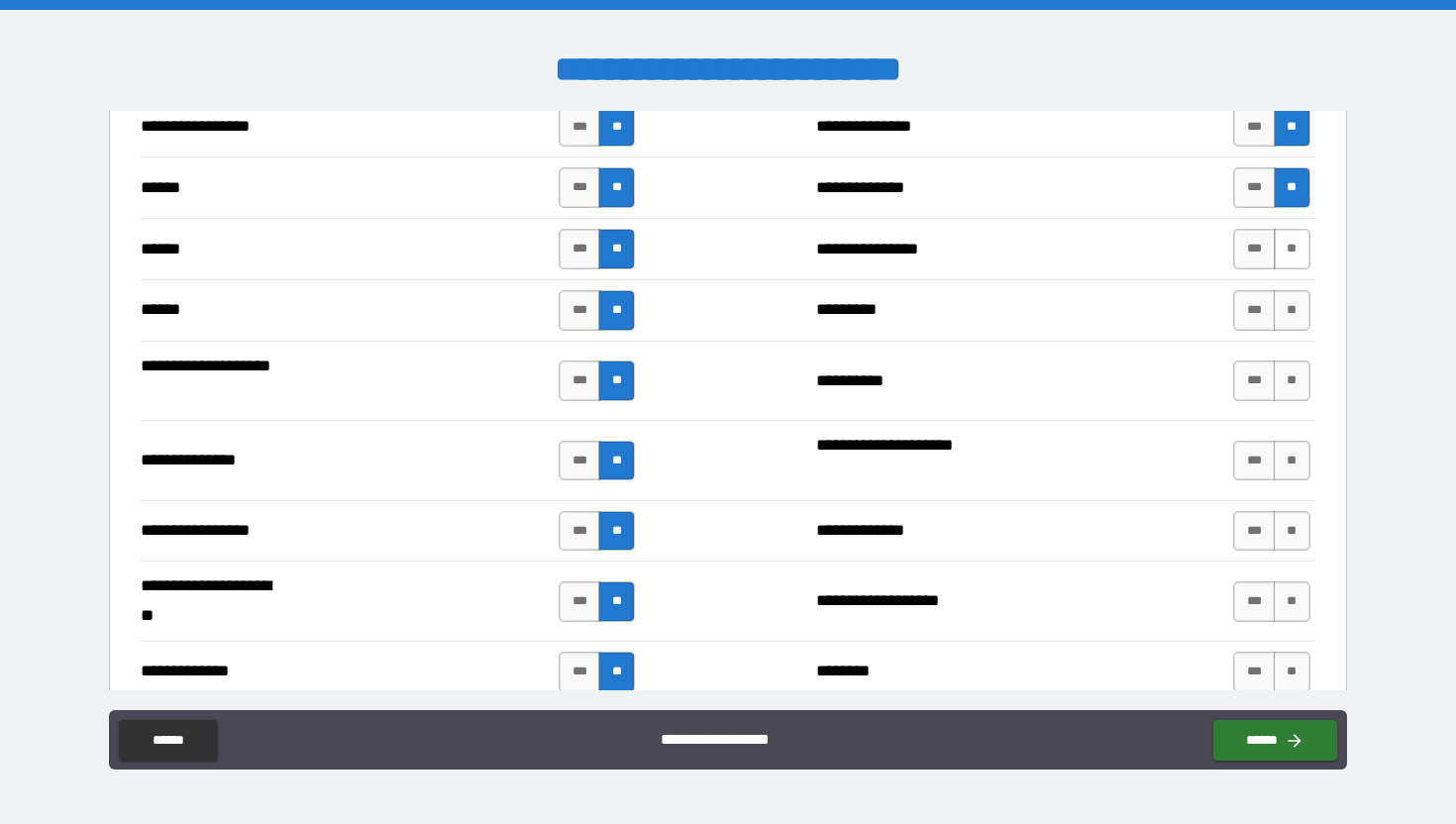 click on "**" at bounding box center [1292, 249] 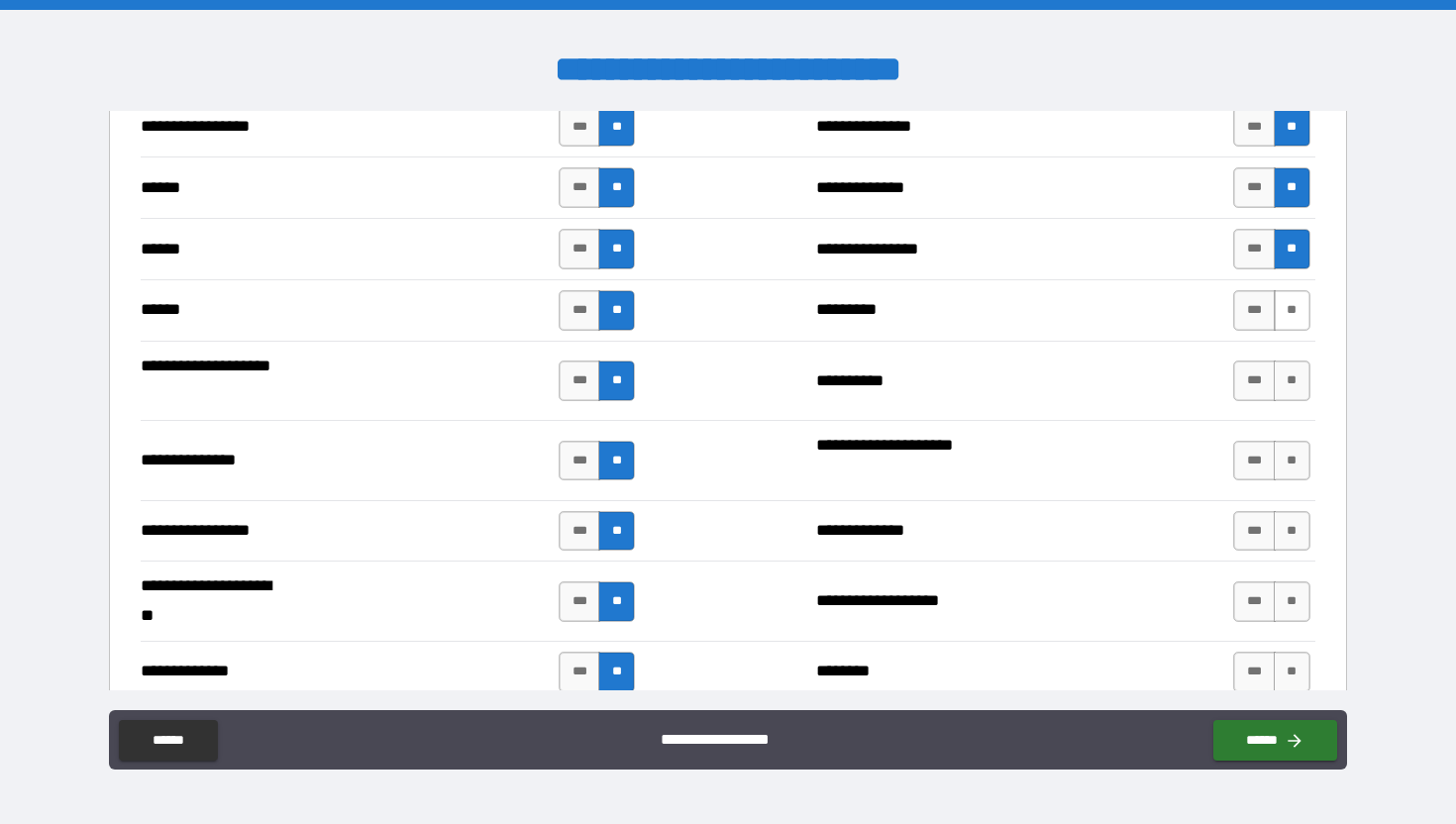 click on "**" at bounding box center (1292, 310) 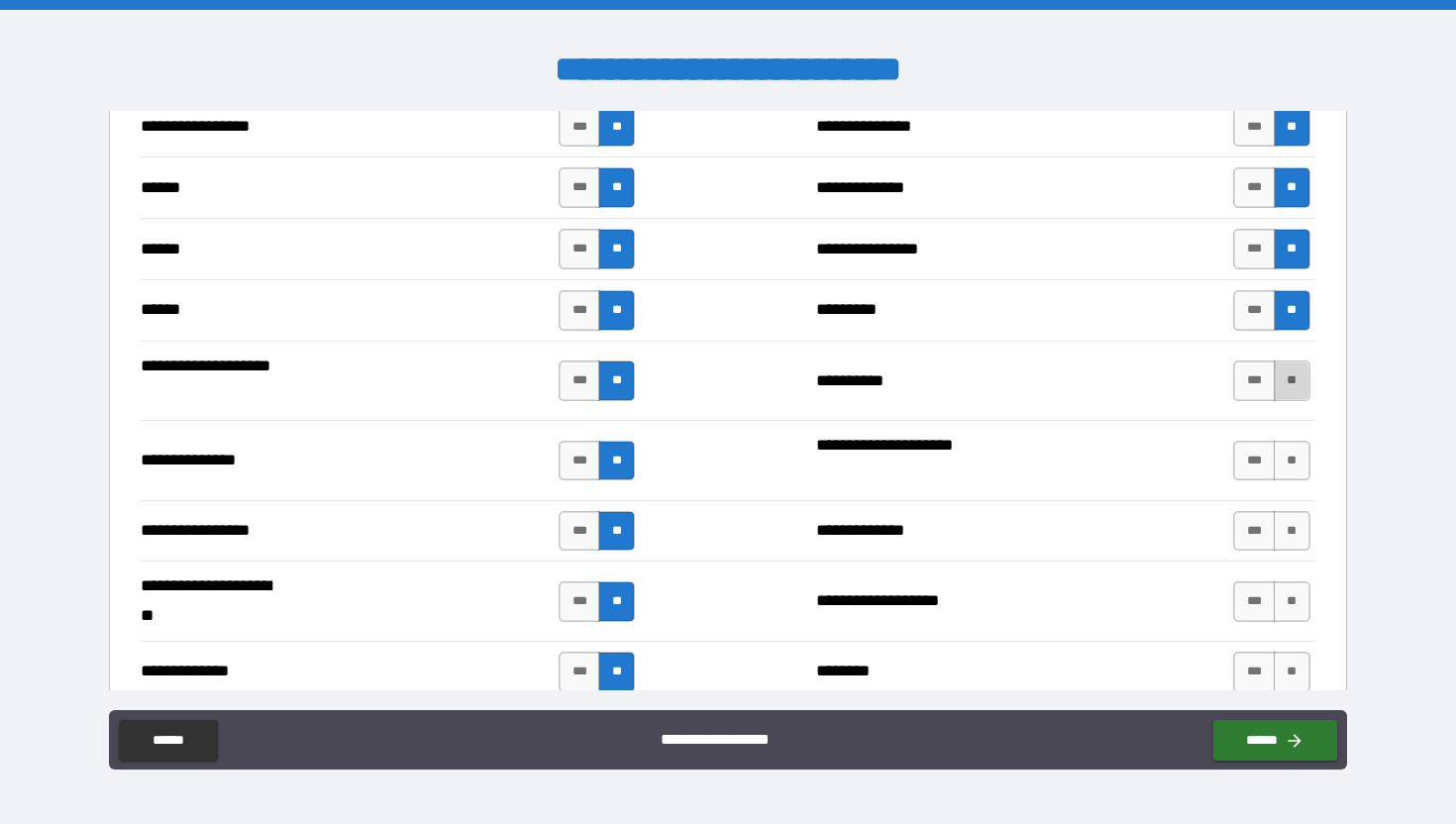 click on "**" at bounding box center [1292, 380] 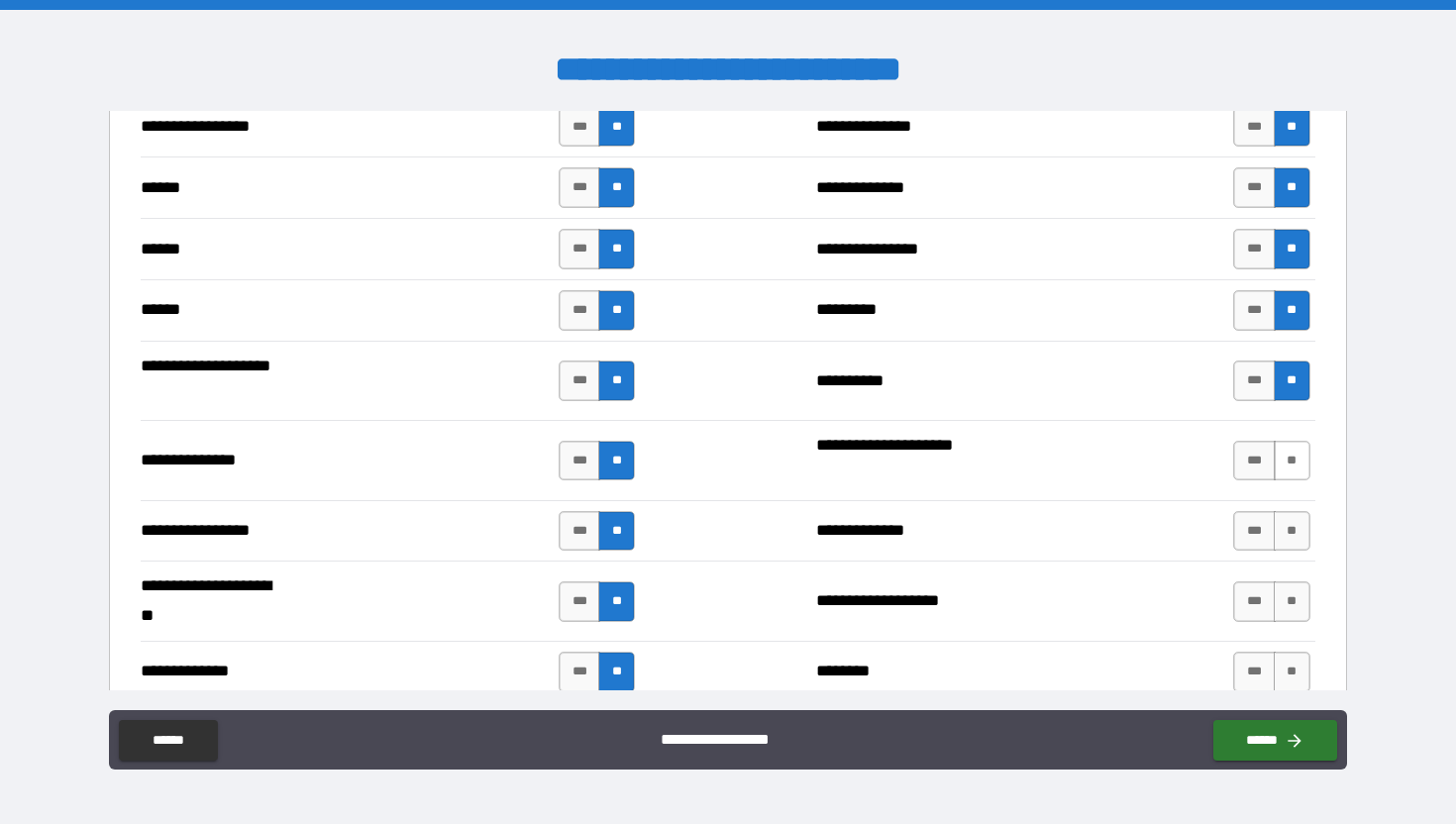 click on "**" at bounding box center (1292, 461) 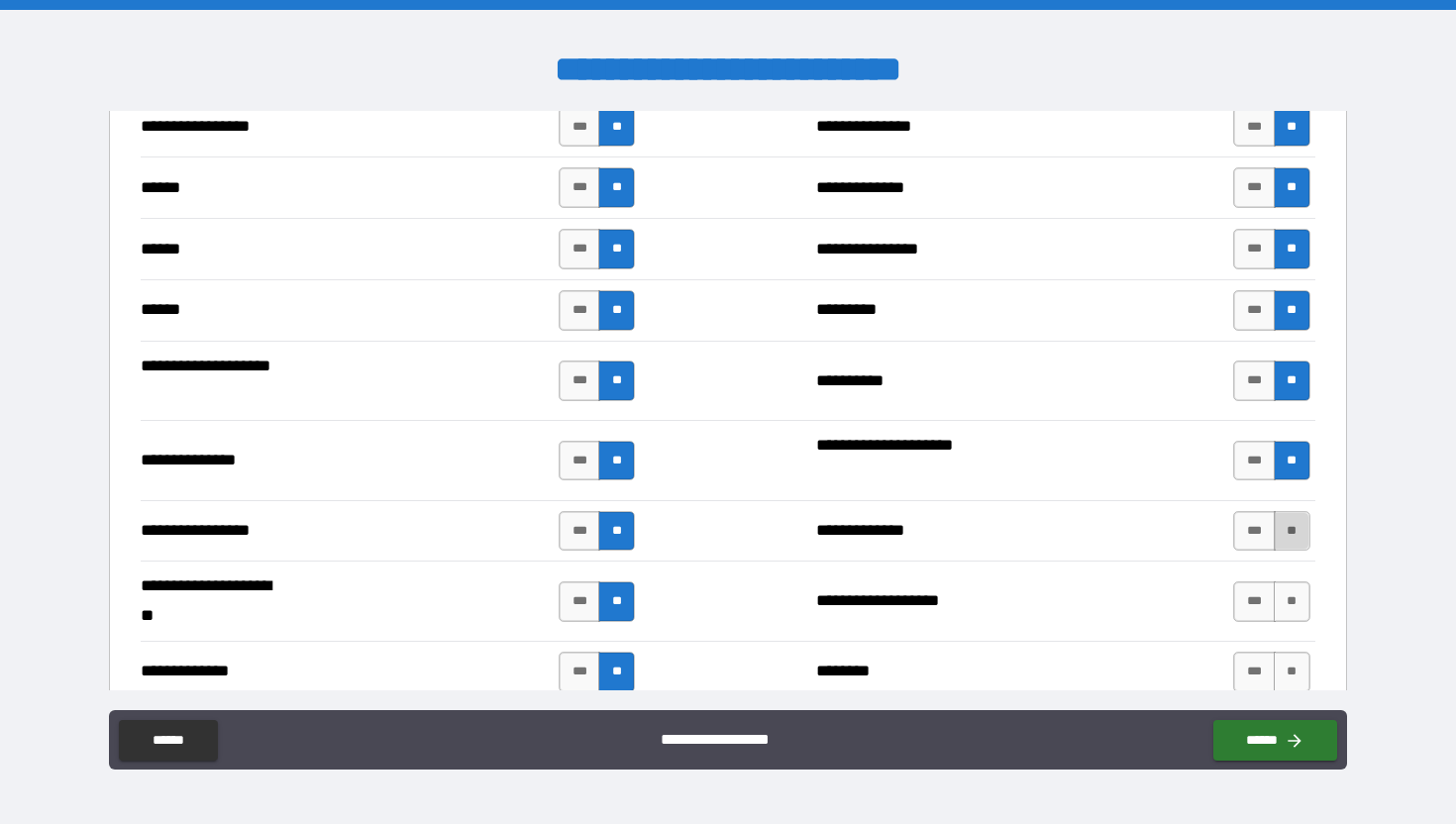 click on "**" at bounding box center [1292, 531] 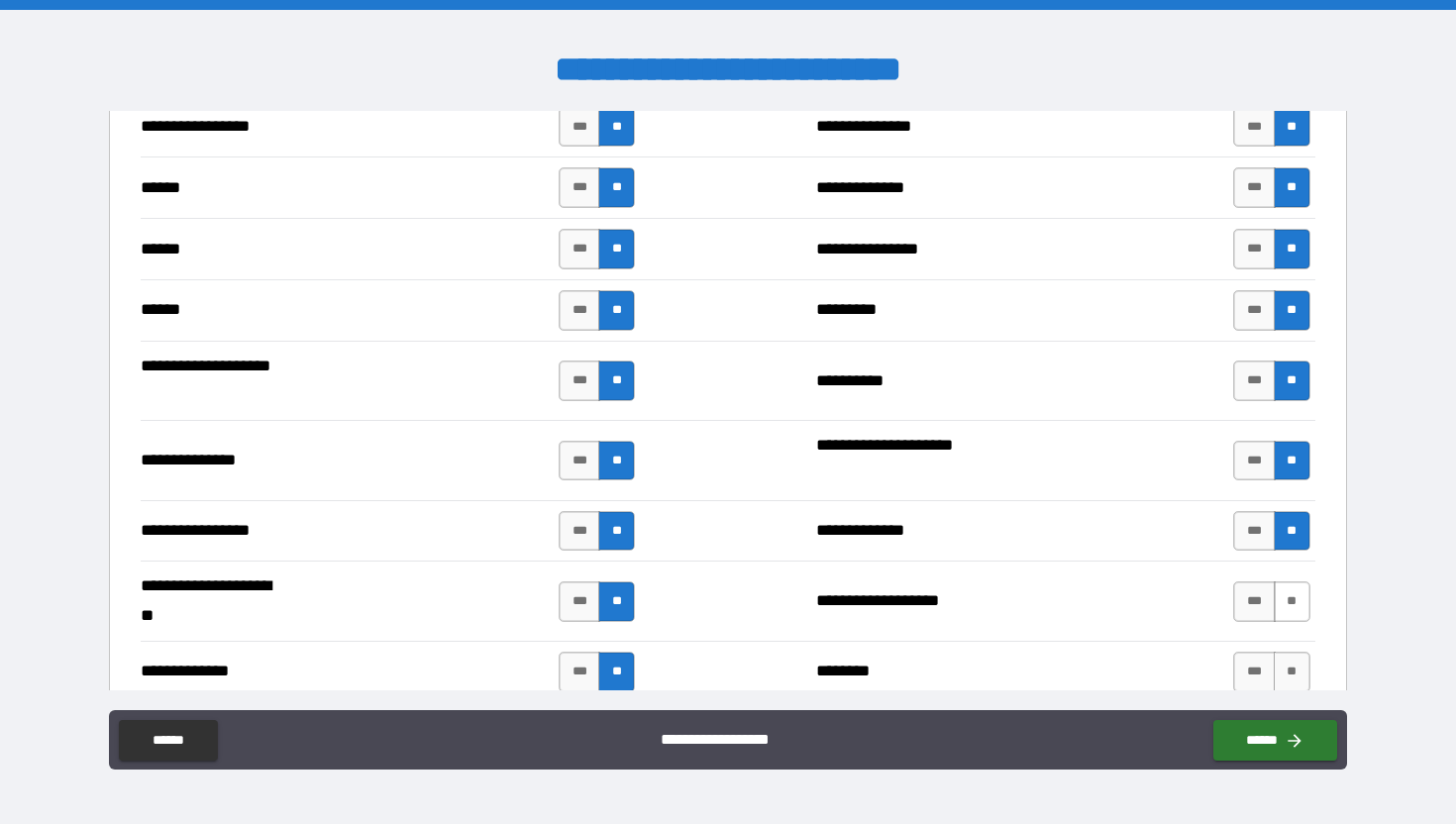 click on "**" at bounding box center [1292, 601] 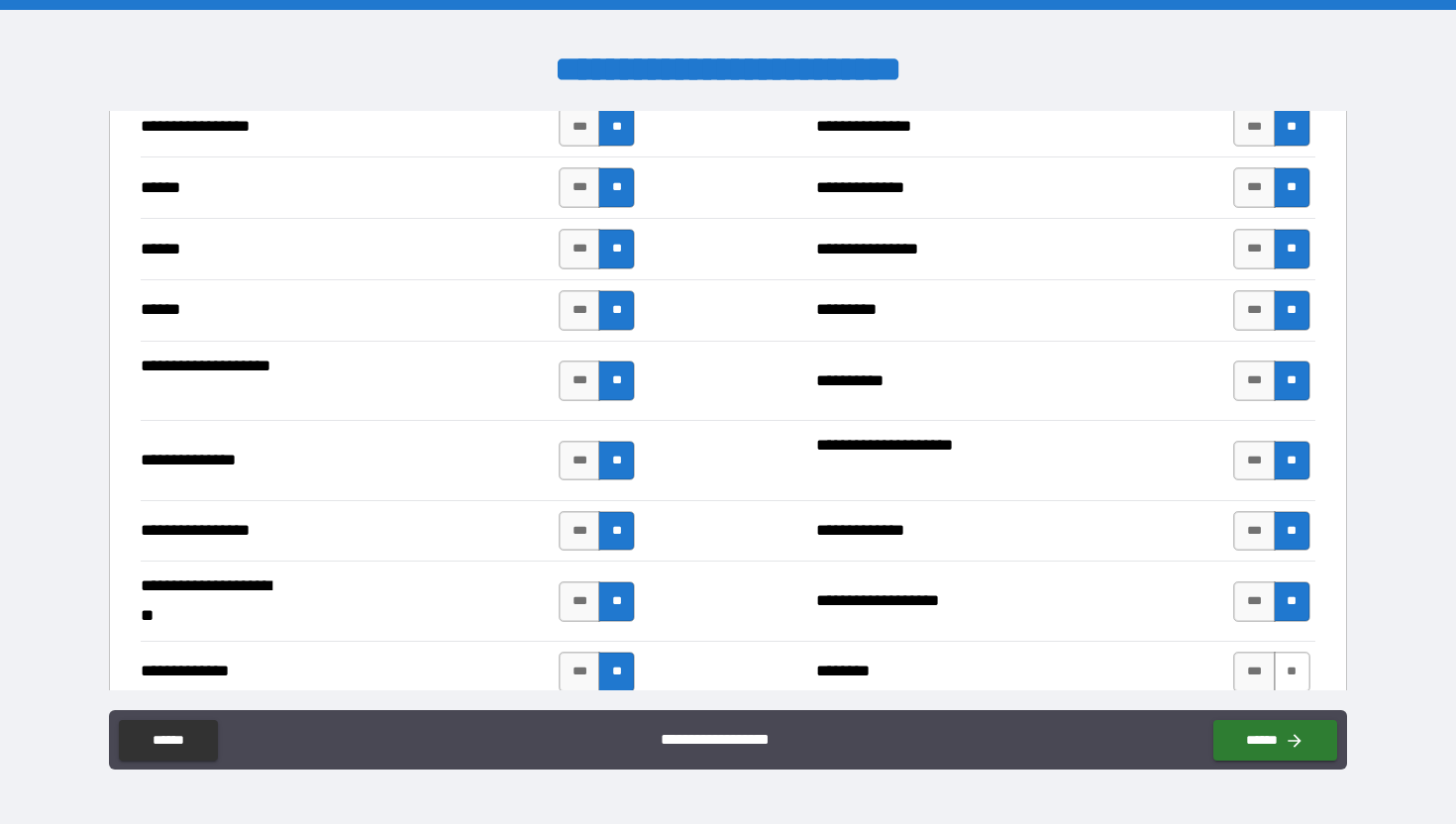 click on "**" at bounding box center (1292, 671) 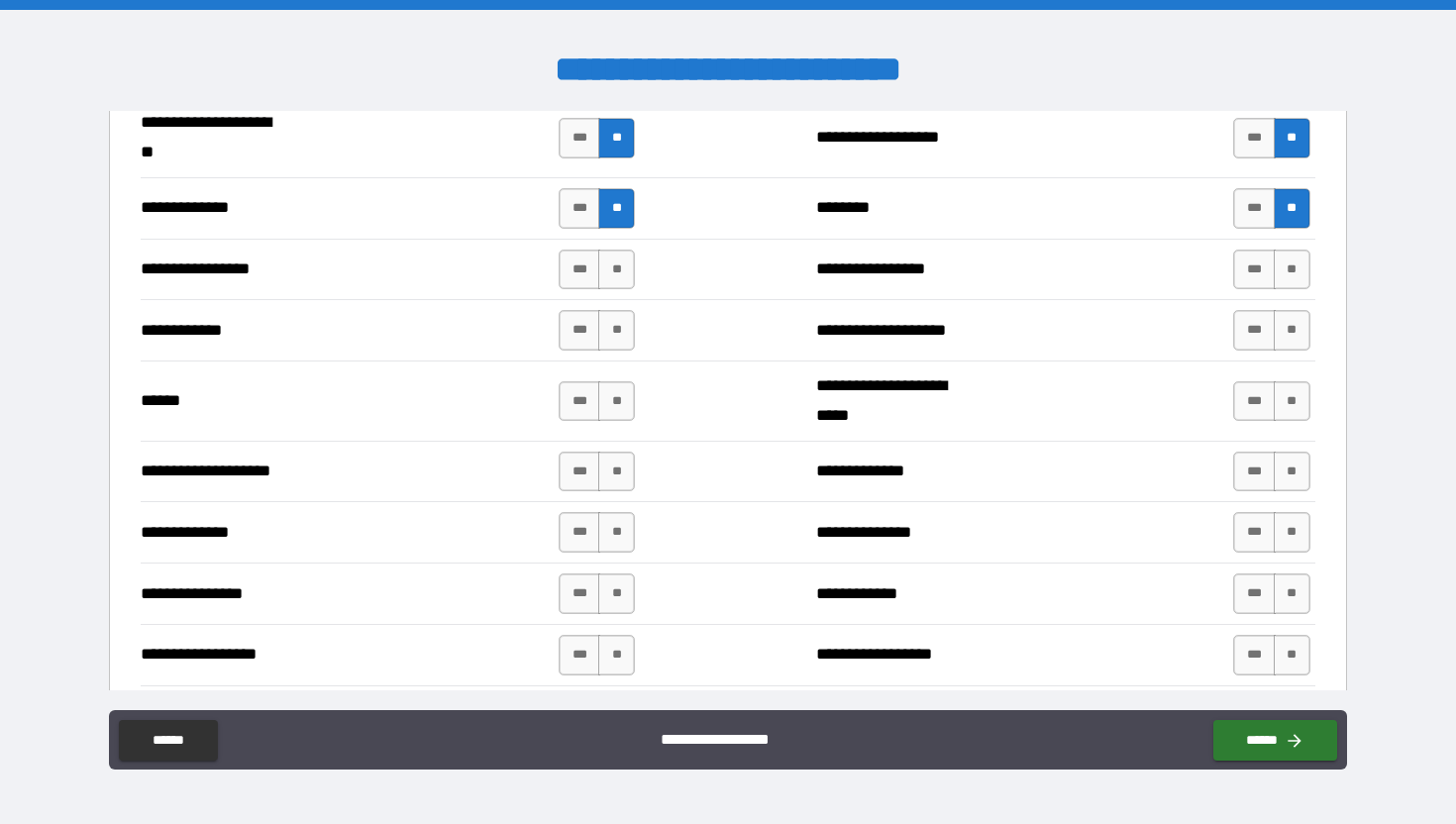 scroll, scrollTop: 2809, scrollLeft: 0, axis: vertical 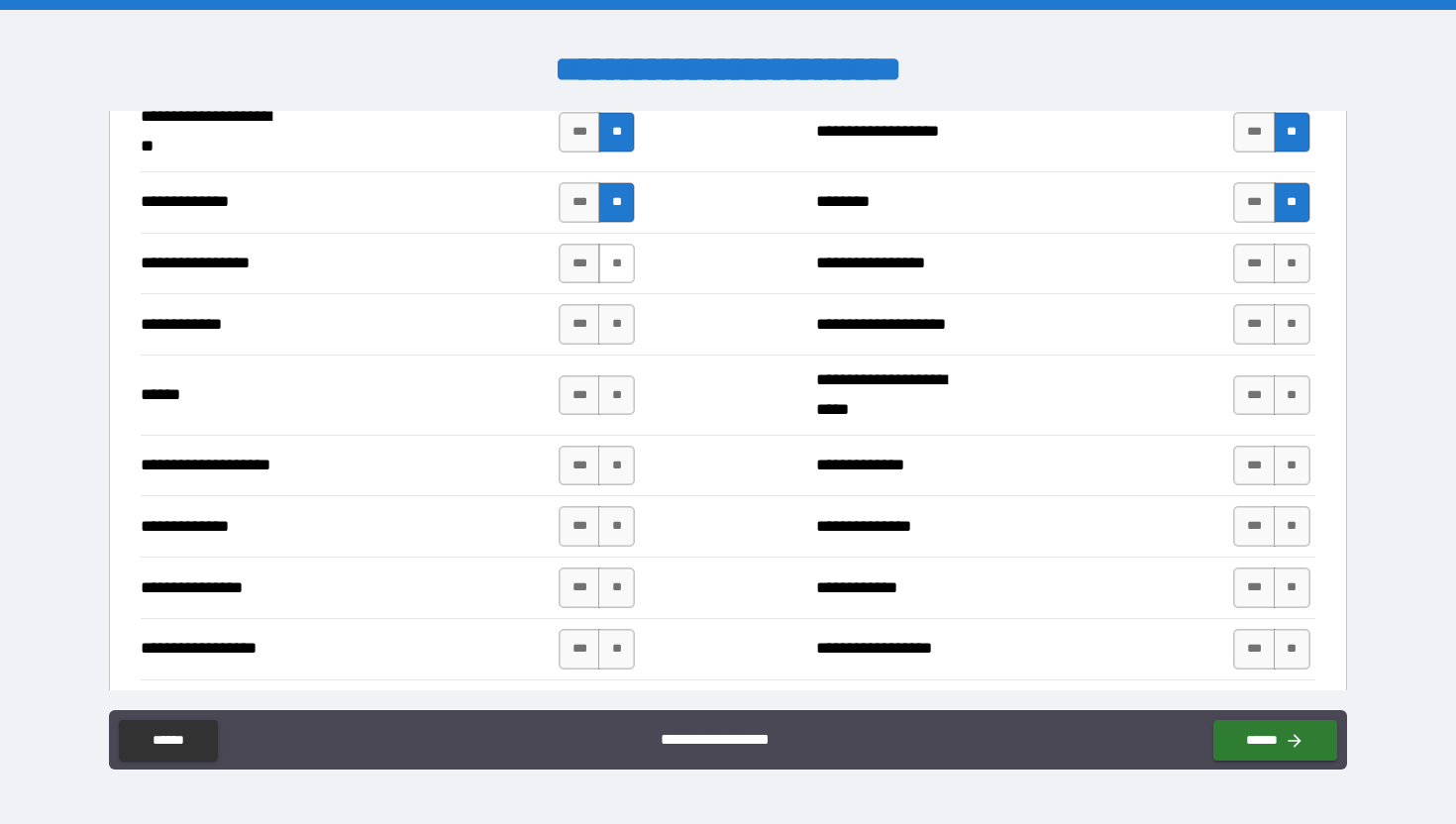 click on "**" at bounding box center (616, 263) 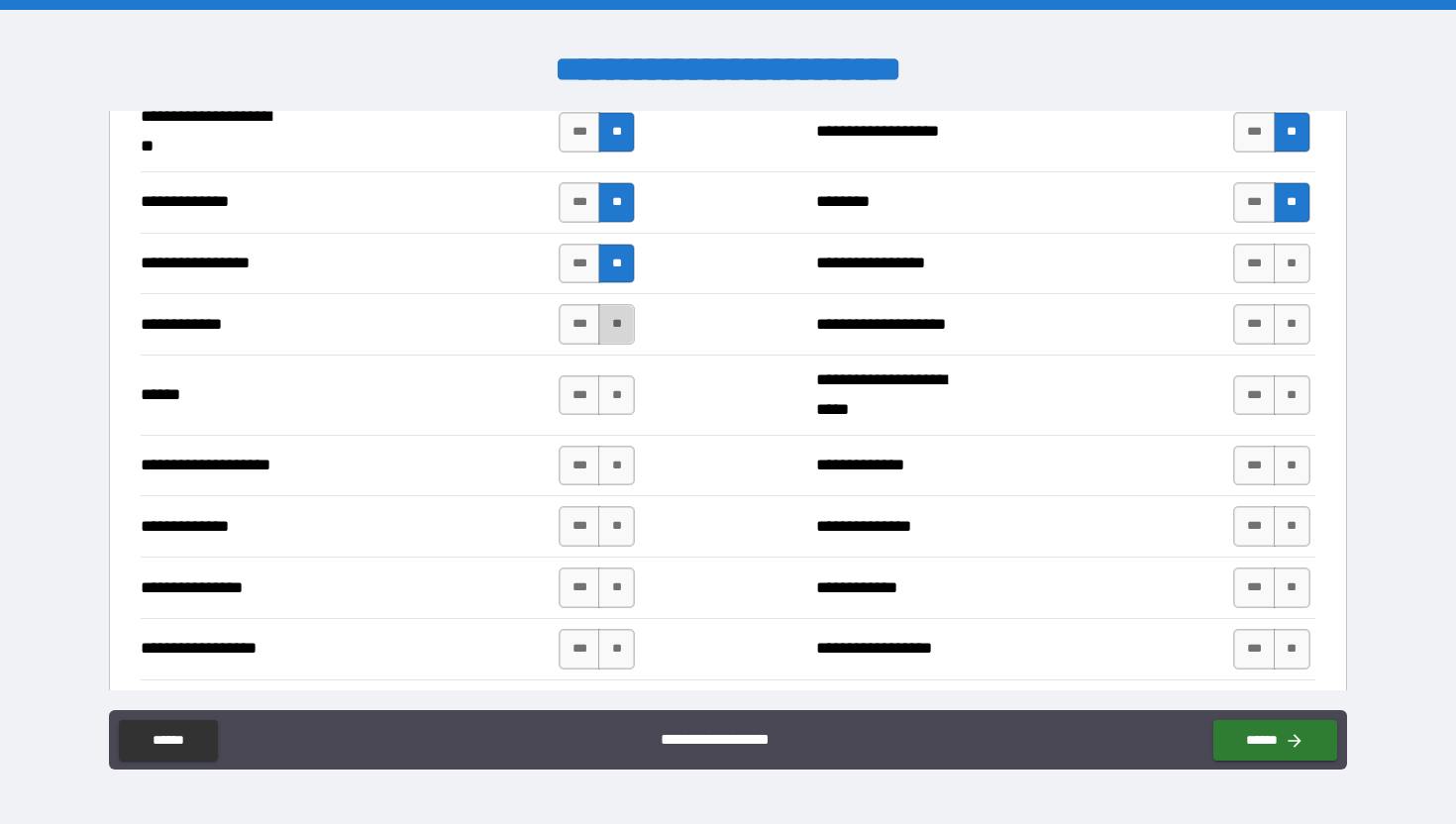 click on "**" at bounding box center [616, 324] 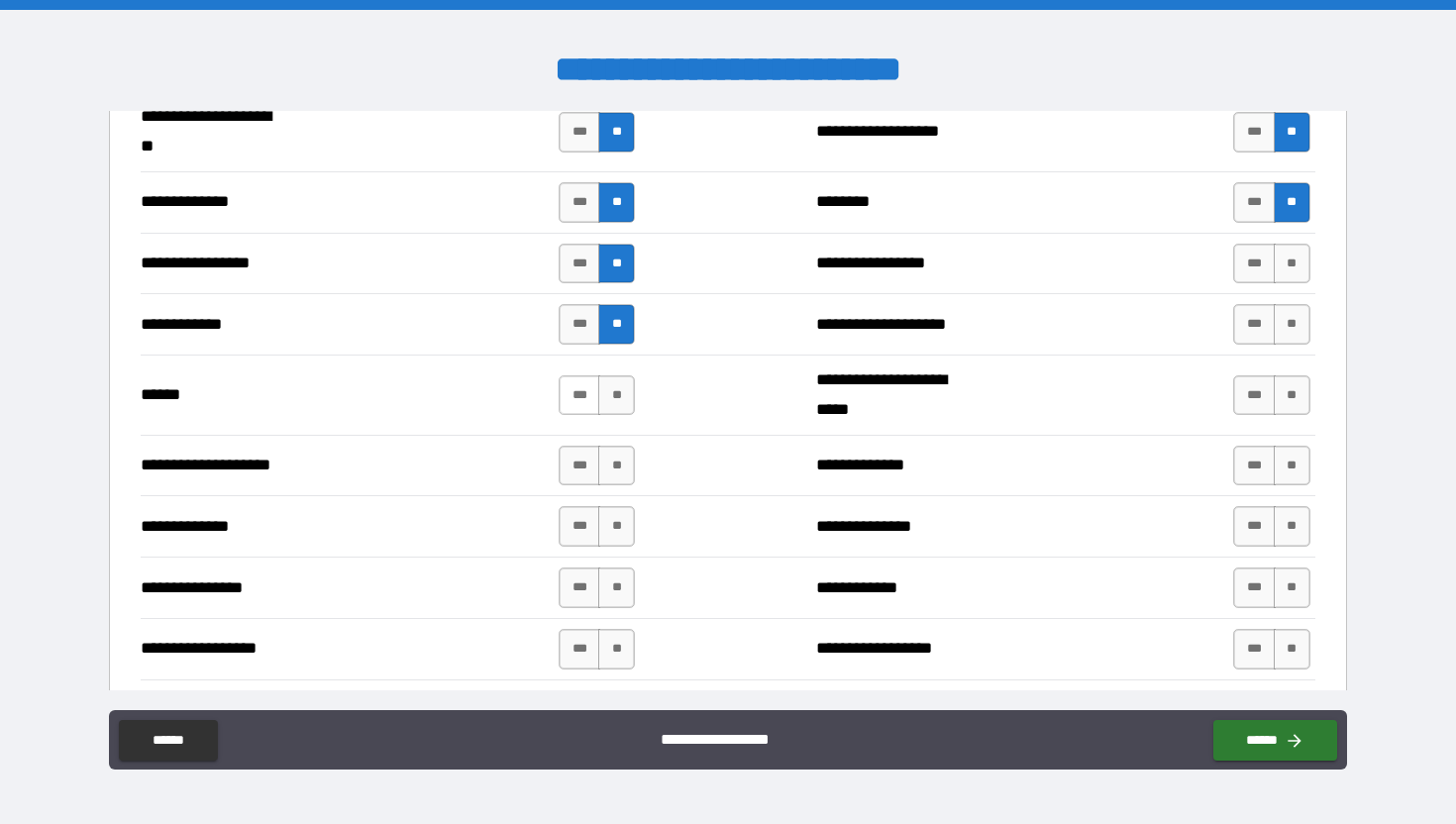 click on "***" at bounding box center (579, 395) 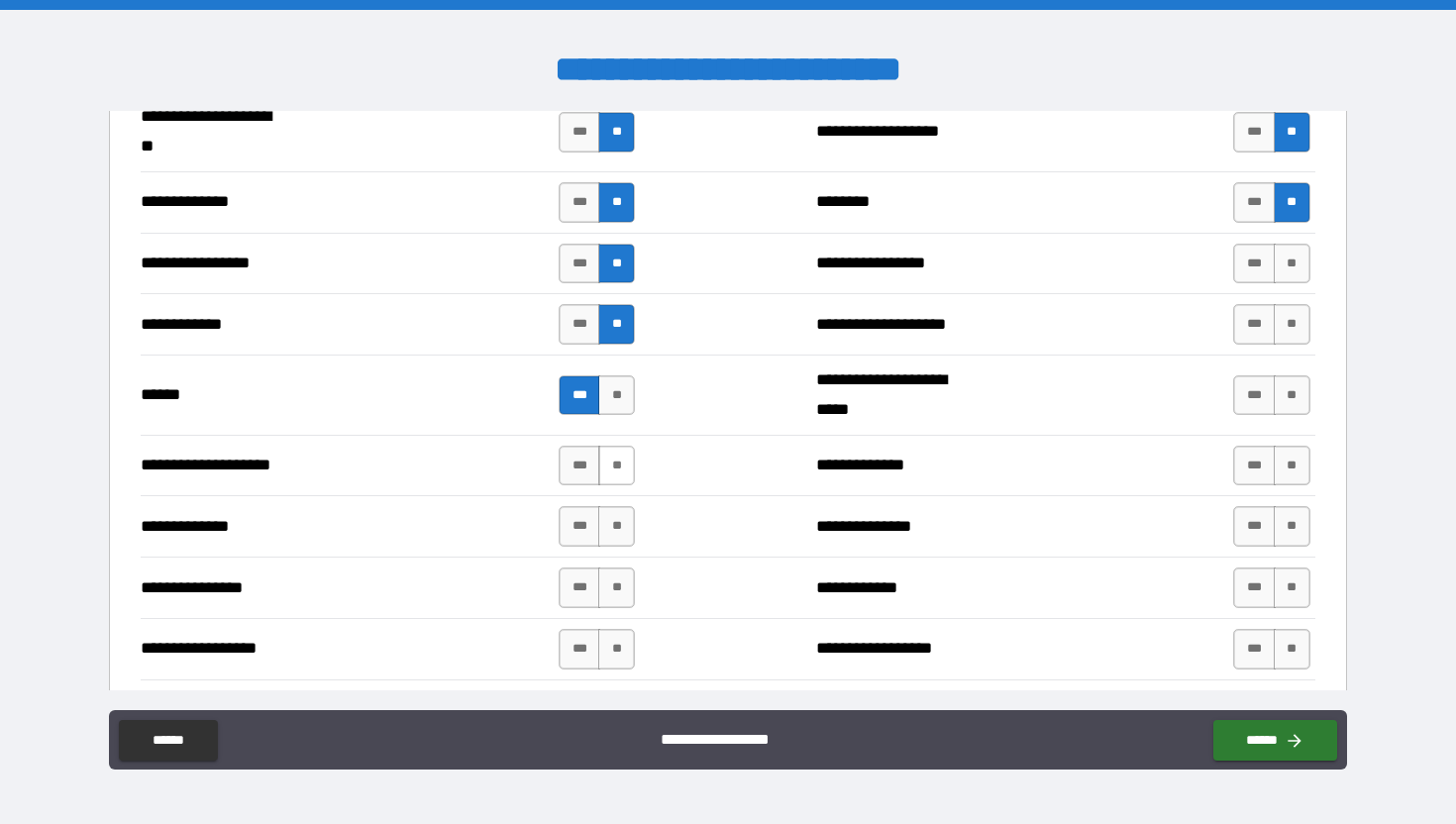 click on "**" at bounding box center [616, 465] 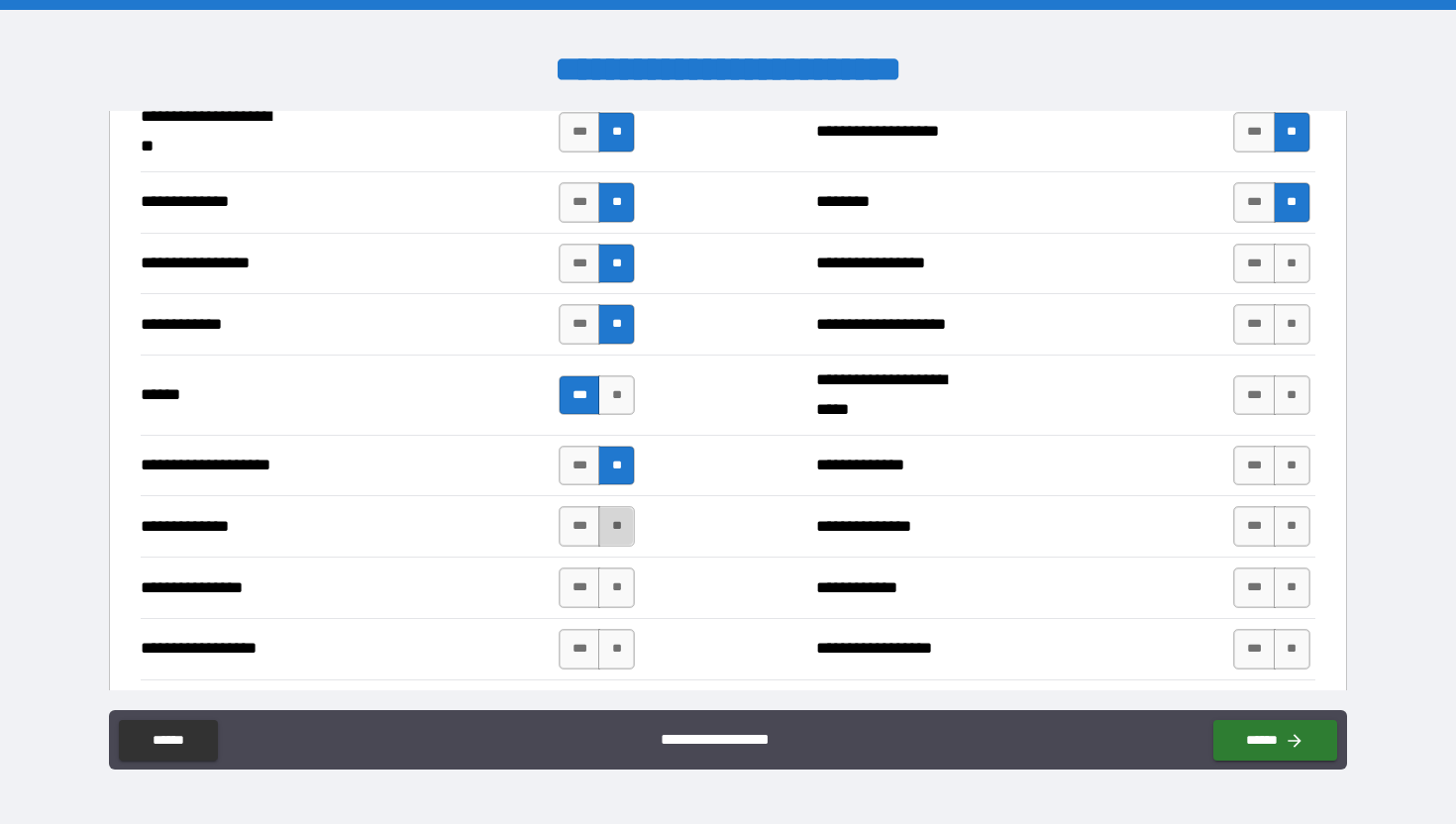 click on "**" at bounding box center [616, 526] 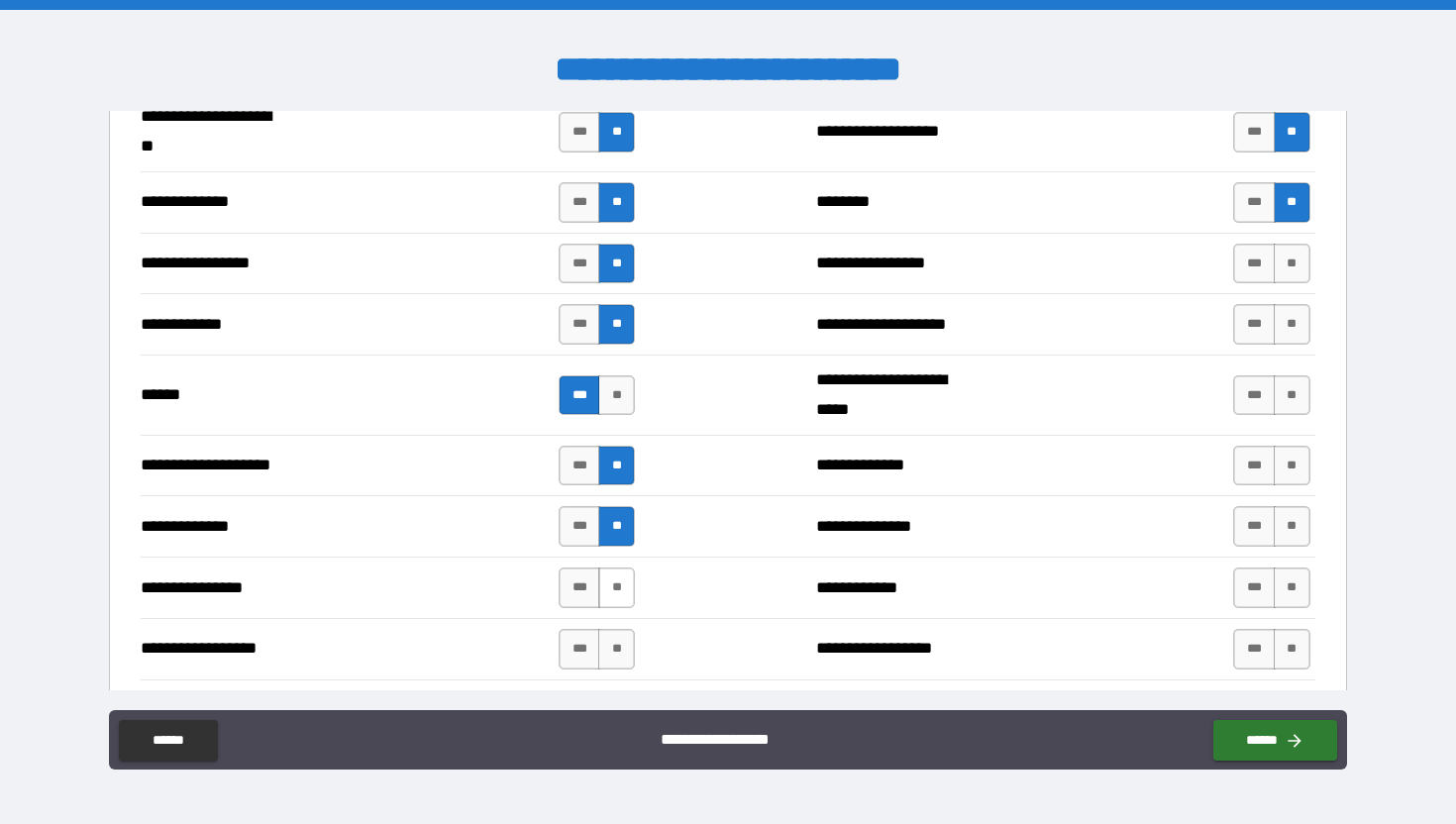 click on "**" at bounding box center (616, 587) 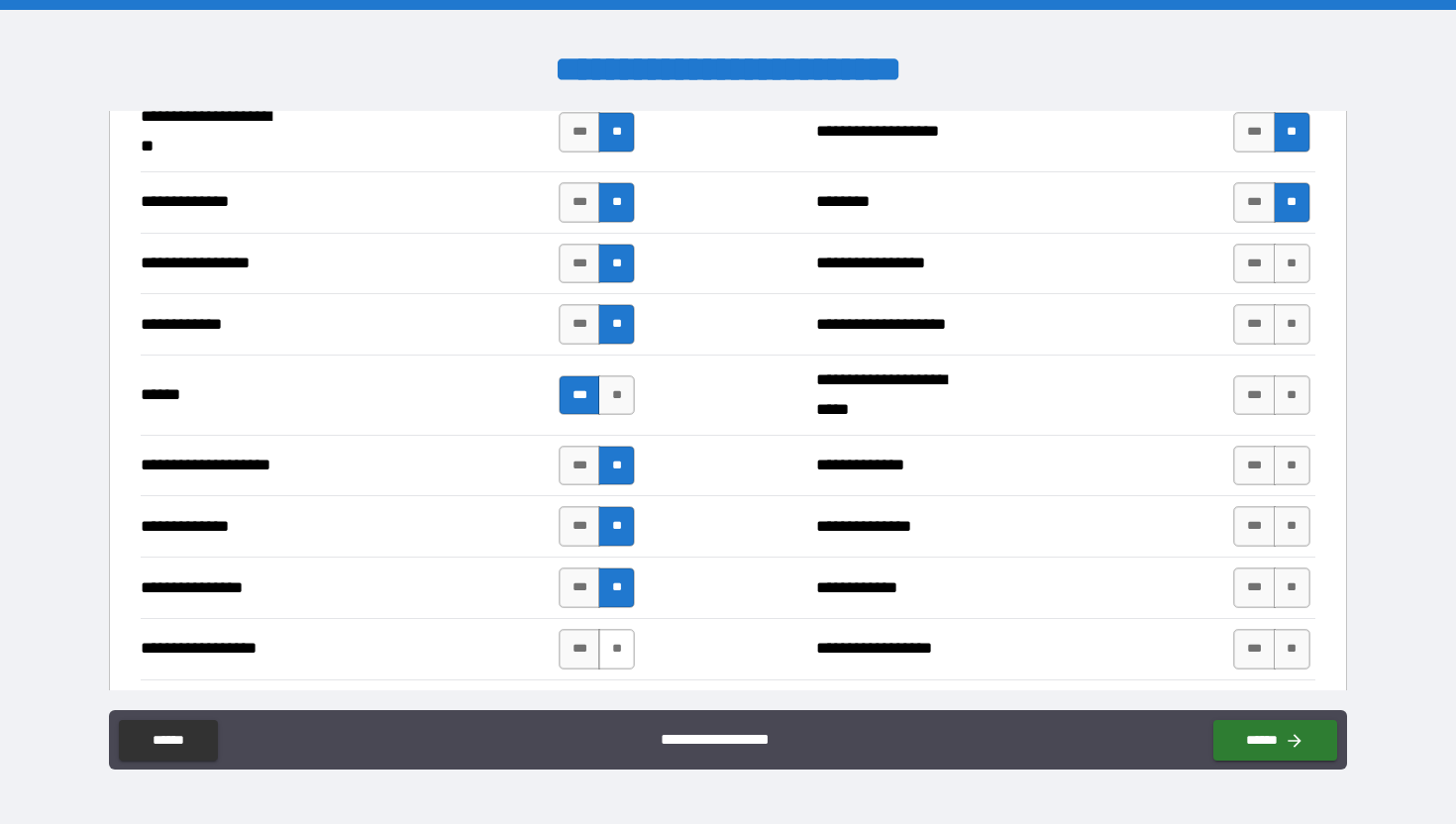 click on "**" at bounding box center [616, 649] 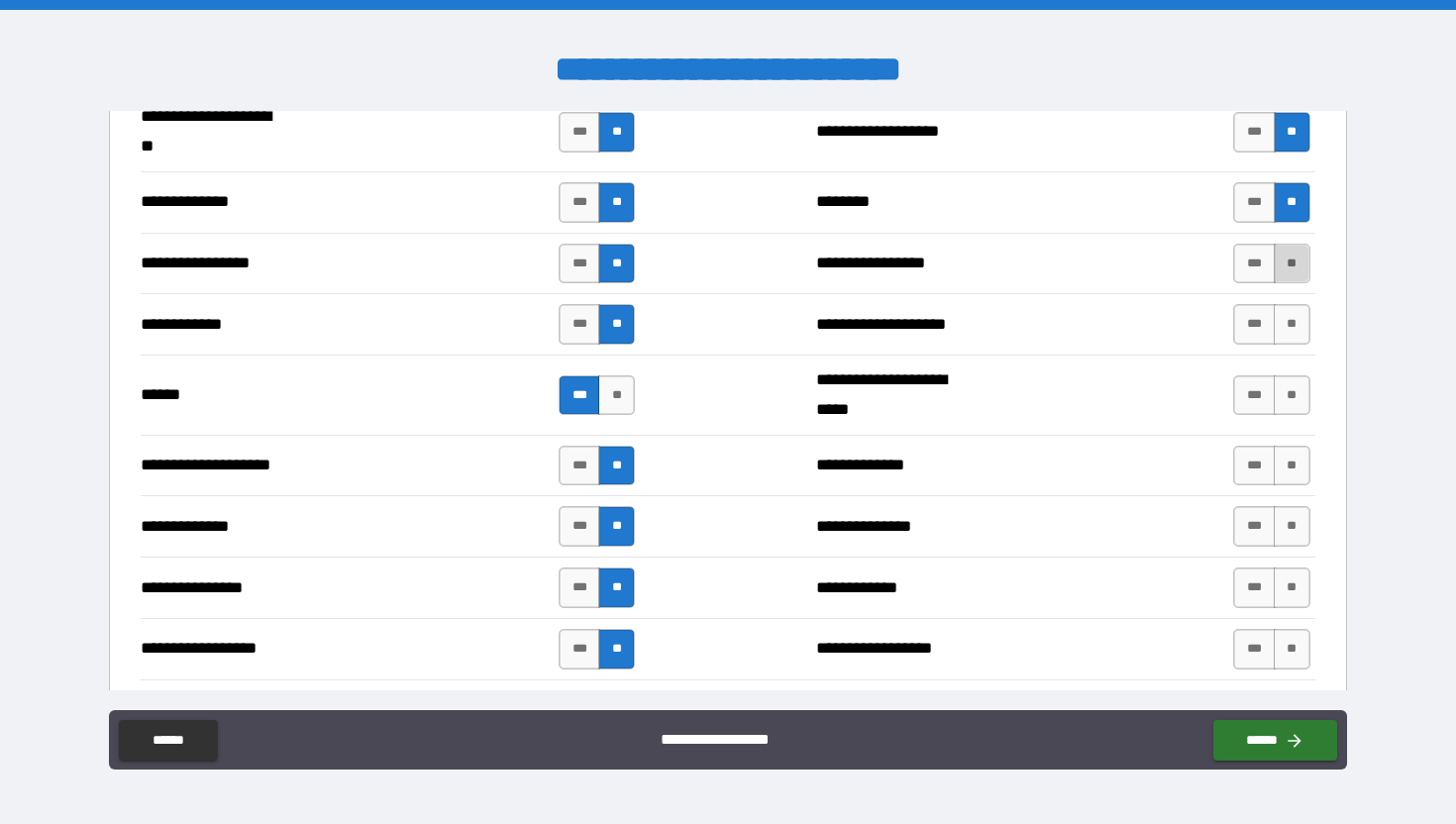 click on "**" at bounding box center [1292, 263] 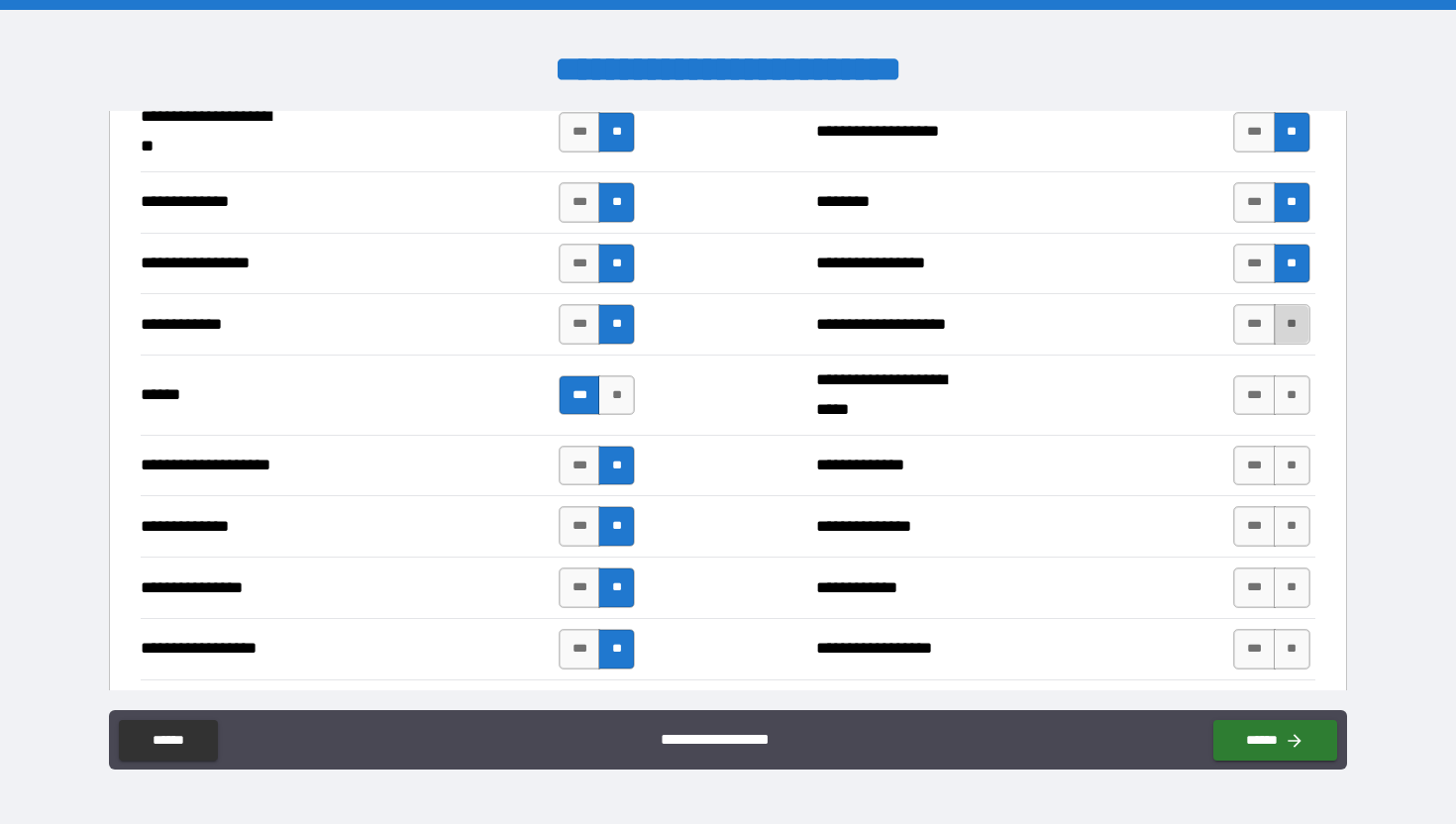 click on "**" at bounding box center (1292, 324) 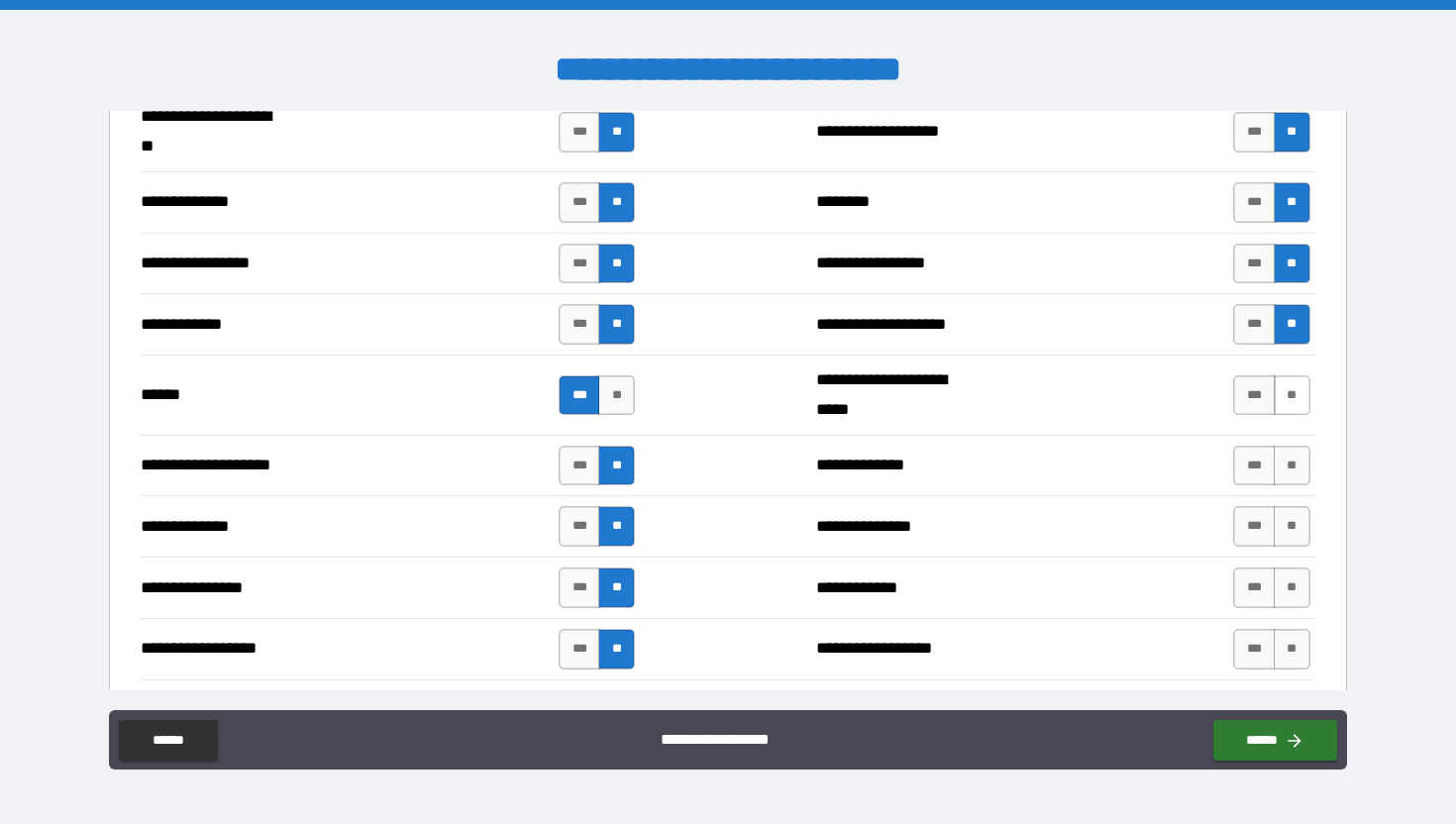 click on "**" at bounding box center (1292, 395) 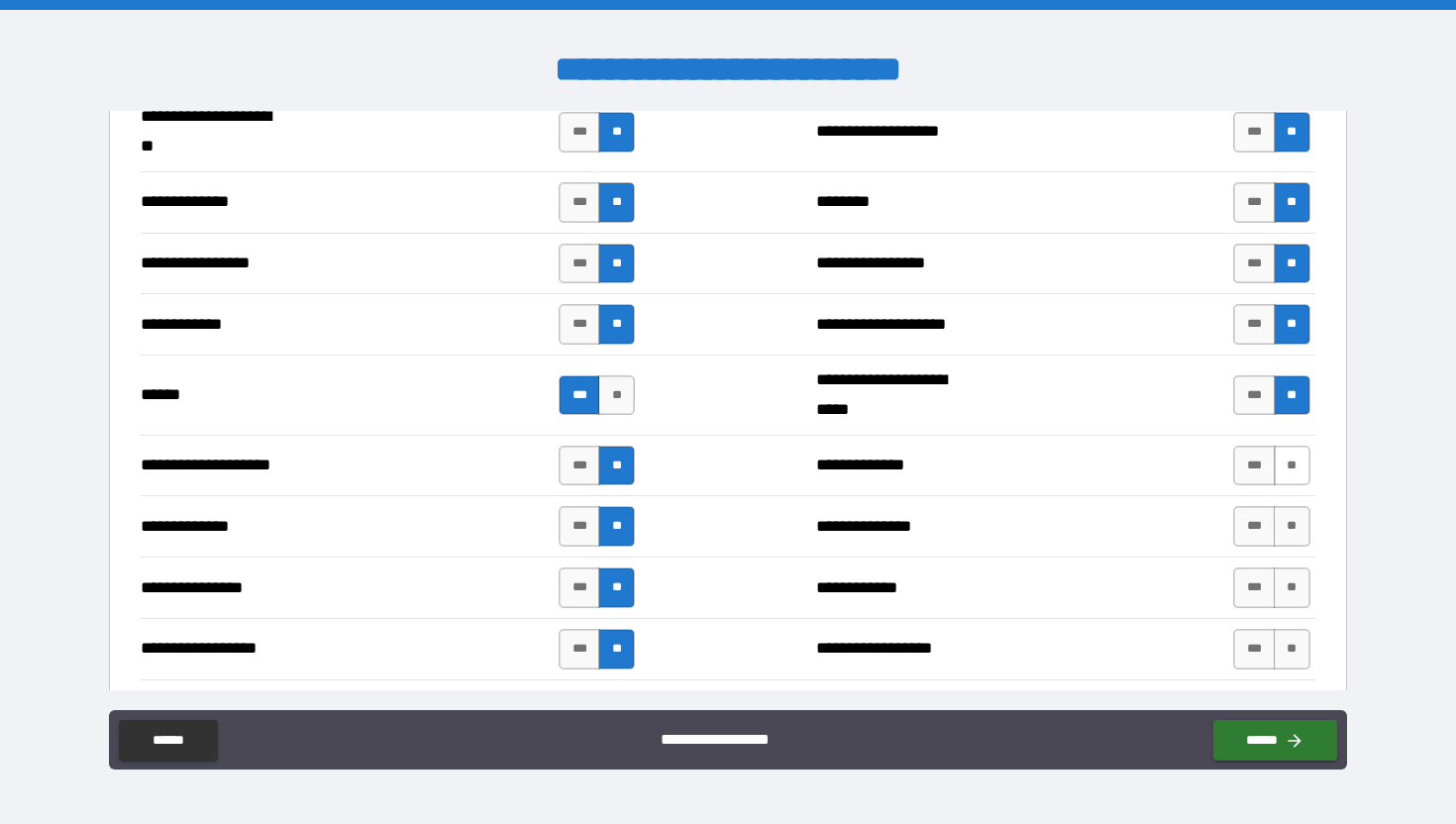 click on "**" at bounding box center [1292, 465] 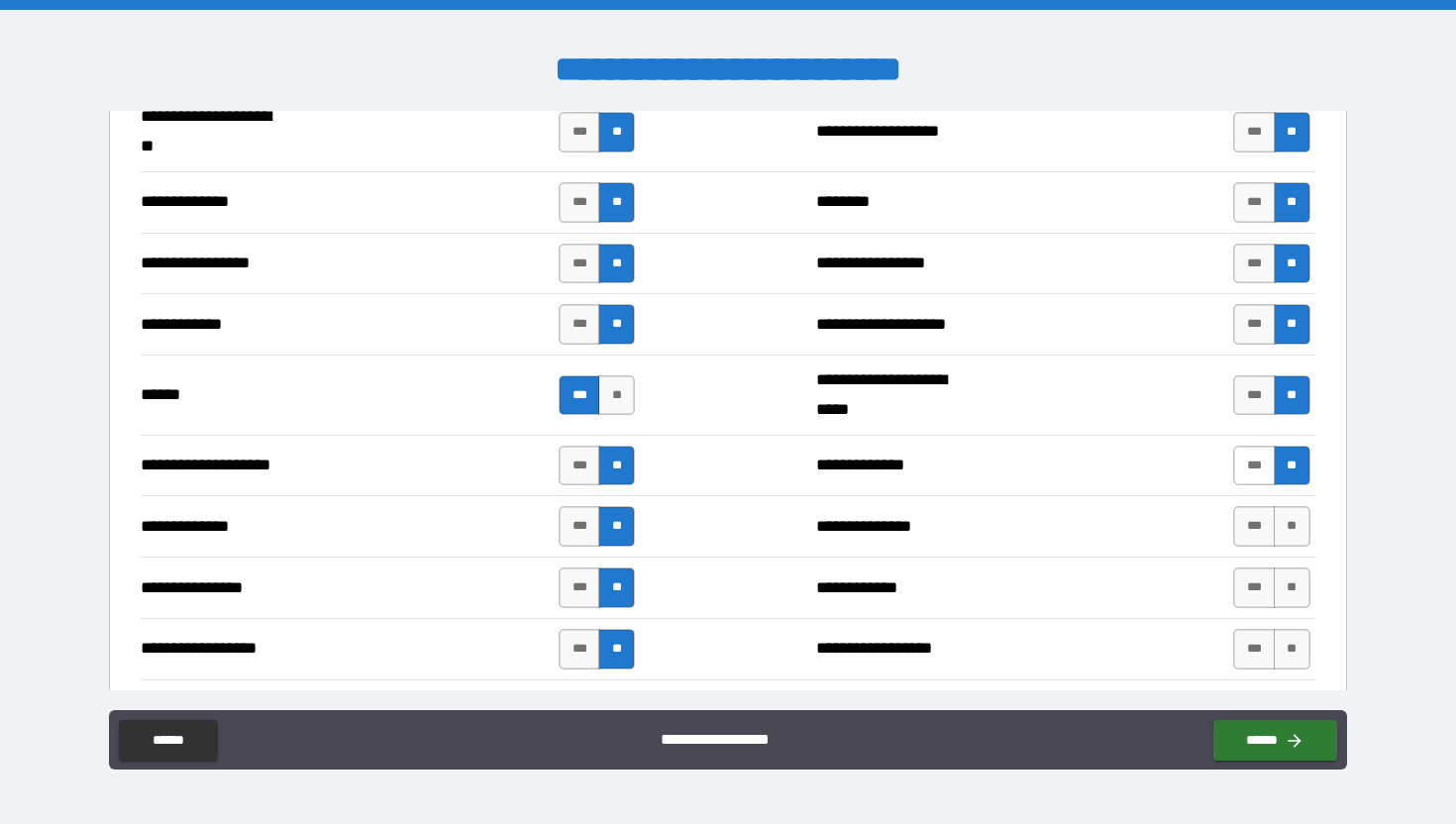 click on "***" at bounding box center (1254, 465) 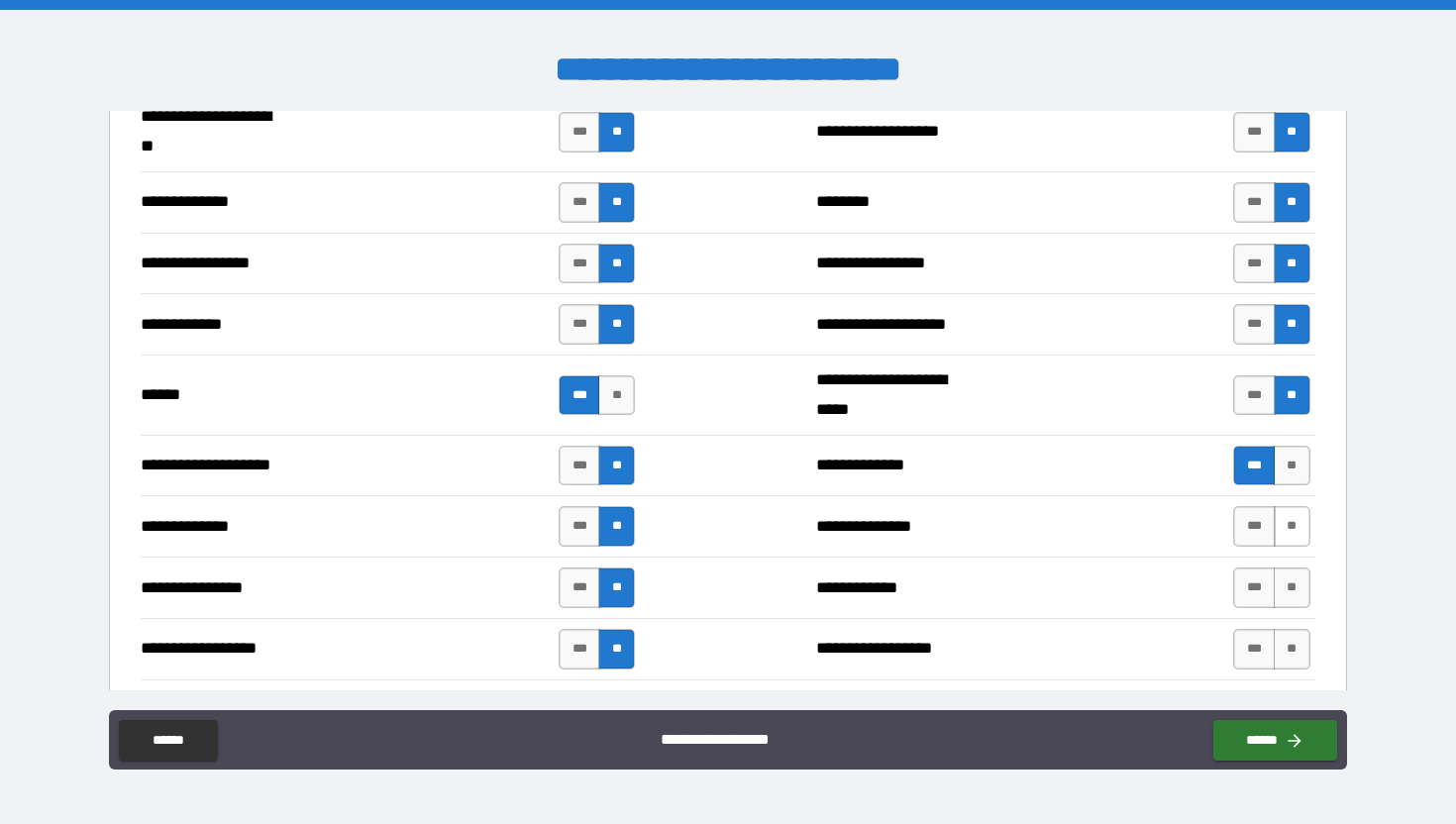 click on "**" at bounding box center (1292, 526) 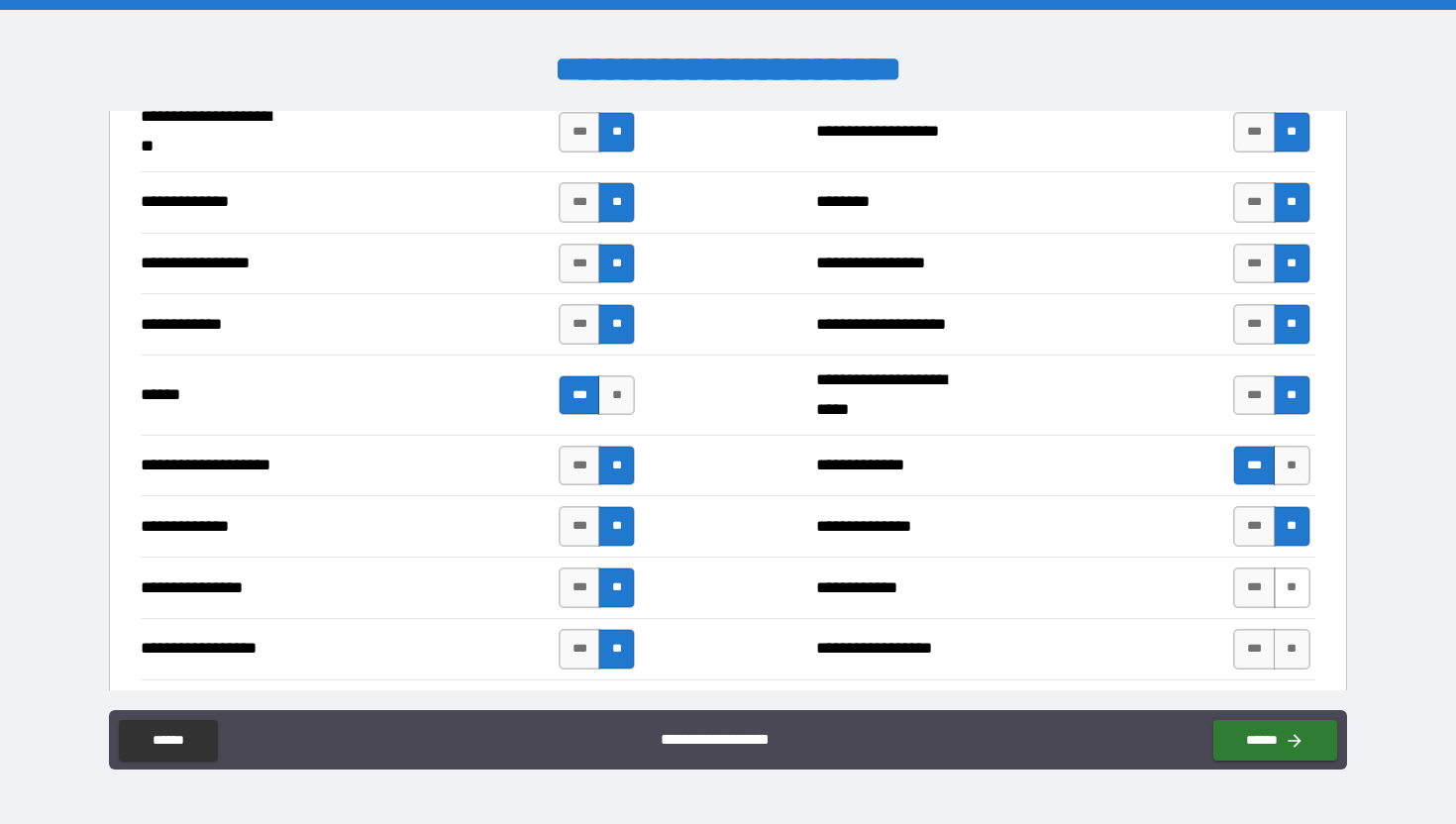 click on "**" at bounding box center (1292, 587) 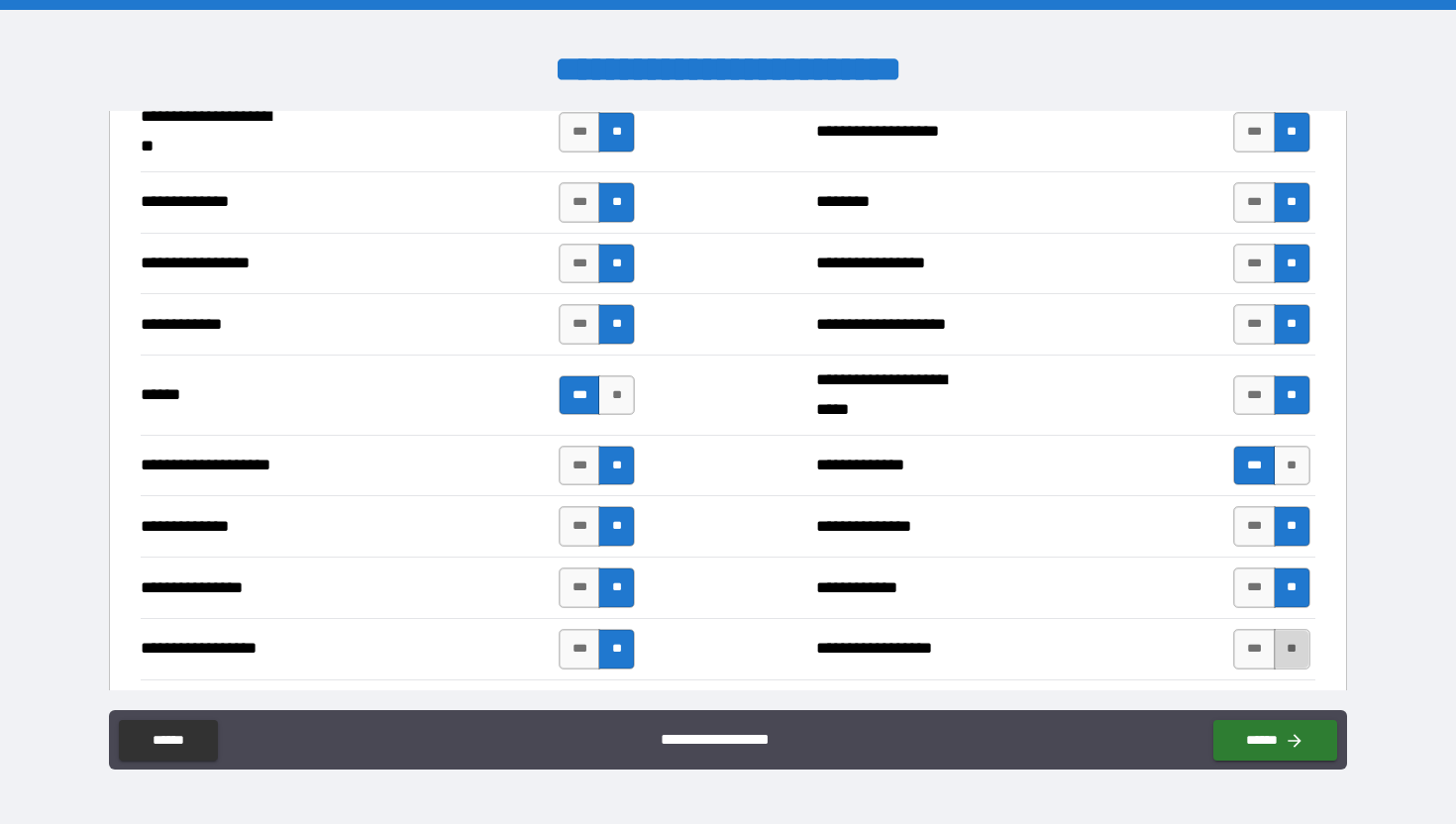 click on "**" at bounding box center (1292, 649) 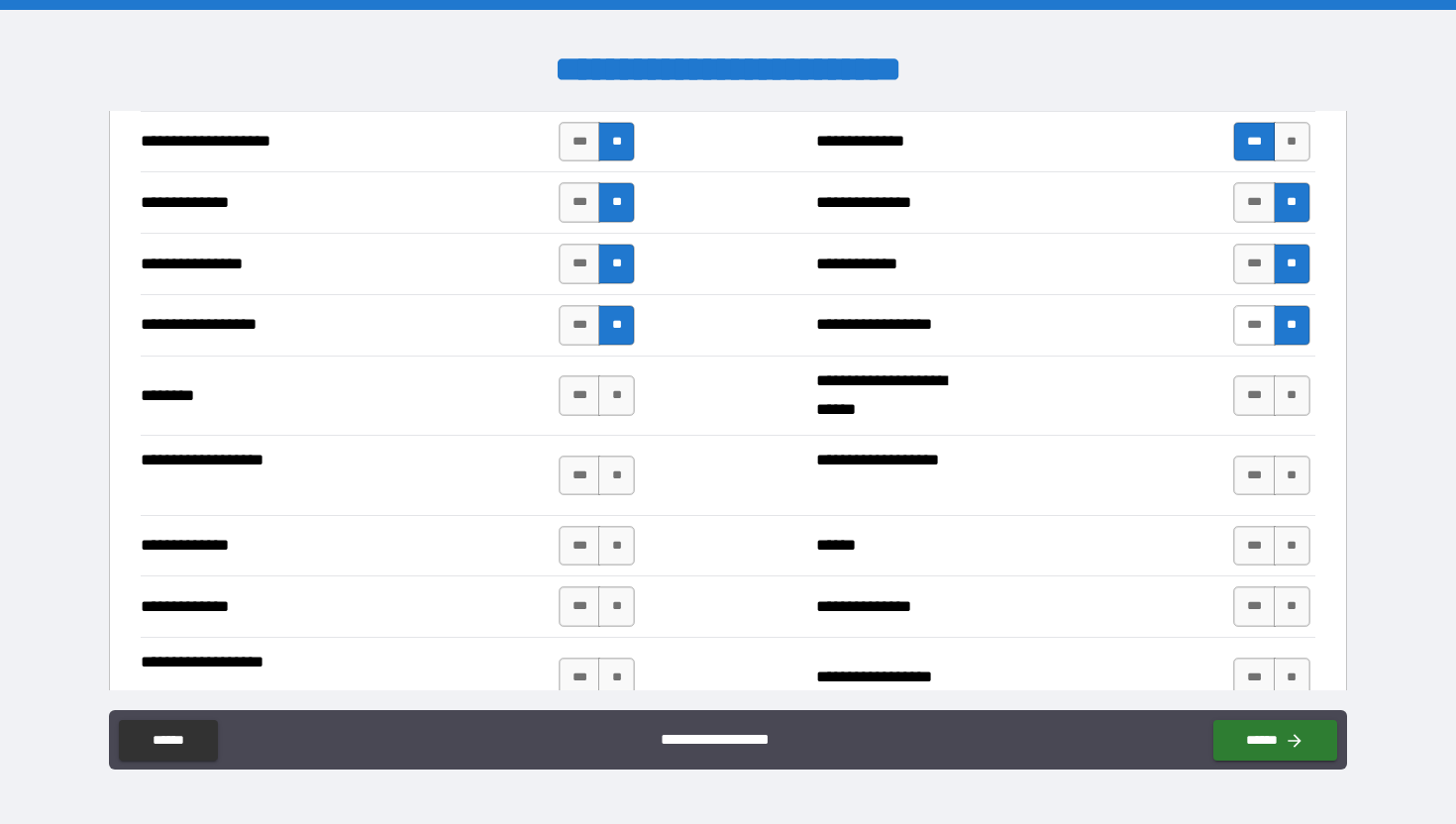 scroll, scrollTop: 3150, scrollLeft: 0, axis: vertical 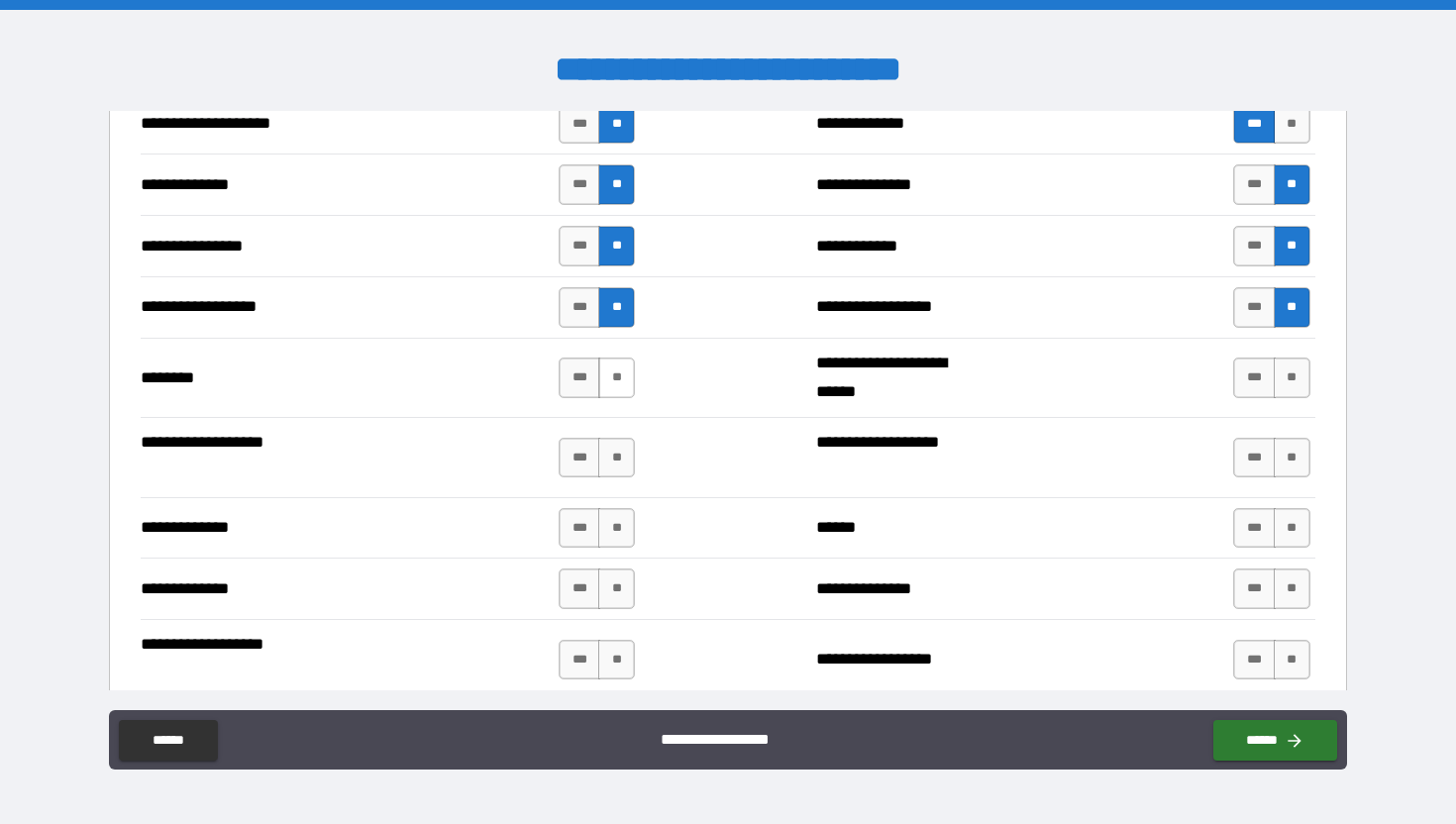 click on "**" at bounding box center [616, 377] 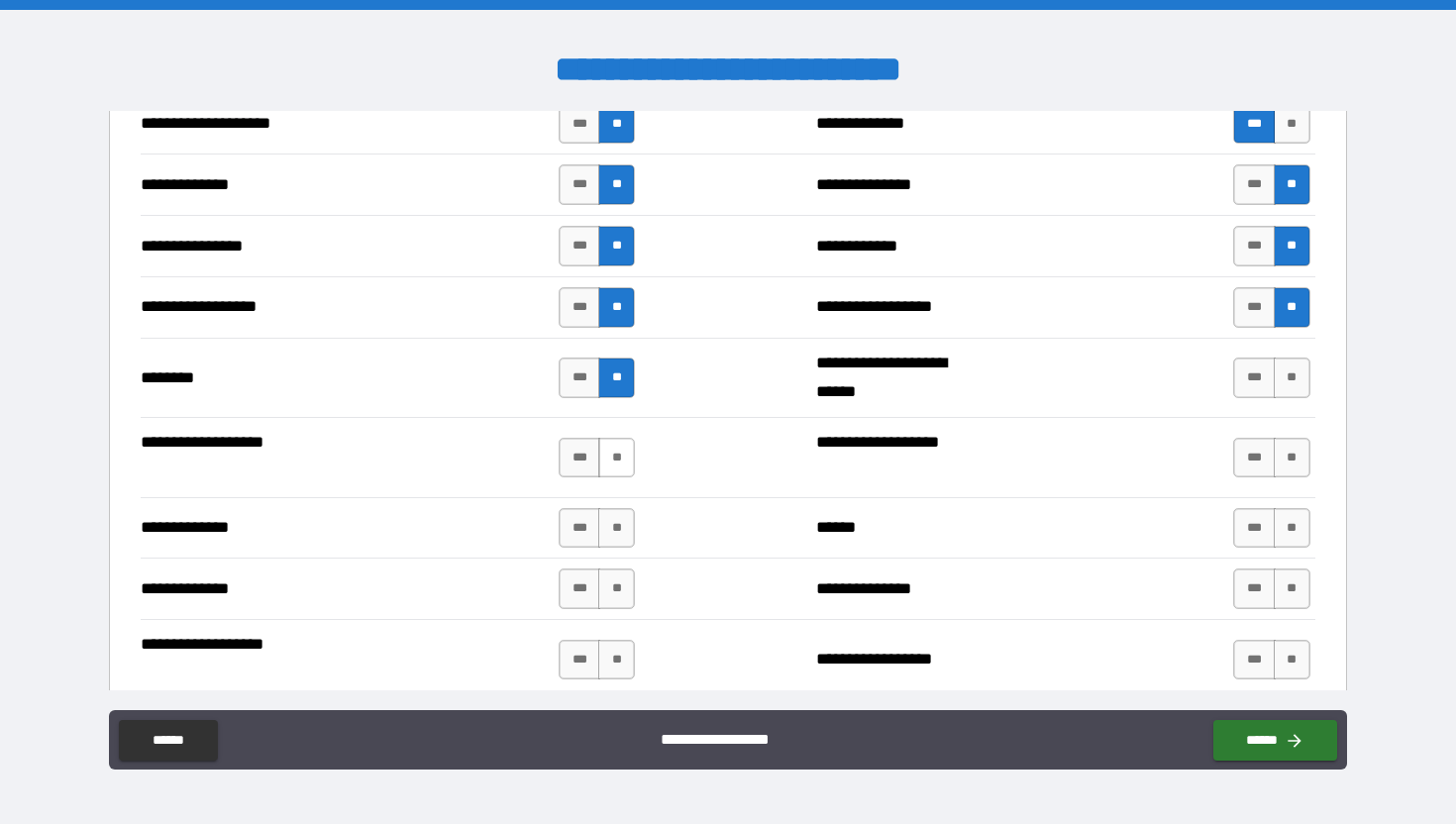 click on "**" at bounding box center [616, 458] 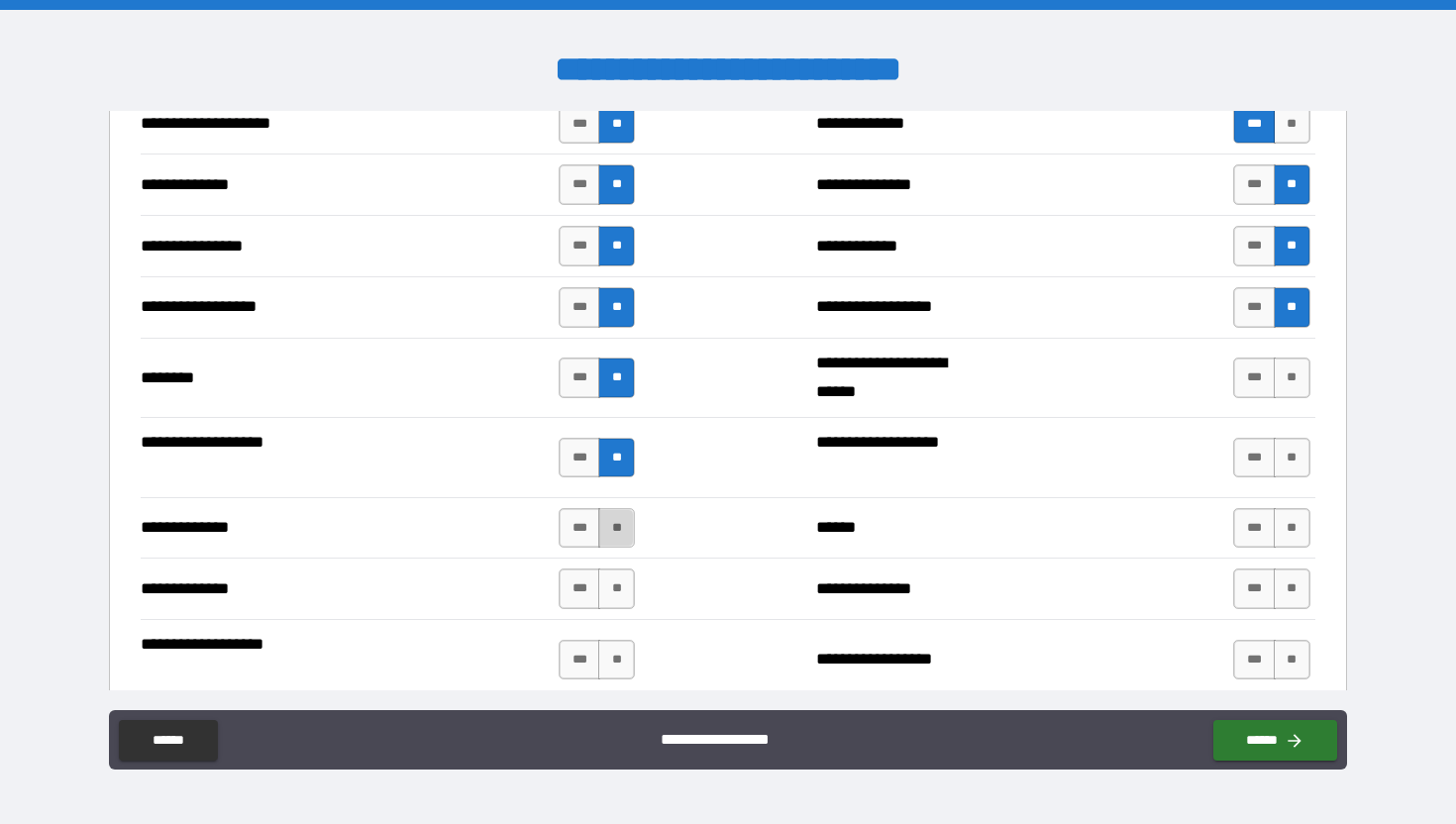 click on "**" at bounding box center (616, 528) 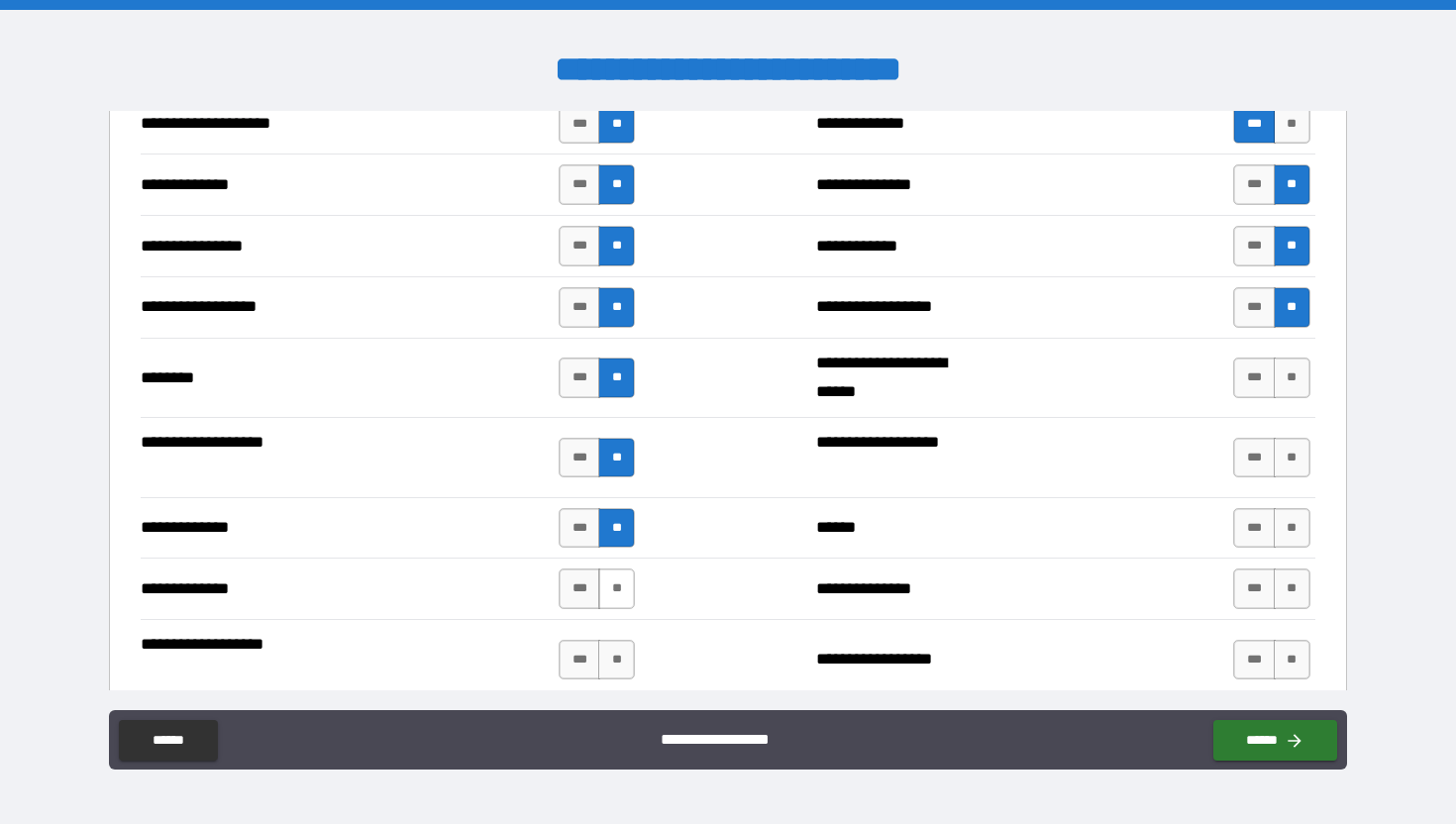 click on "**" at bounding box center [616, 588] 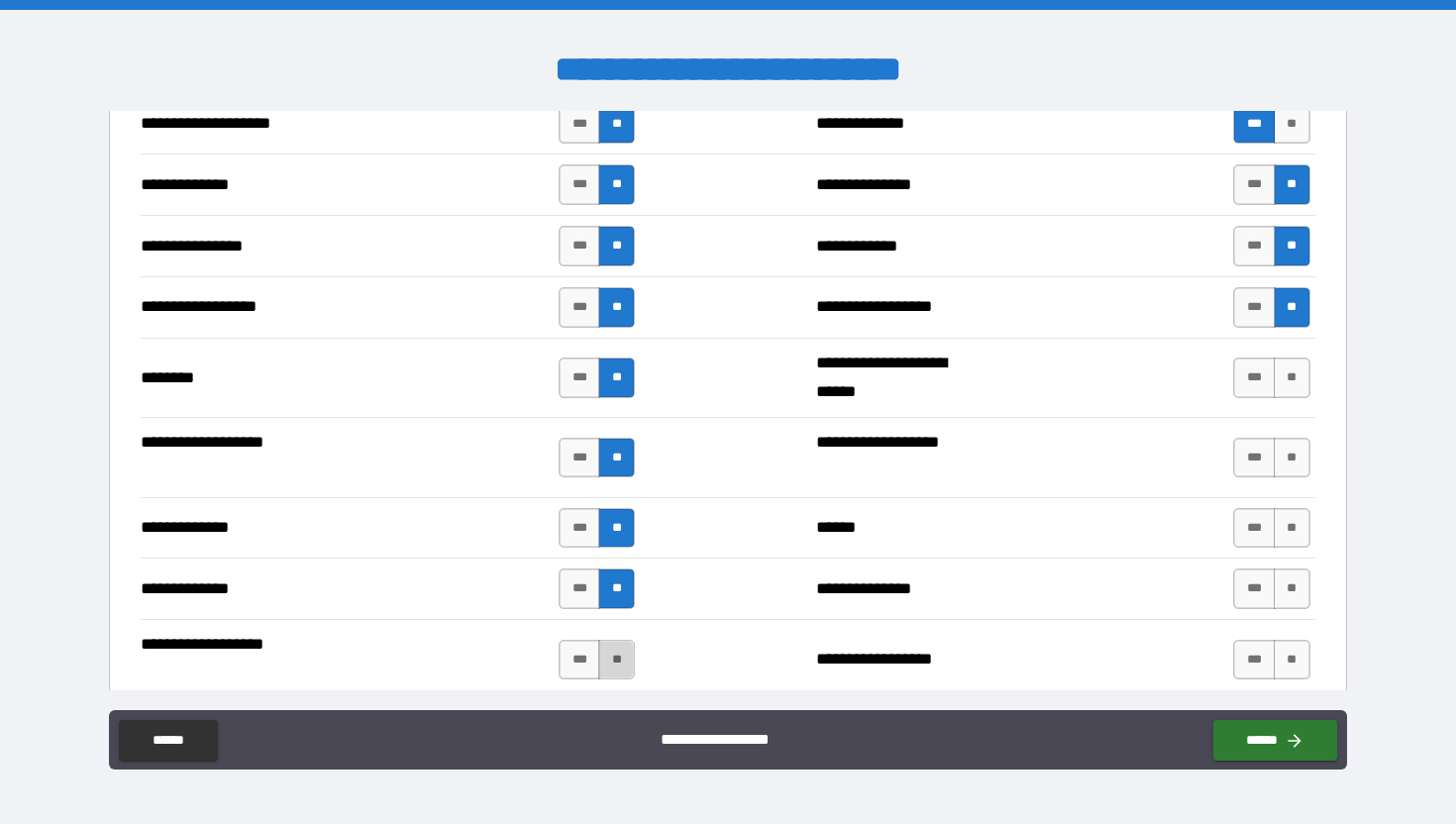 click on "**" at bounding box center (616, 660) 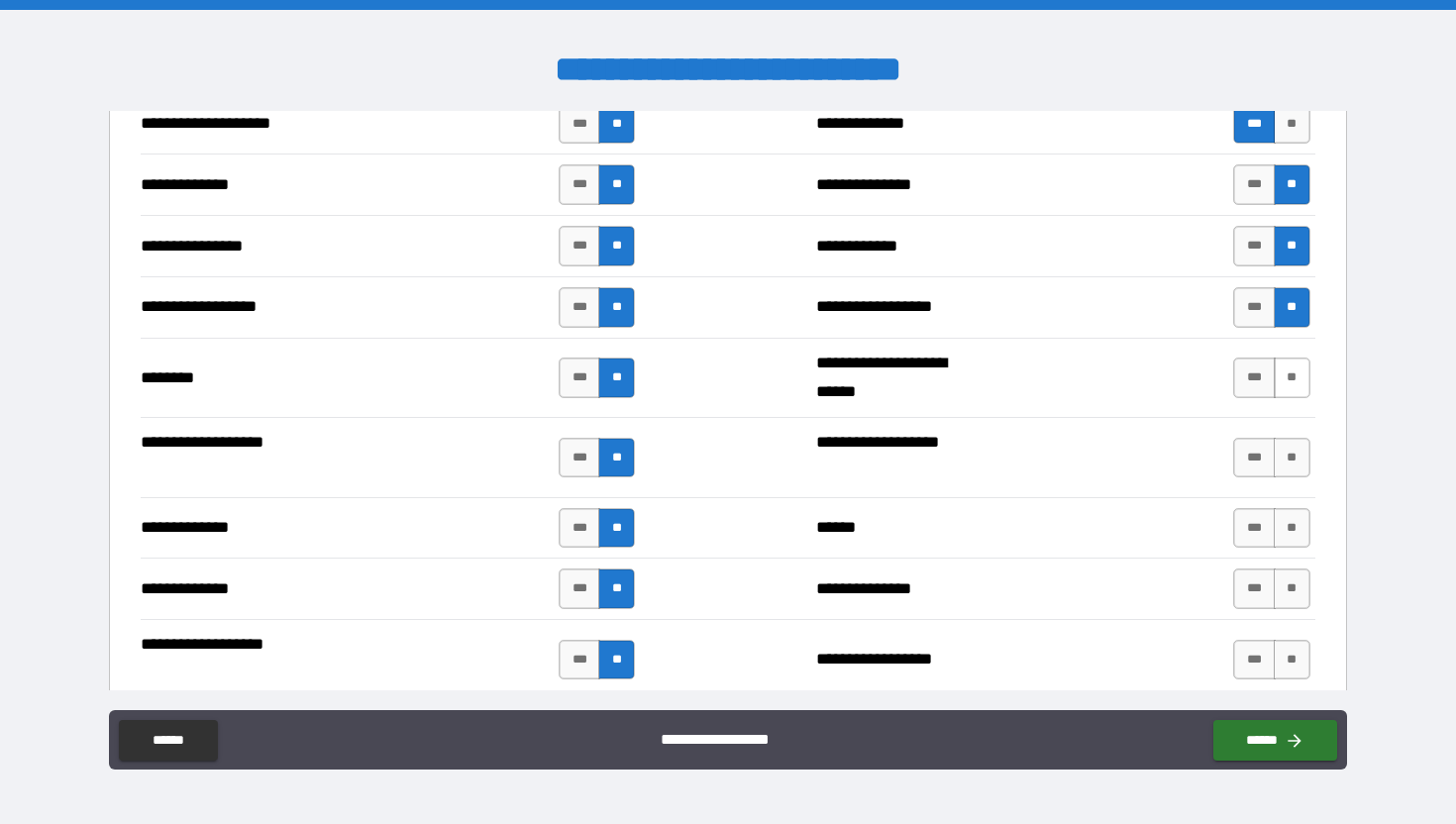 click on "**" at bounding box center [1292, 377] 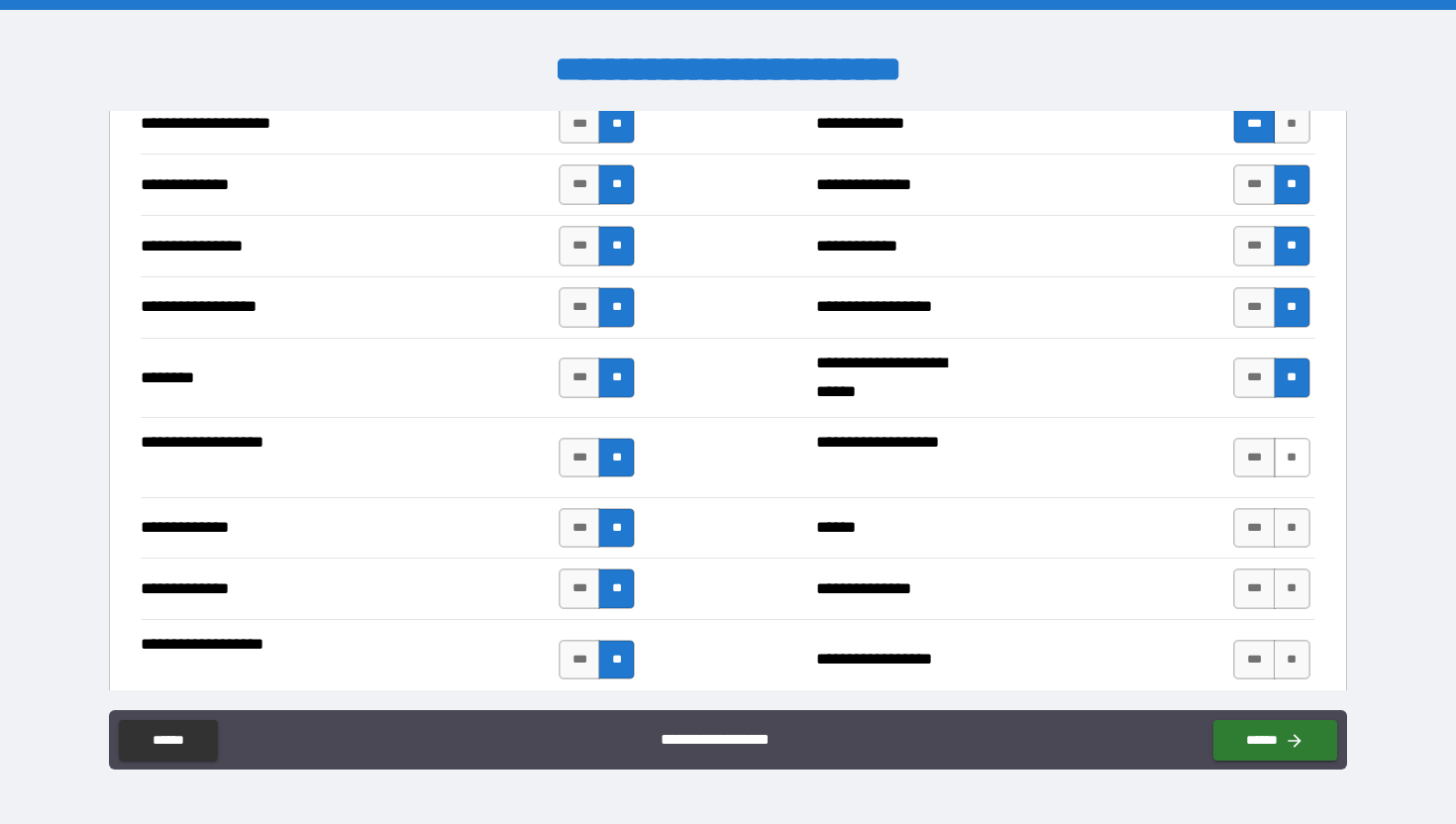 click on "**" at bounding box center [1292, 458] 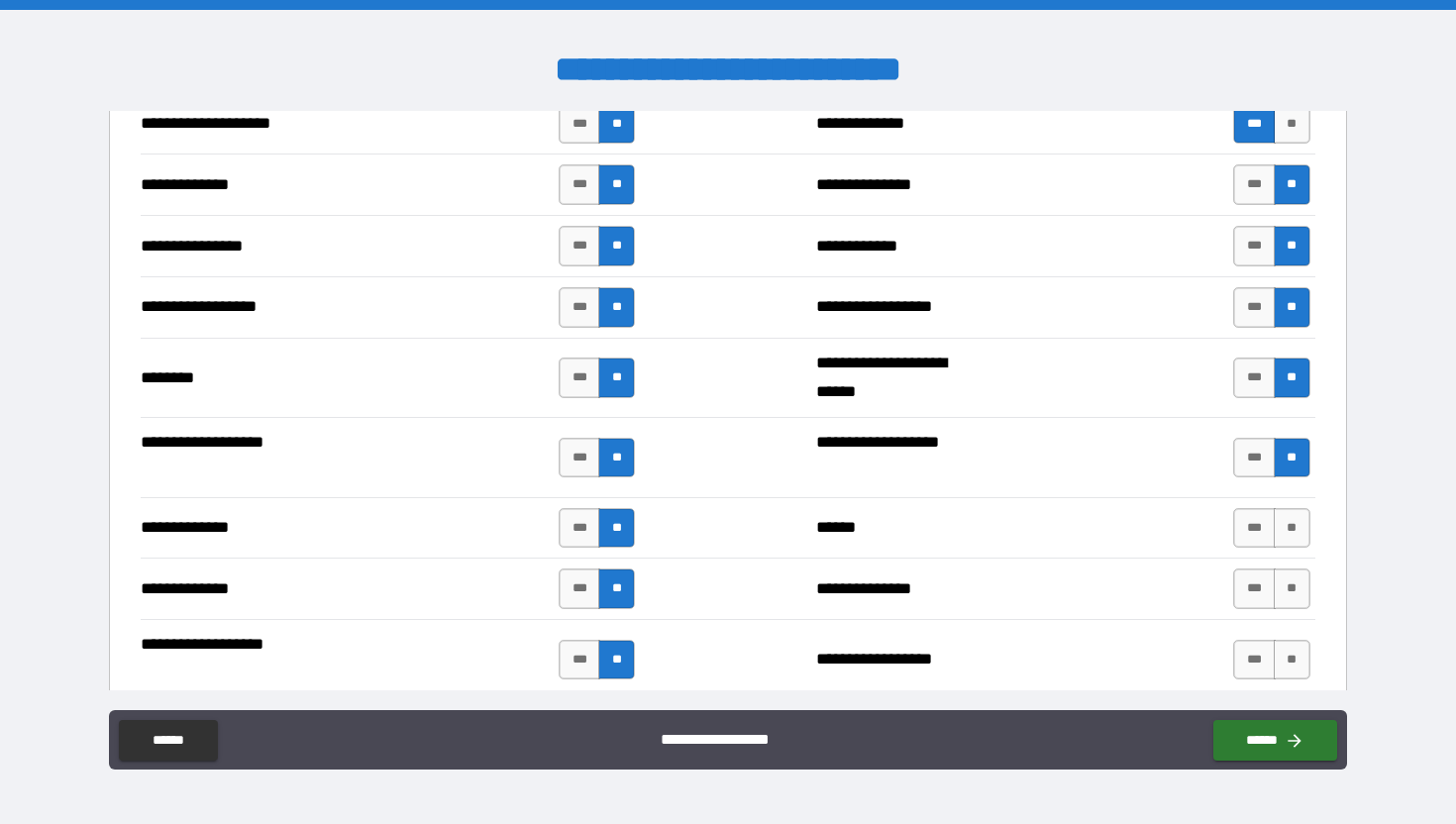 click on "**********" at bounding box center (727, 528) 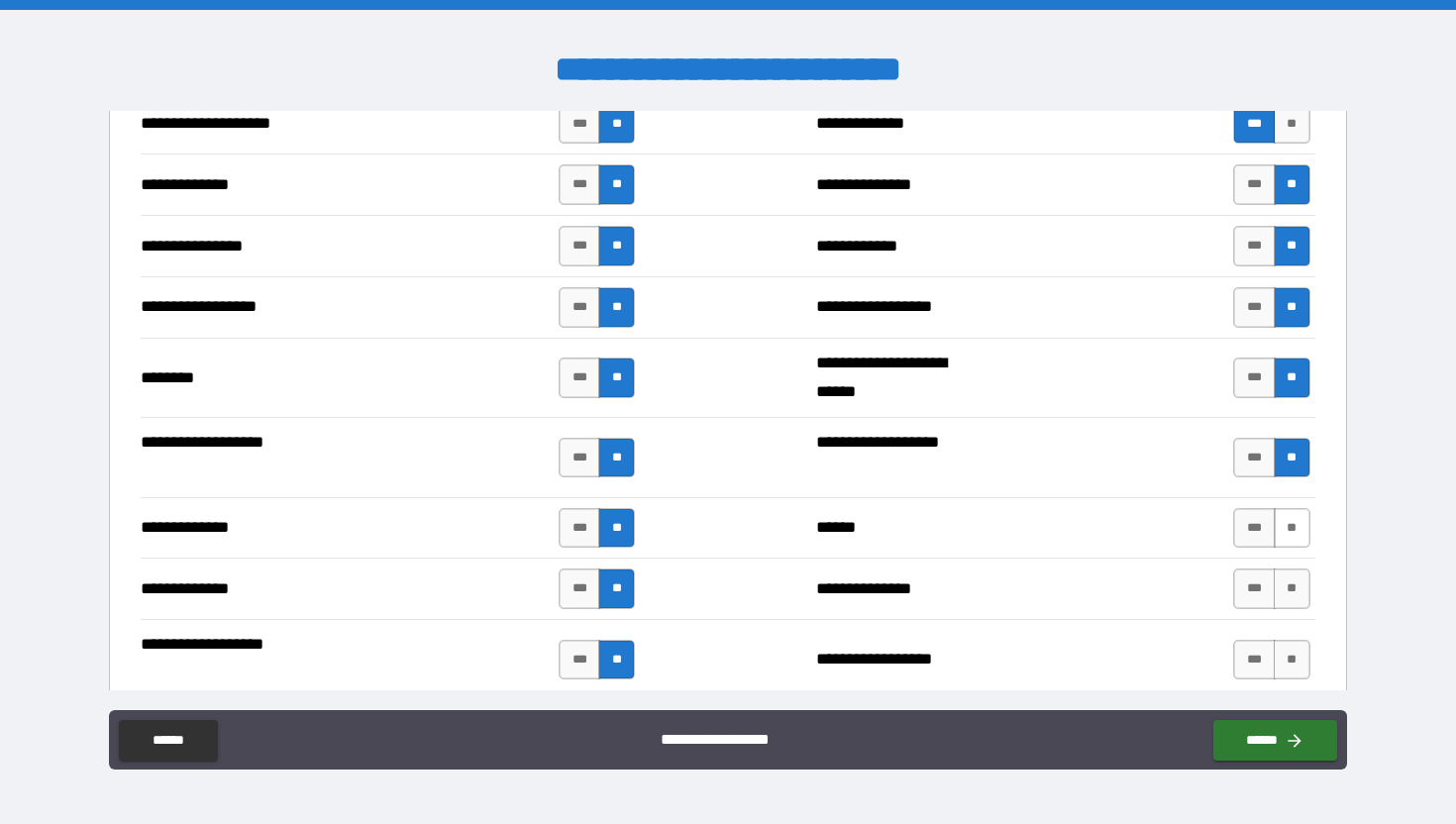 click on "**" at bounding box center [1292, 528] 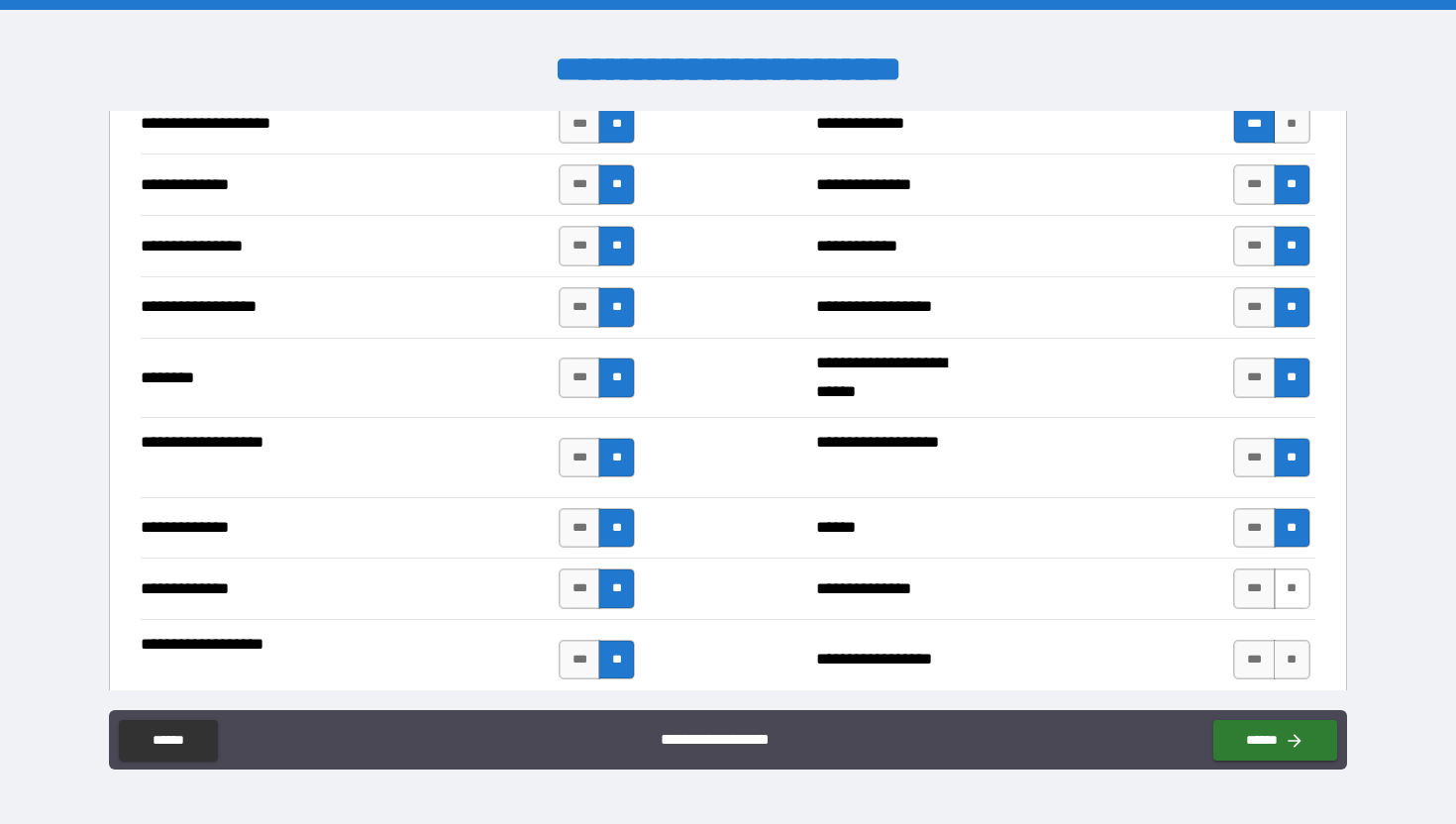 click on "**" at bounding box center [1292, 588] 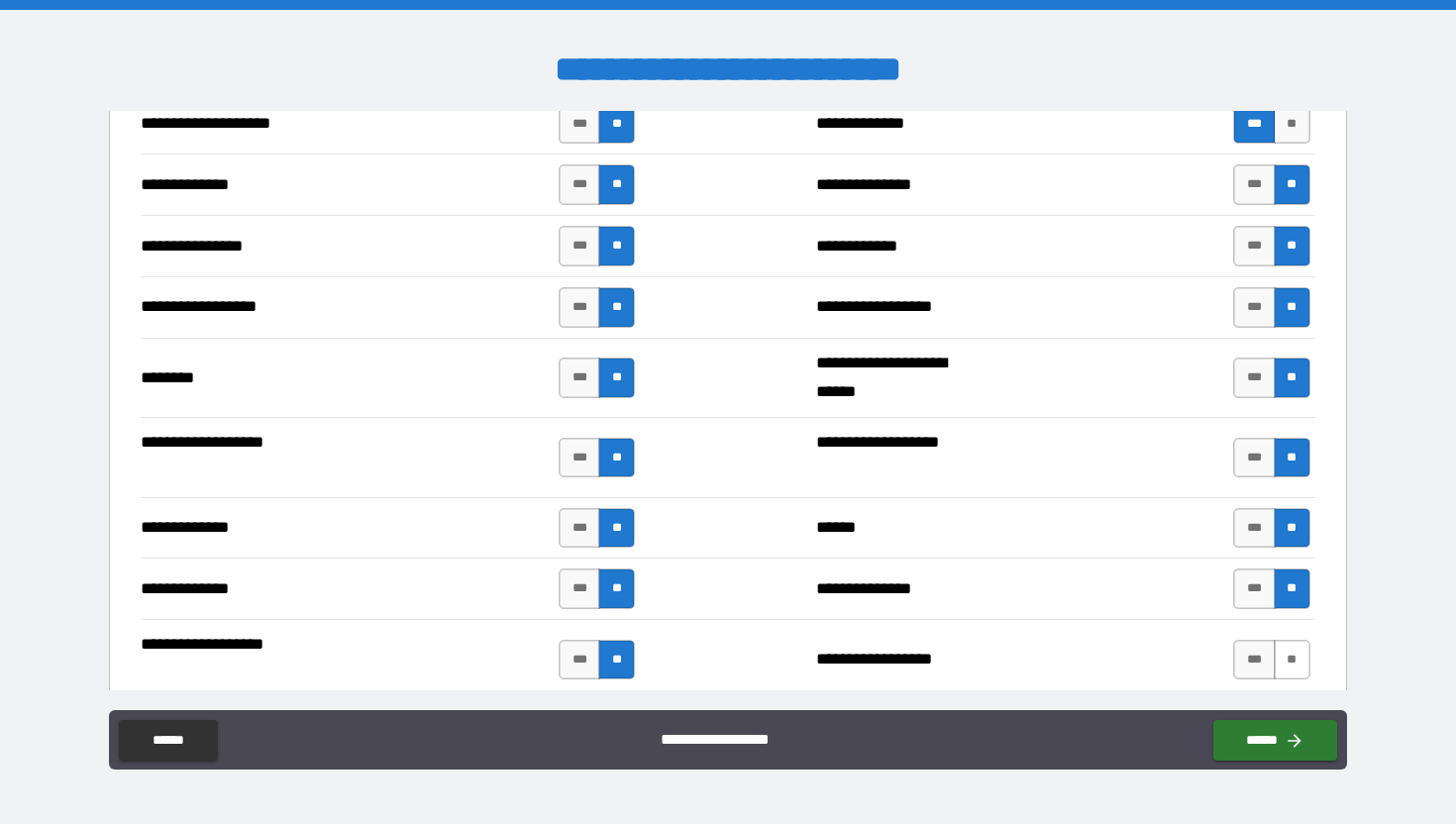 click on "**" at bounding box center [1292, 660] 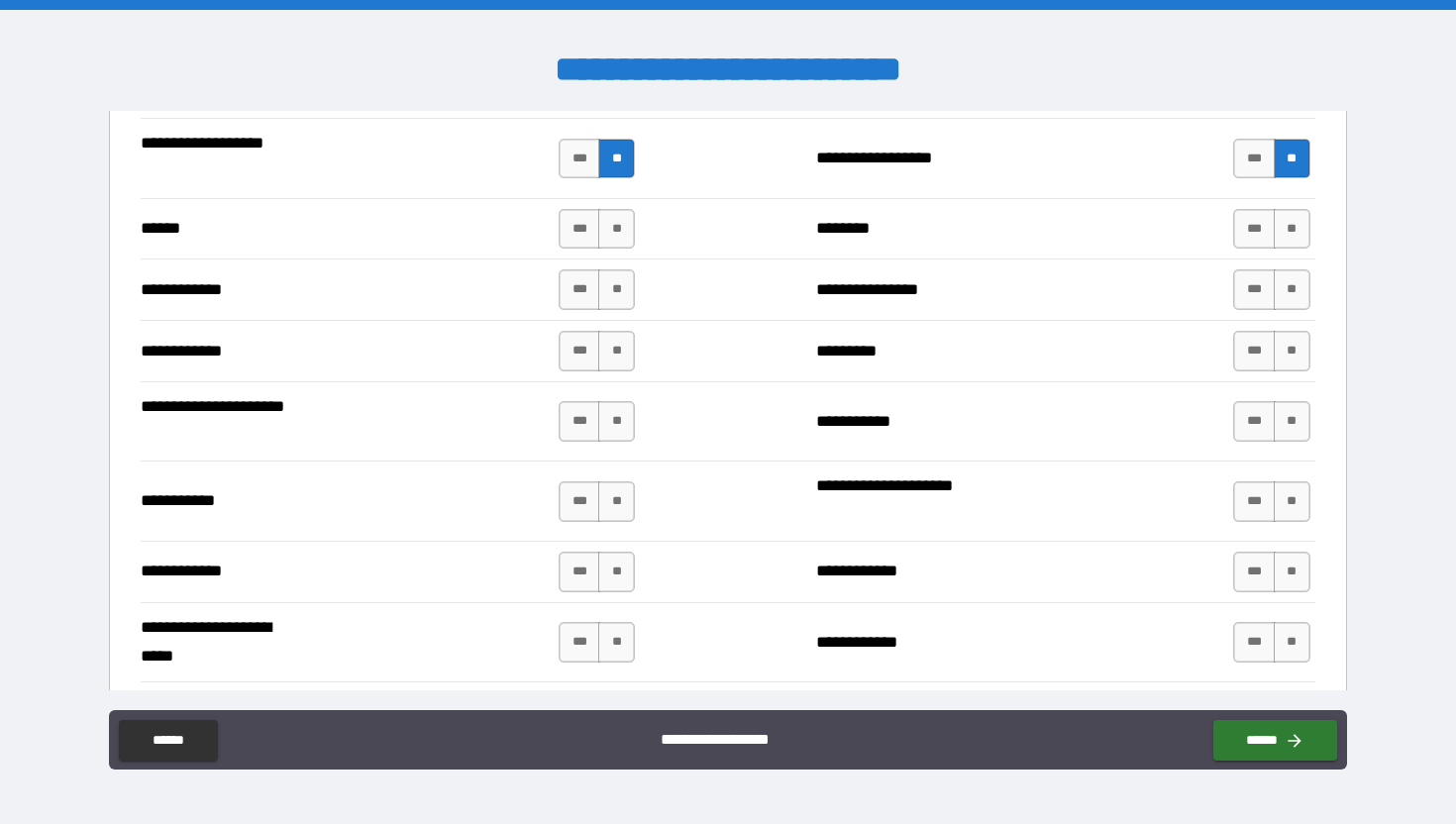 scroll, scrollTop: 3664, scrollLeft: 0, axis: vertical 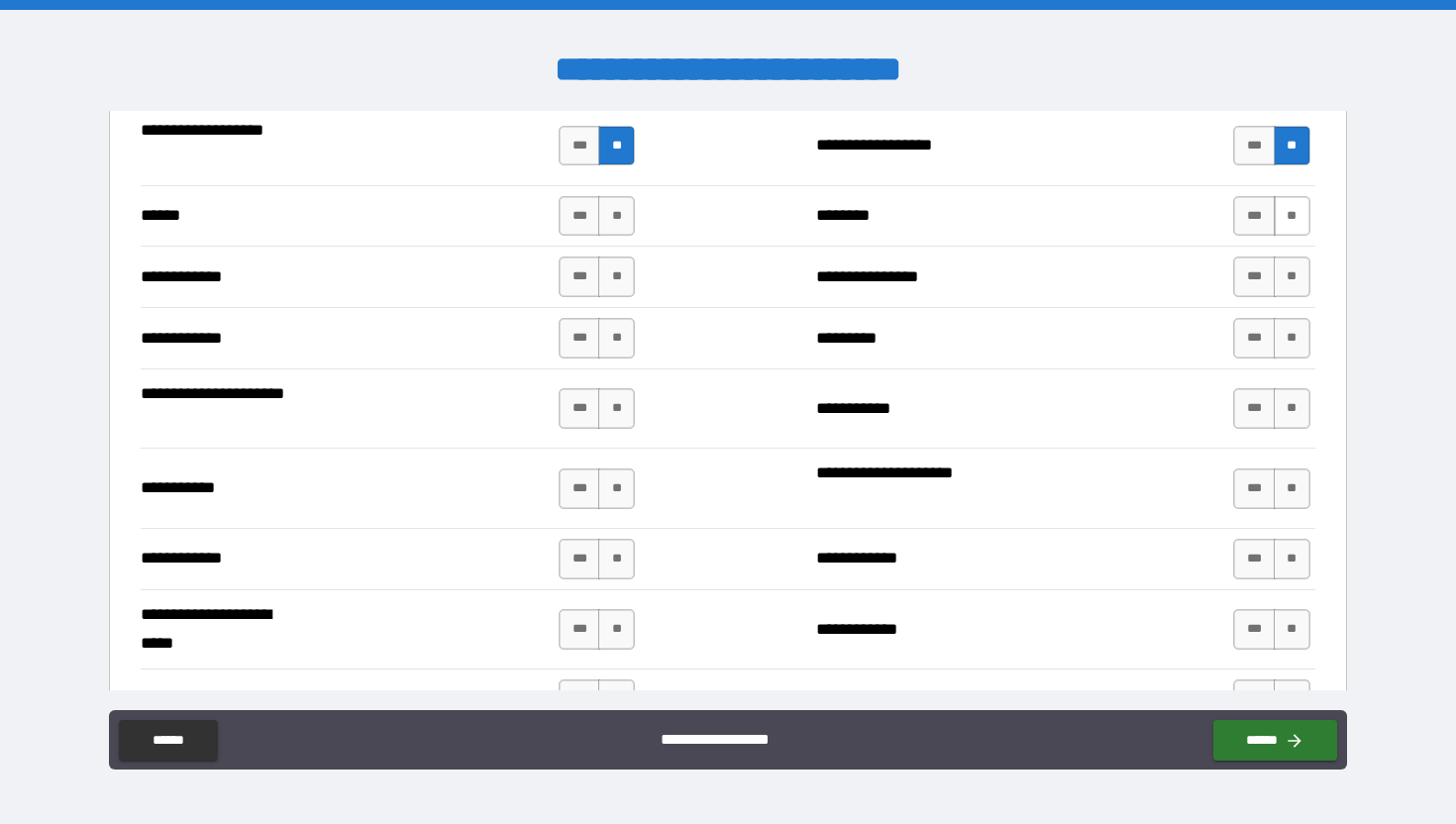 click on "**" at bounding box center [1292, 216] 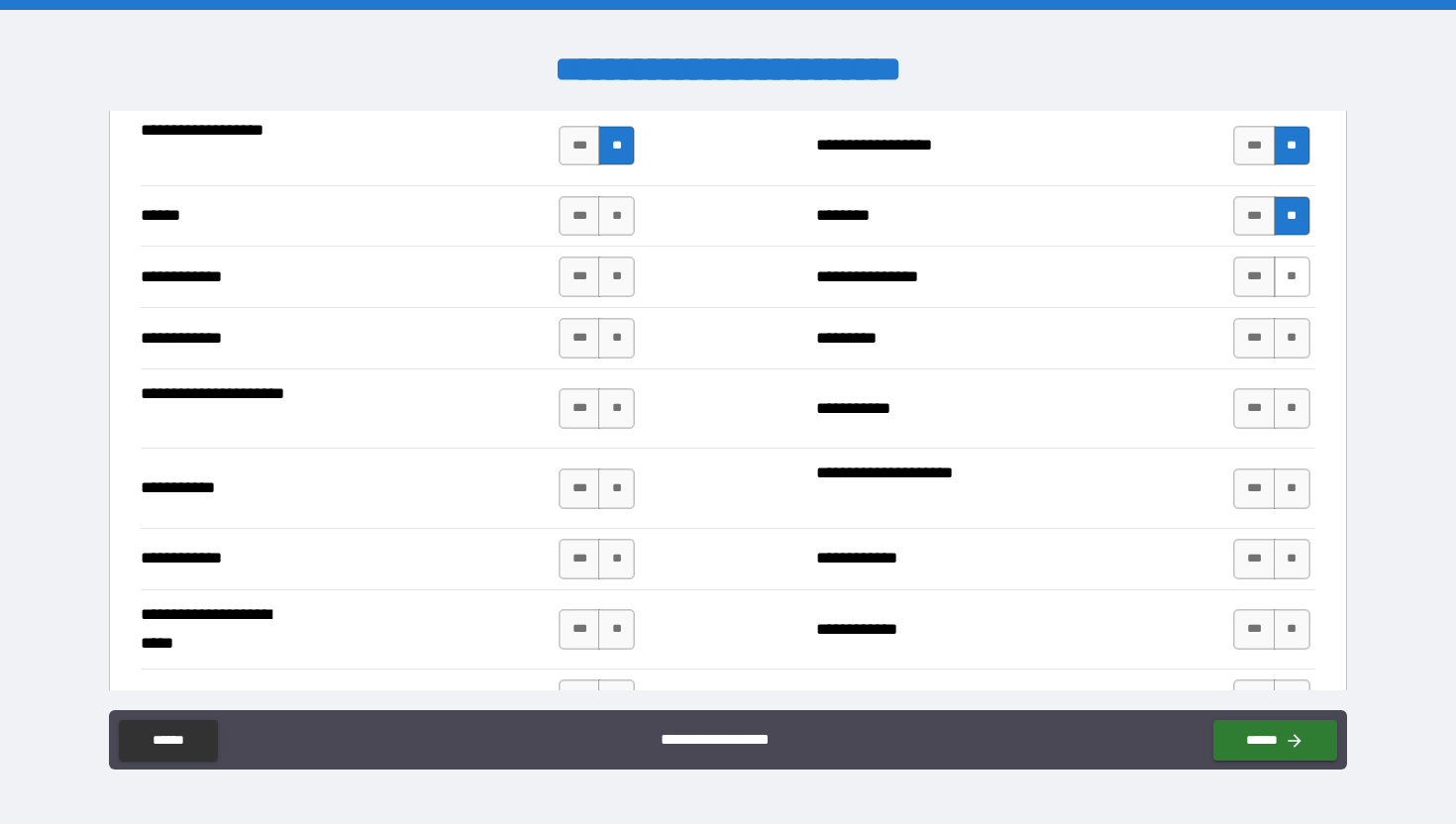 click on "**" at bounding box center [1292, 276] 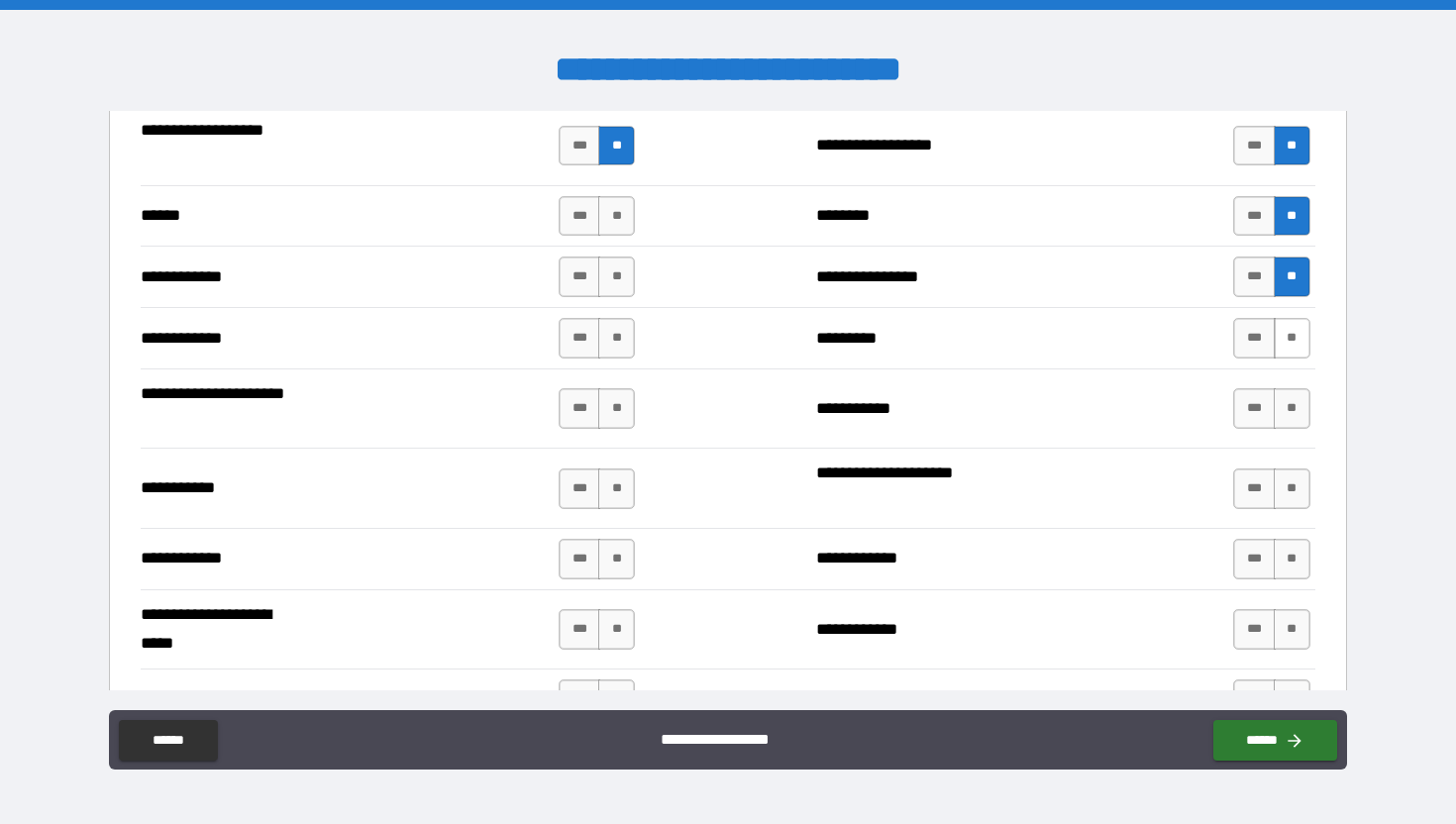 click on "**" at bounding box center [1292, 338] 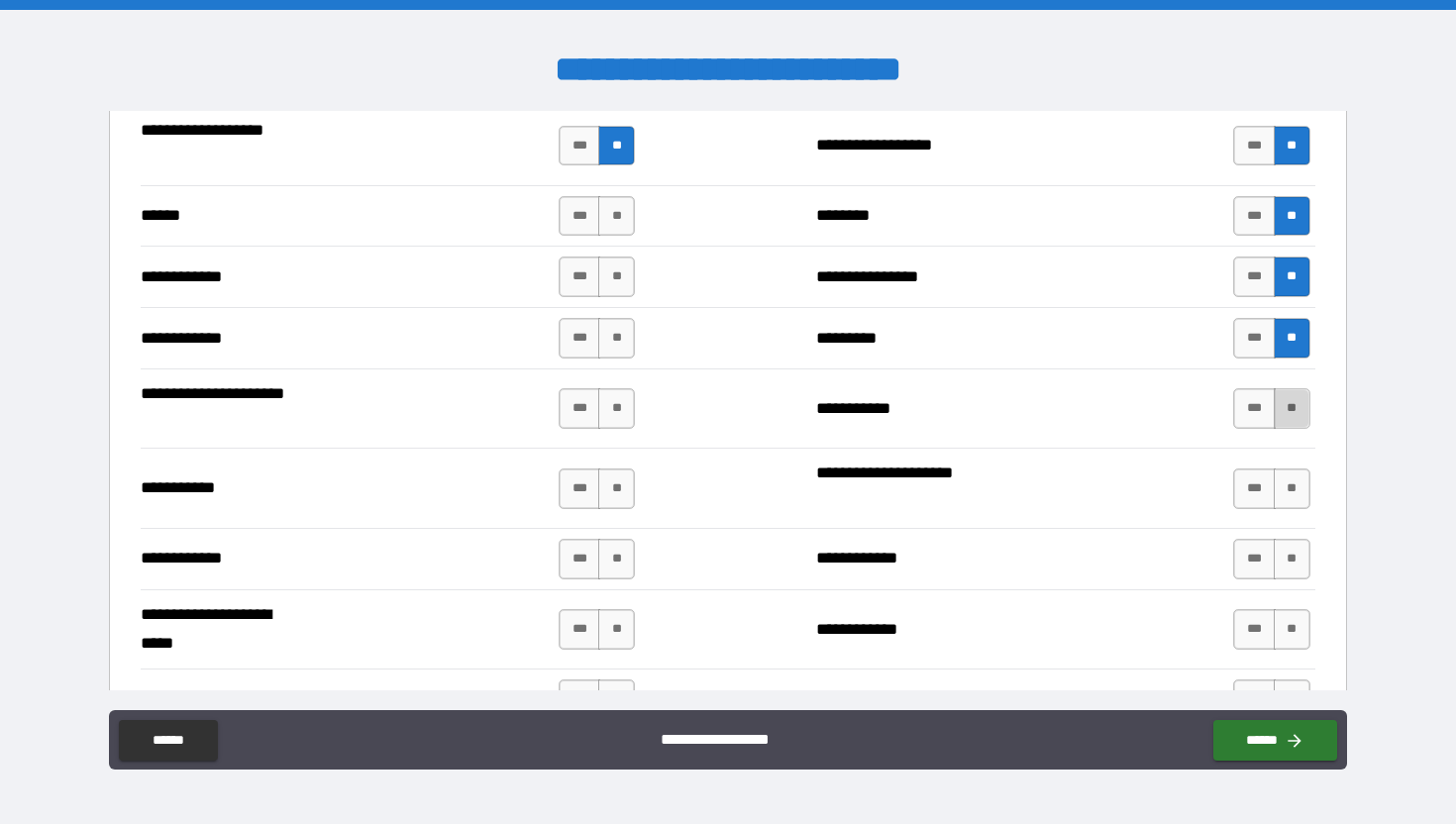 click on "**" at bounding box center (1292, 408) 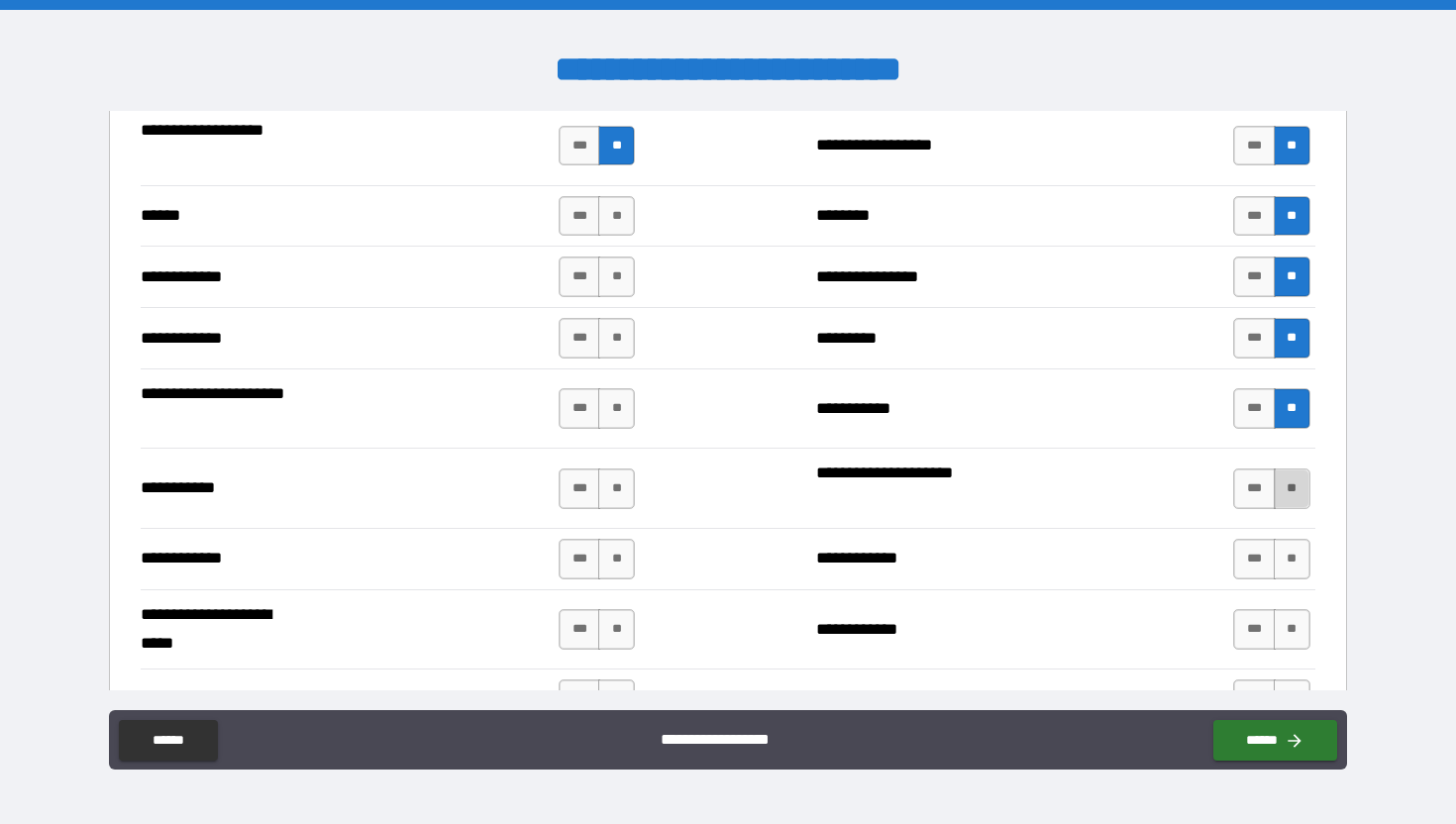 click on "**" at bounding box center (1292, 488) 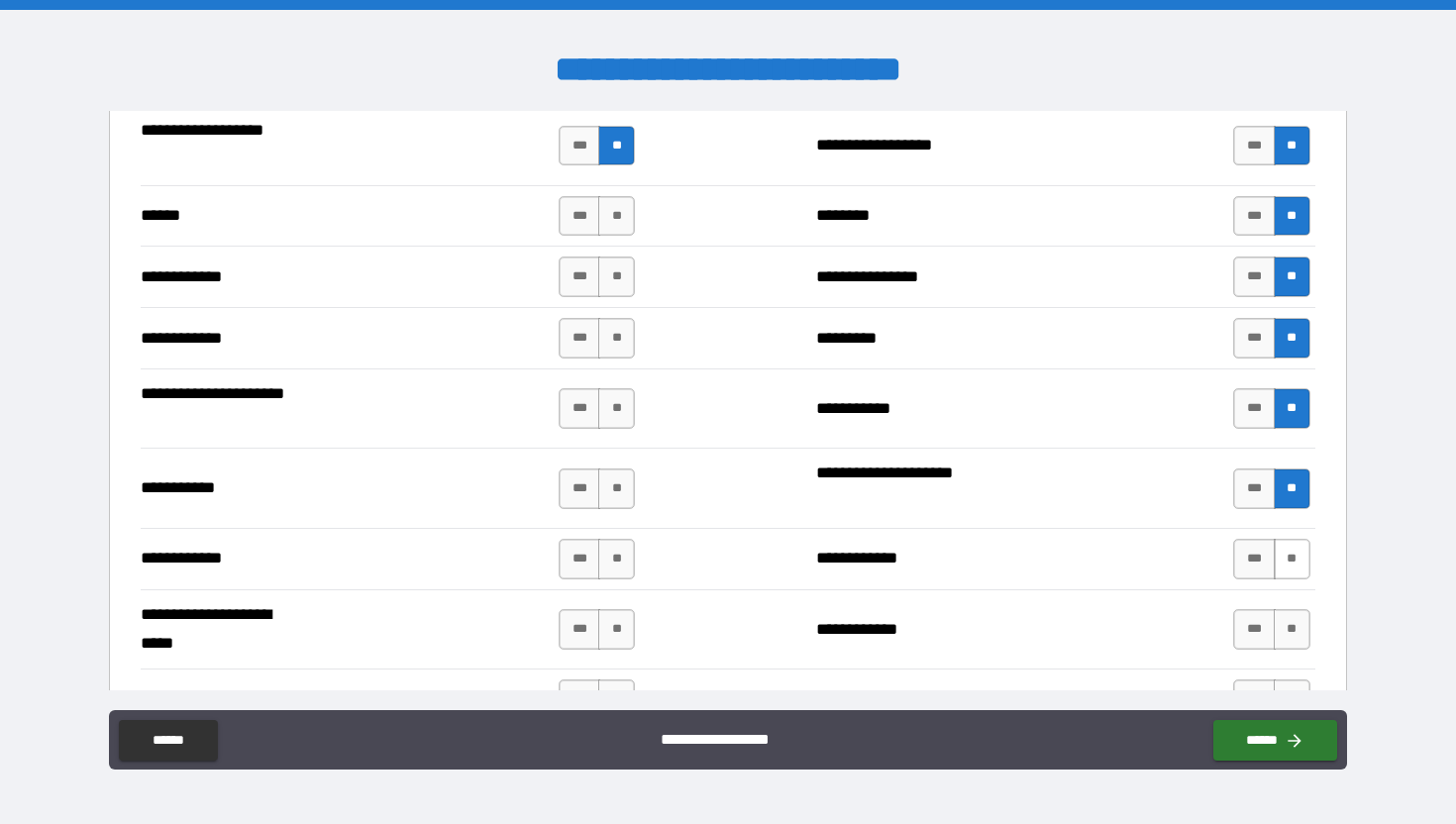 click on "**" at bounding box center (1292, 559) 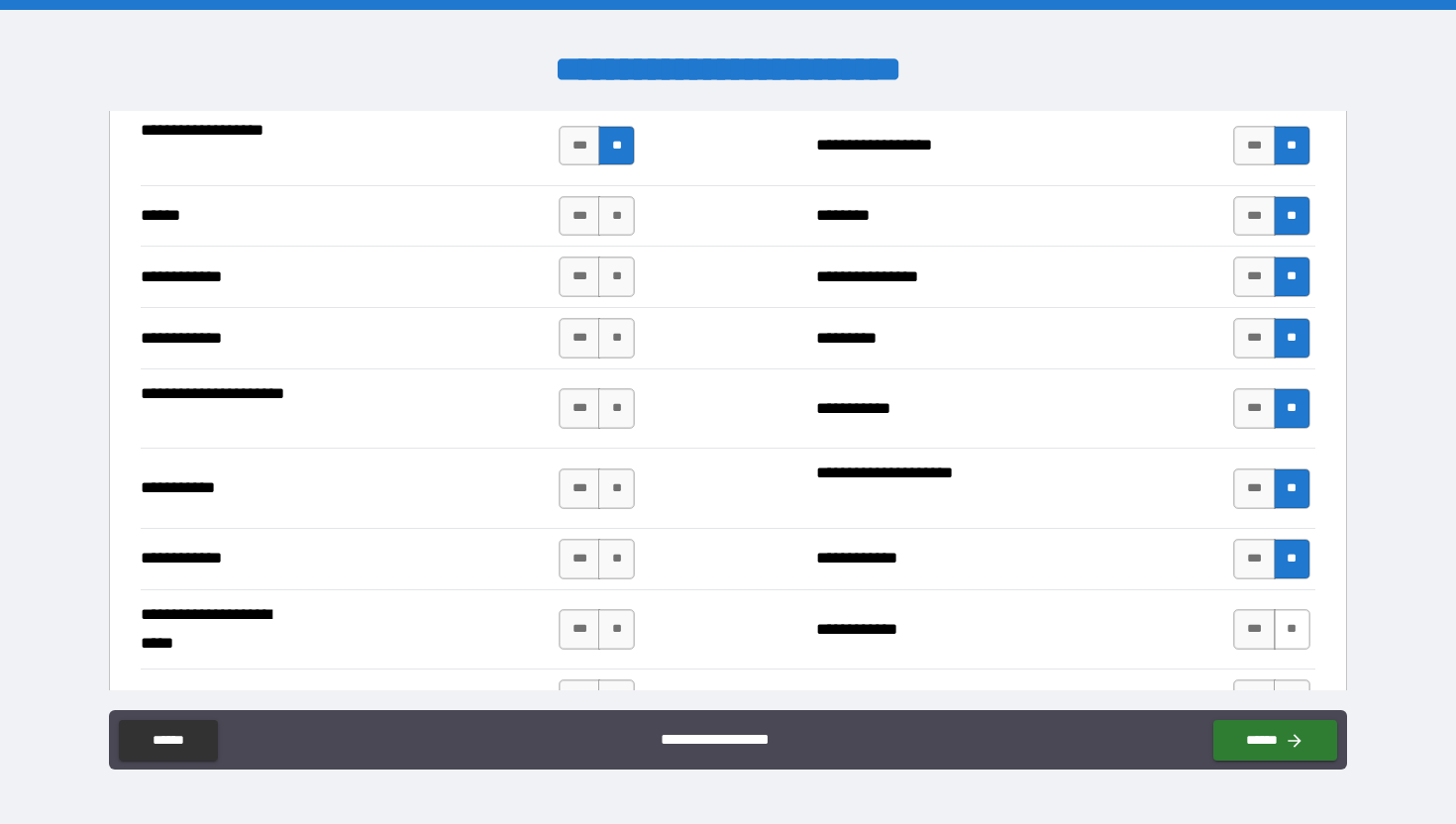 click on "**" at bounding box center (1292, 629) 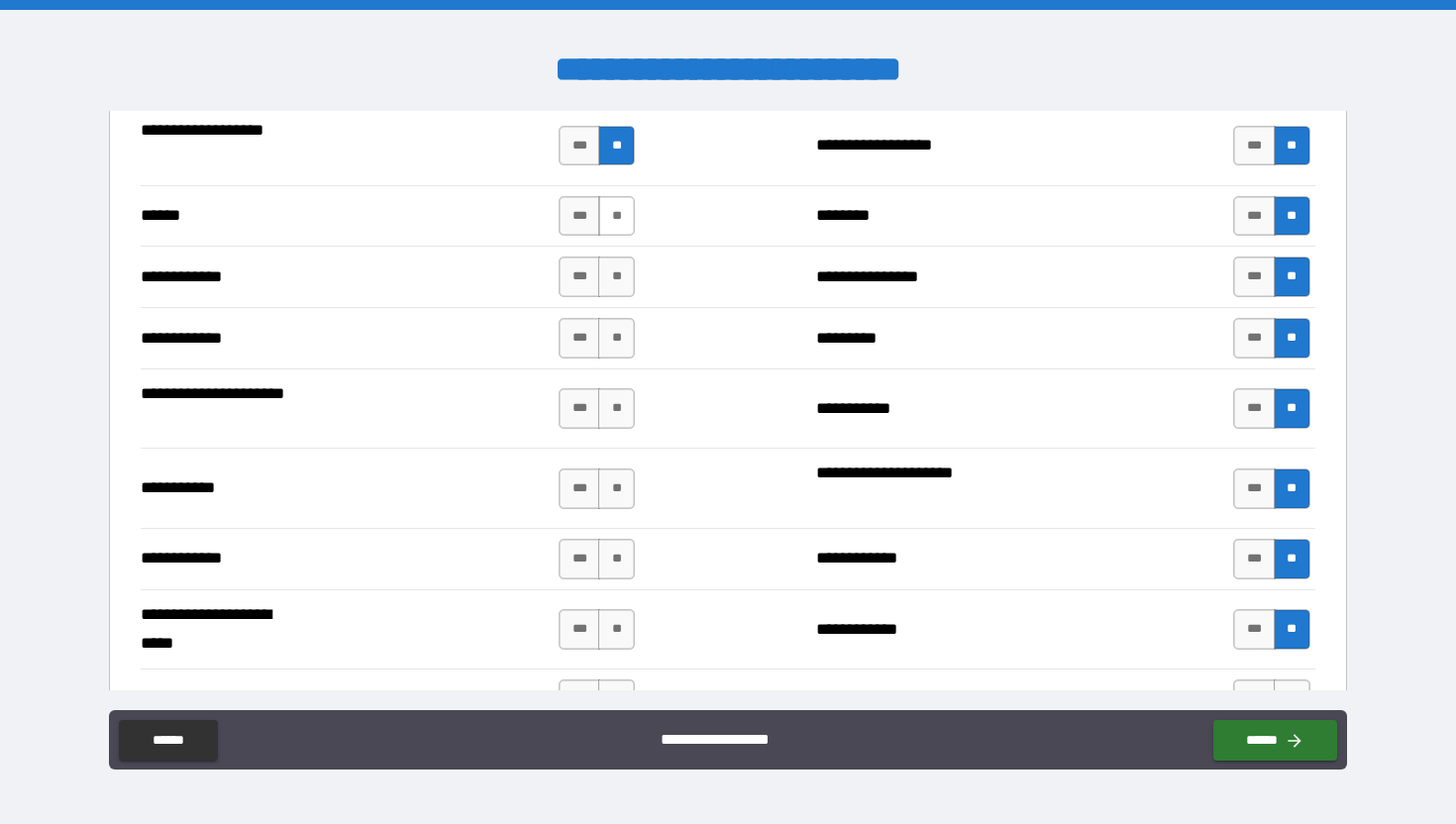 click on "**" at bounding box center (616, 216) 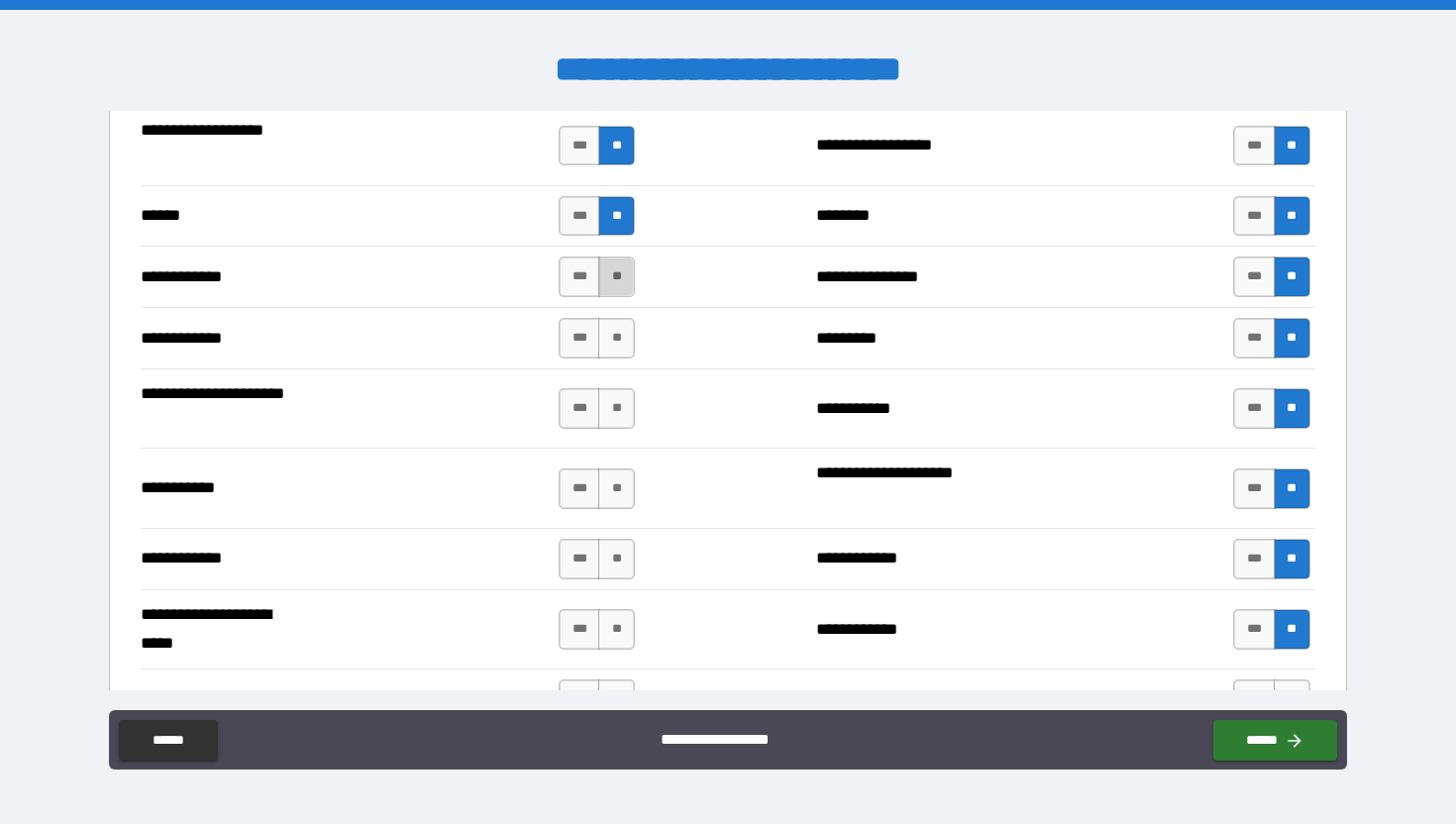 click on "**" at bounding box center [616, 276] 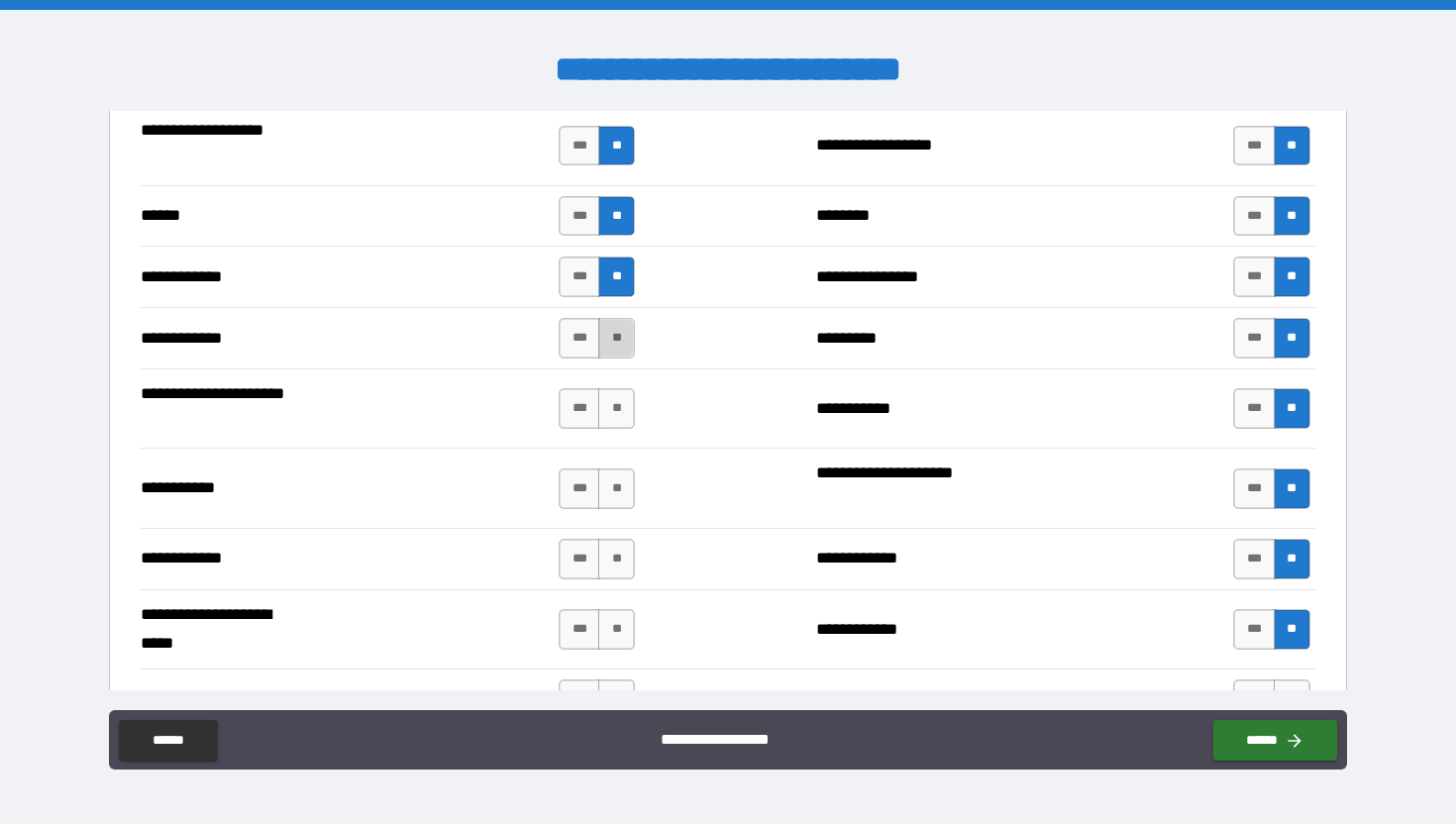 click on "**" at bounding box center (616, 338) 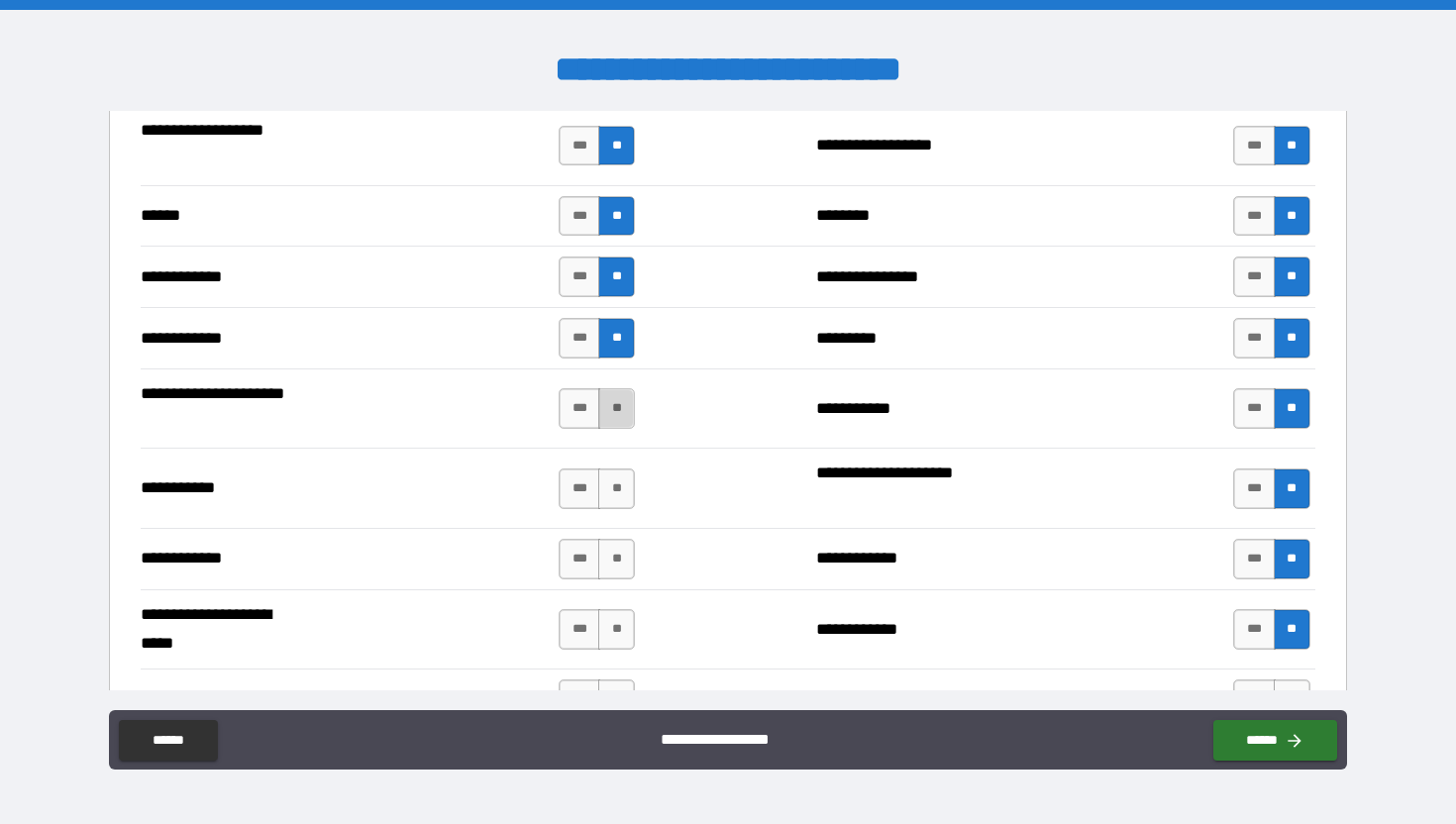 click on "**" at bounding box center (616, 408) 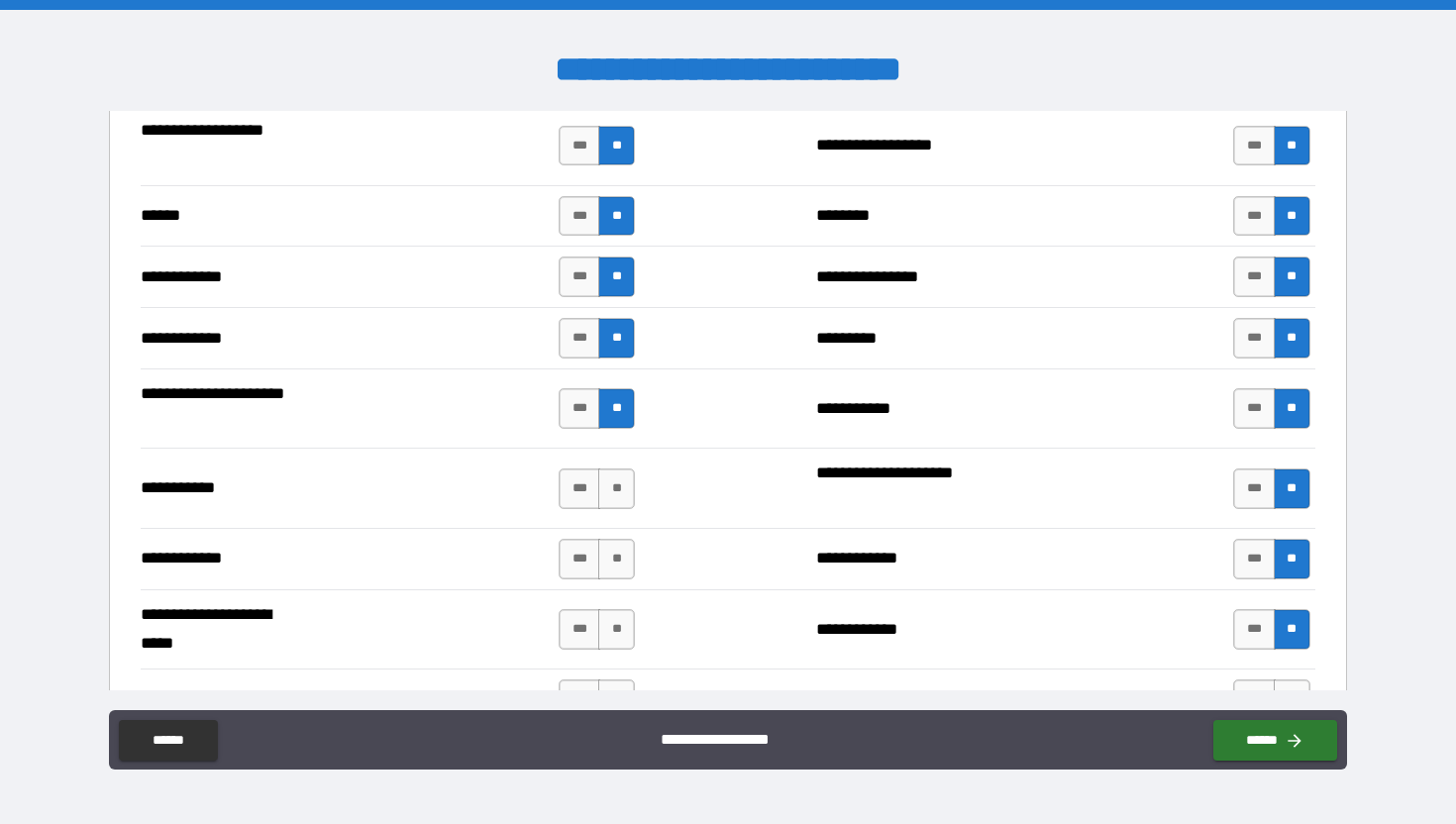 click on "**********" at bounding box center [727, 487] 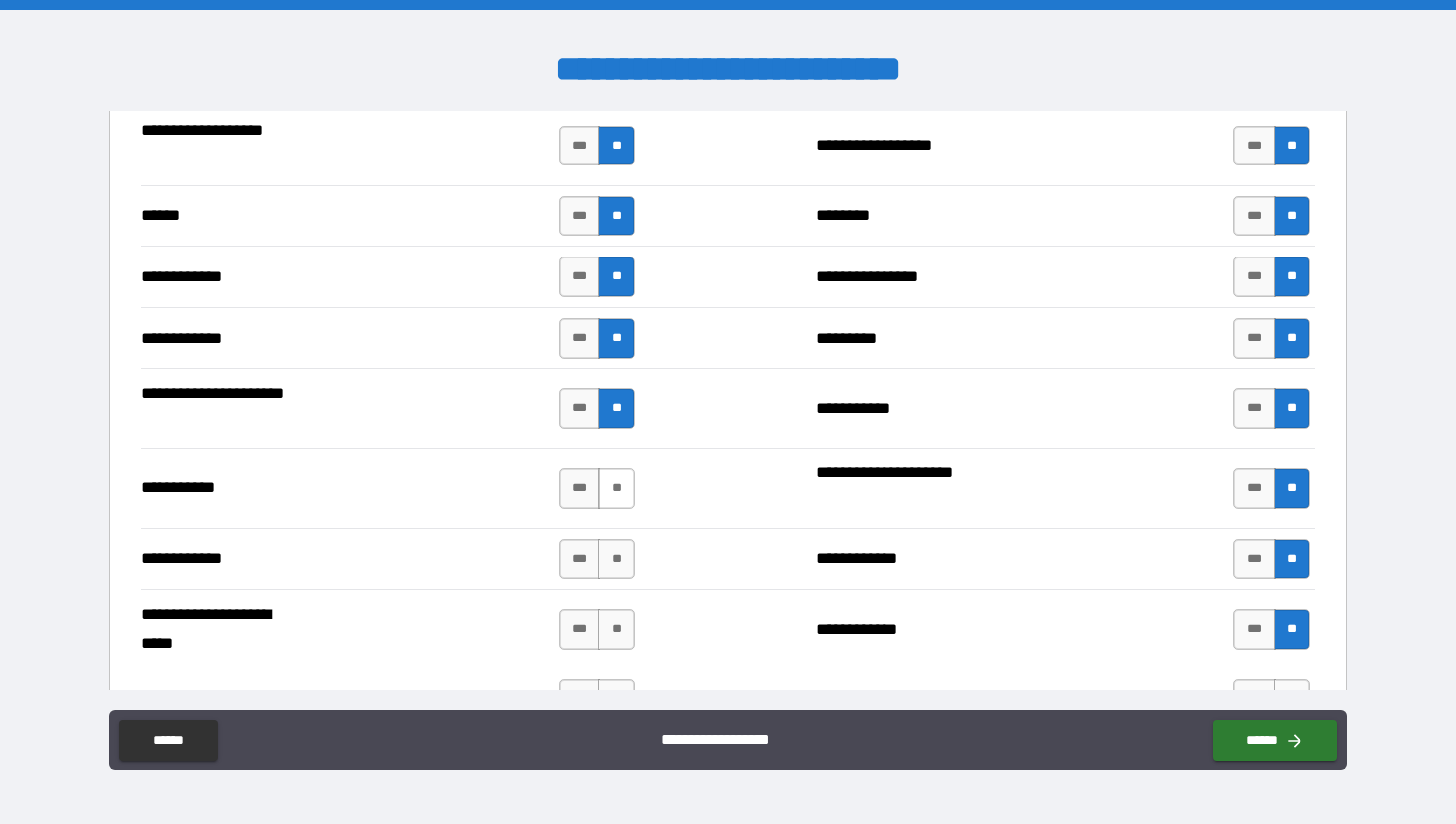 click on "**" at bounding box center (616, 488) 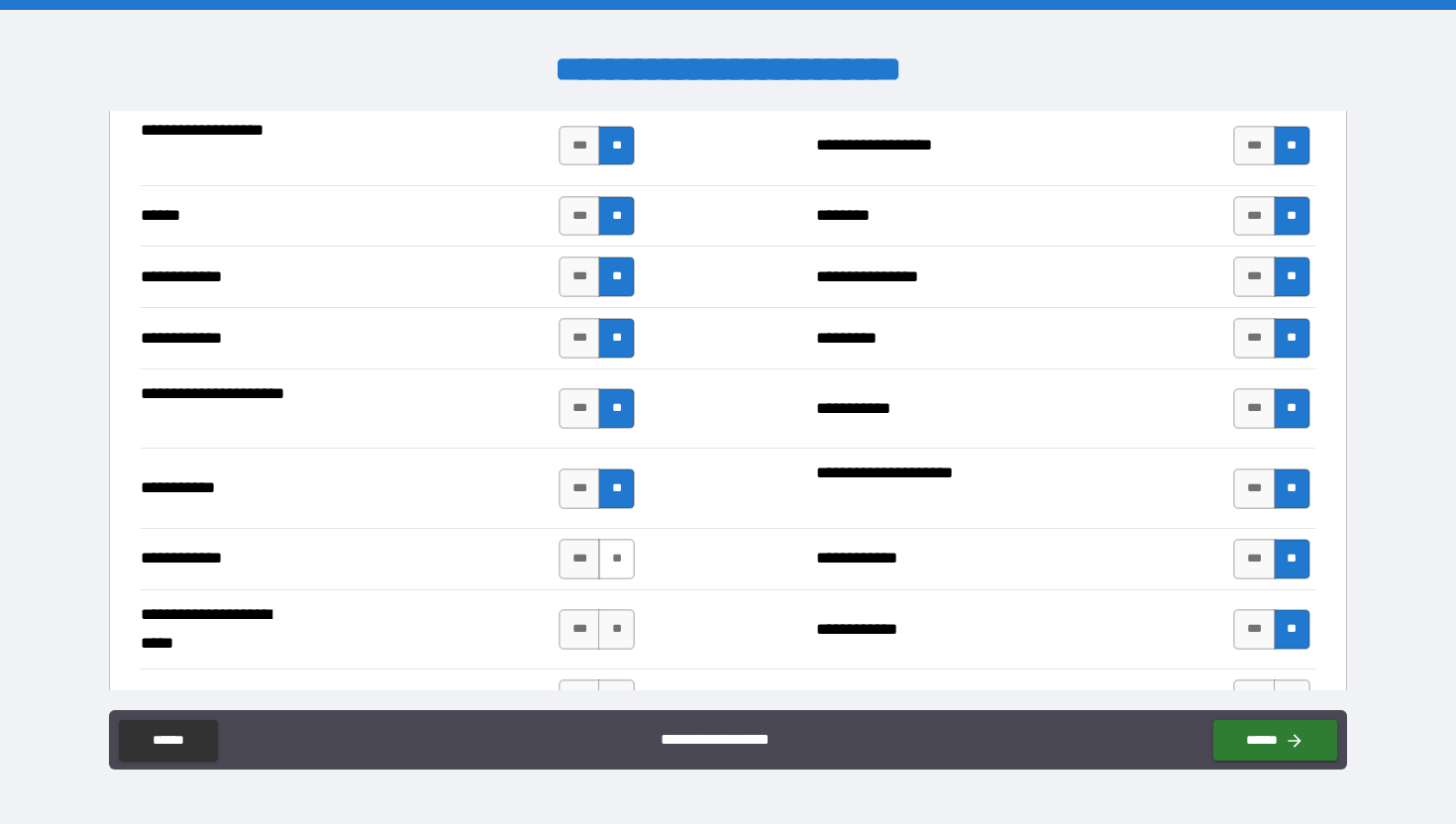 click on "**" at bounding box center [616, 559] 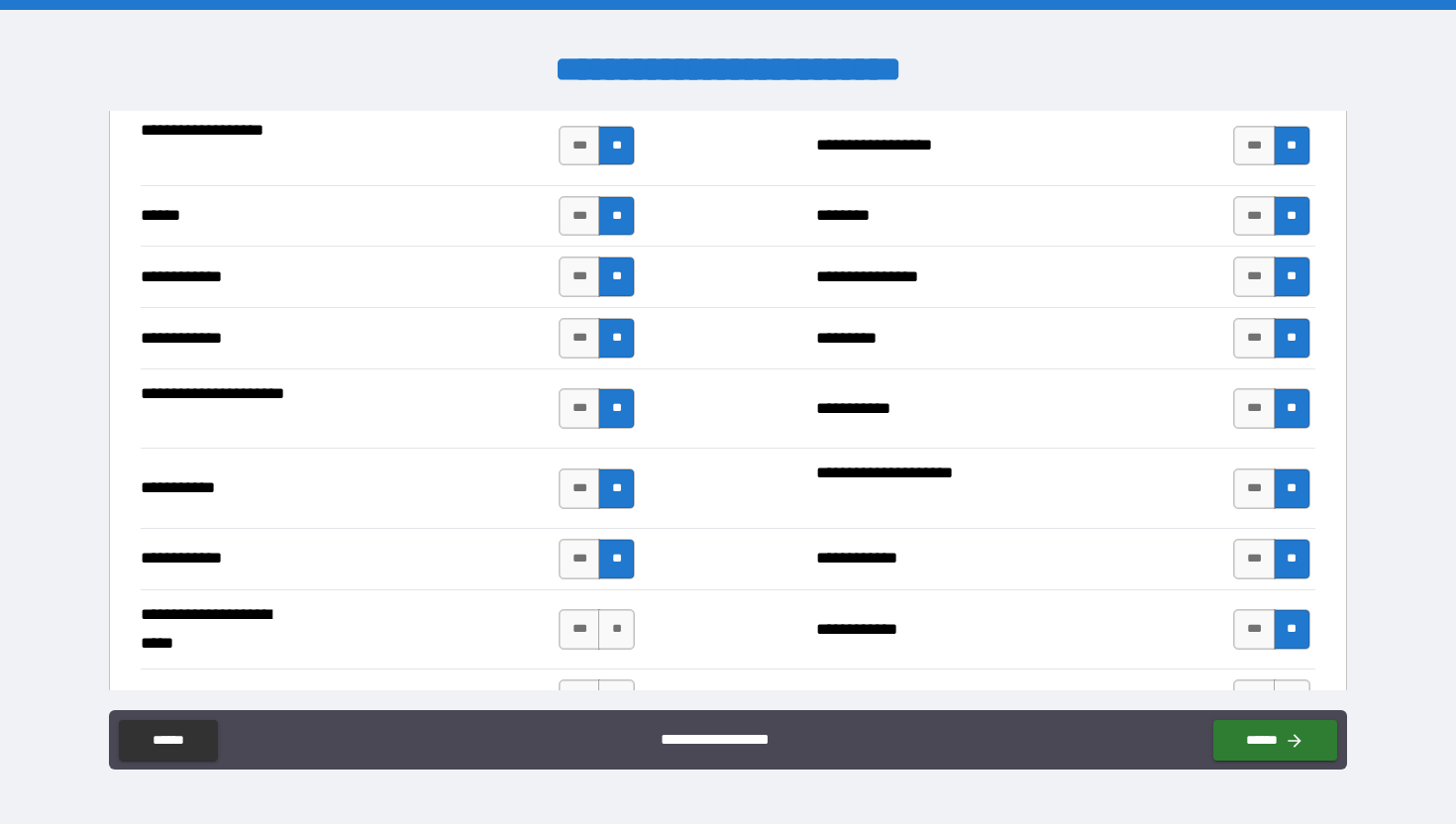 click on "*** **" at bounding box center [599, 630] 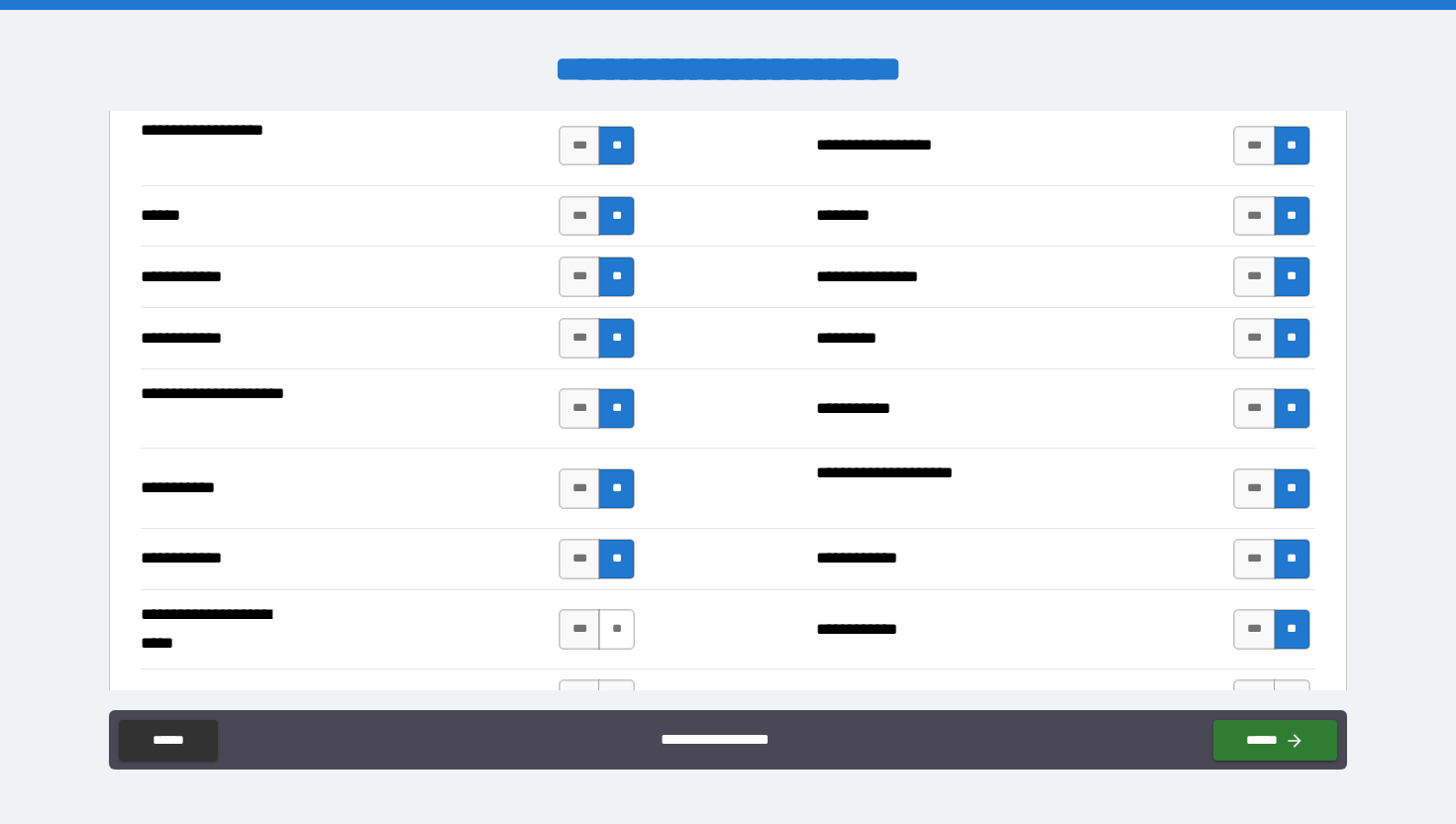 click on "**" at bounding box center [616, 629] 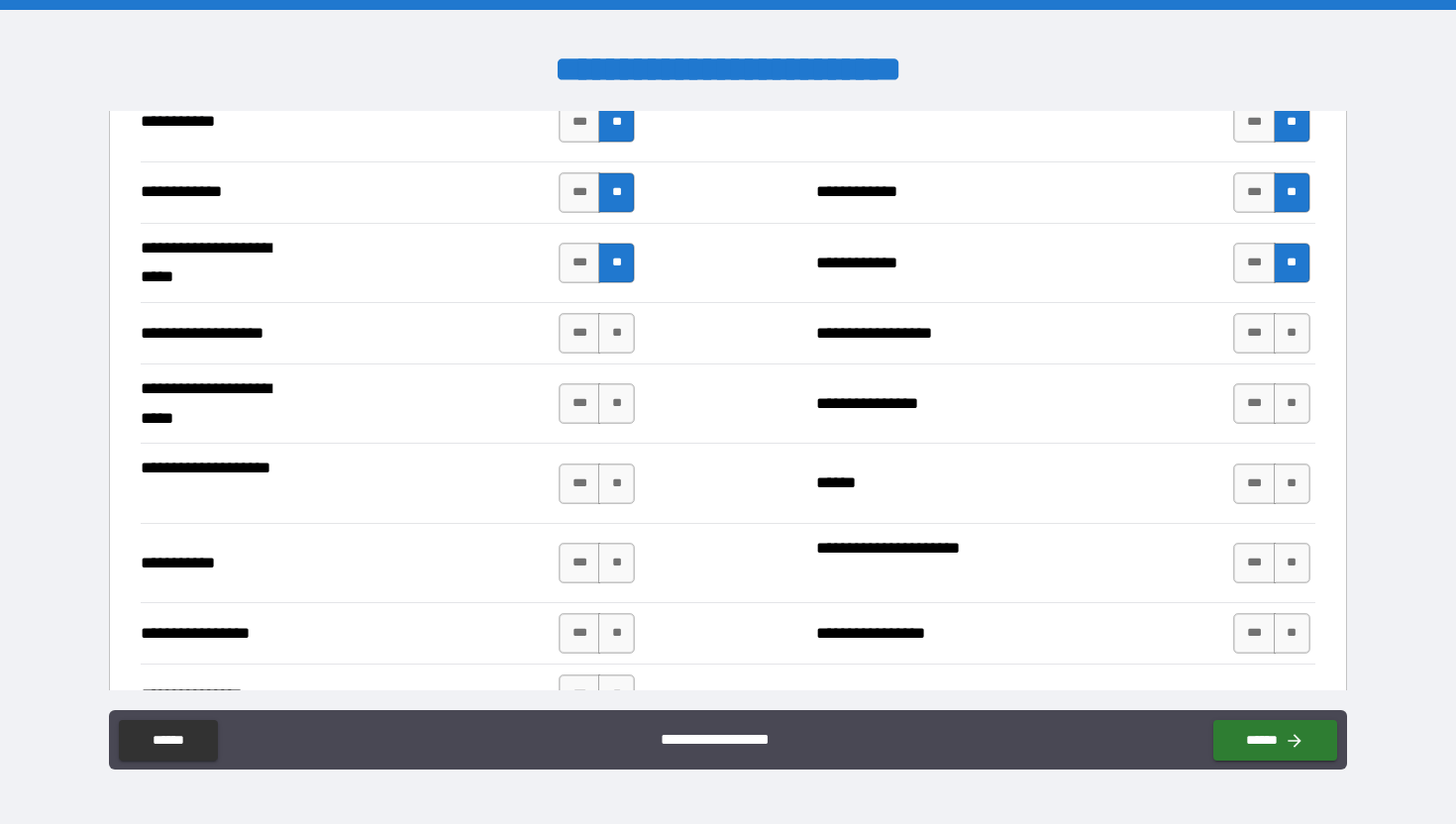 scroll, scrollTop: 4050, scrollLeft: 0, axis: vertical 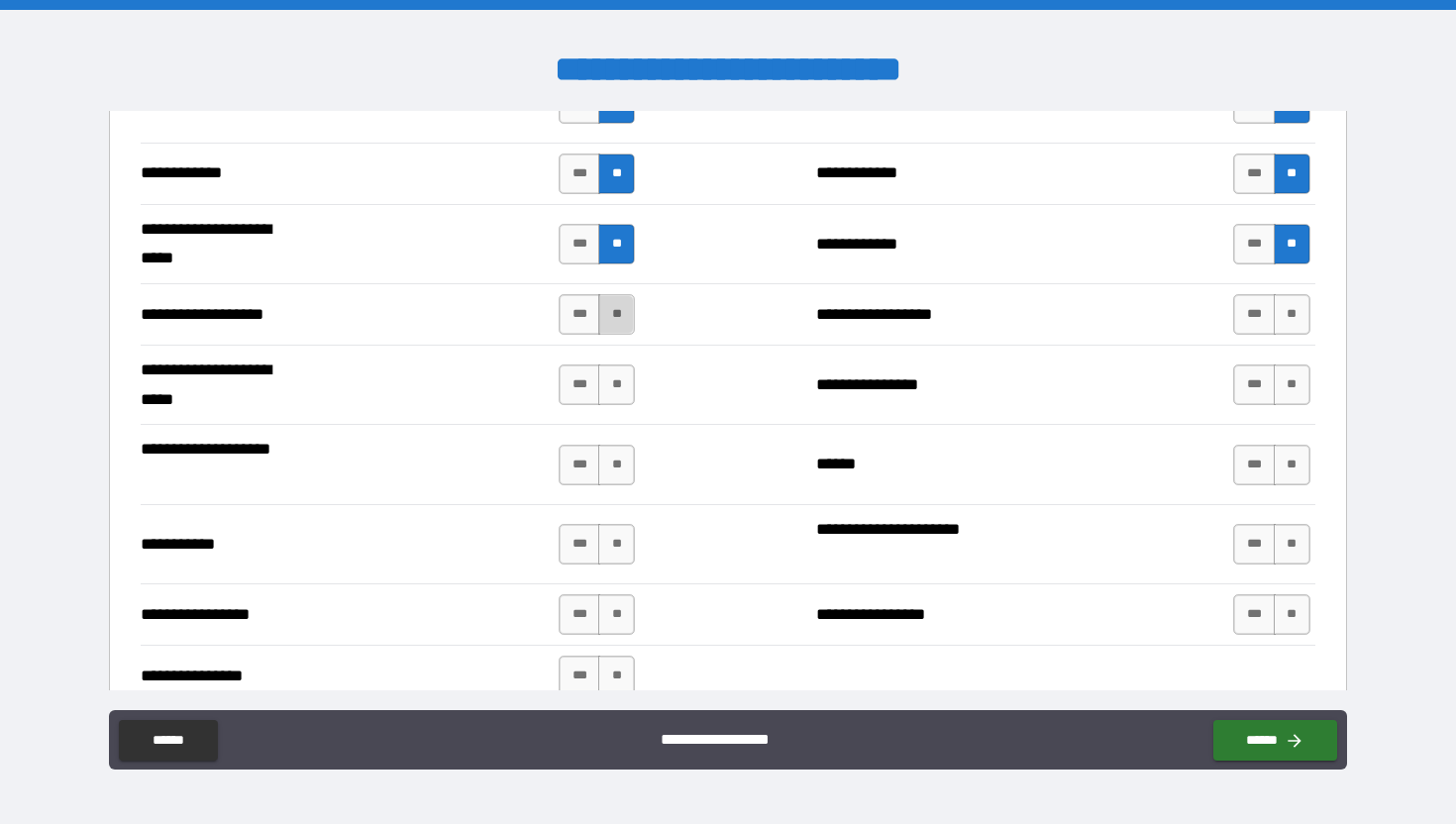 click on "**" at bounding box center [616, 314] 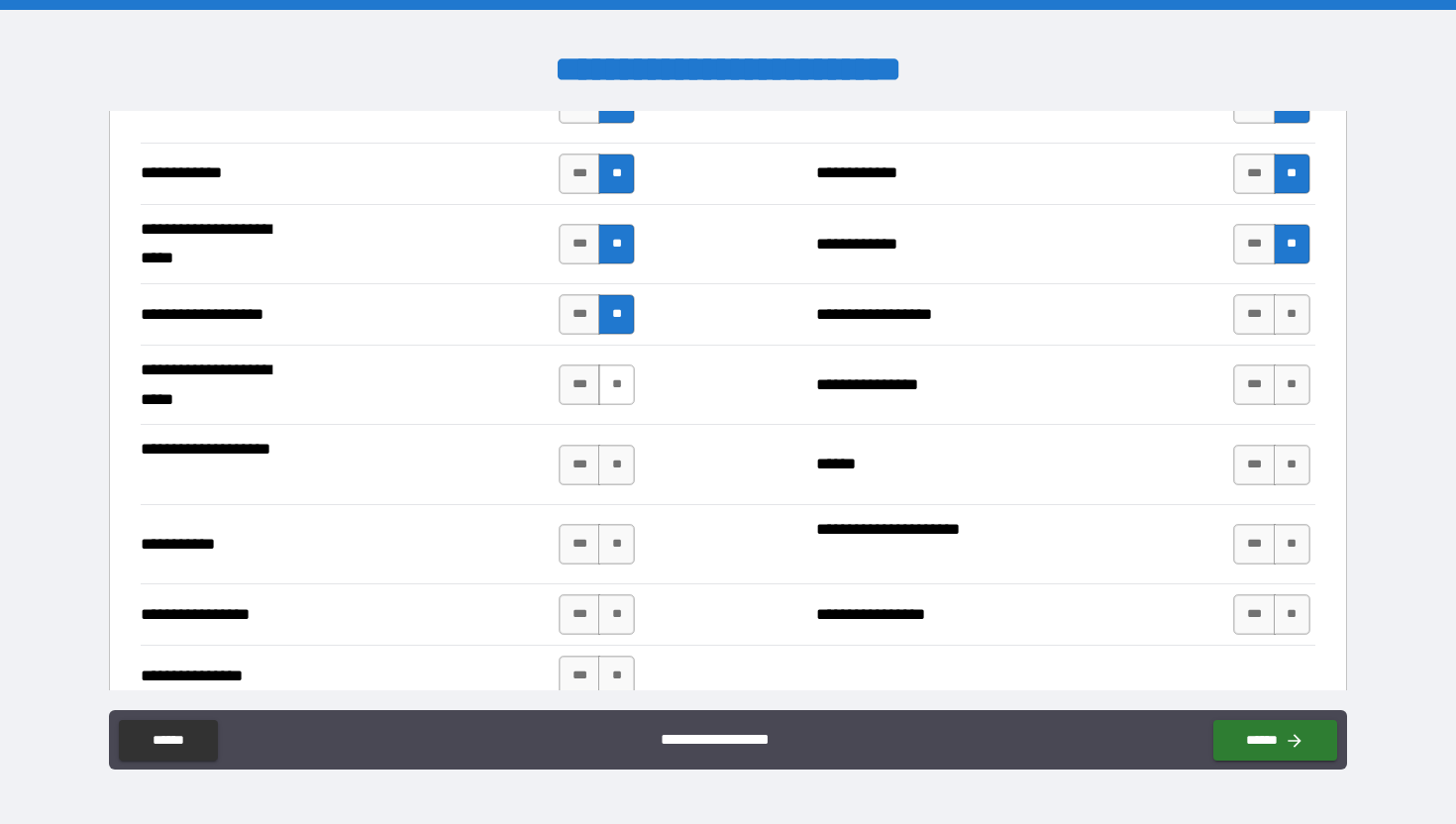 click on "**" at bounding box center [616, 384] 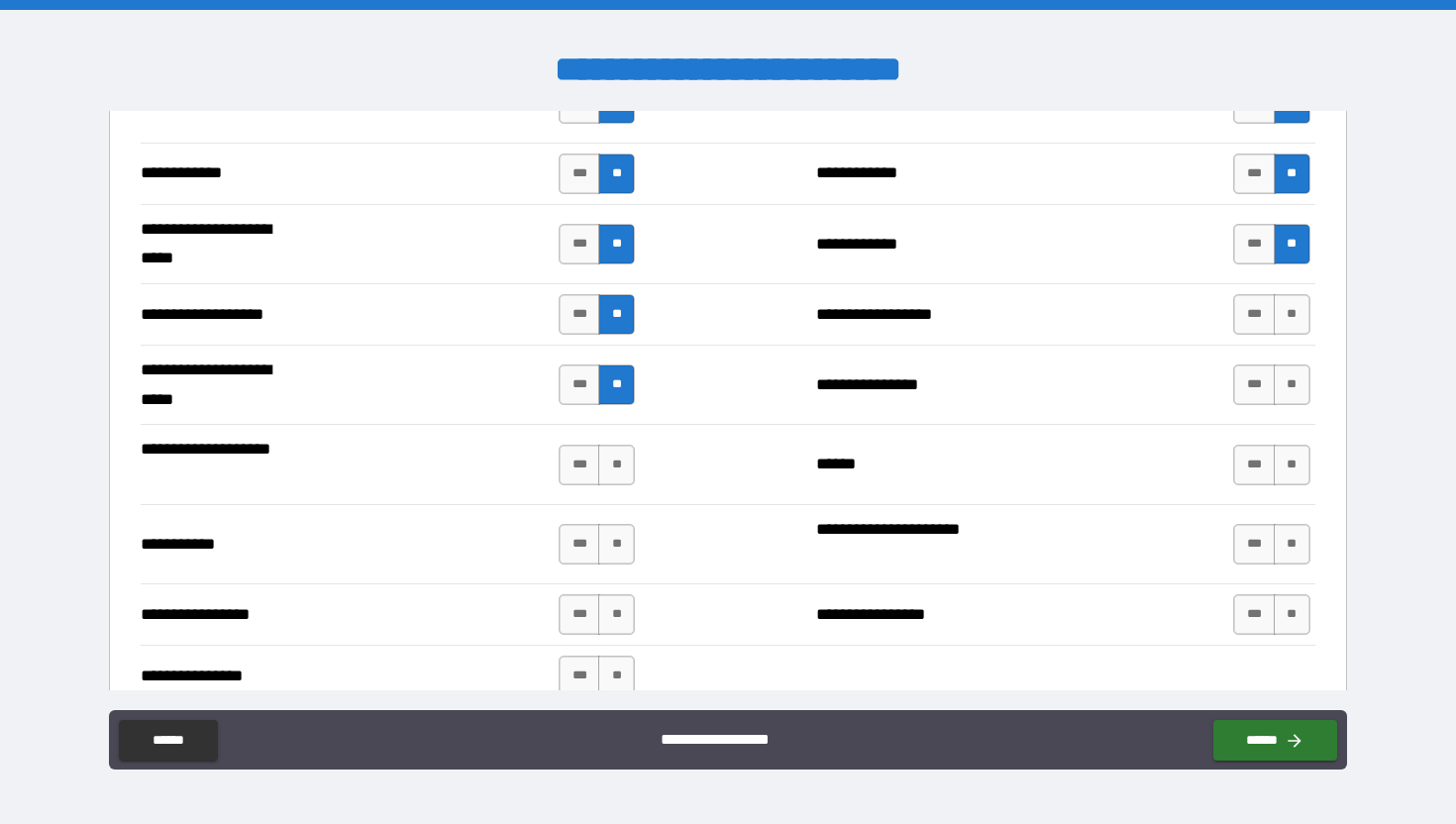 click on "*** **" at bounding box center (599, 464) 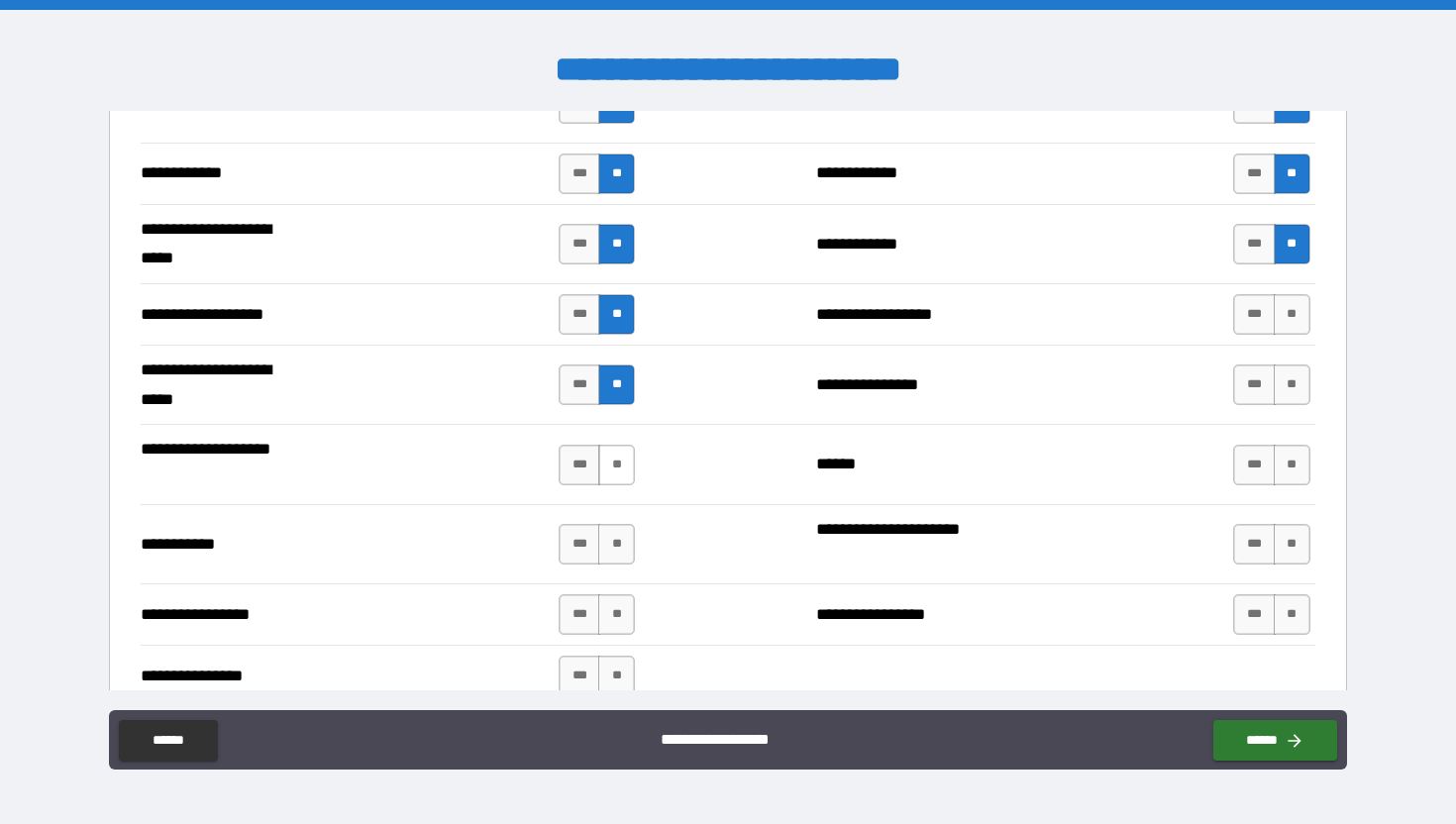 click on "**" at bounding box center [616, 464] 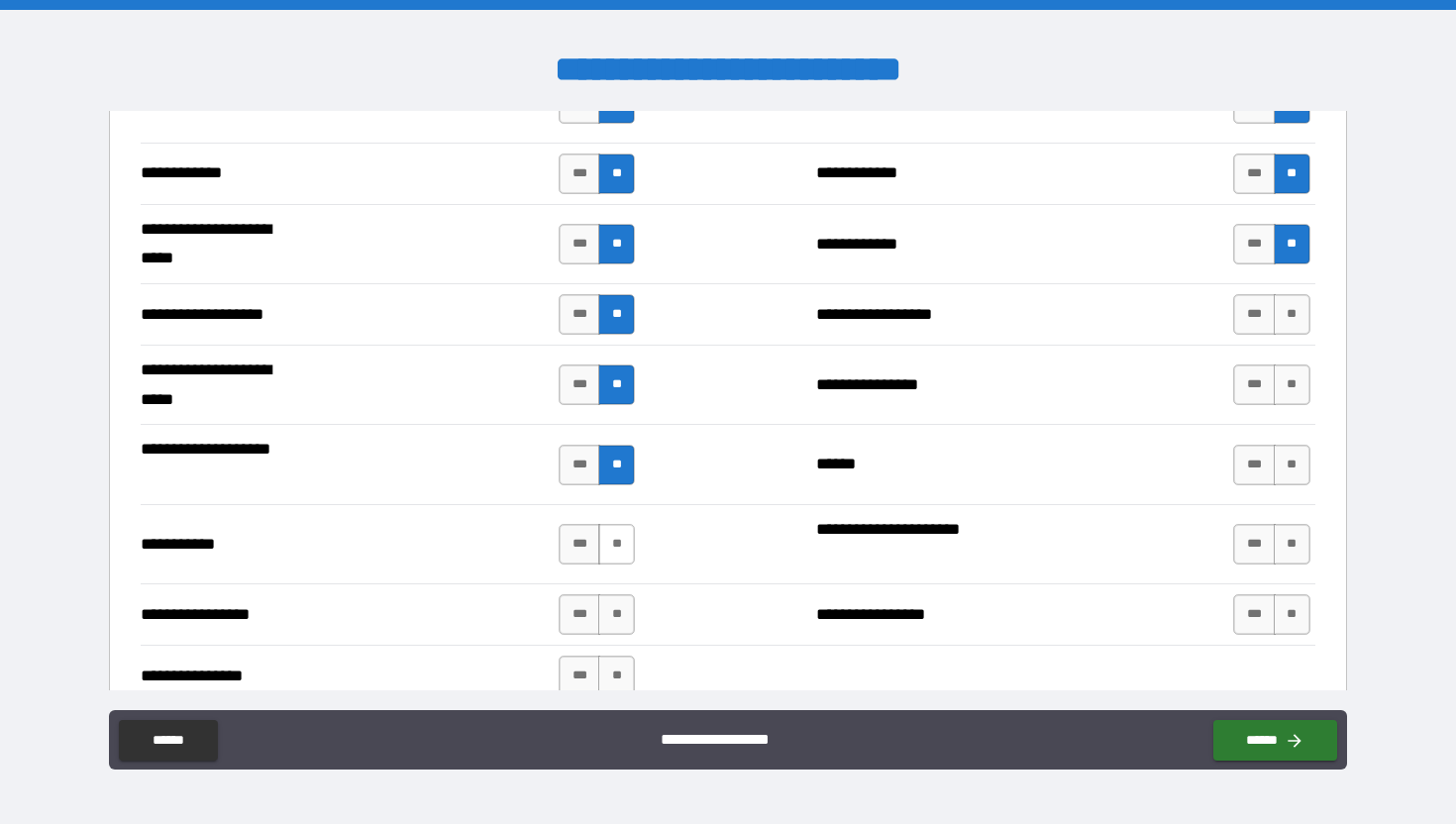 click on "**" at bounding box center (616, 544) 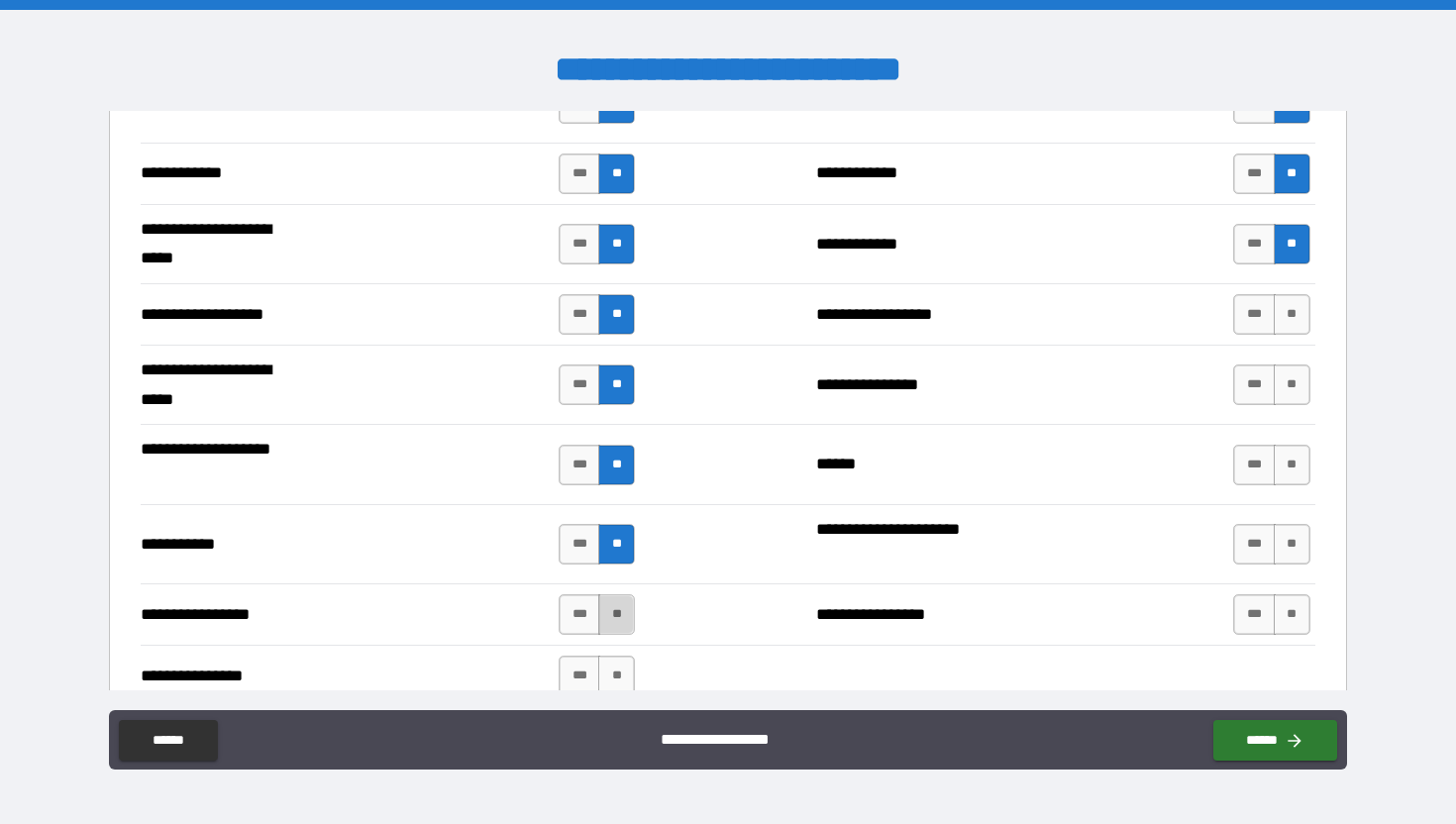 click on "**" at bounding box center (616, 614) 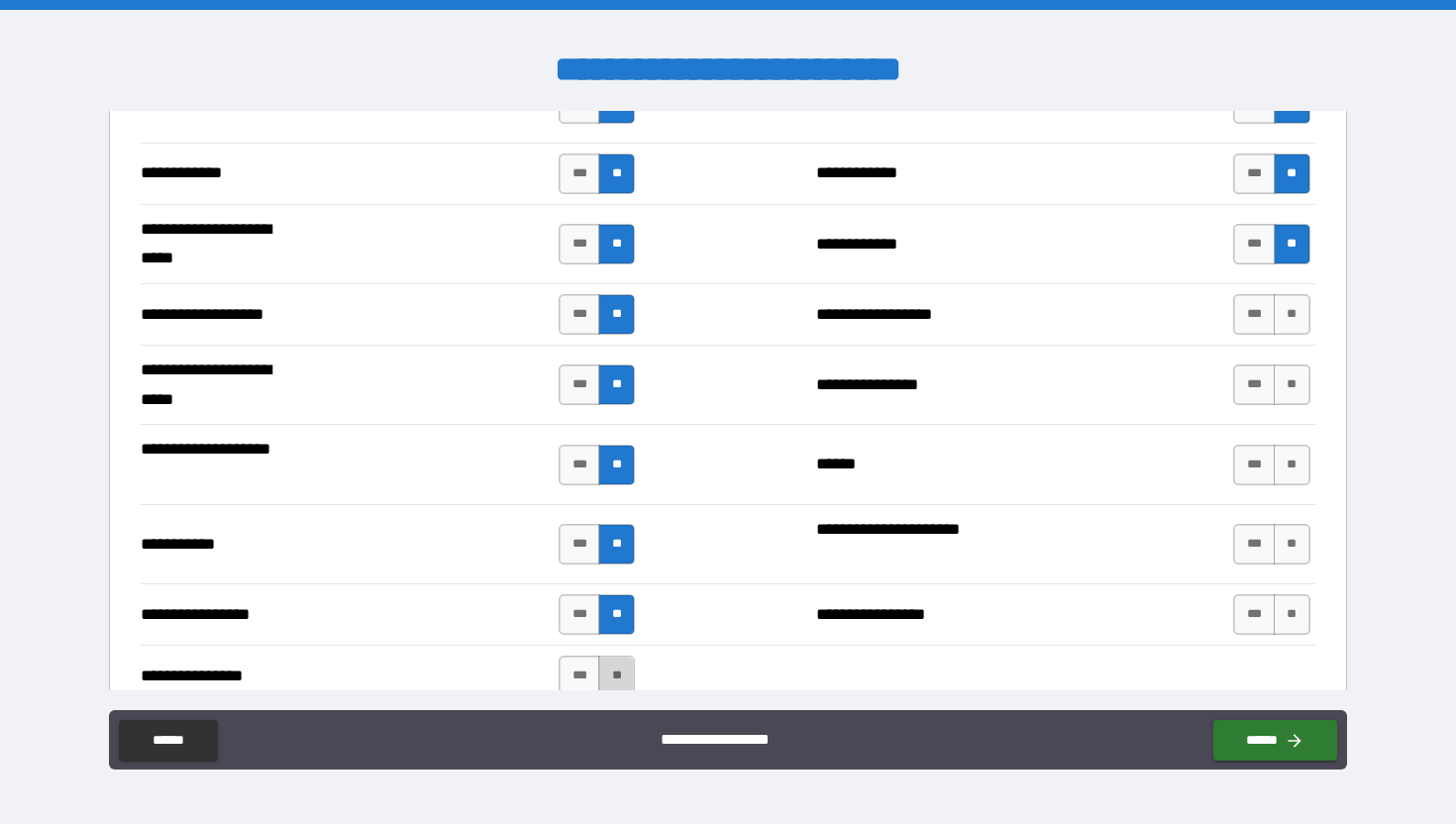 click on "**" at bounding box center [616, 675] 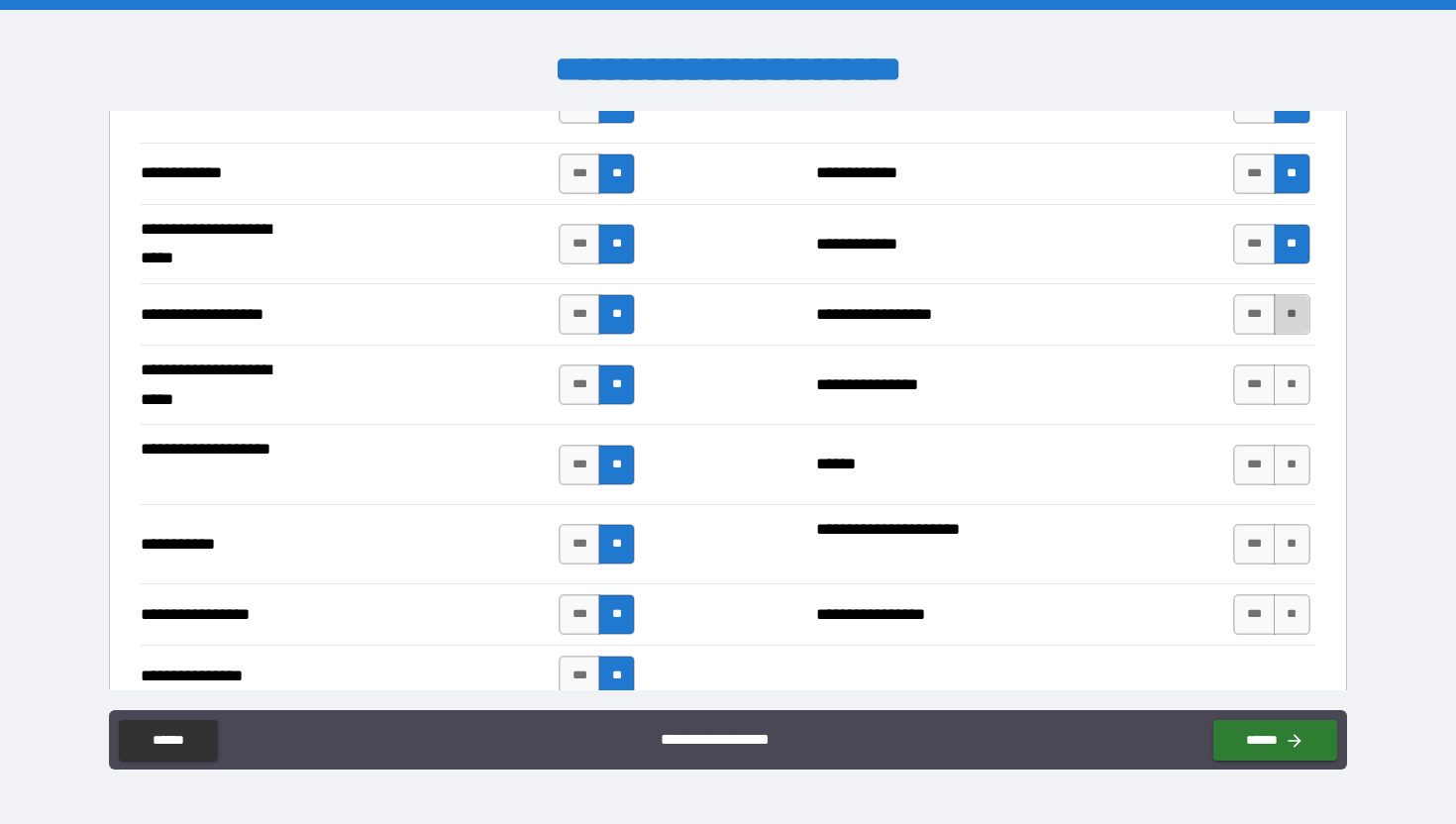 click on "**" at bounding box center [1292, 314] 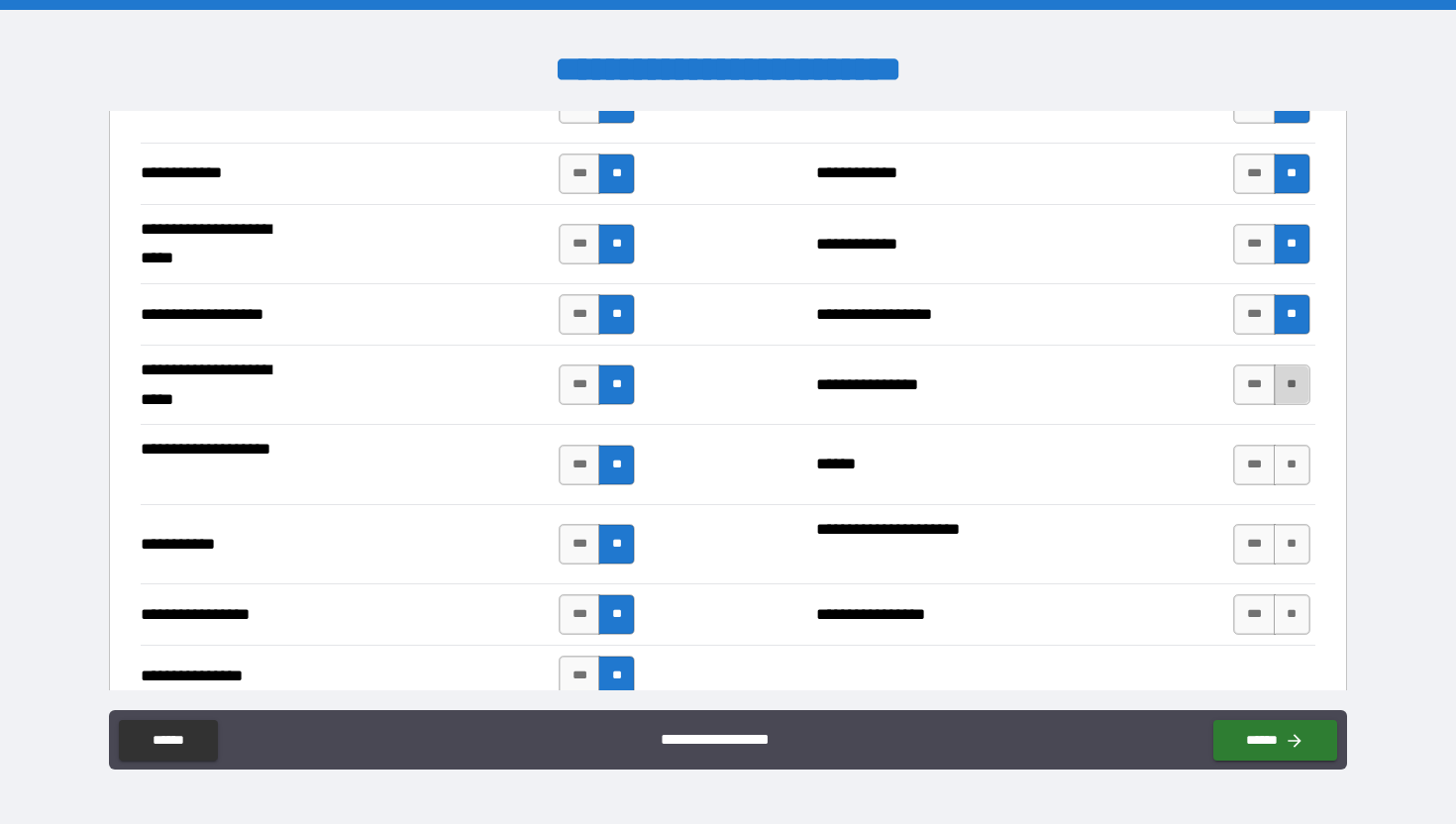 click on "**" at bounding box center (1292, 384) 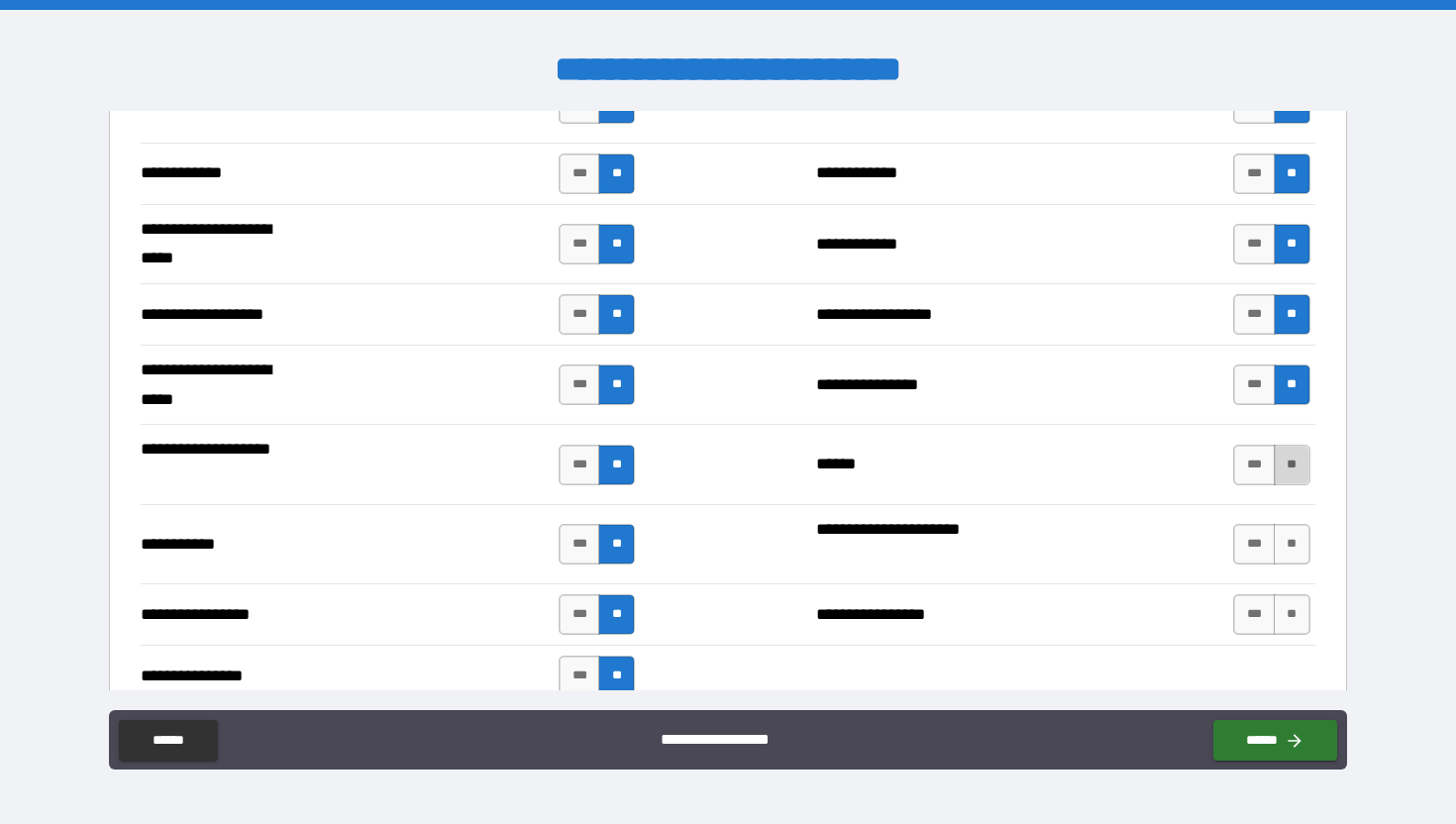 click on "**" at bounding box center [1292, 464] 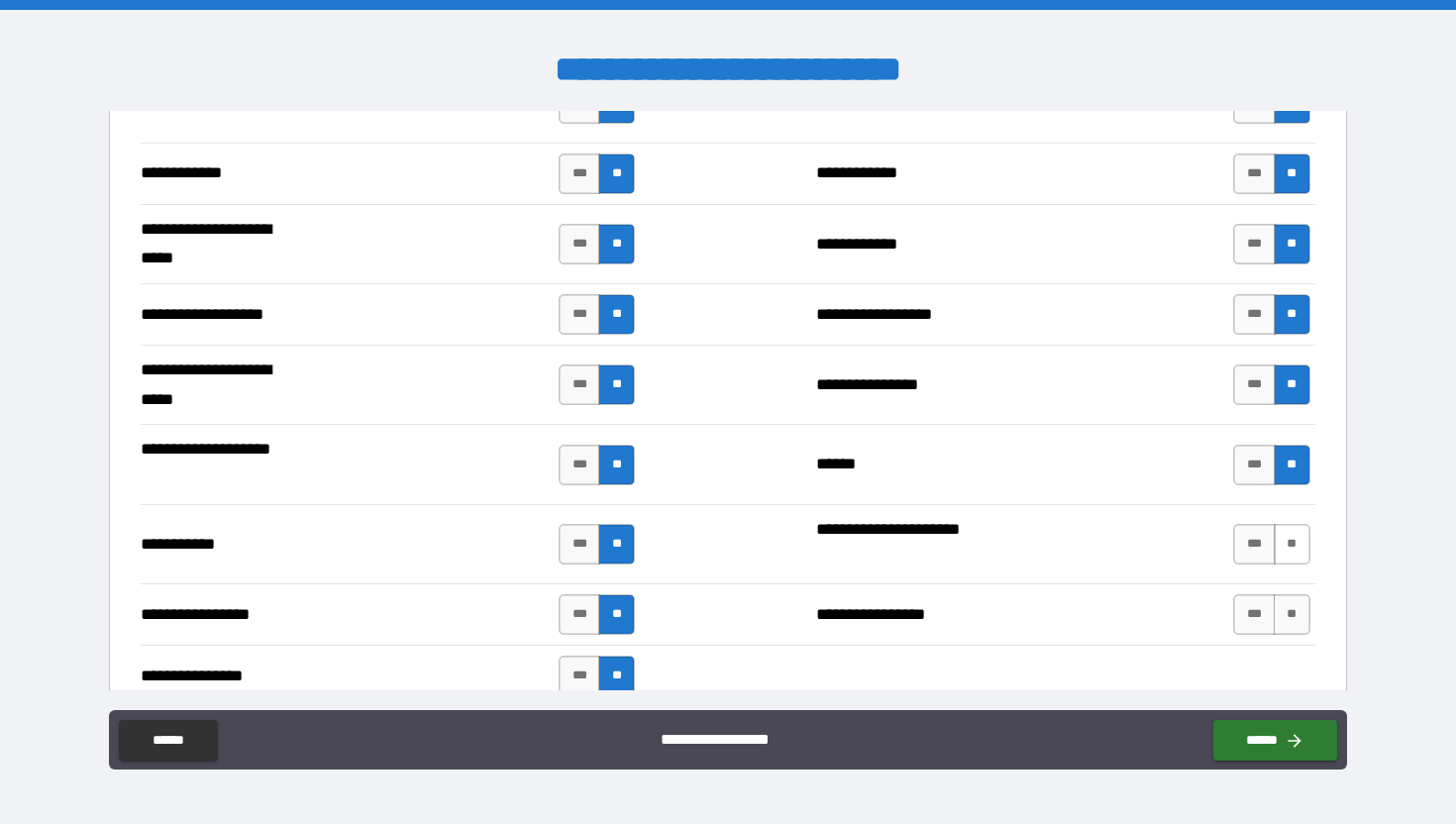 click on "**" at bounding box center (1292, 544) 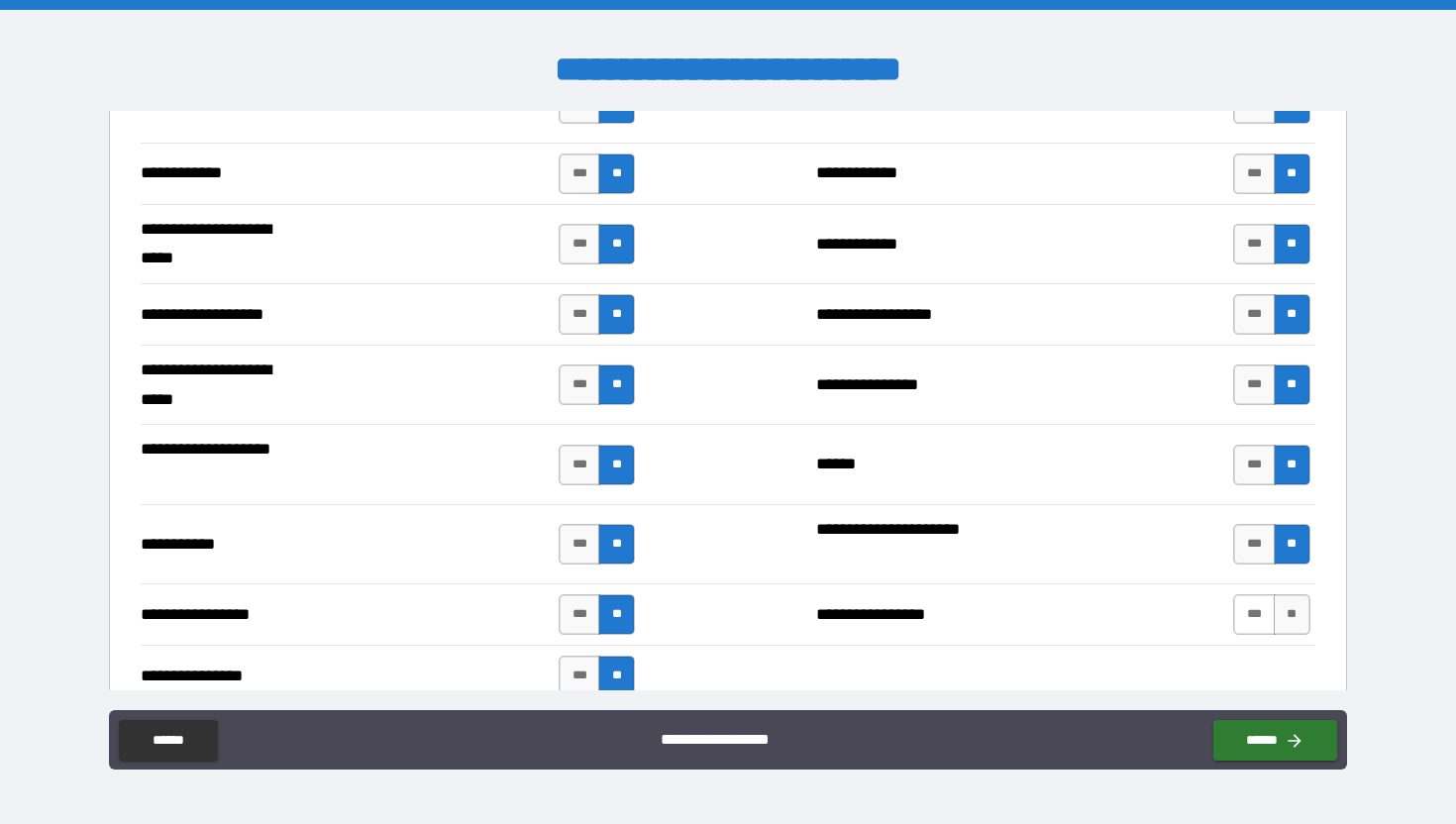 drag, startPoint x: 1275, startPoint y: 622, endPoint x: 1258, endPoint y: 620, distance: 17.117243 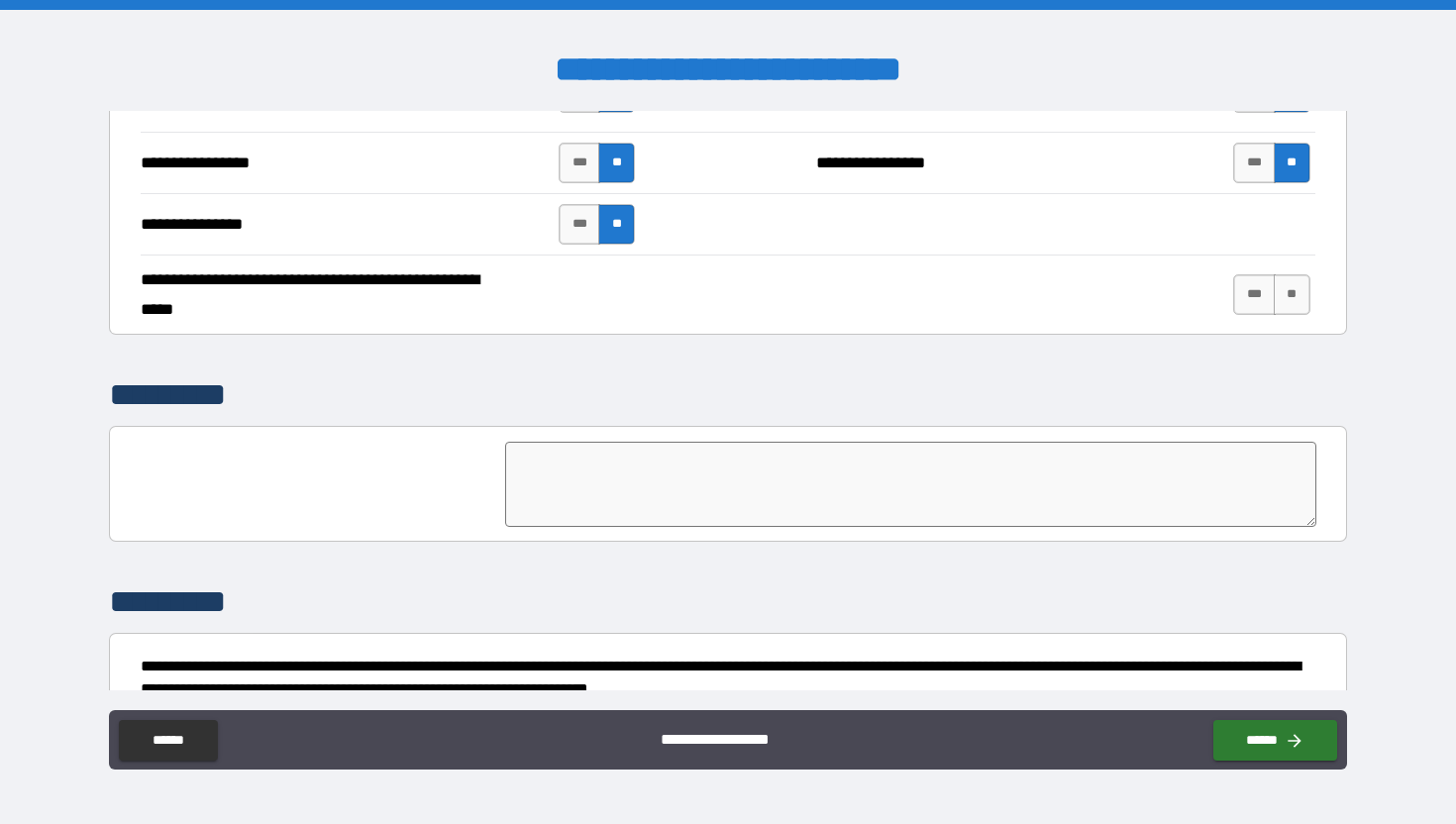 scroll, scrollTop: 4509, scrollLeft: 0, axis: vertical 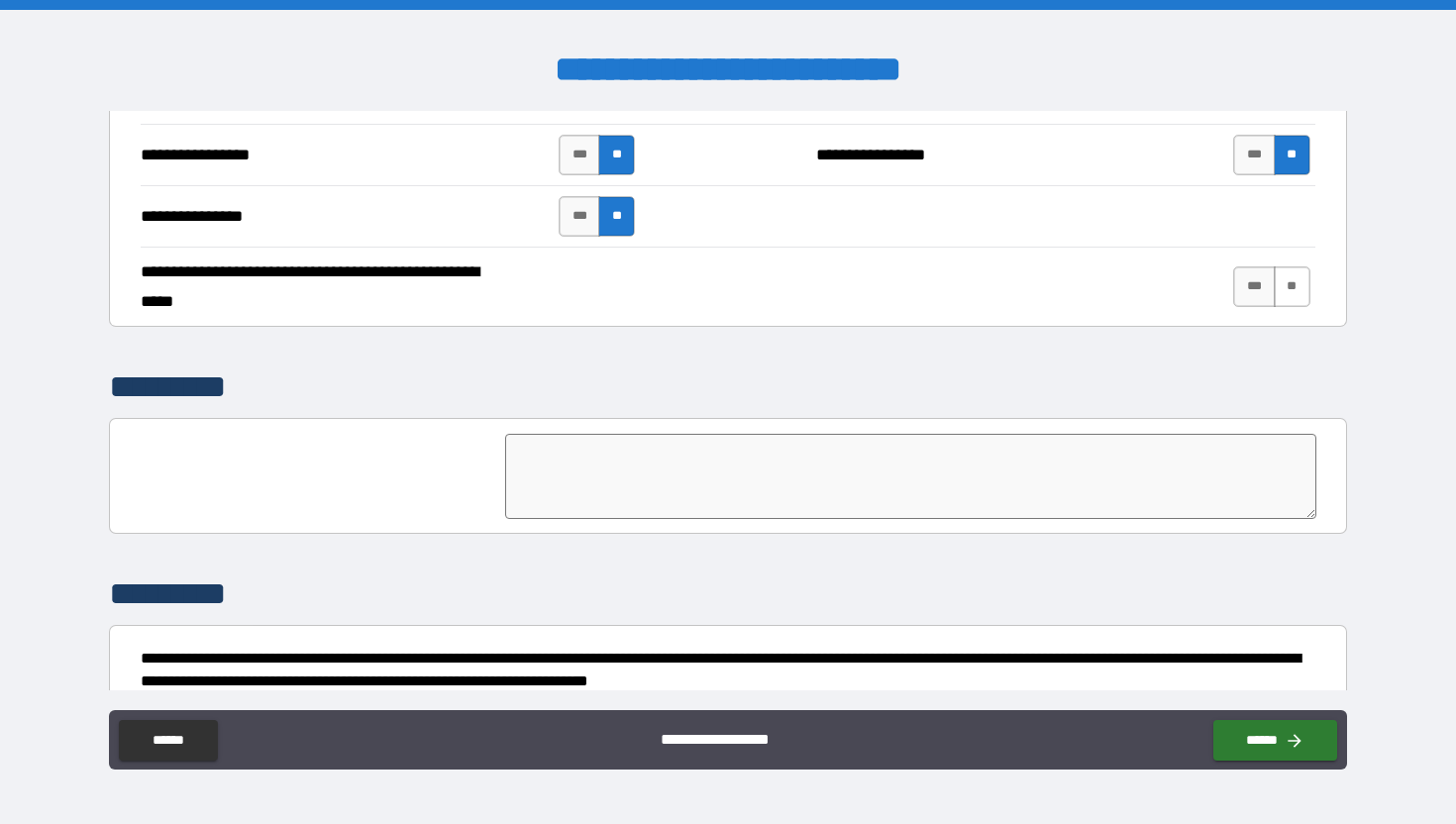 click on "**" at bounding box center (1292, 286) 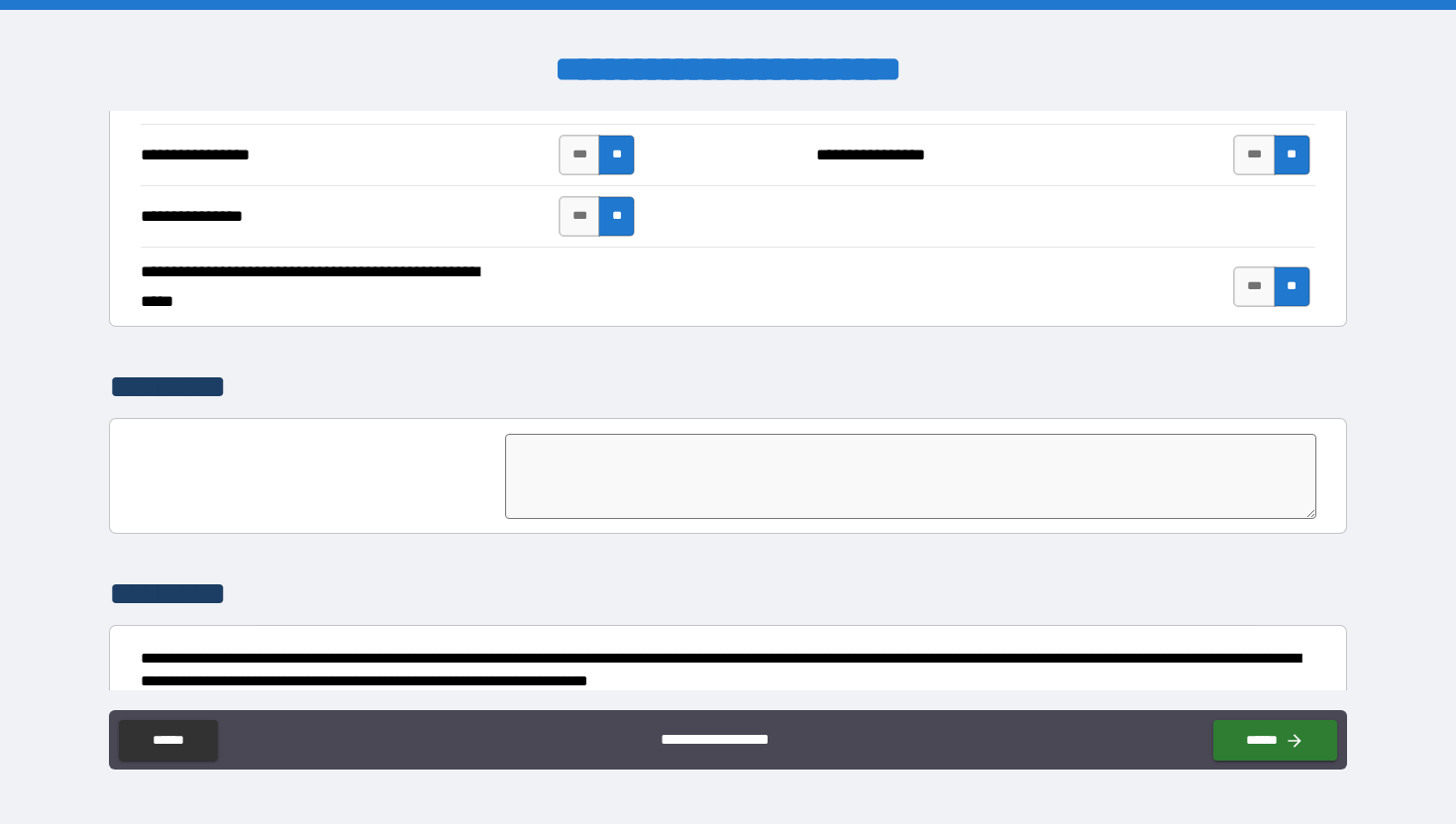 scroll, scrollTop: 4601, scrollLeft: 0, axis: vertical 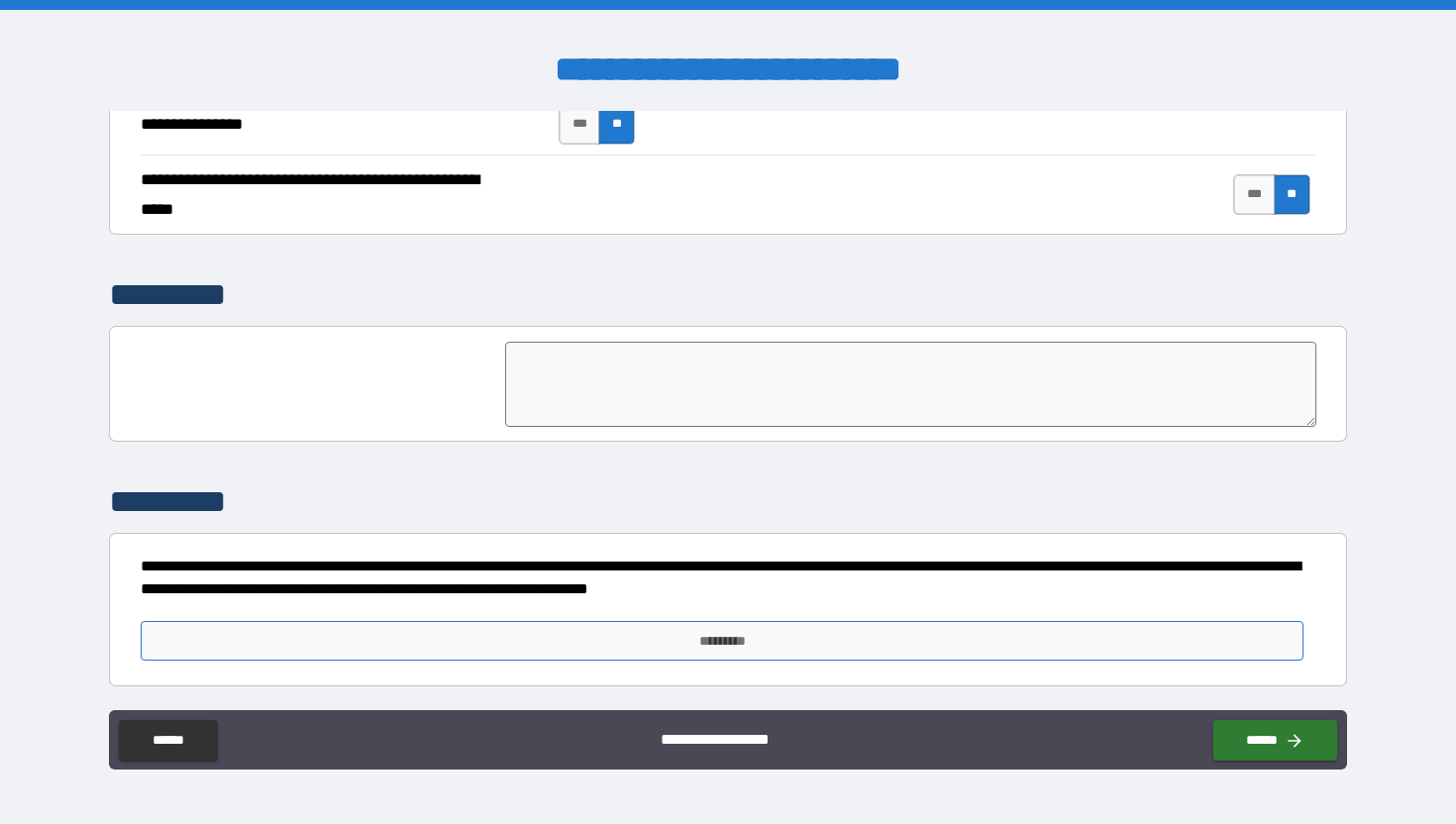 click on "*********" at bounding box center [721, 641] 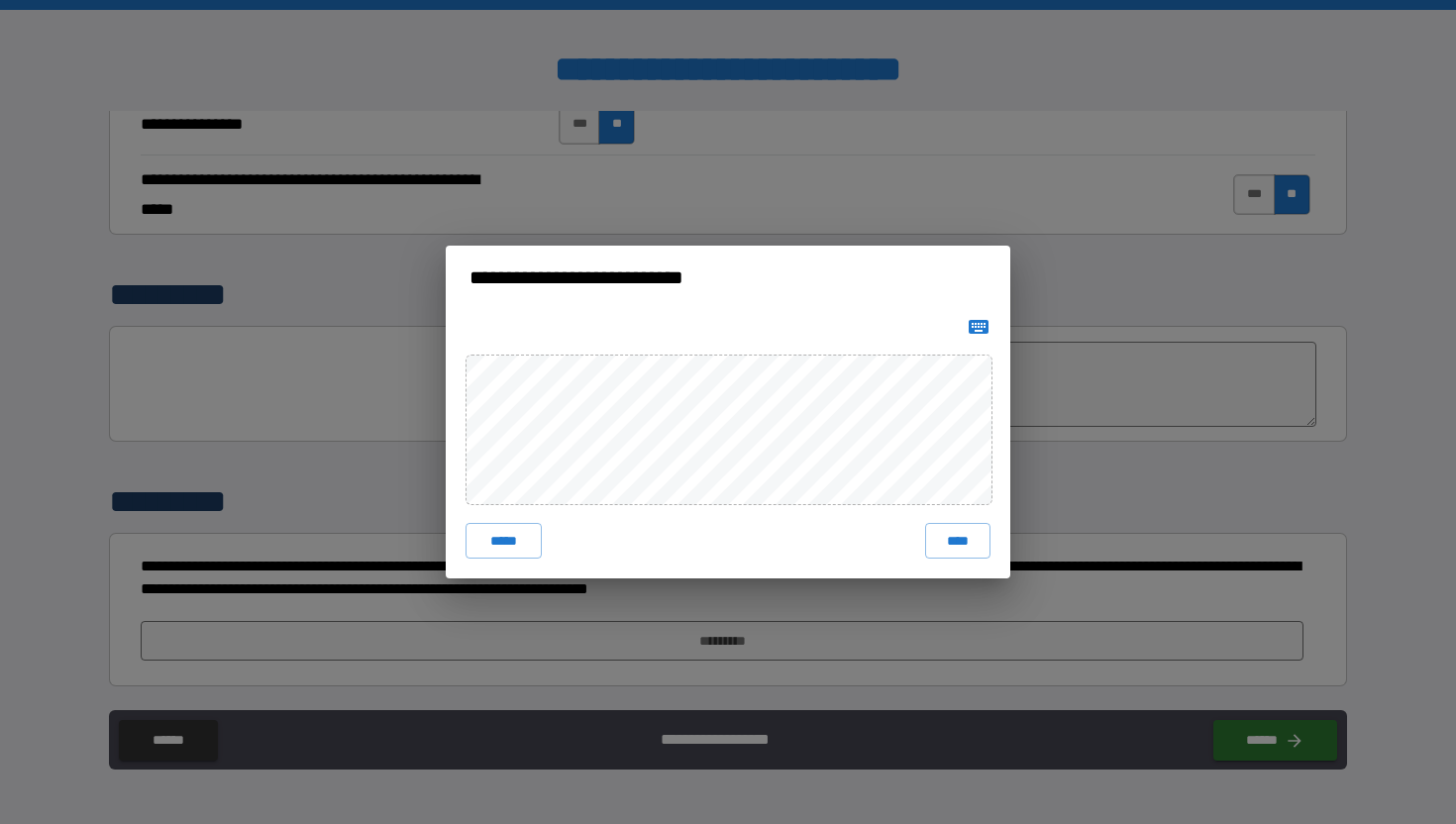 click on "****" at bounding box center (958, 541) 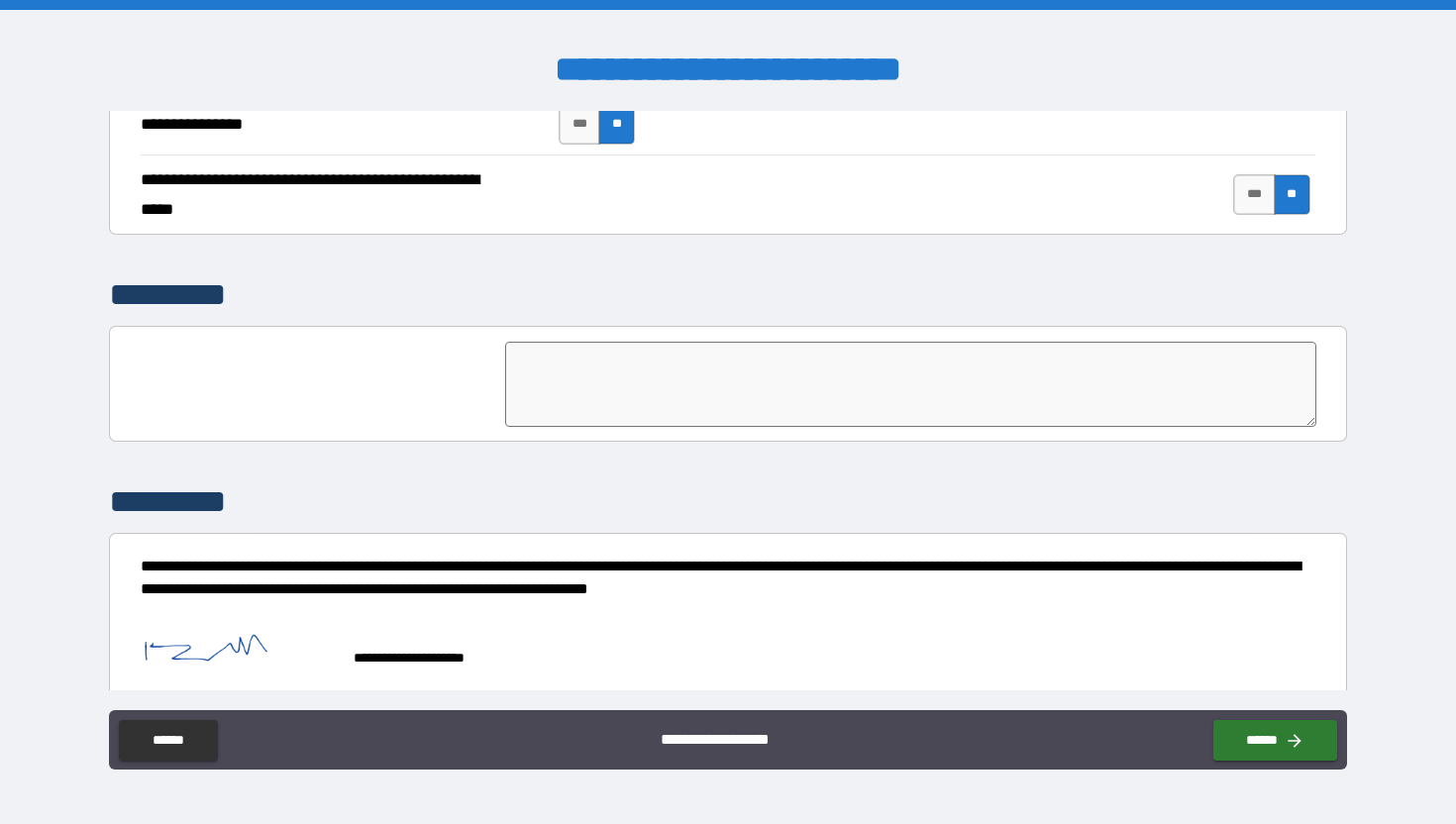 scroll, scrollTop: 4618, scrollLeft: 0, axis: vertical 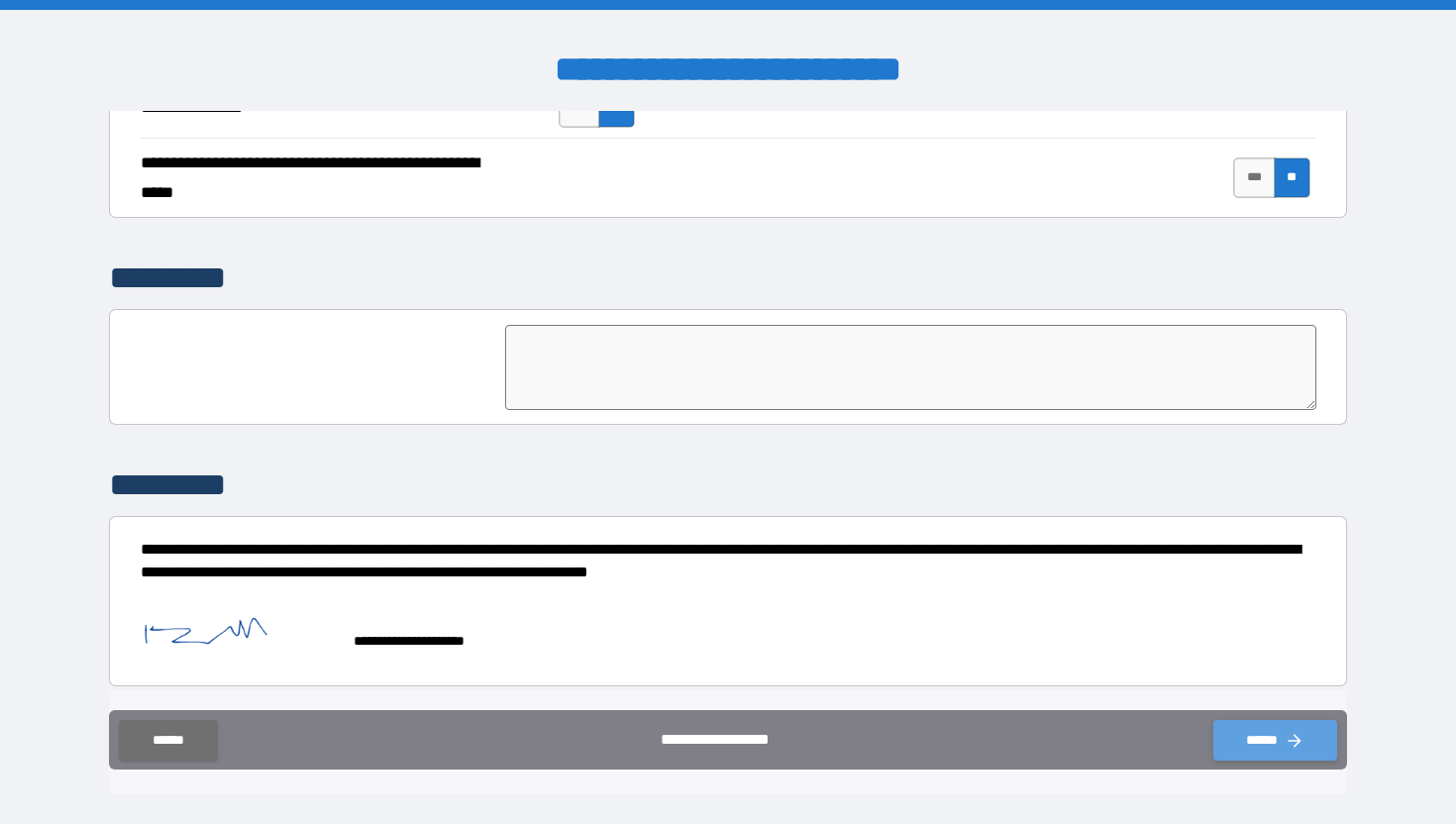 click 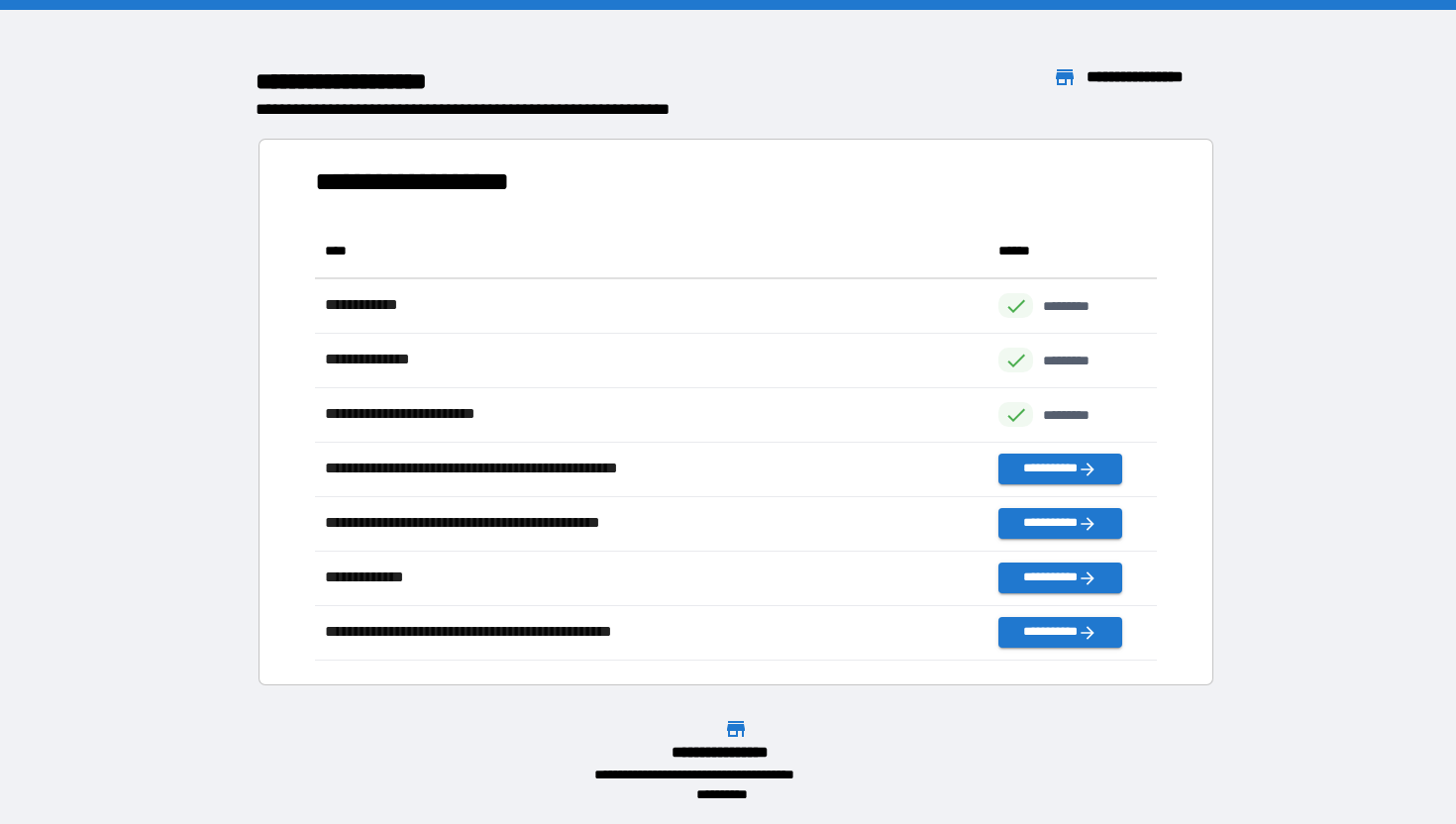 scroll, scrollTop: 16, scrollLeft: 16, axis: both 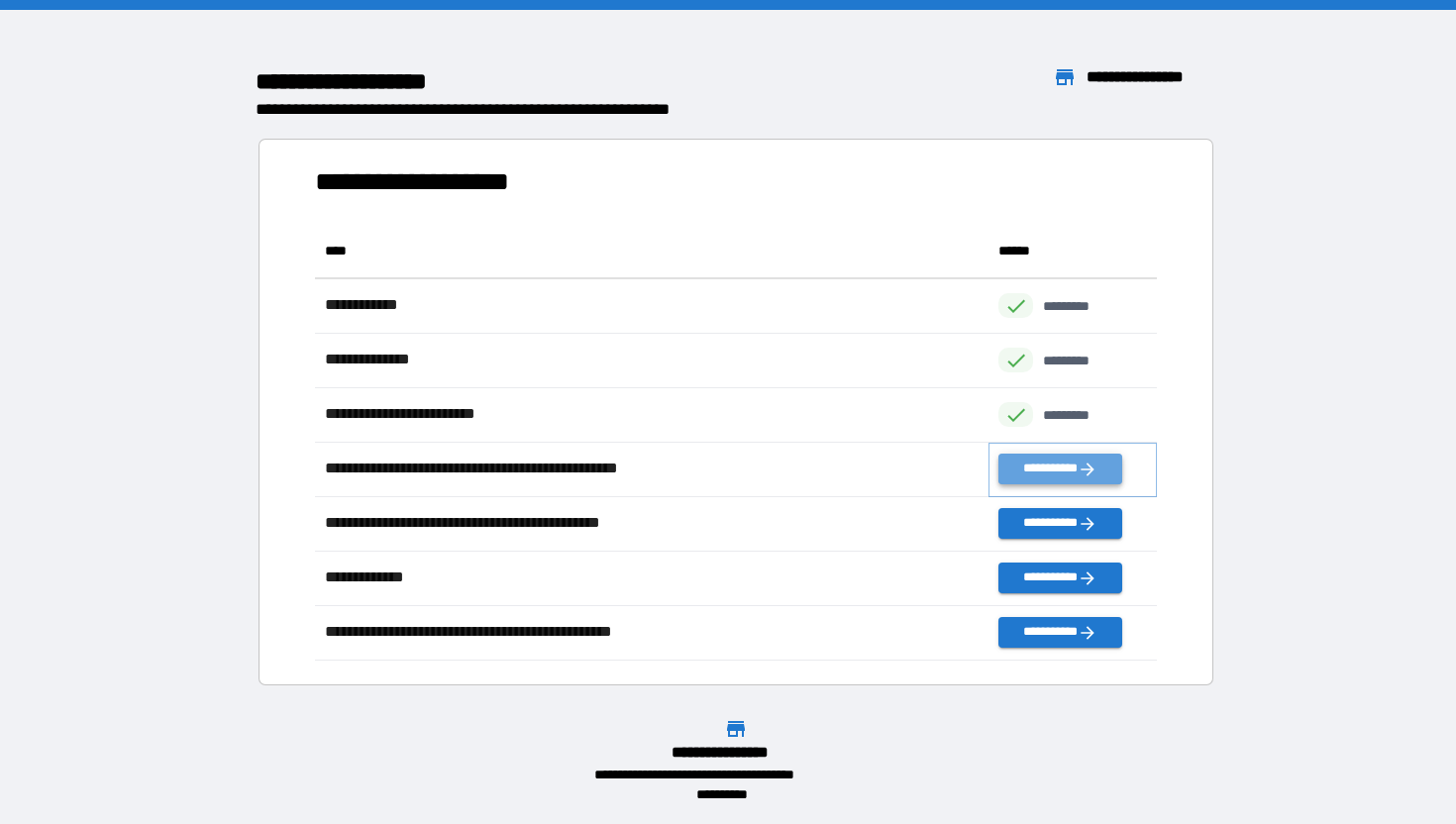 click on "**********" at bounding box center [1060, 468] 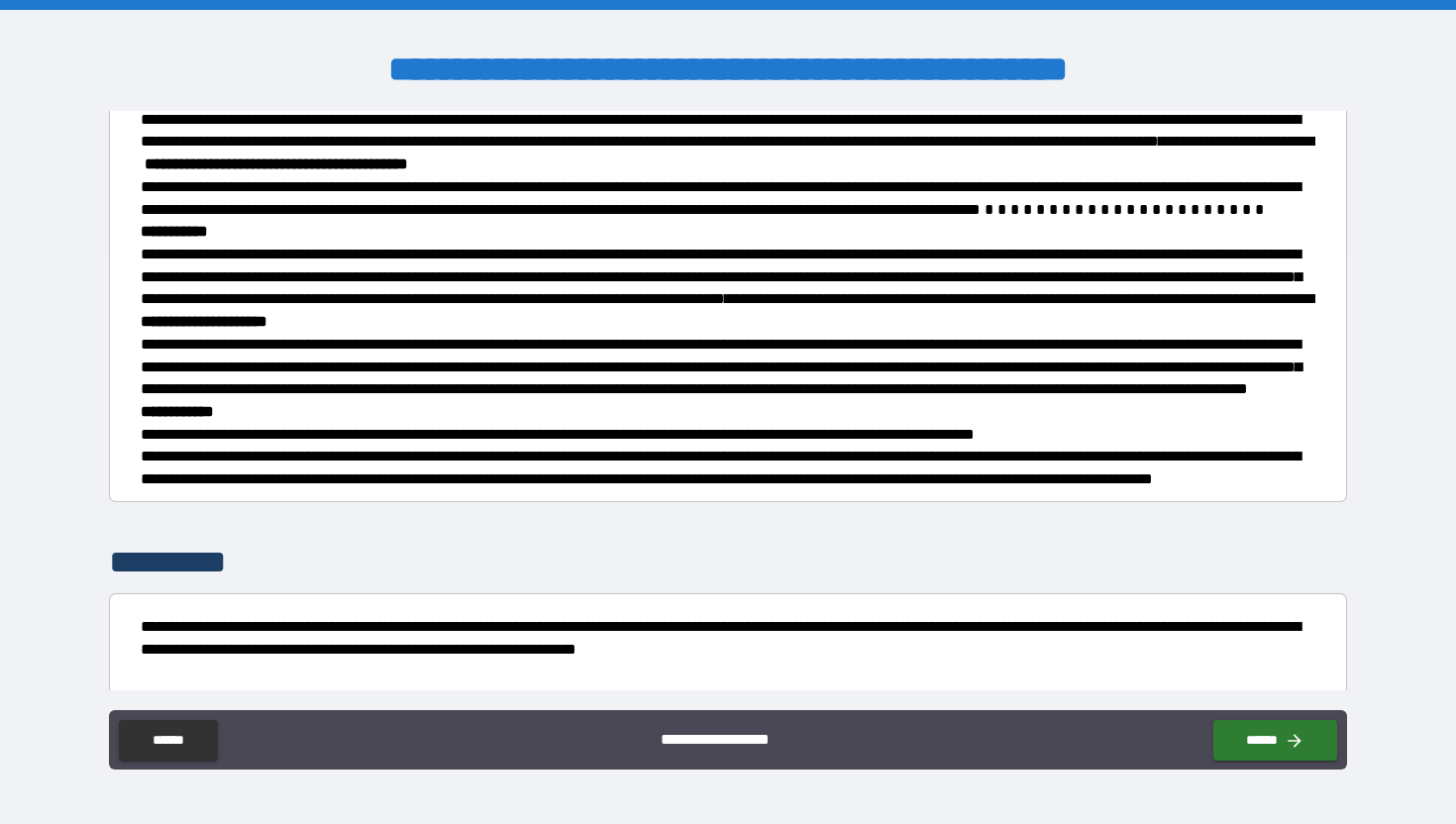 scroll, scrollTop: 743, scrollLeft: 0, axis: vertical 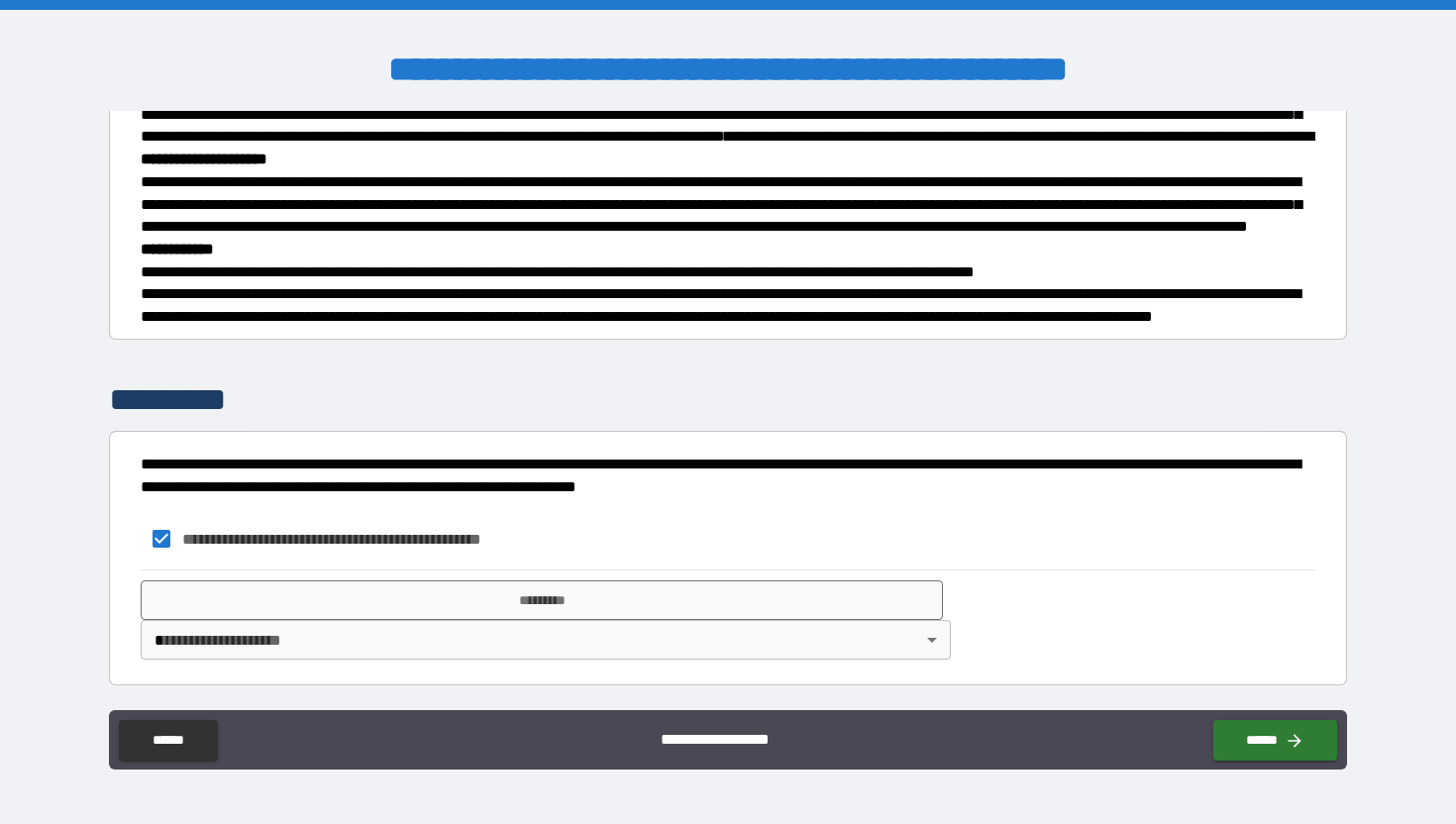 click on "**********" at bounding box center [728, 412] 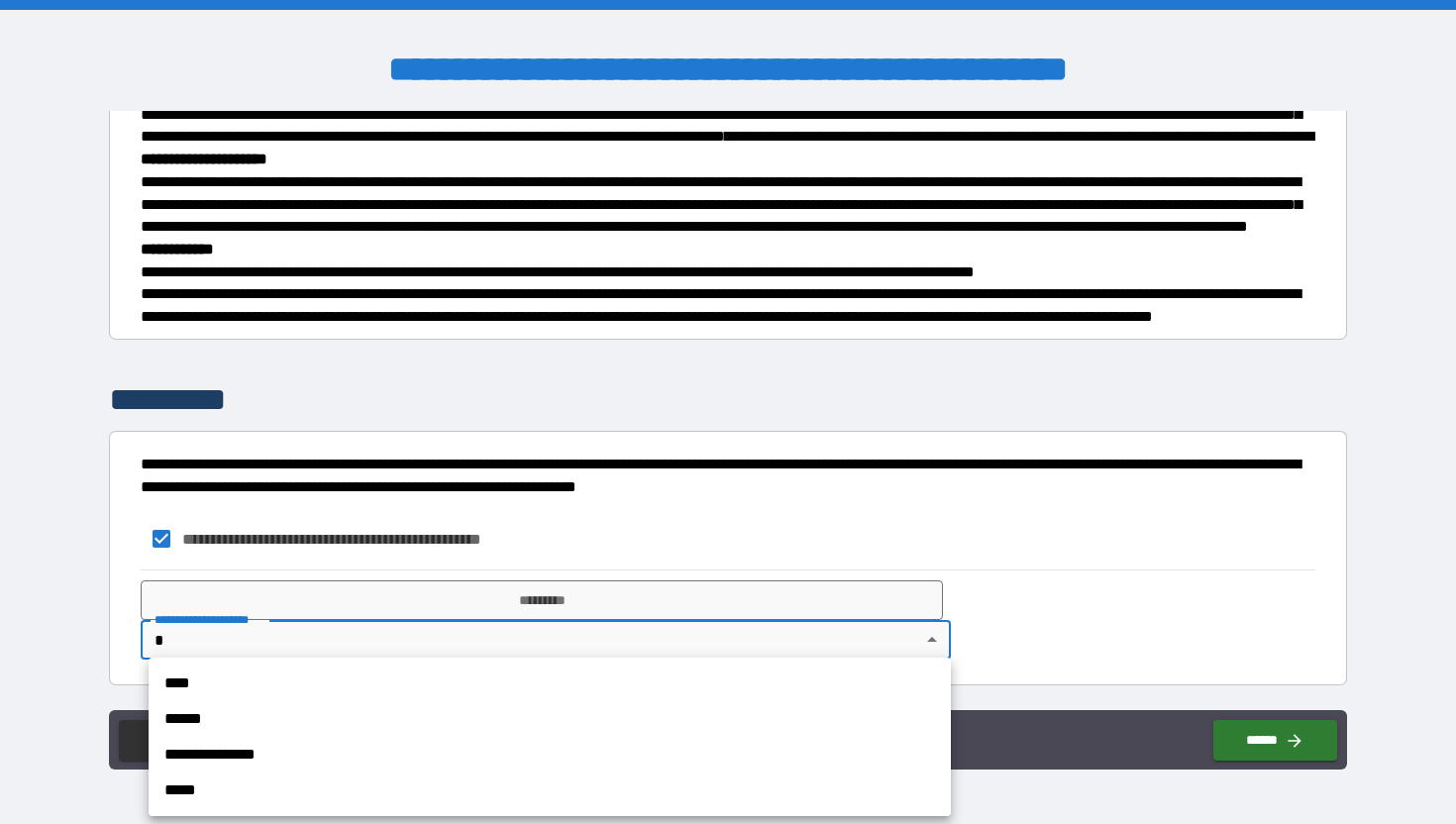 click on "****" at bounding box center [550, 683] 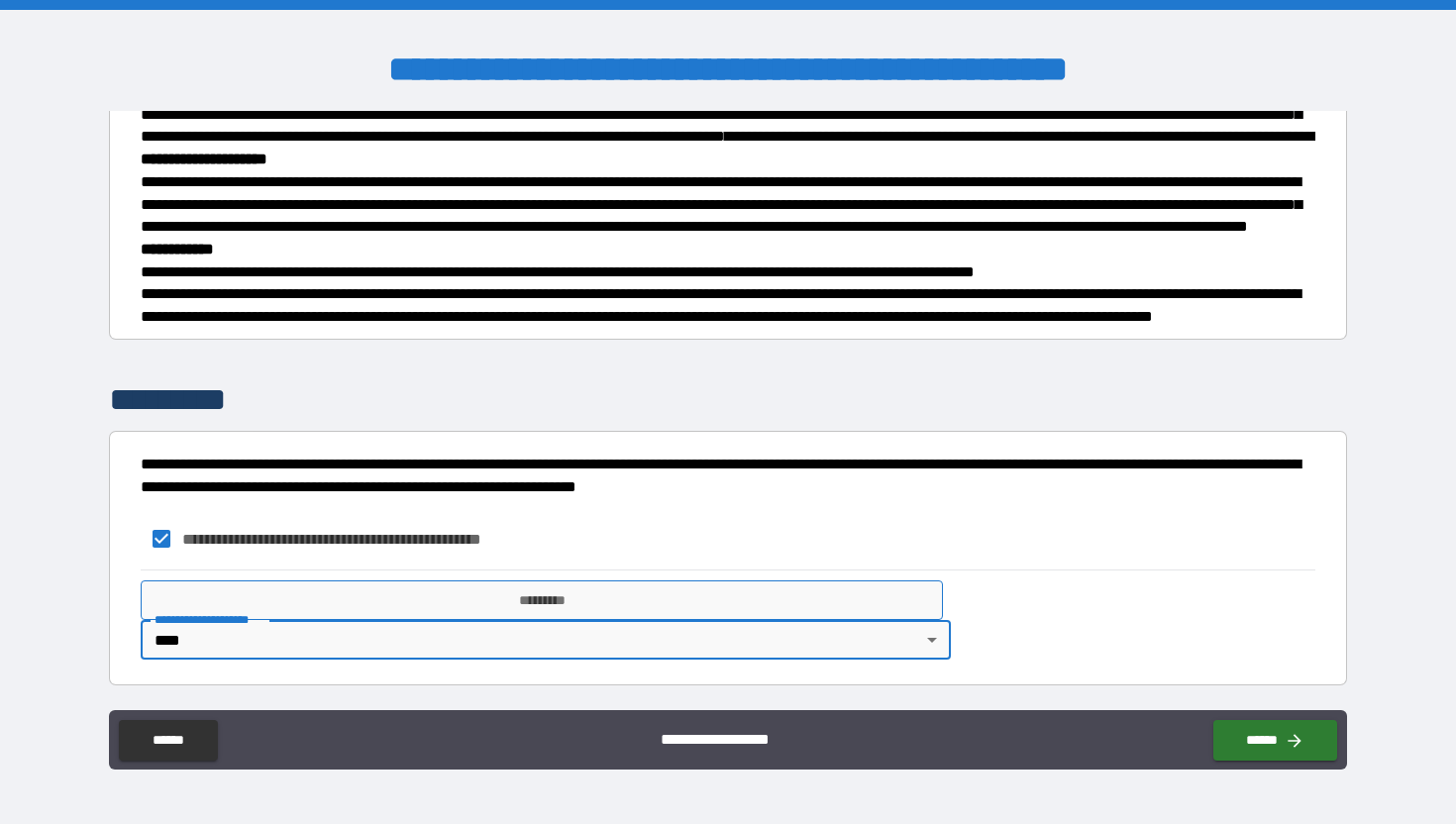 click on "*********" at bounding box center (542, 600) 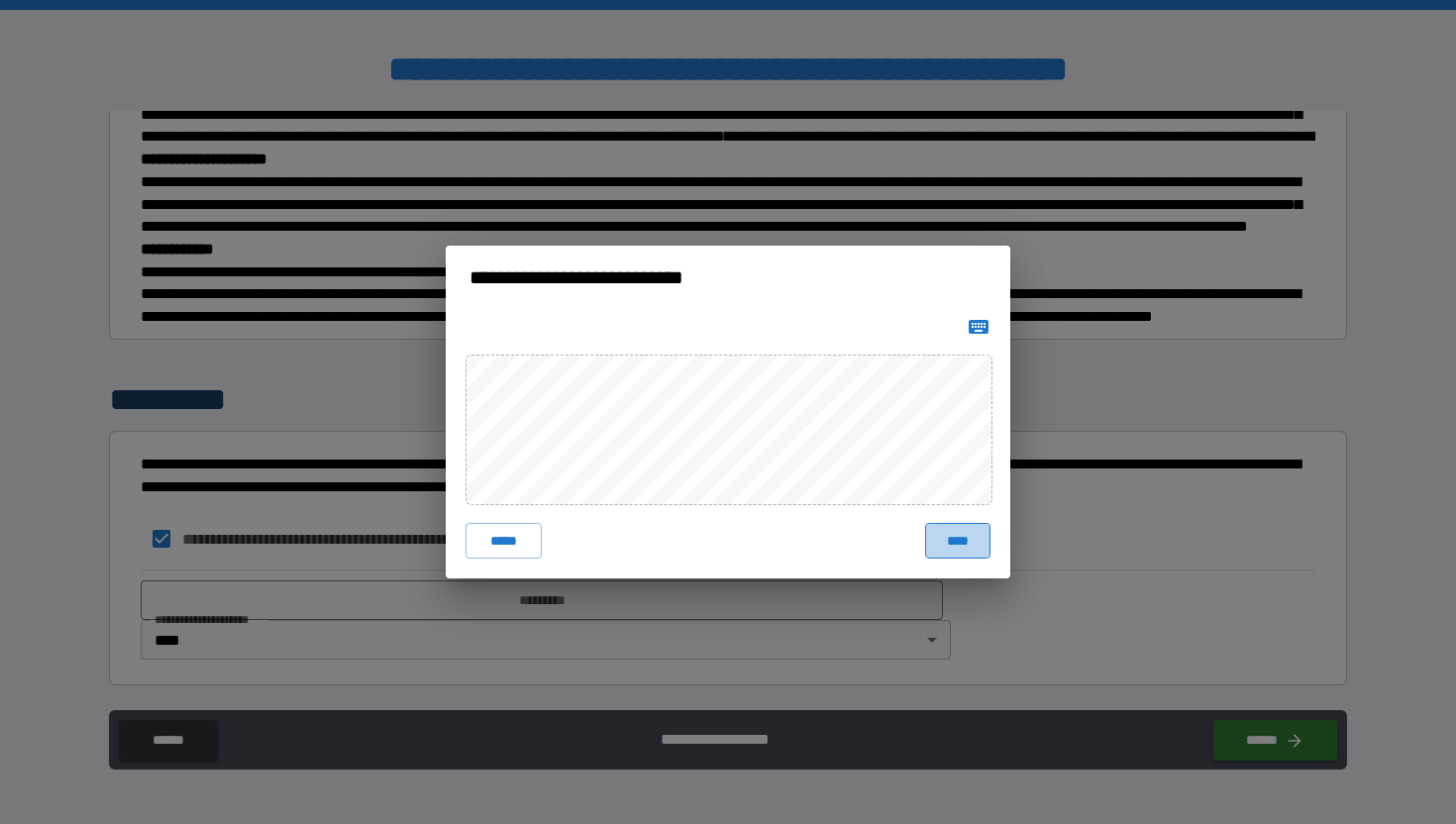 click on "****" at bounding box center [958, 541] 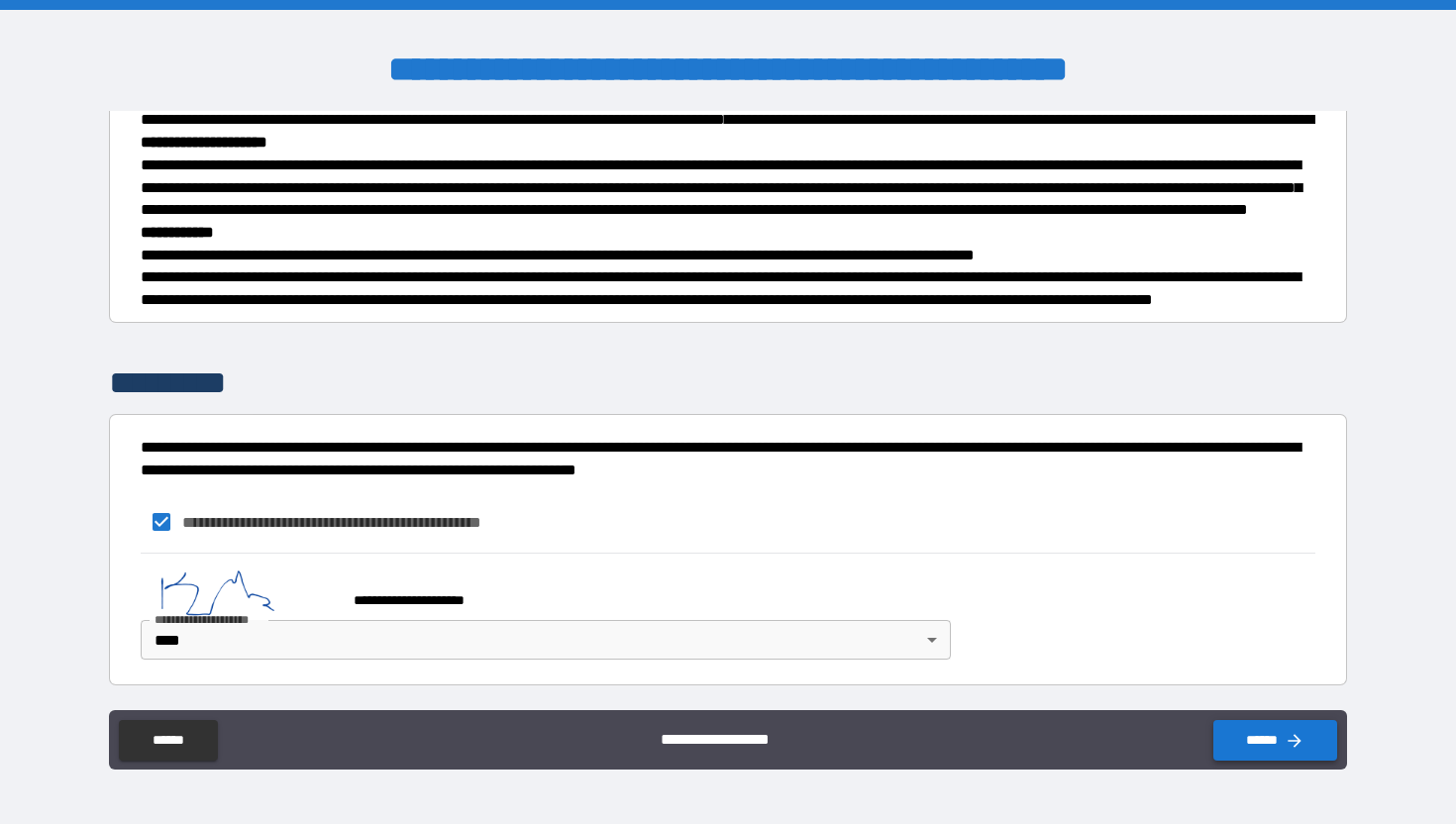 click on "******" at bounding box center (1275, 740) 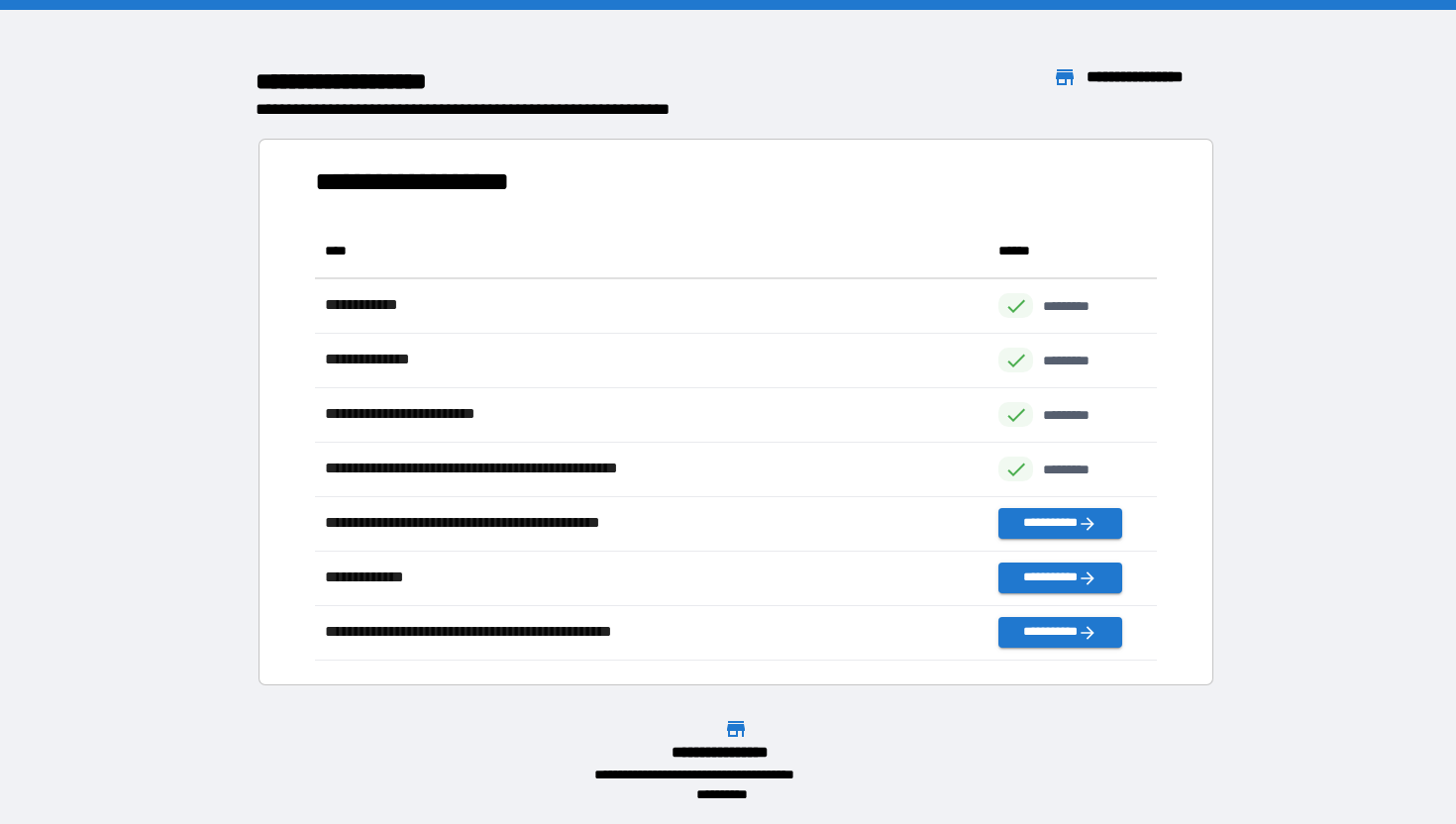 scroll, scrollTop: 16, scrollLeft: 16, axis: both 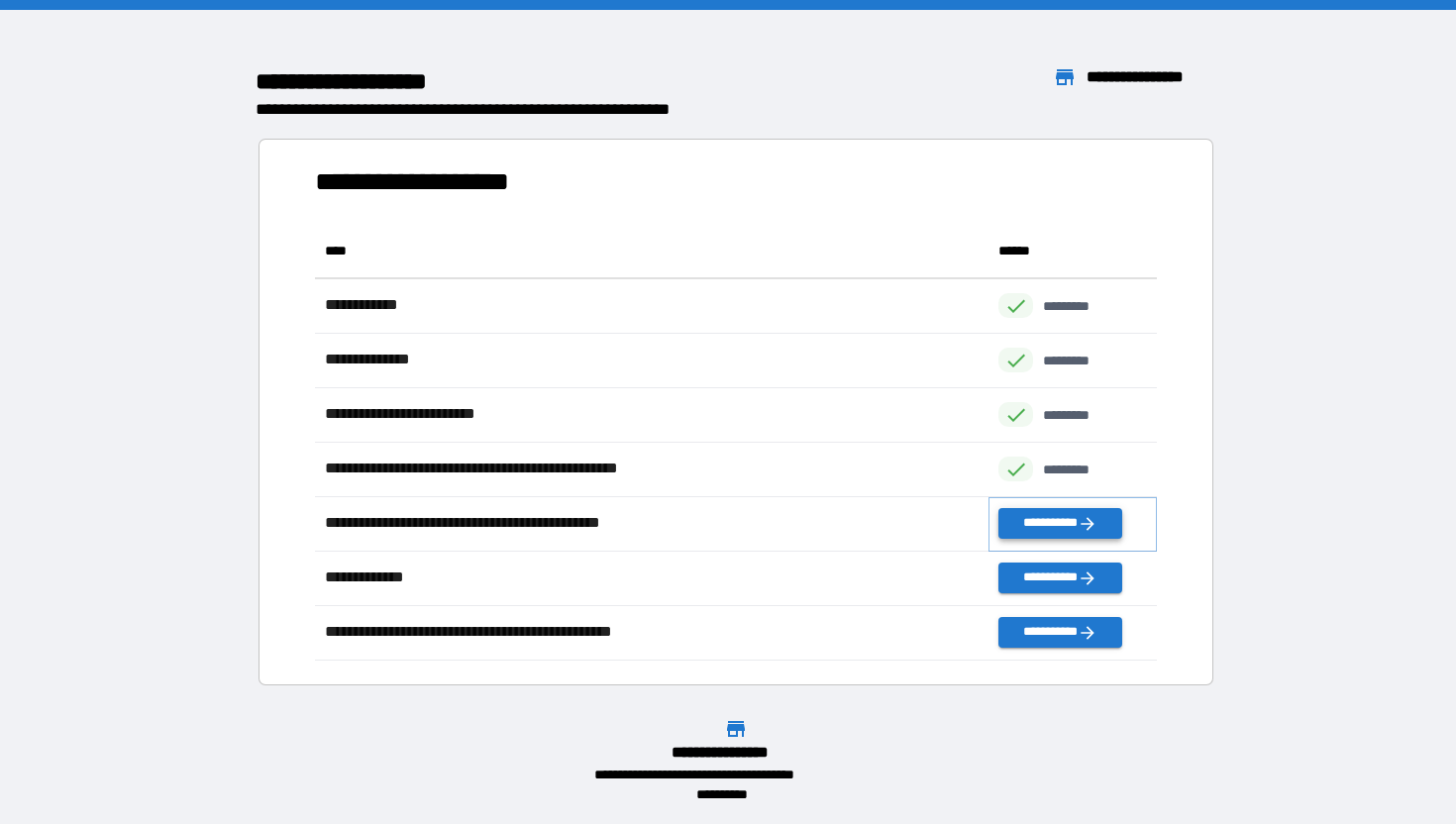 click on "**********" at bounding box center [1060, 523] 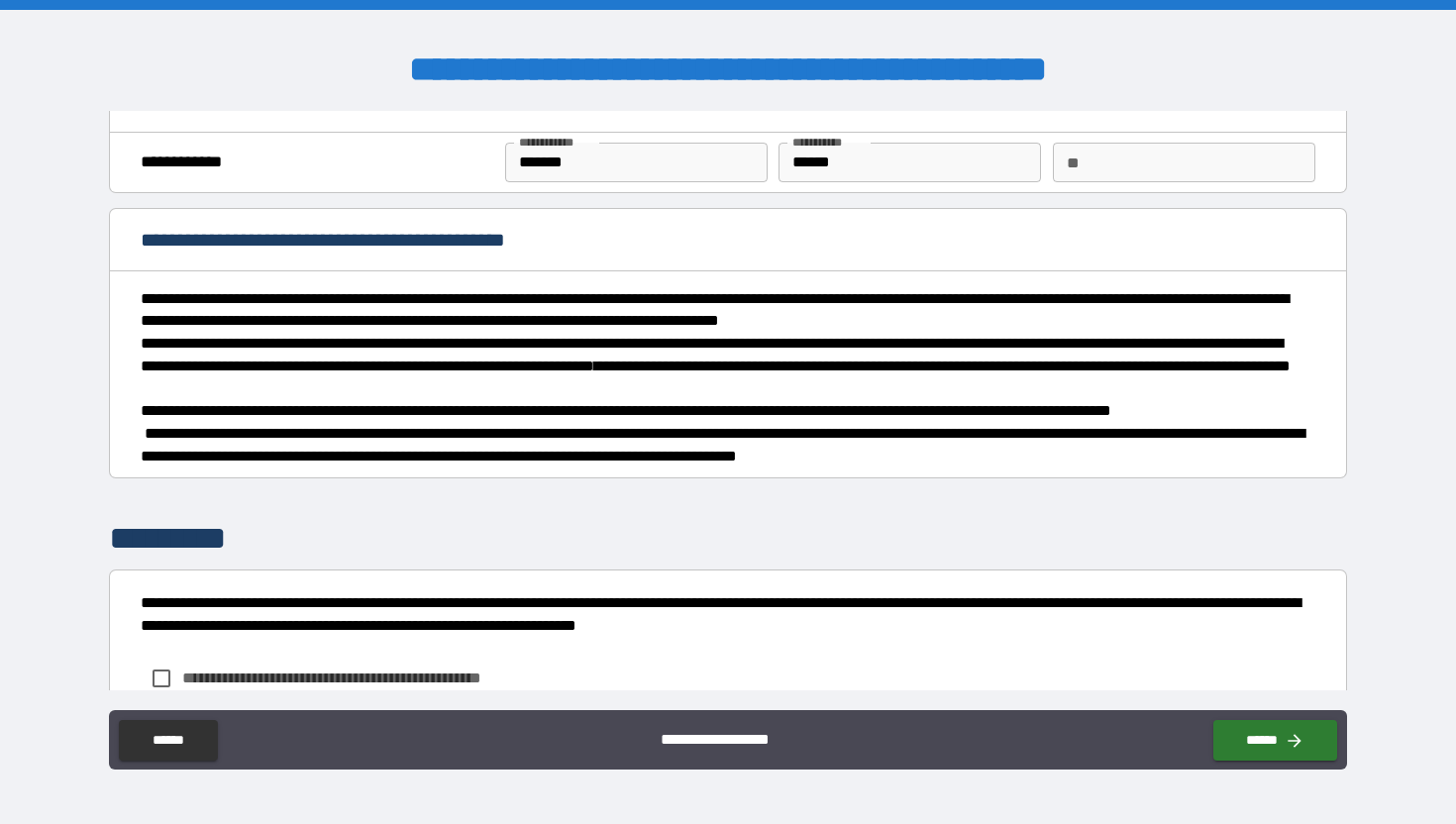 scroll, scrollTop: 180, scrollLeft: 0, axis: vertical 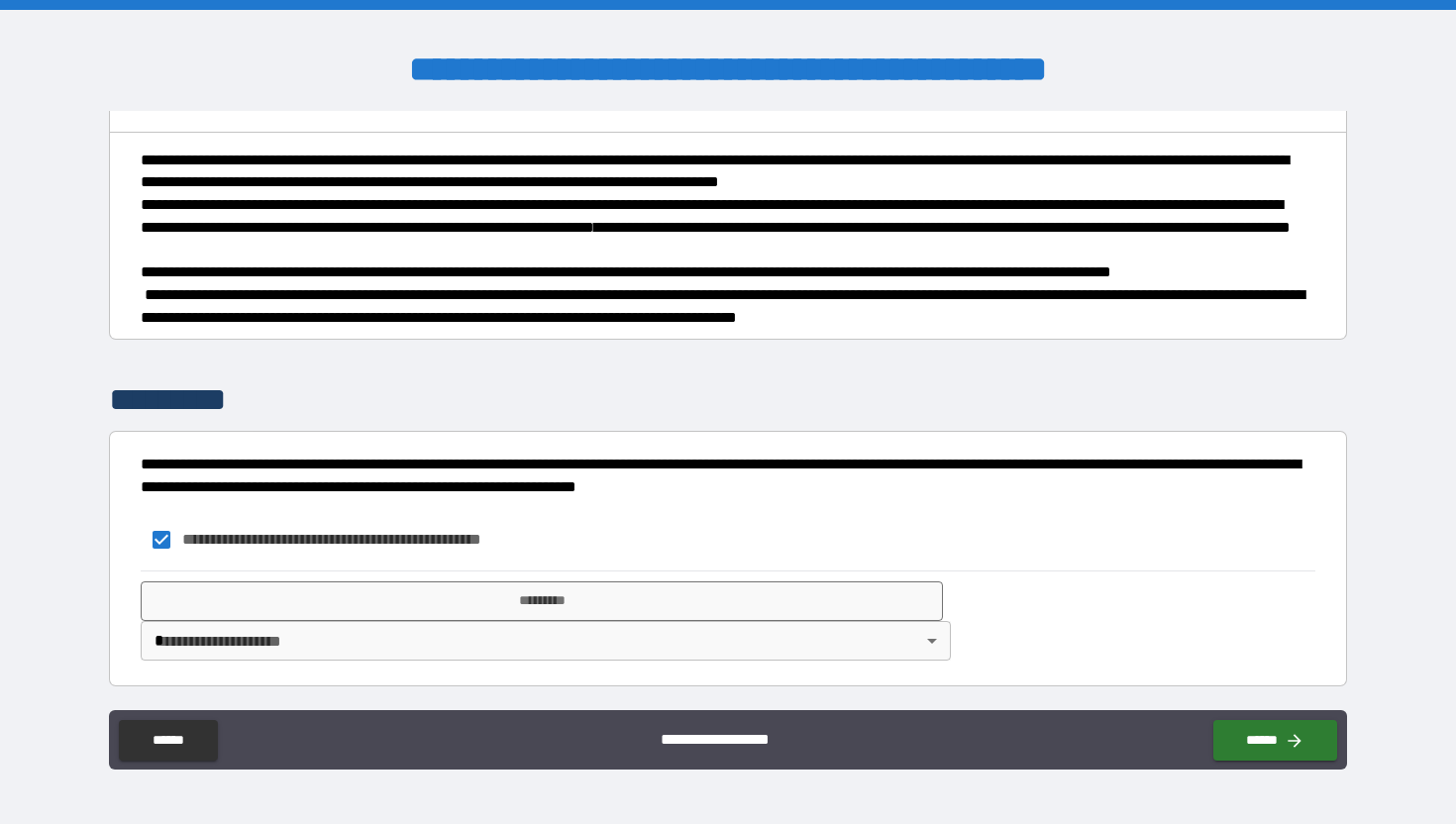click on "**********" at bounding box center (728, 412) 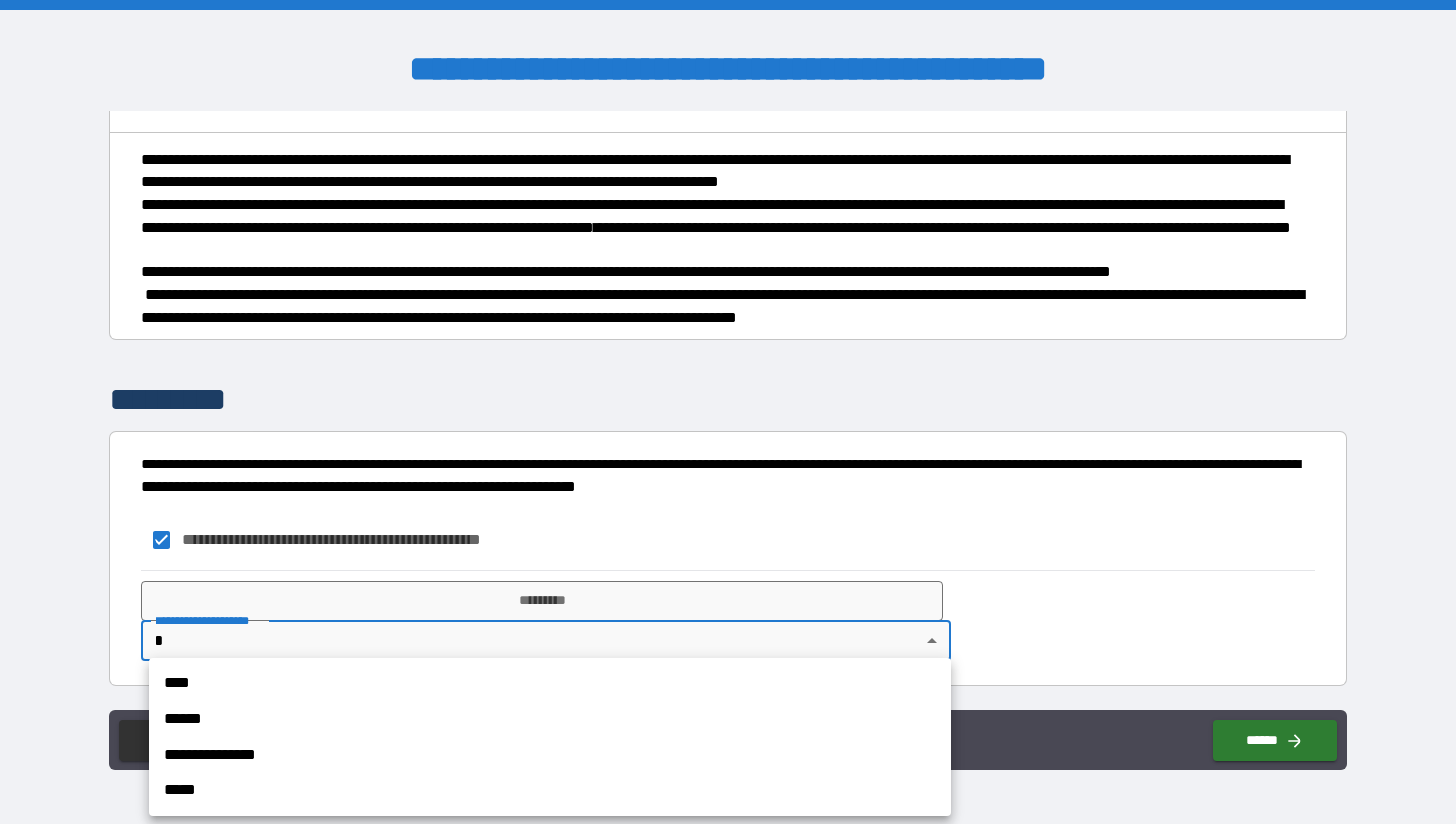 click on "****" at bounding box center (550, 683) 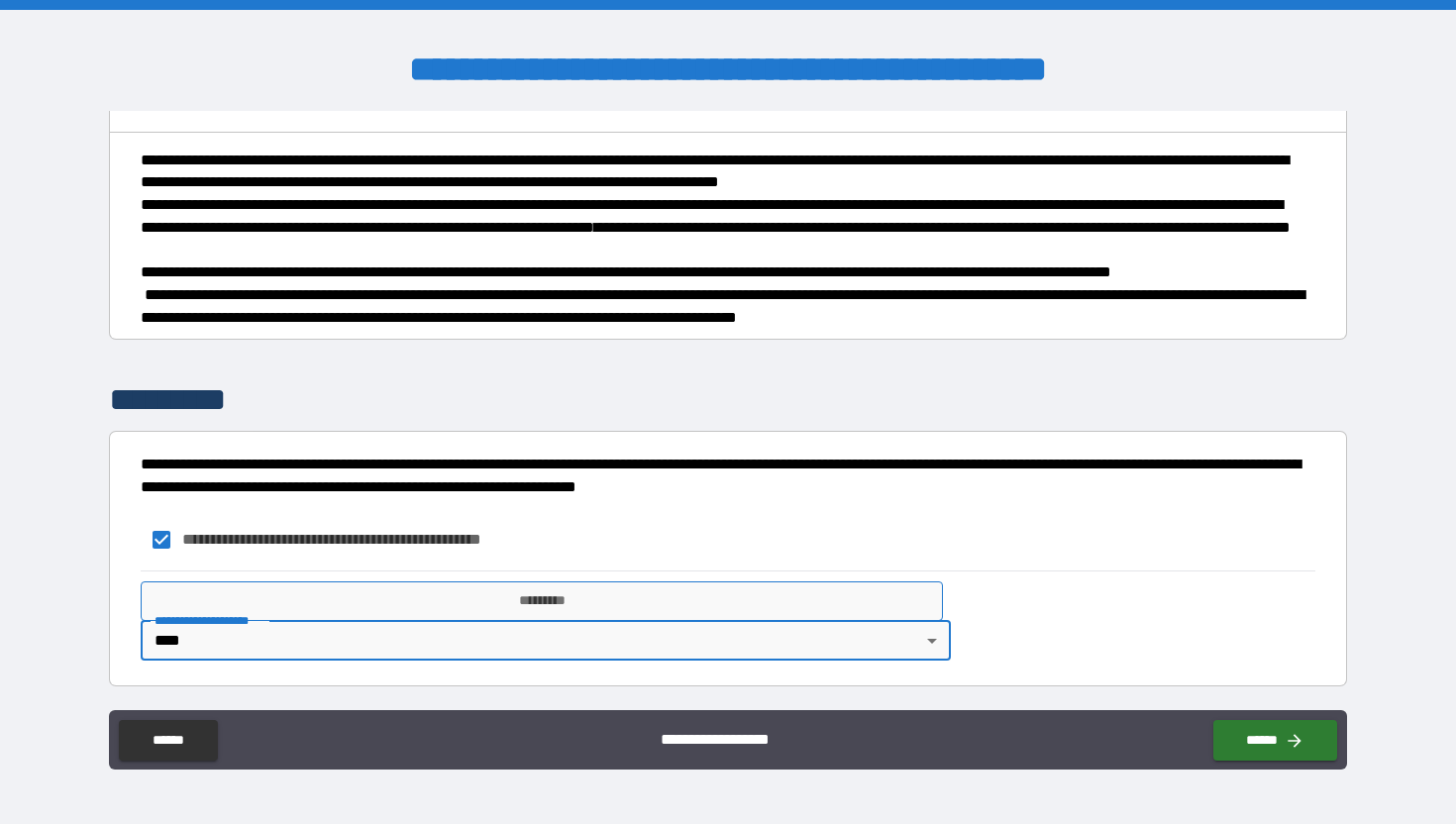 click on "*********" at bounding box center [542, 601] 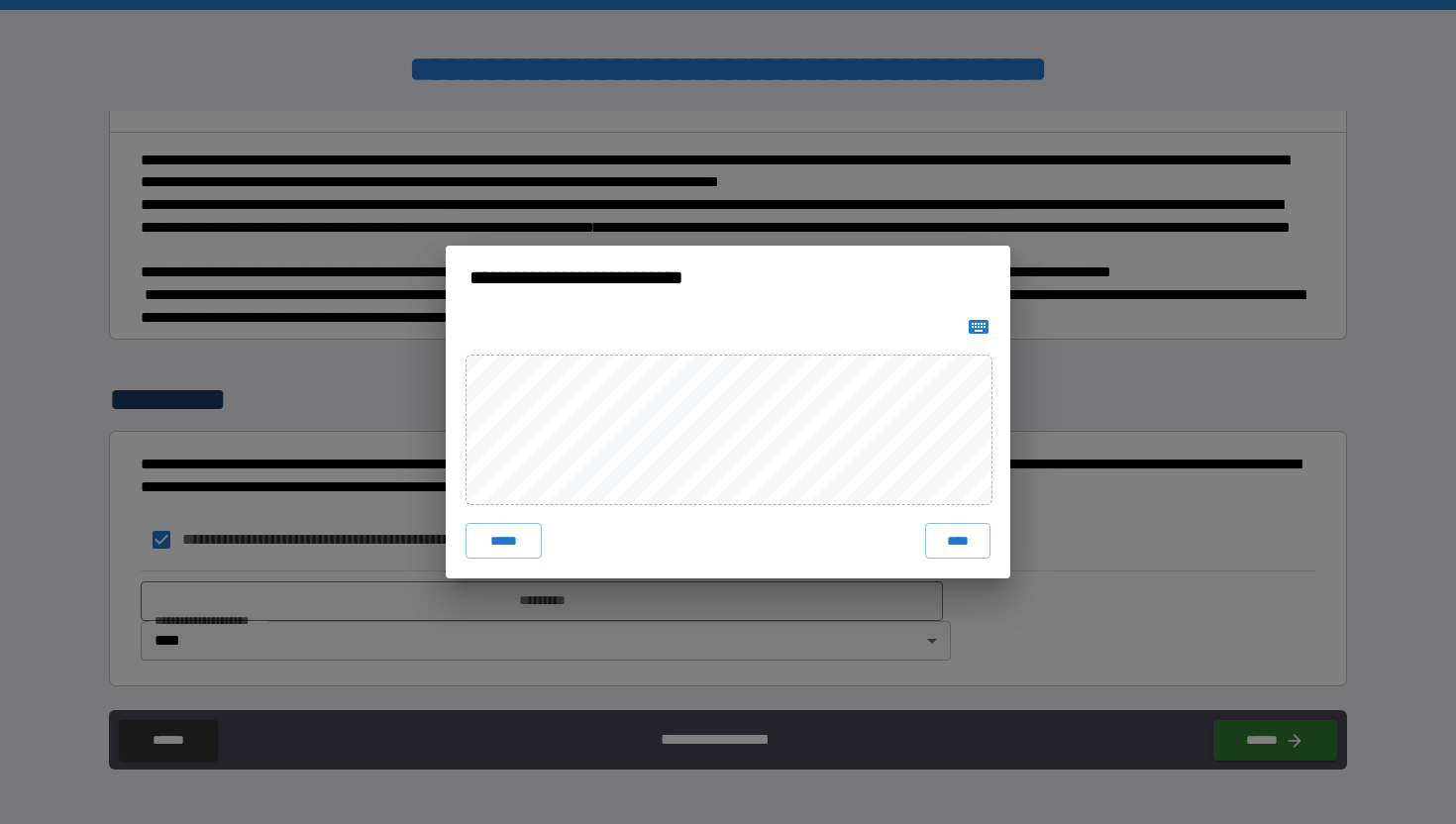click on "****" at bounding box center [958, 541] 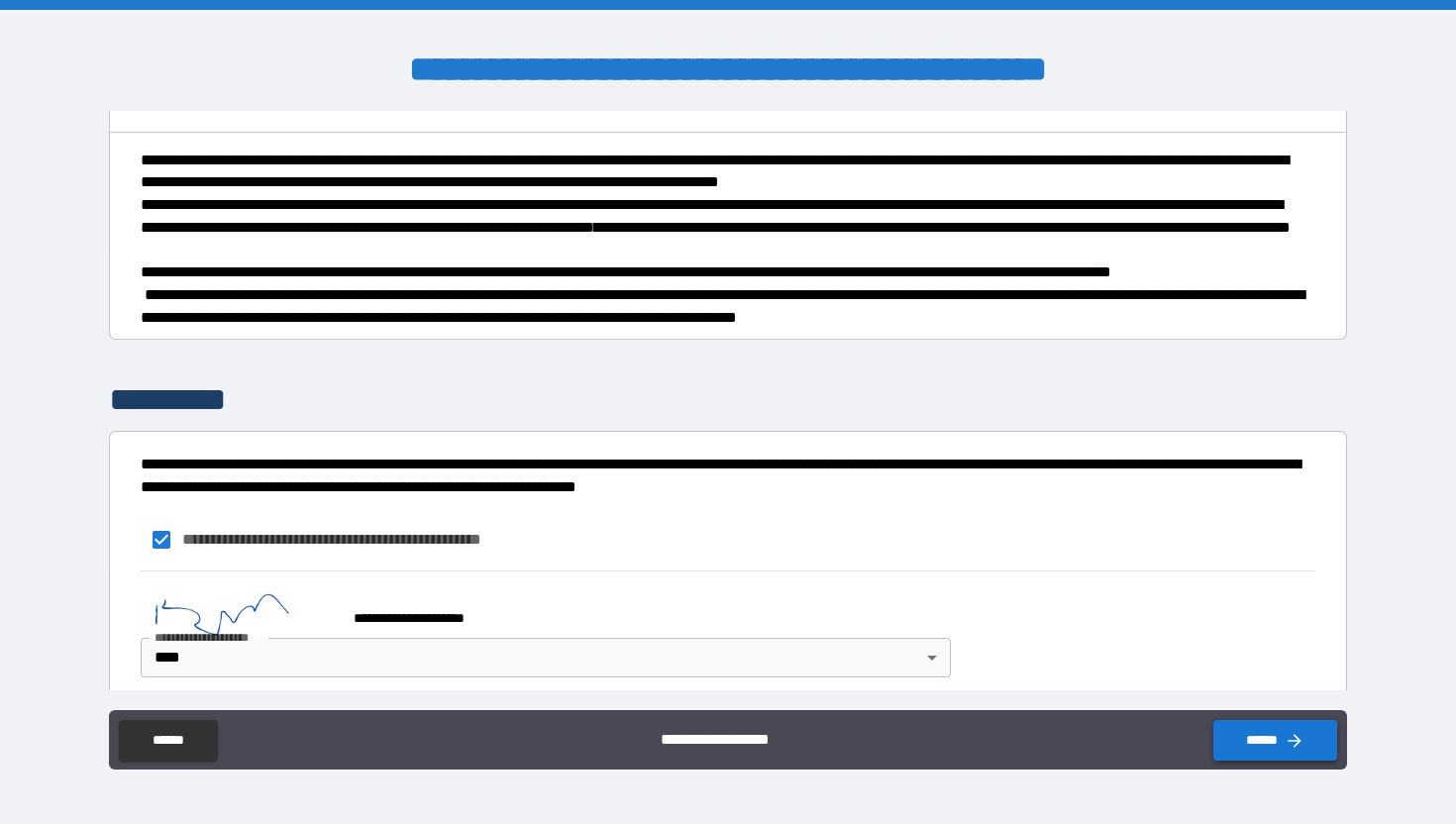click on "******" at bounding box center [1275, 740] 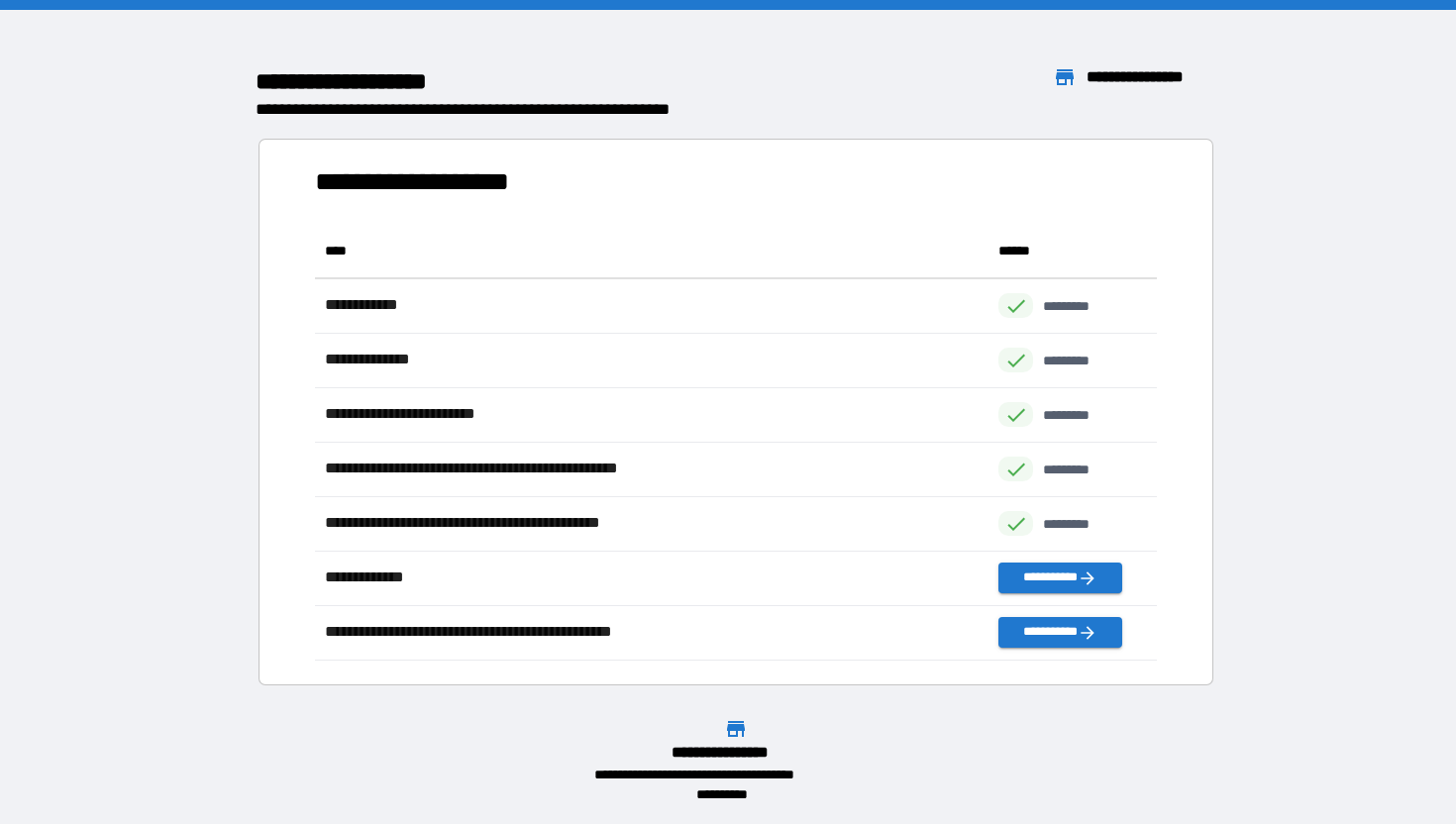 scroll, scrollTop: 16, scrollLeft: 16, axis: both 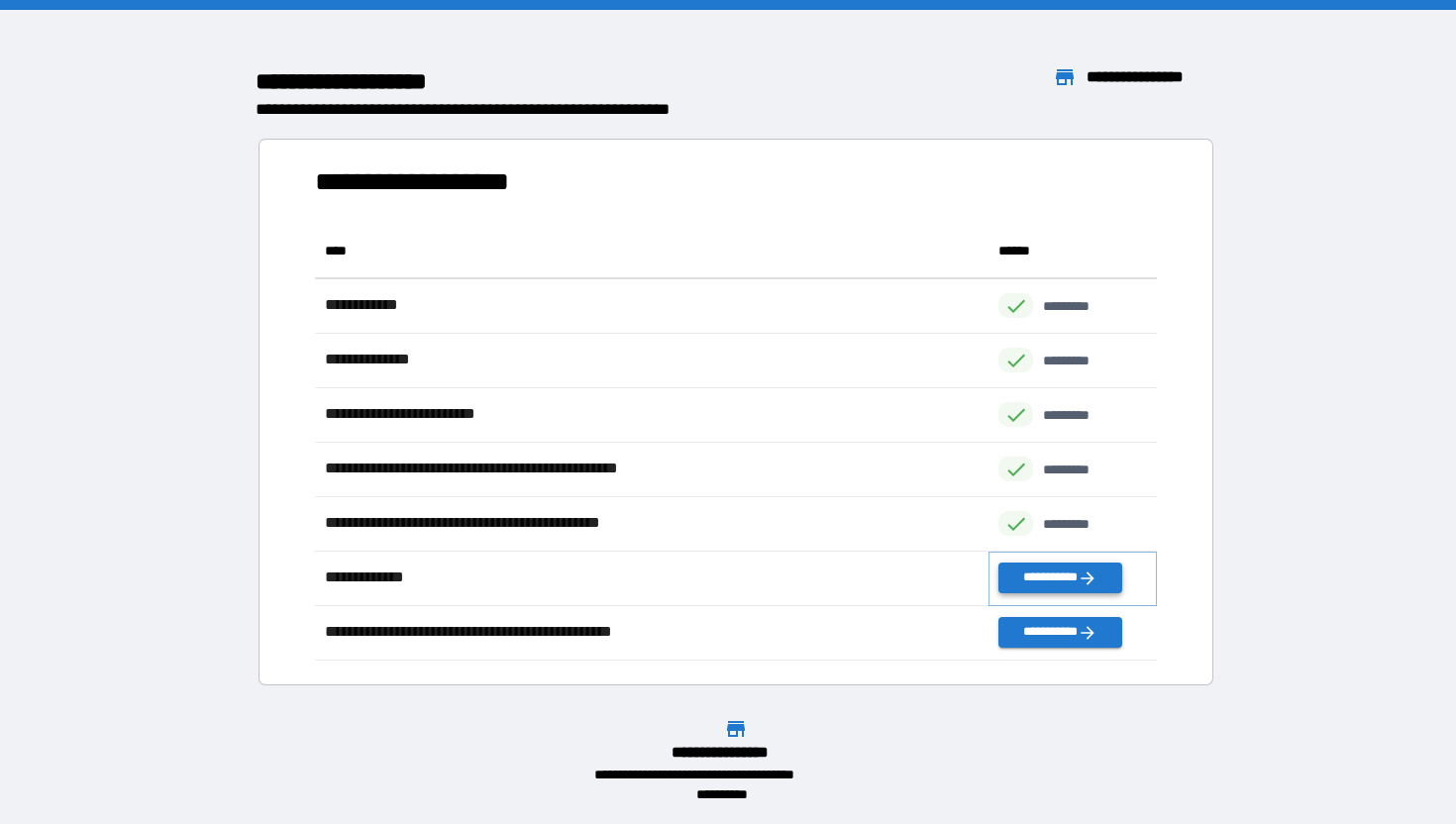 click on "**********" at bounding box center [1060, 577] 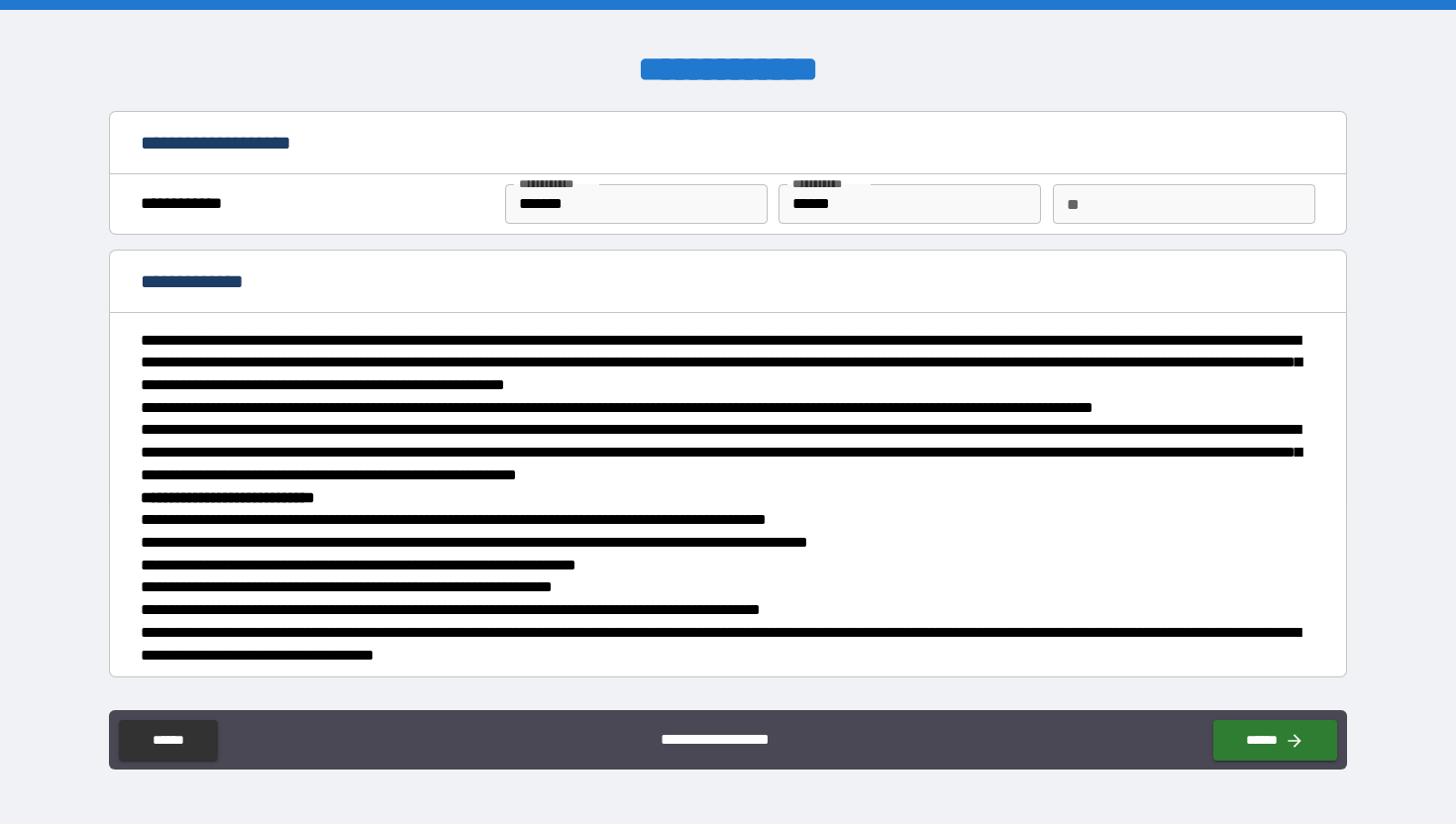 type on "*" 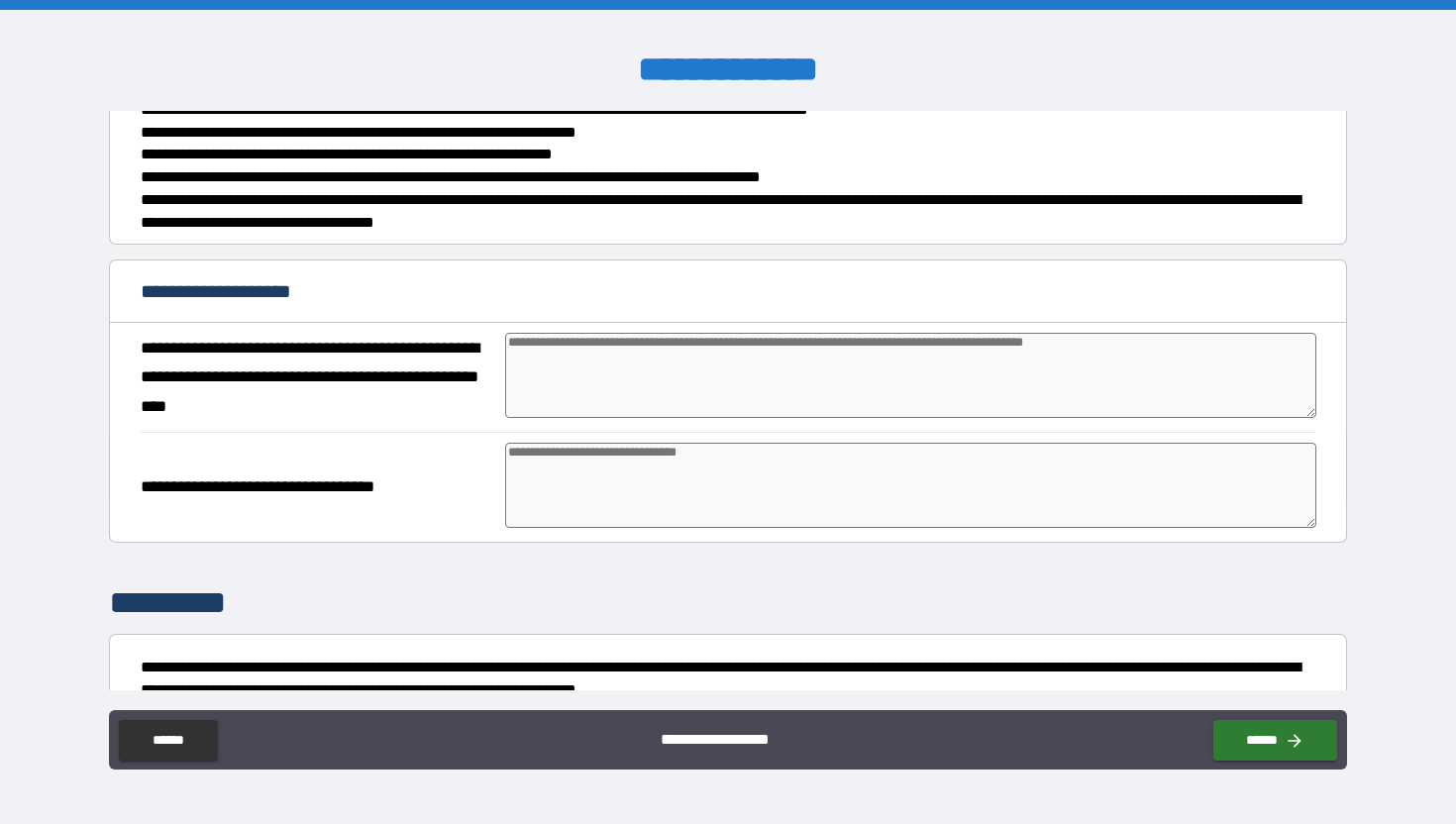 scroll, scrollTop: 375, scrollLeft: 0, axis: vertical 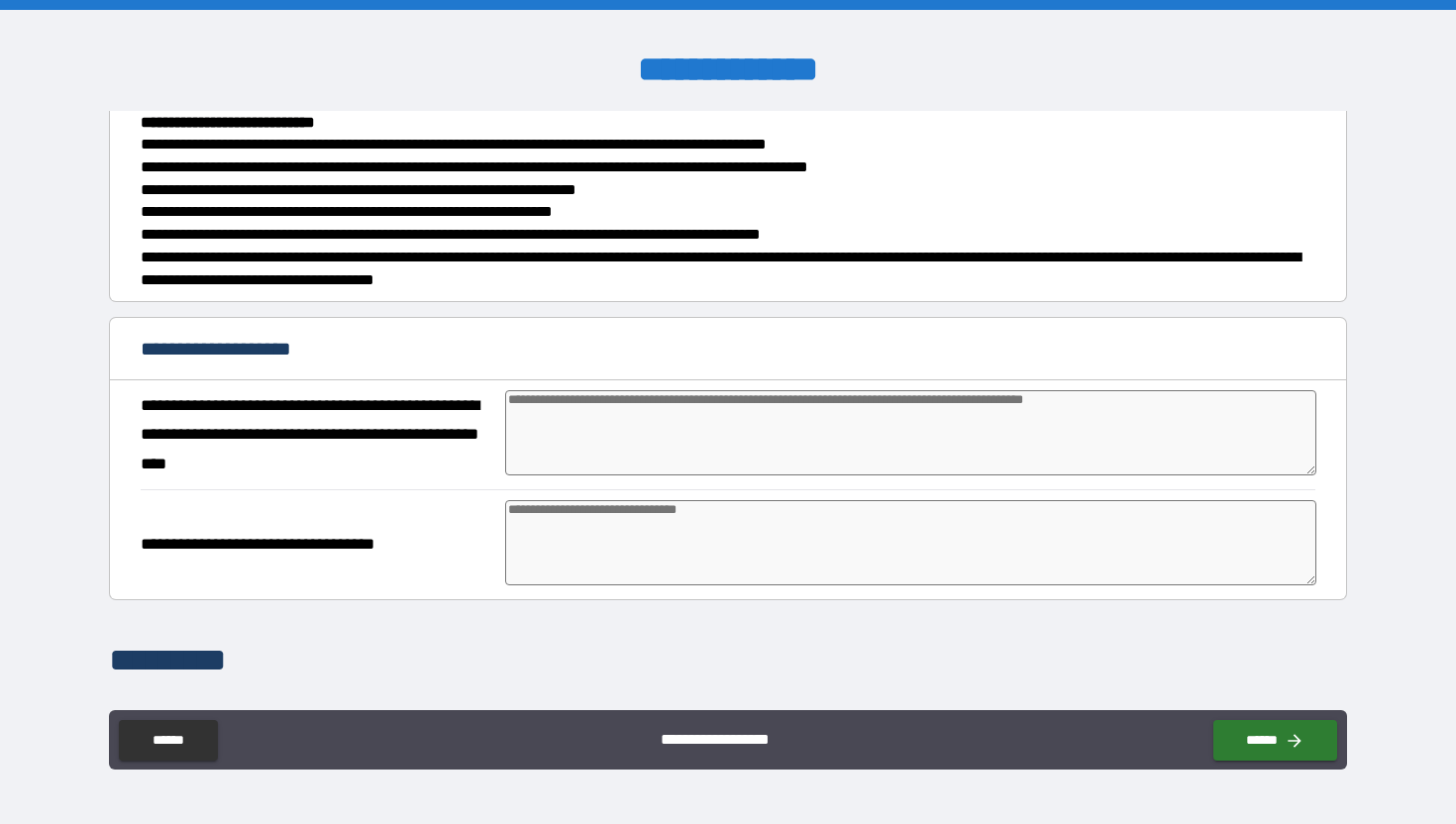 click at bounding box center [910, 433] 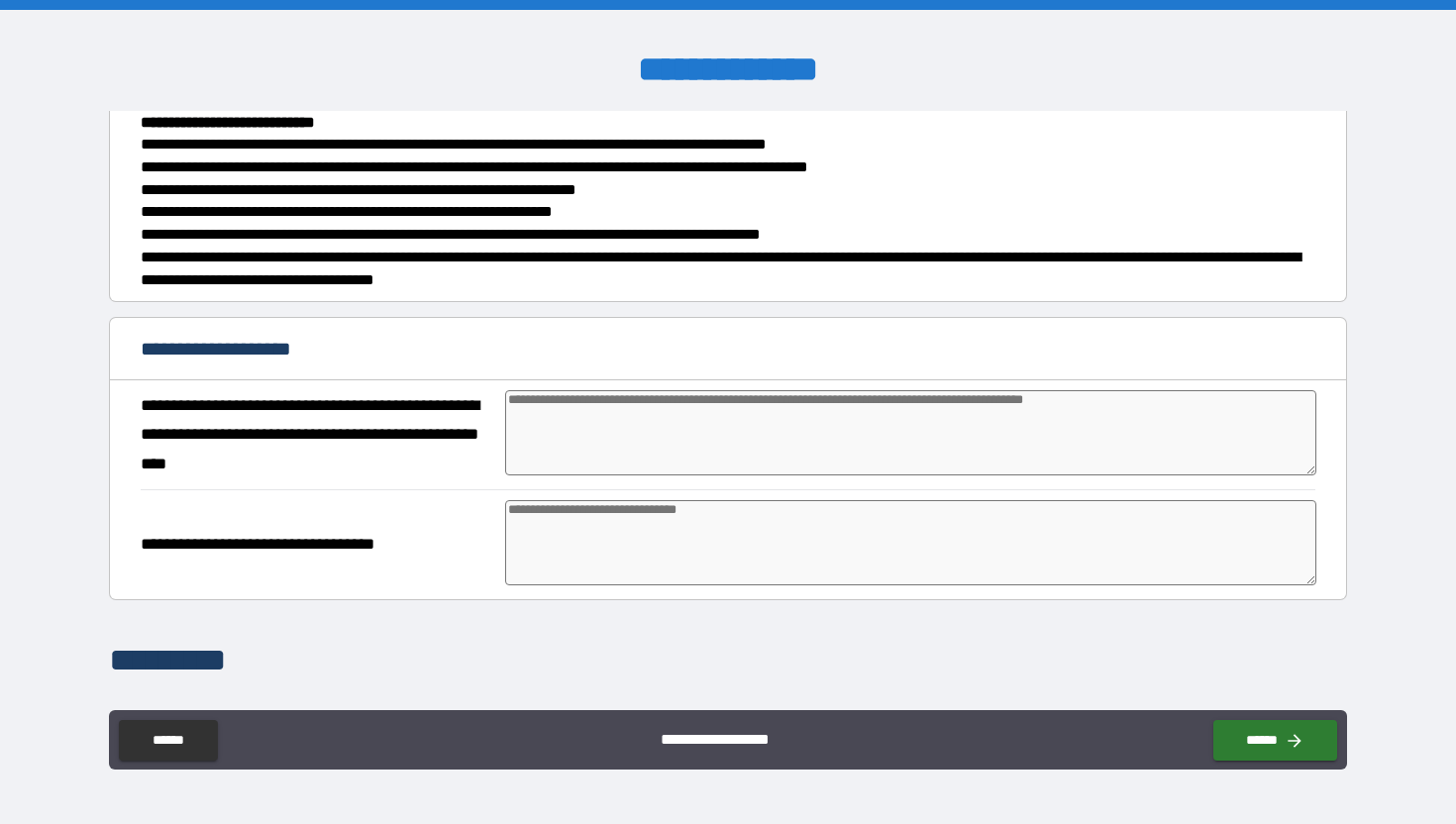 type on "*" 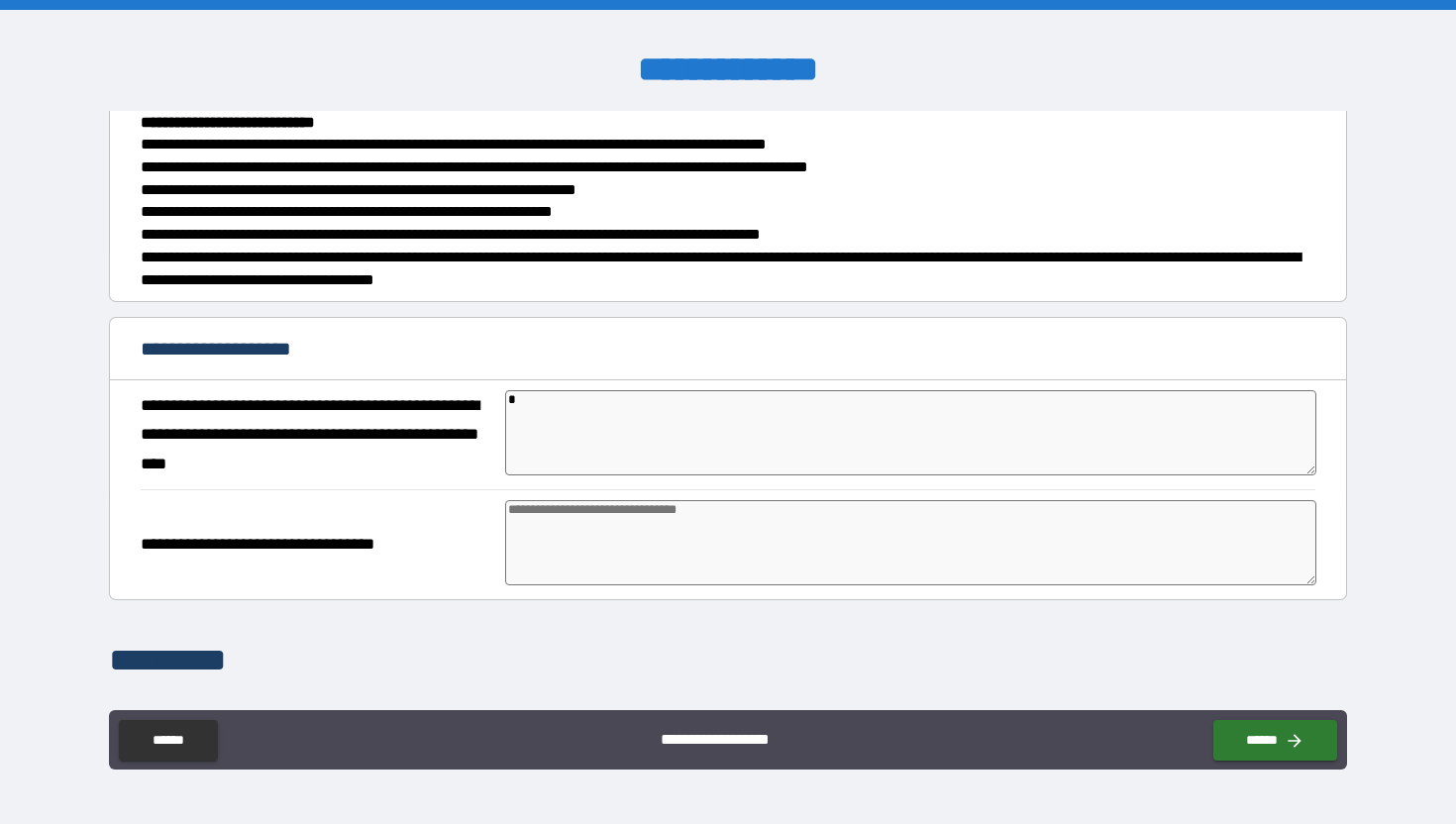 type on "**" 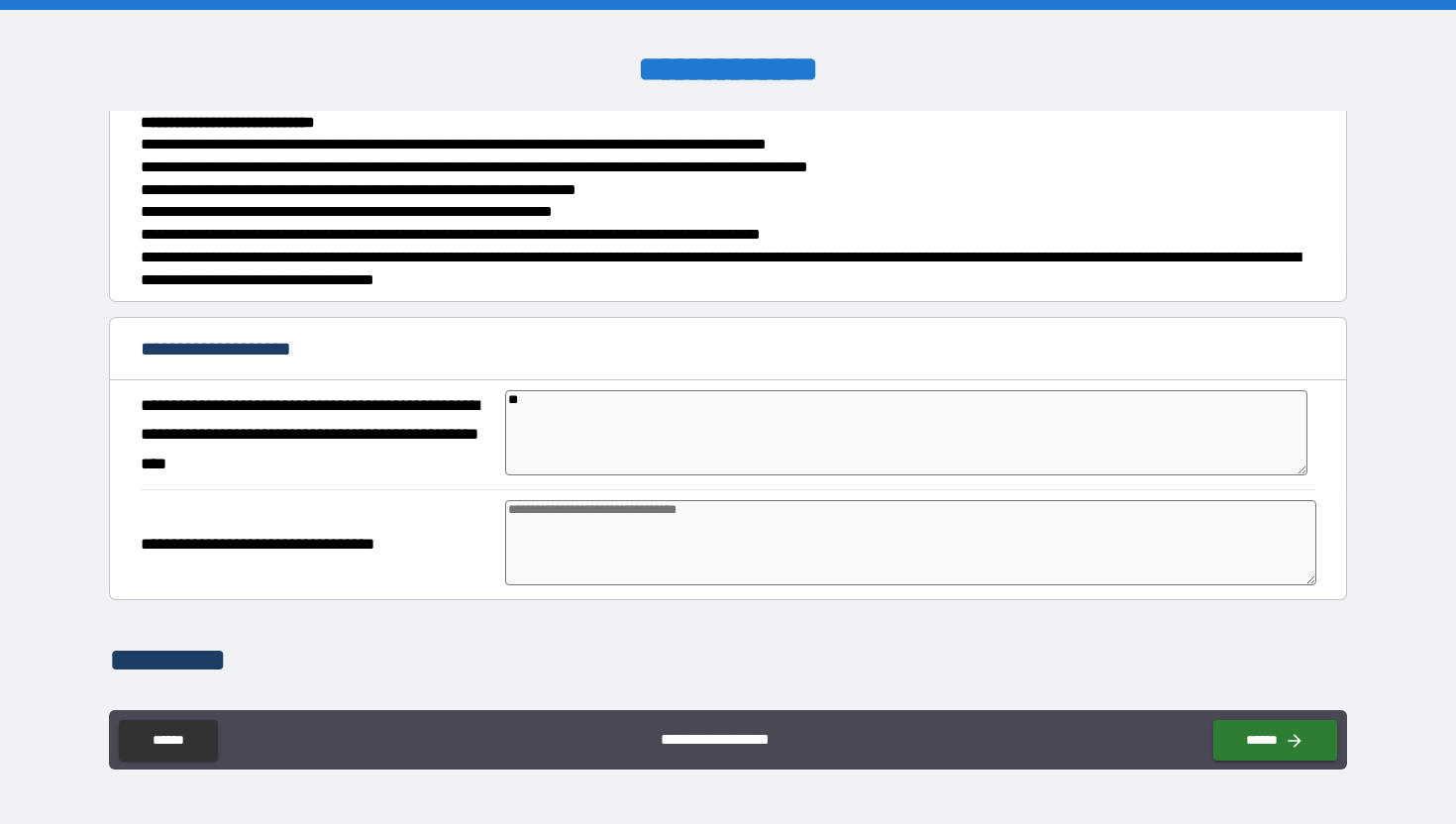 type on "***" 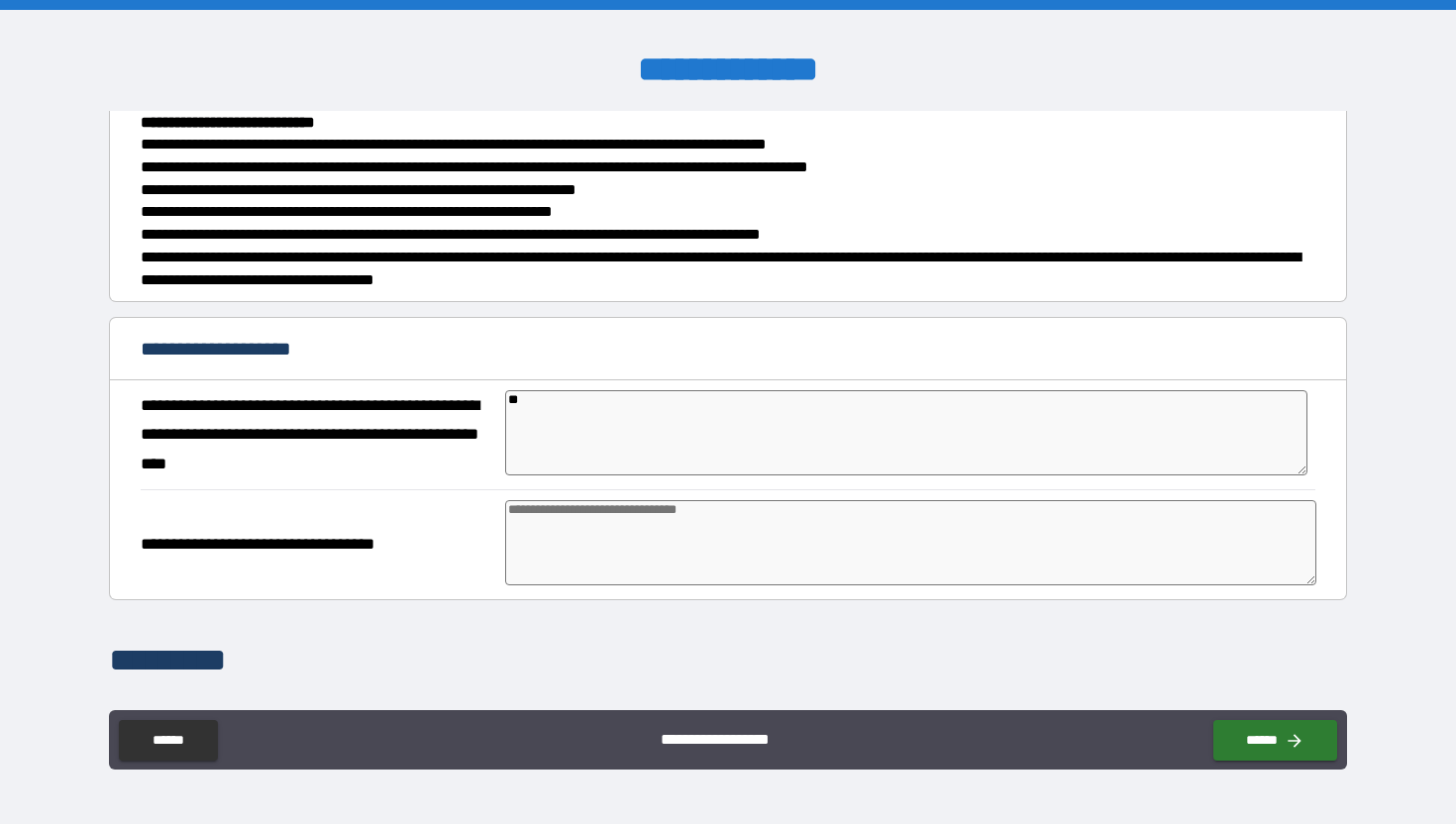 type on "*" 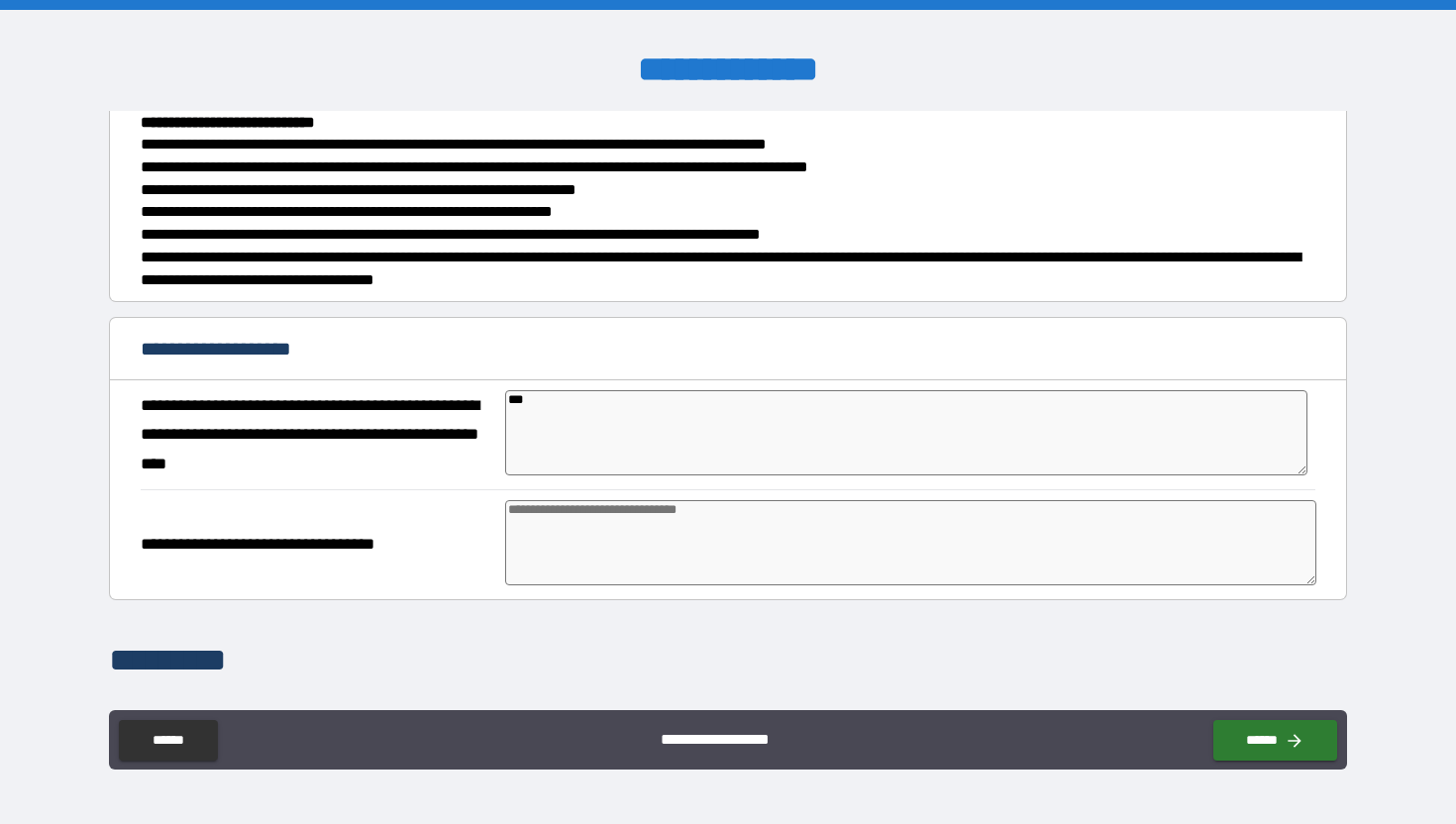 type on "****" 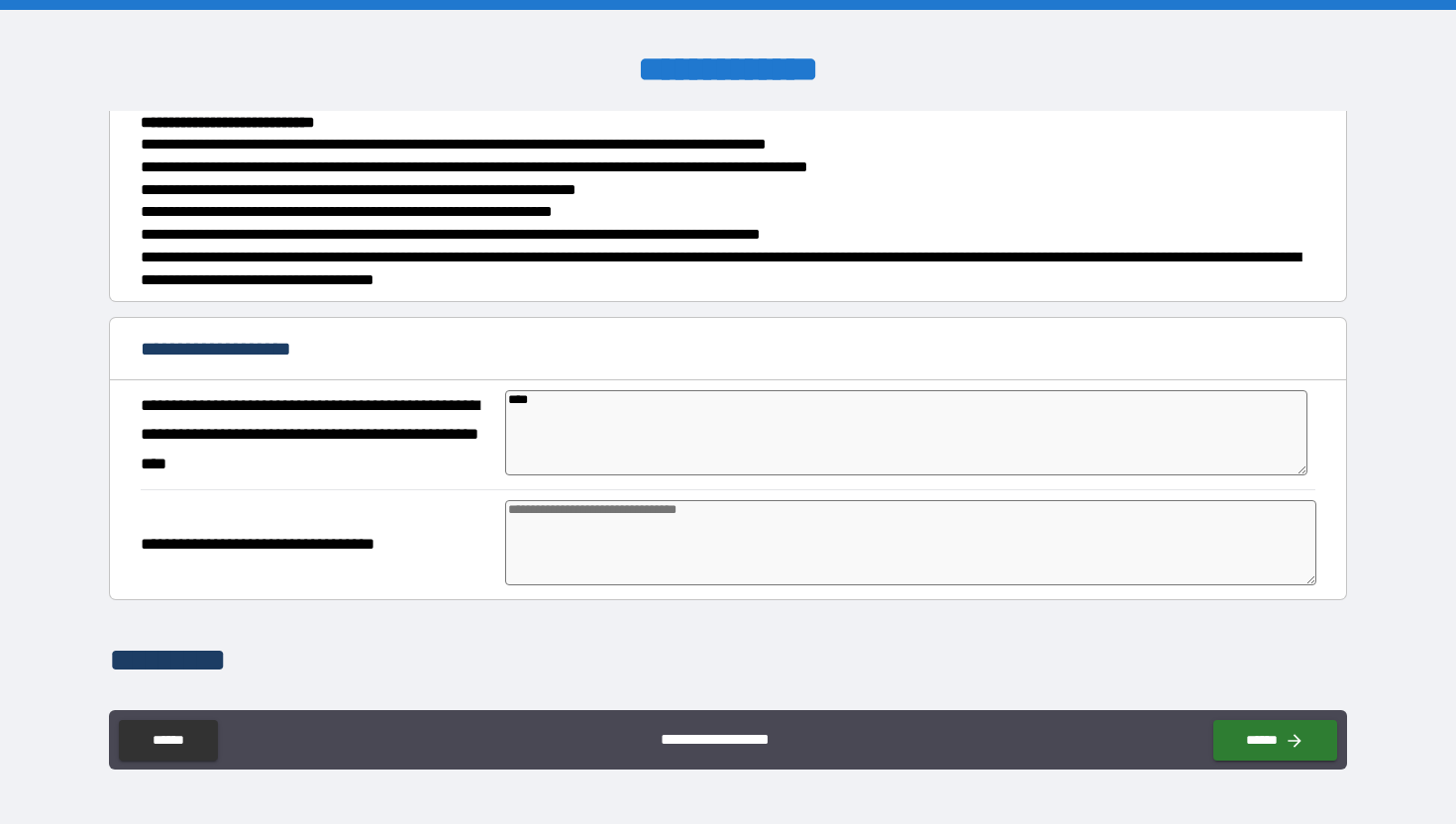 type on "*****" 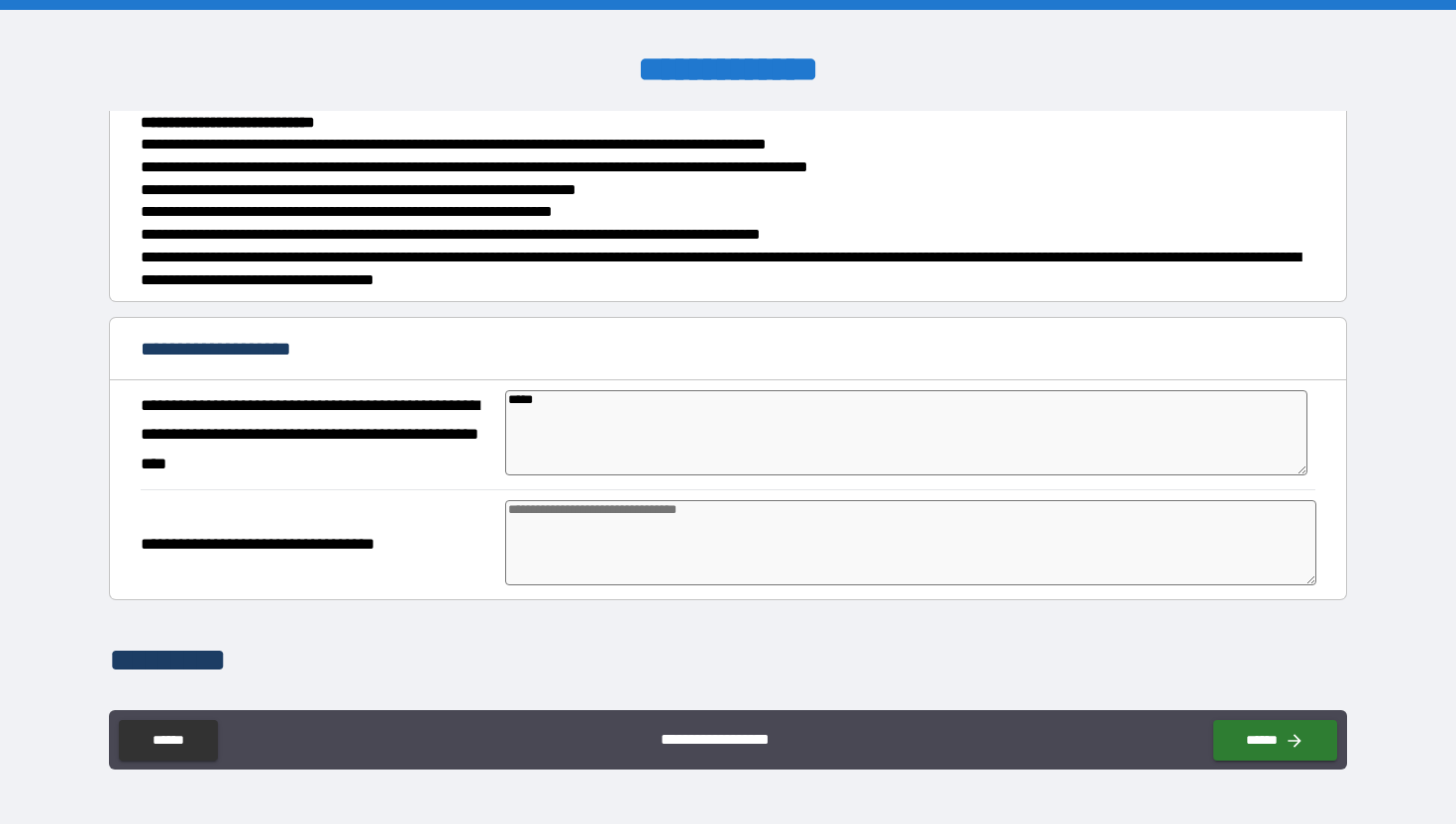 type on "*" 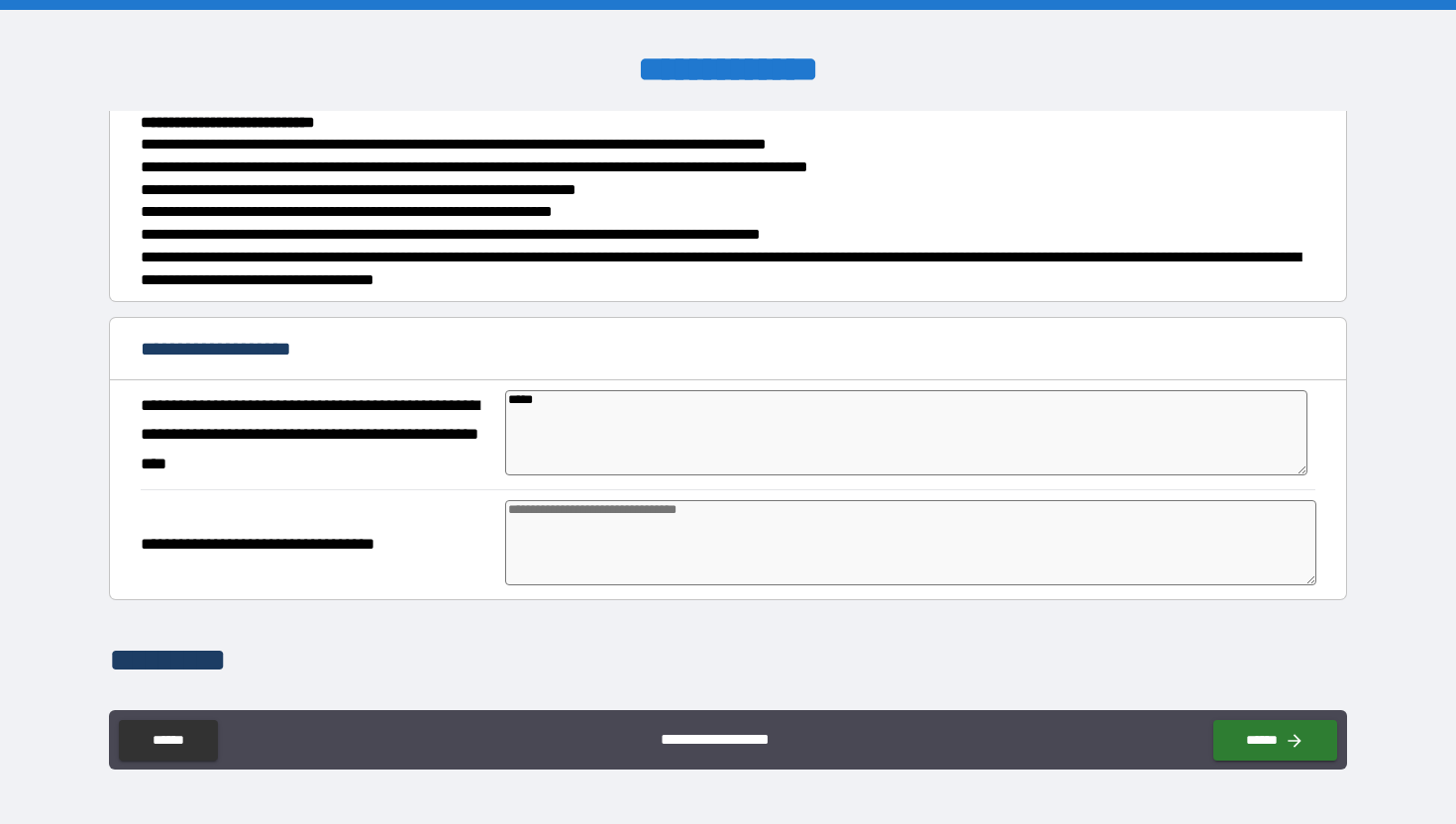 type on "*" 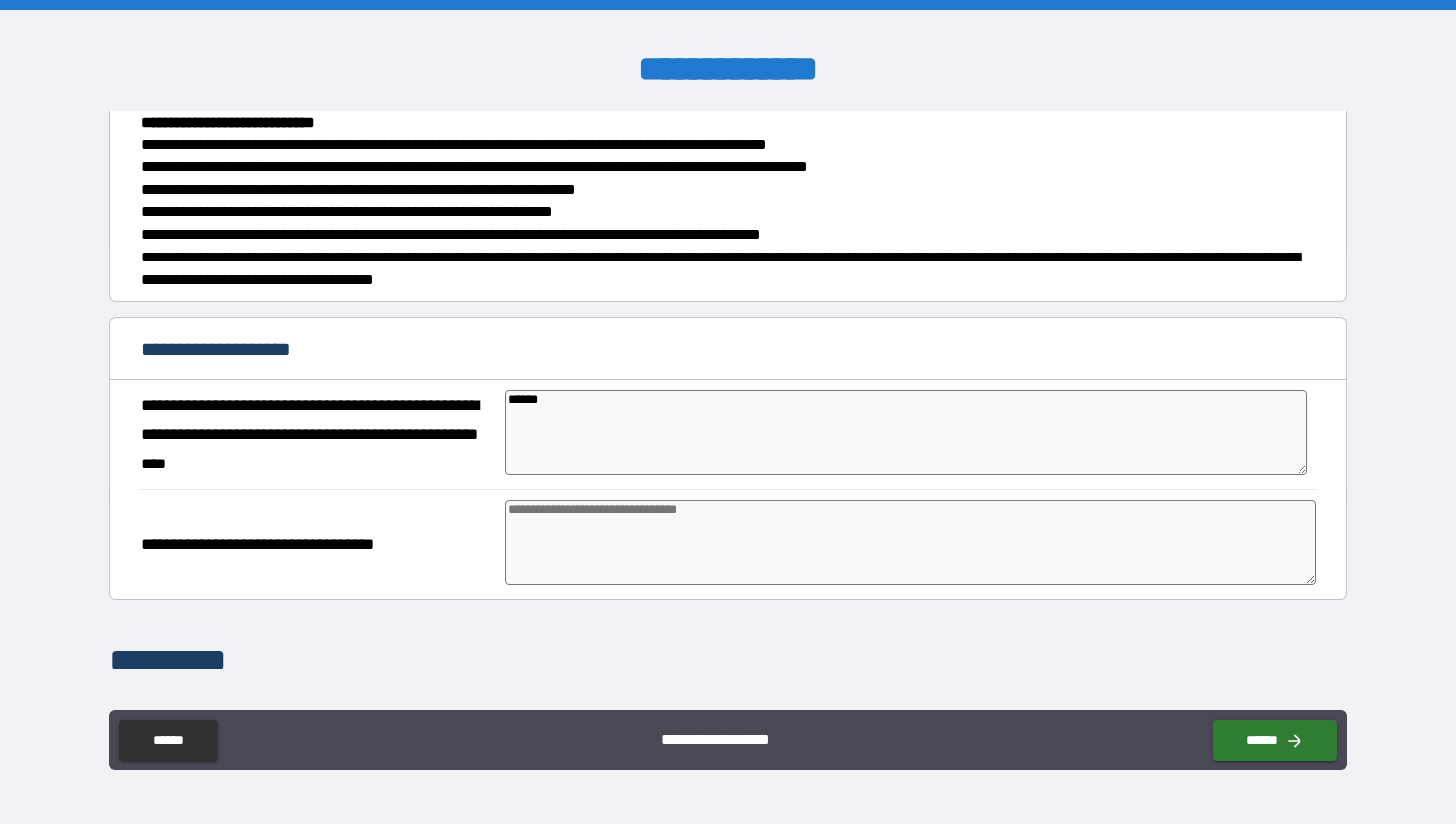 type on "******" 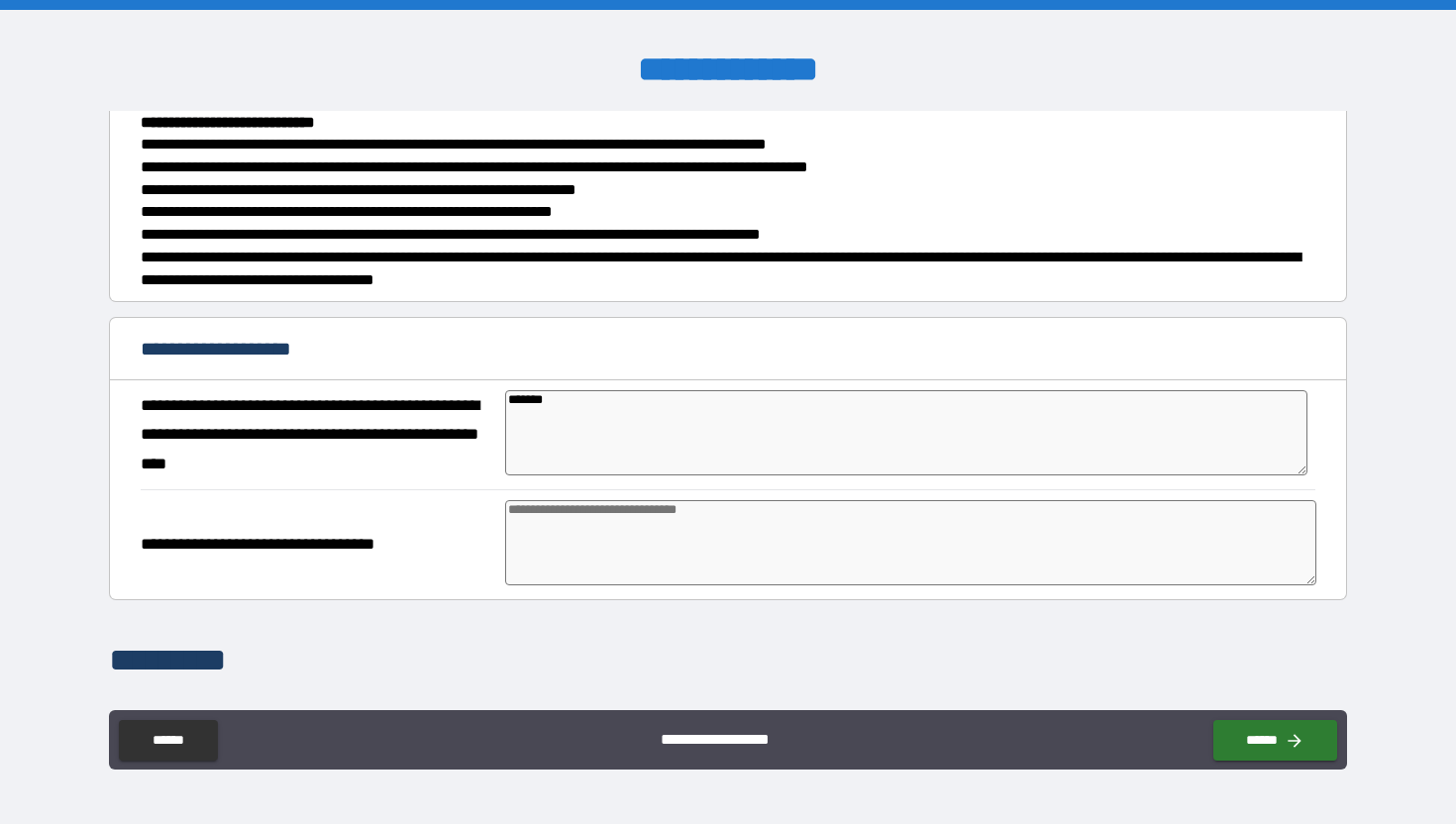 type on "*" 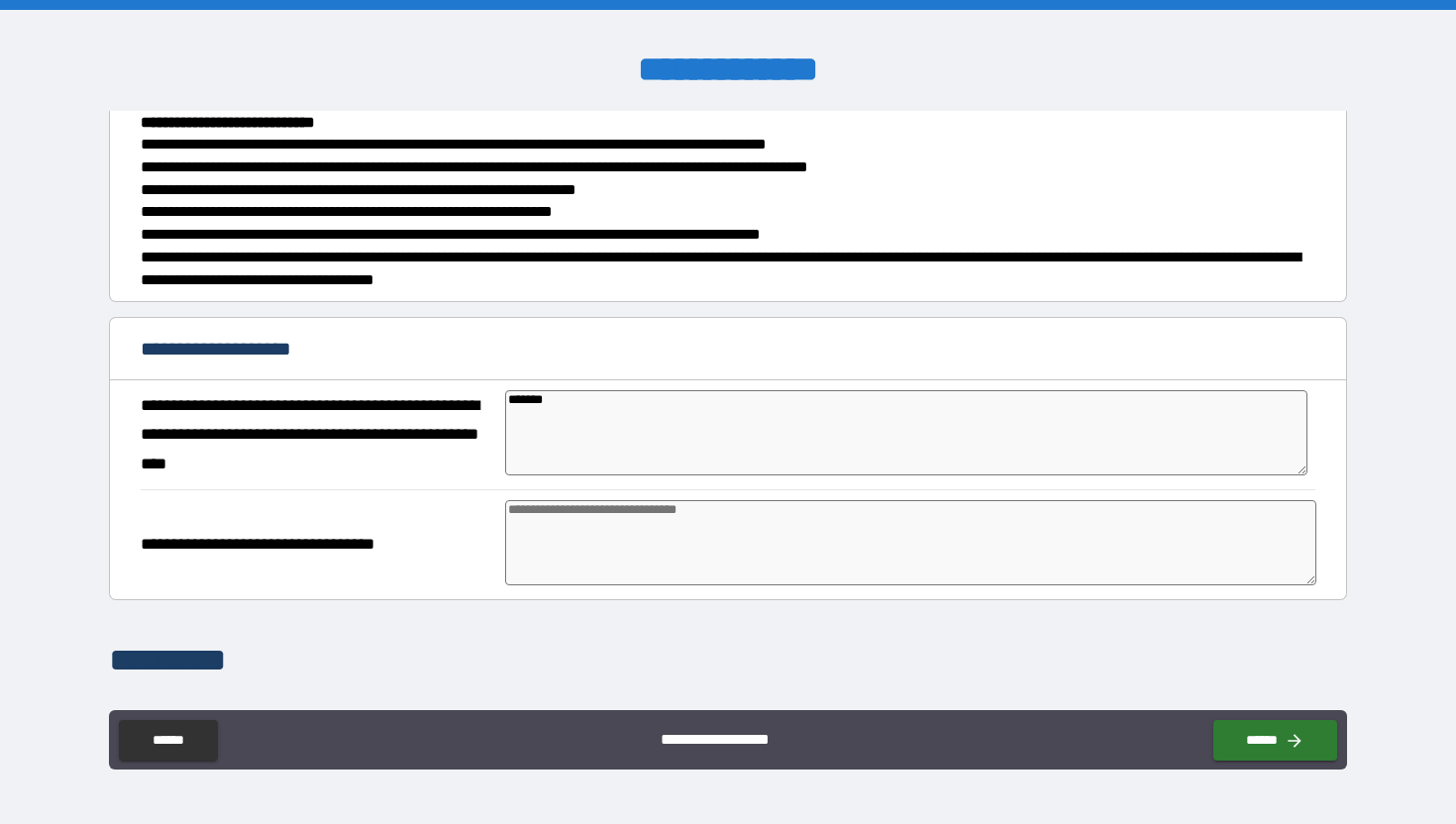 type on "*" 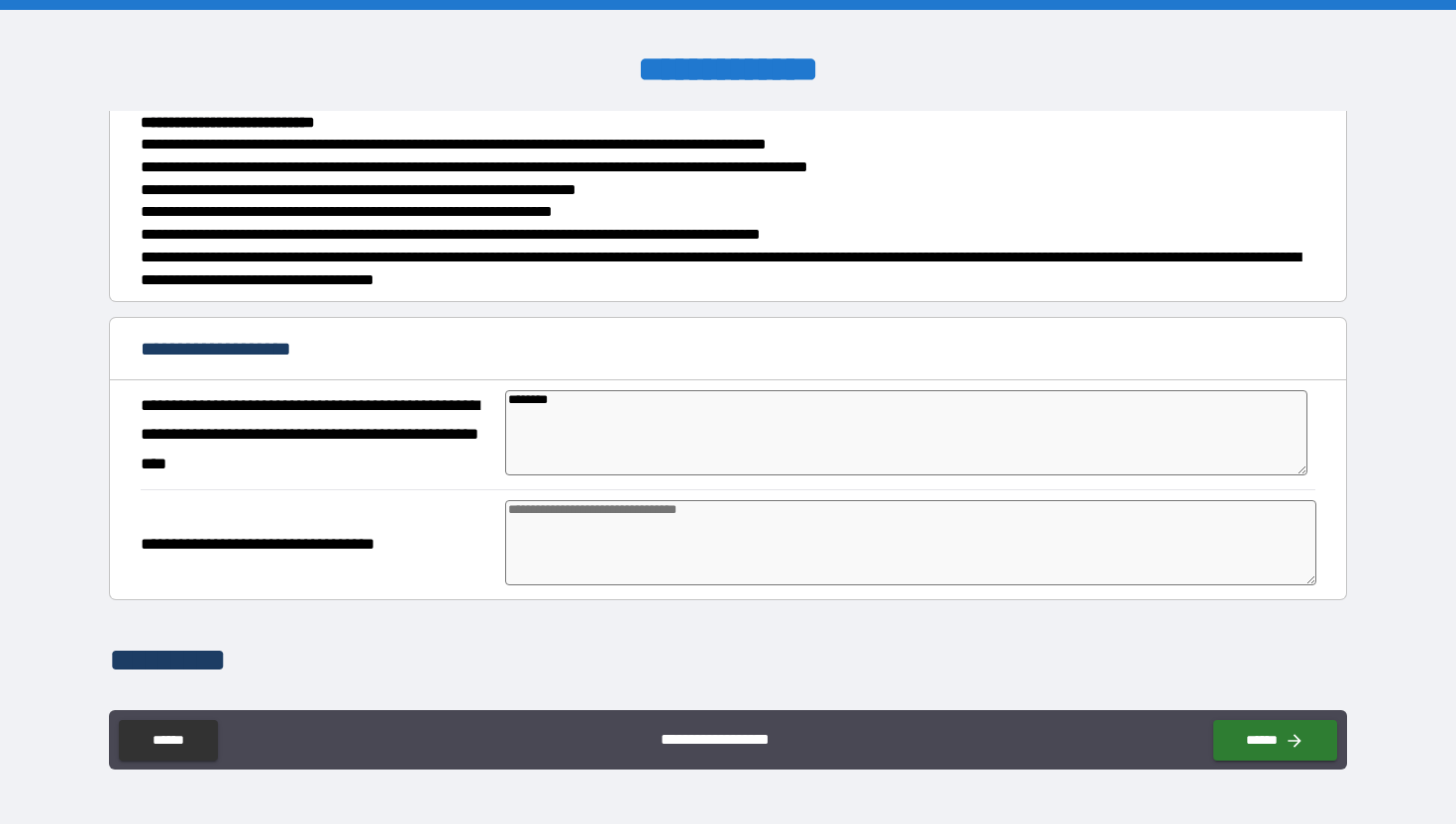 type on "*********" 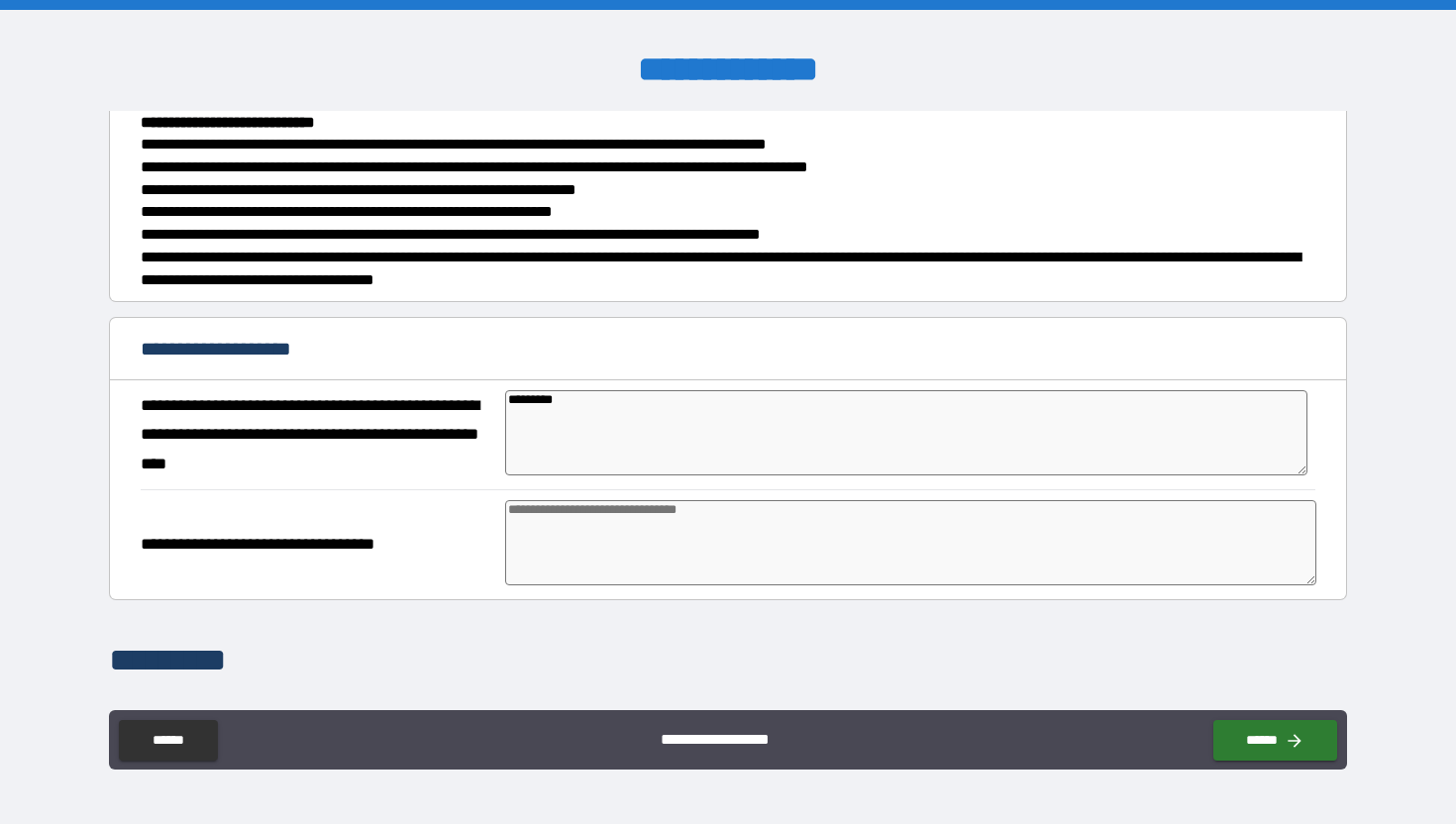 type on "**********" 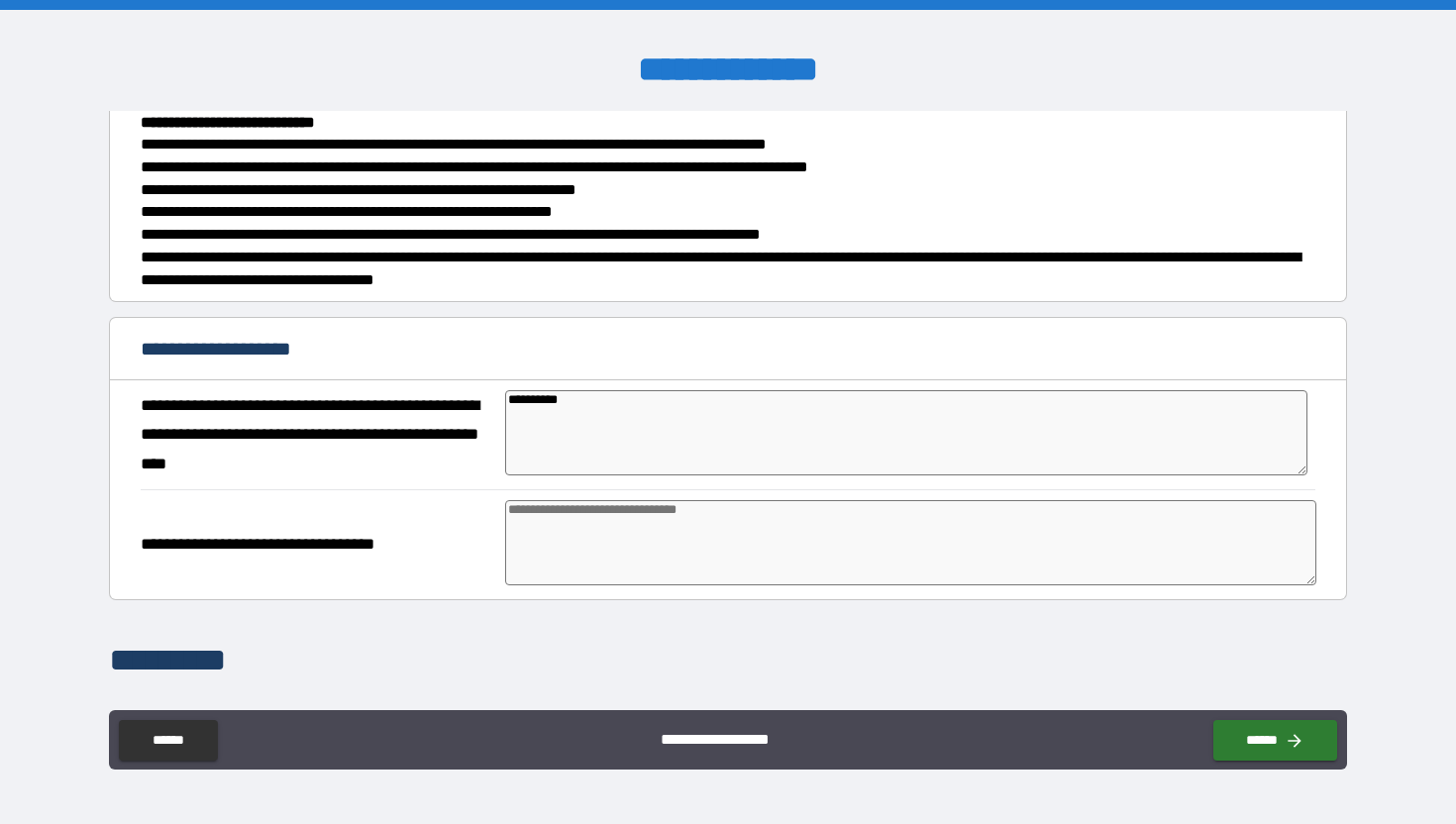 type on "**********" 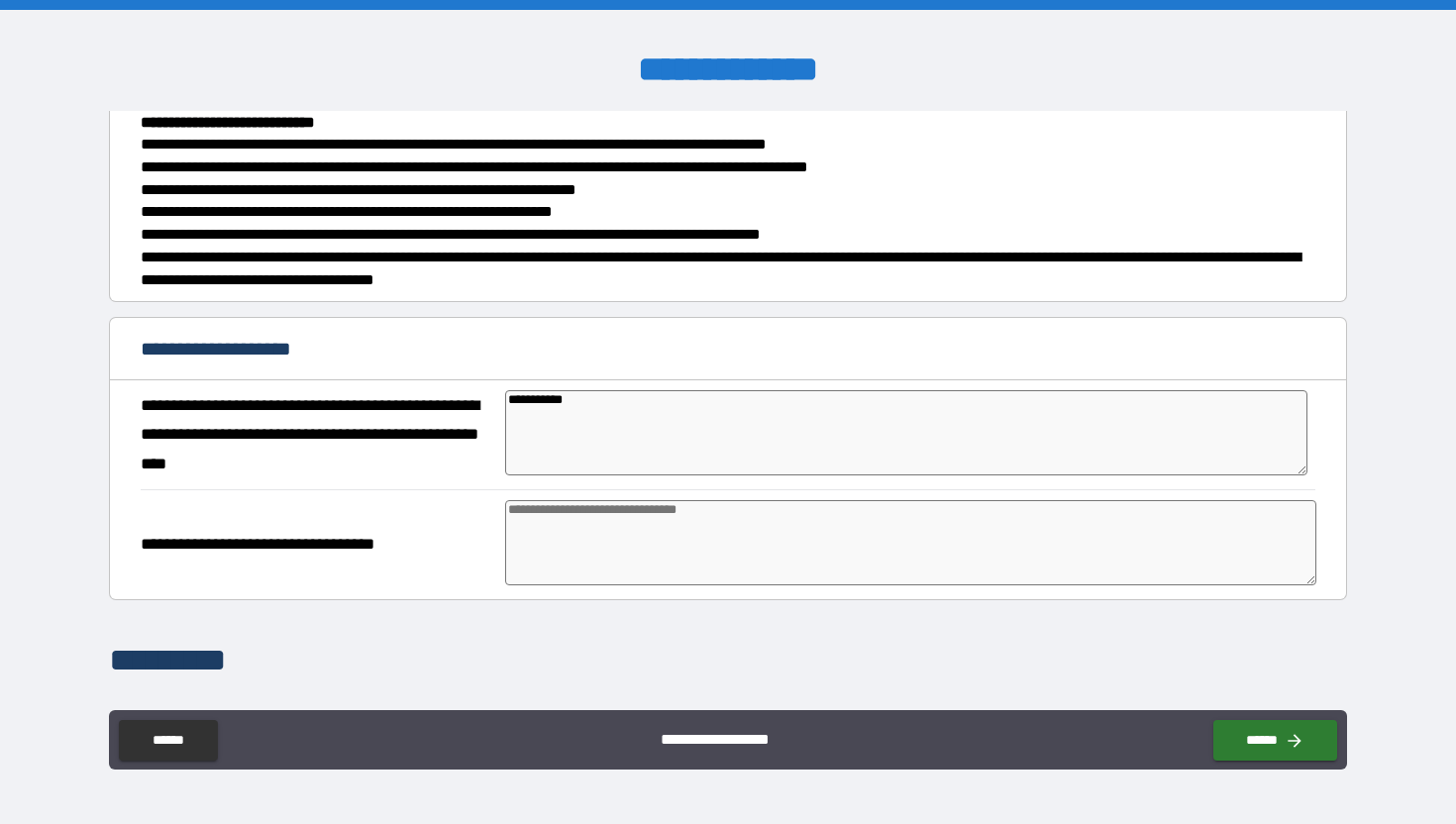 type on "*" 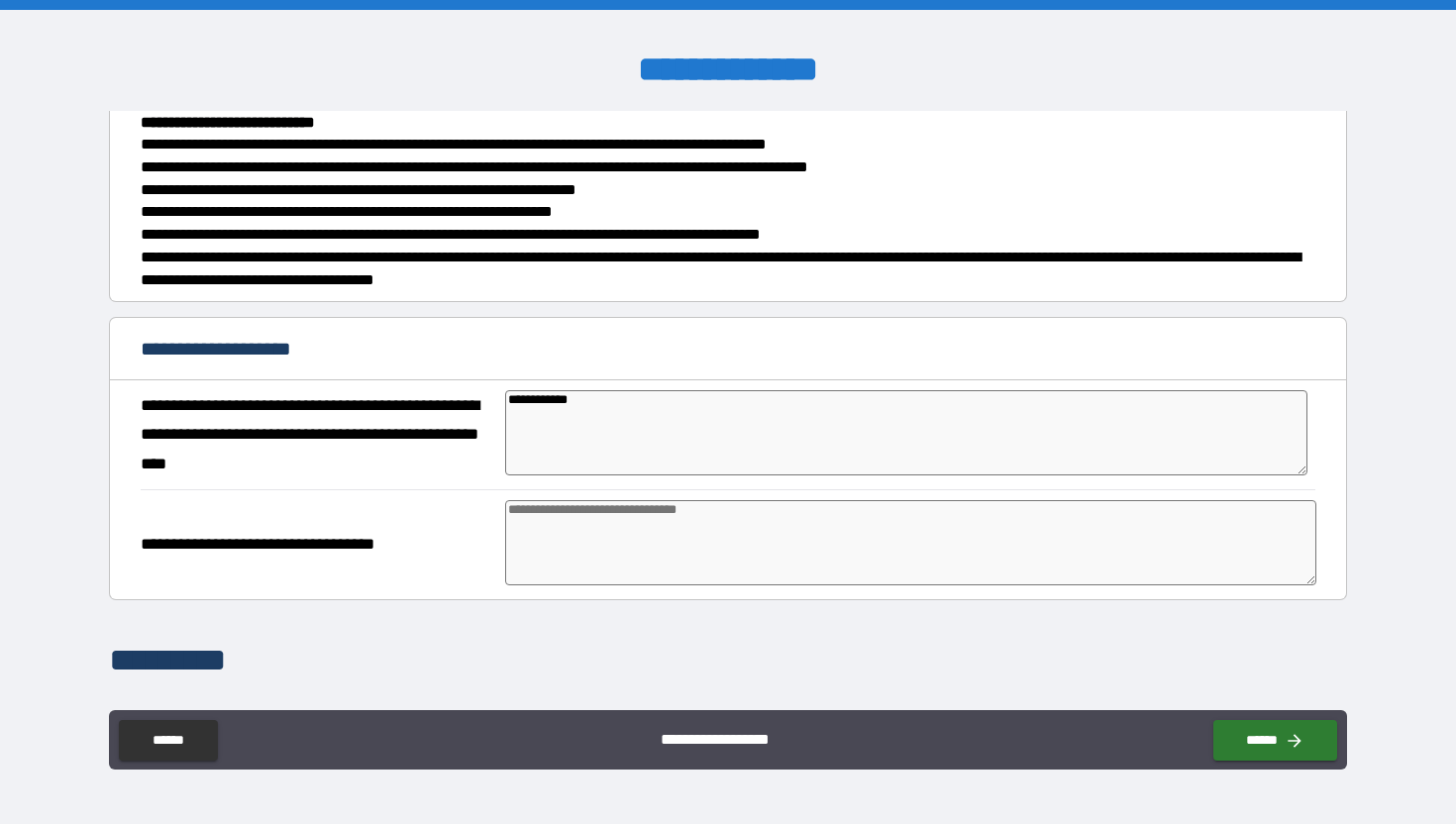 type on "**********" 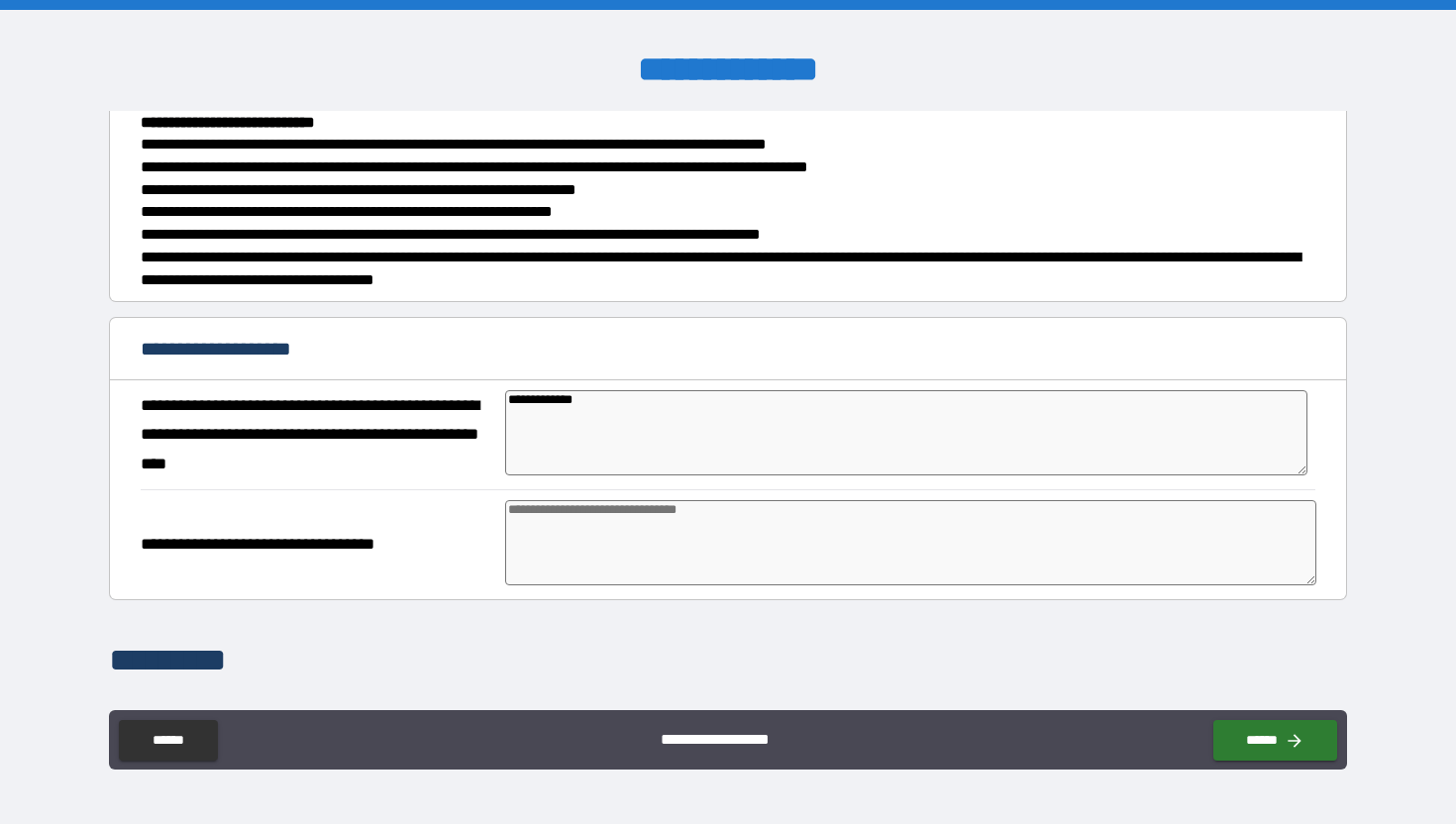 type on "*" 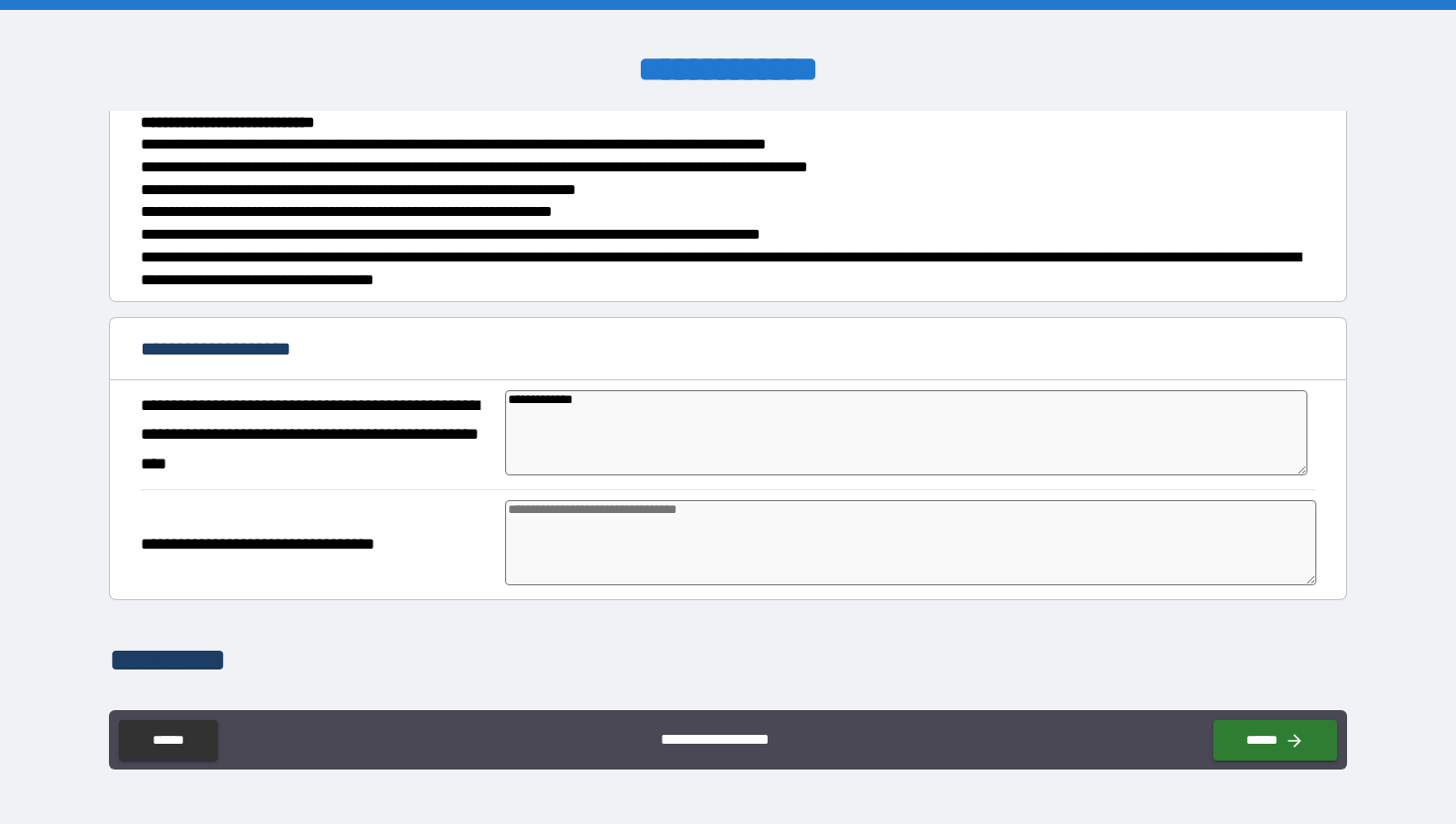 type on "*" 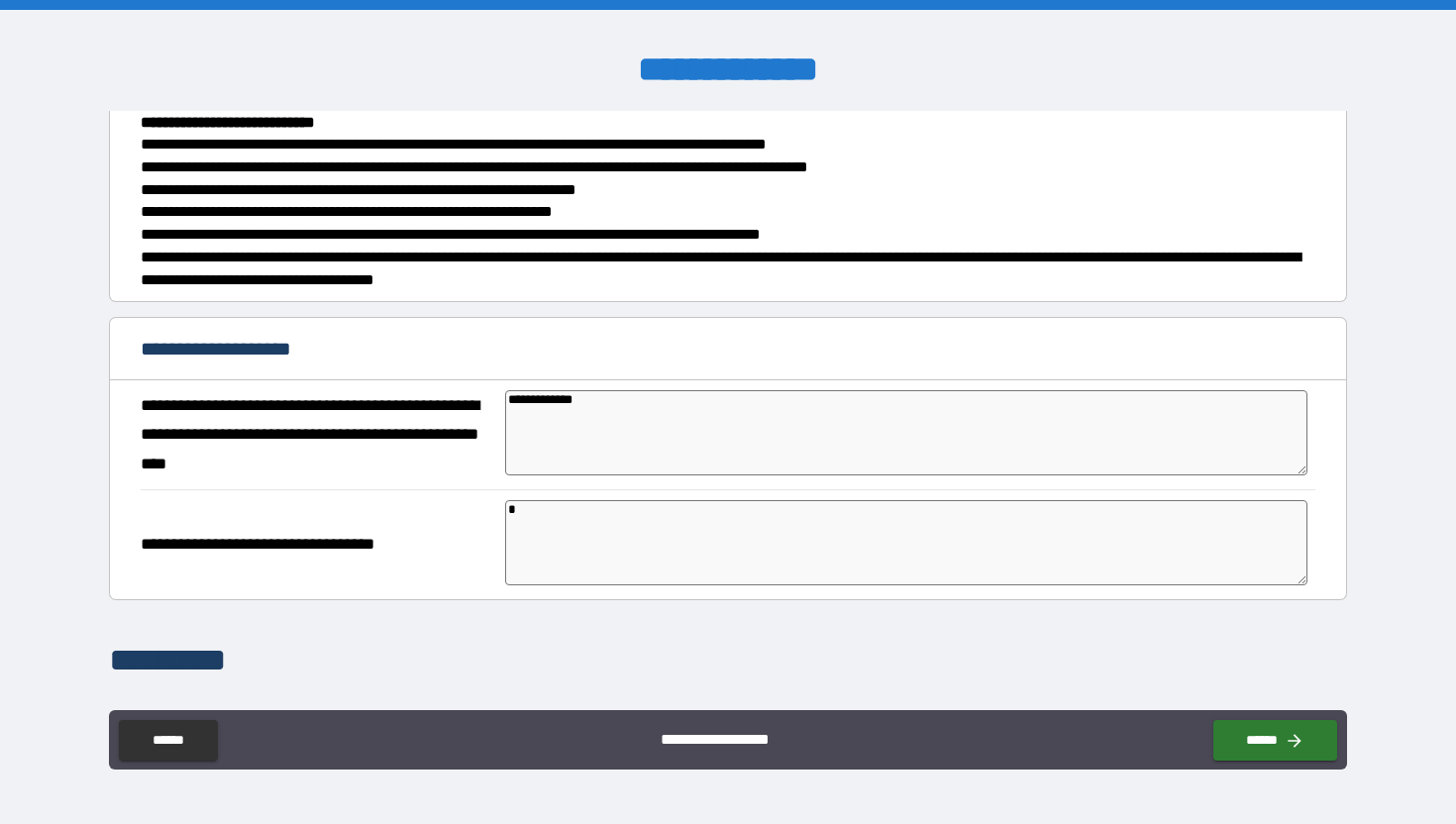 type on "*" 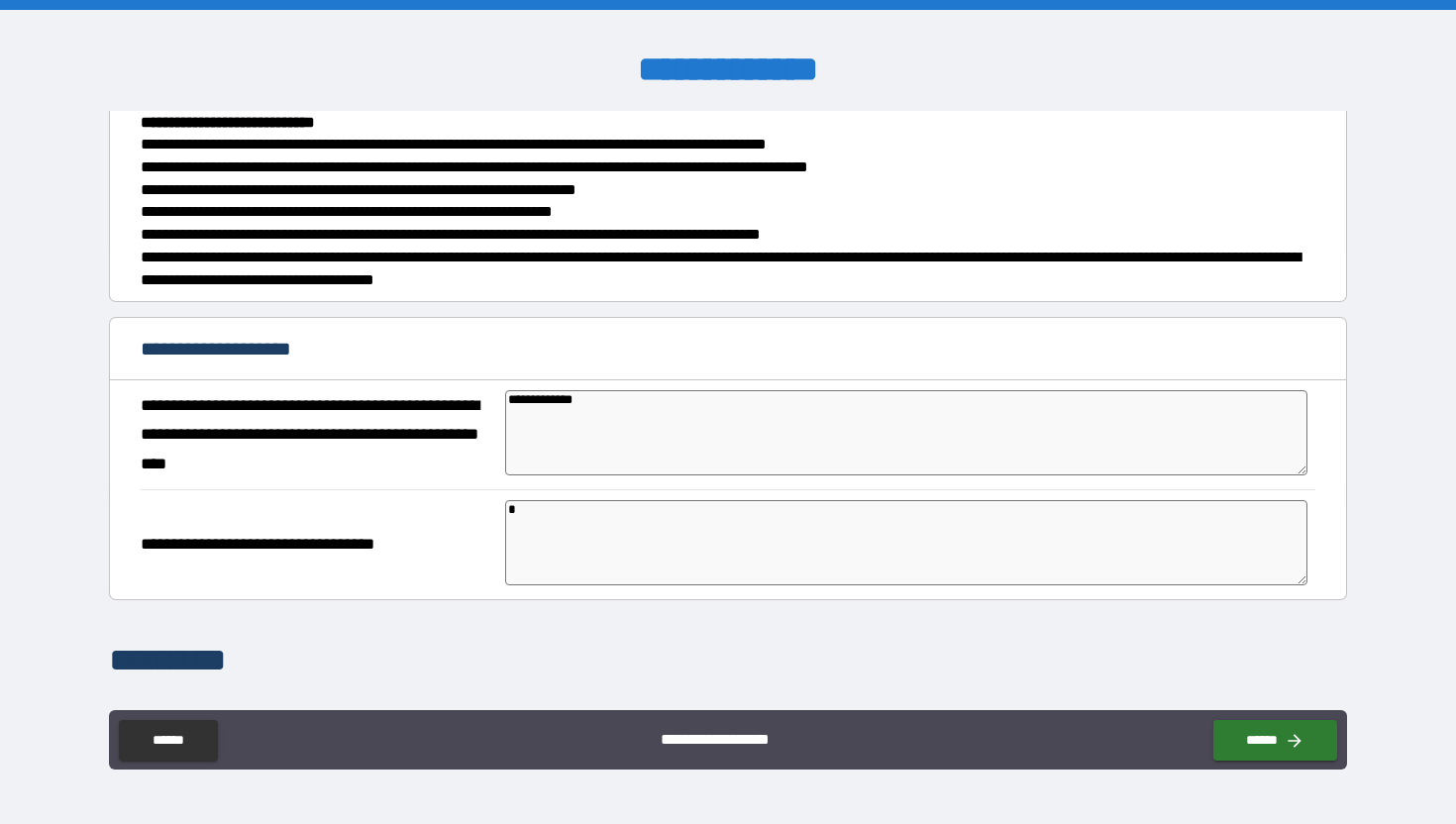type on "**" 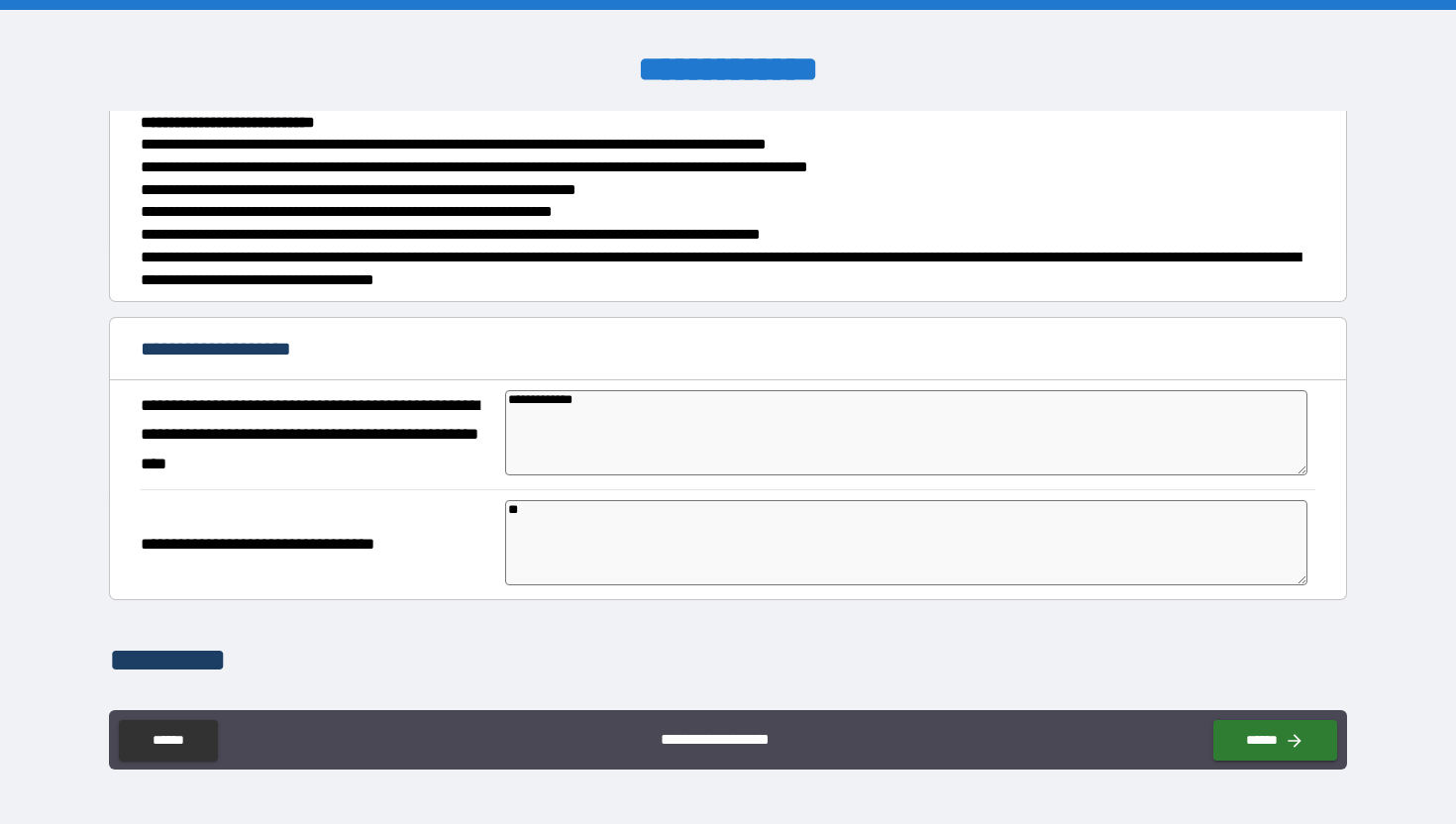 type on "*" 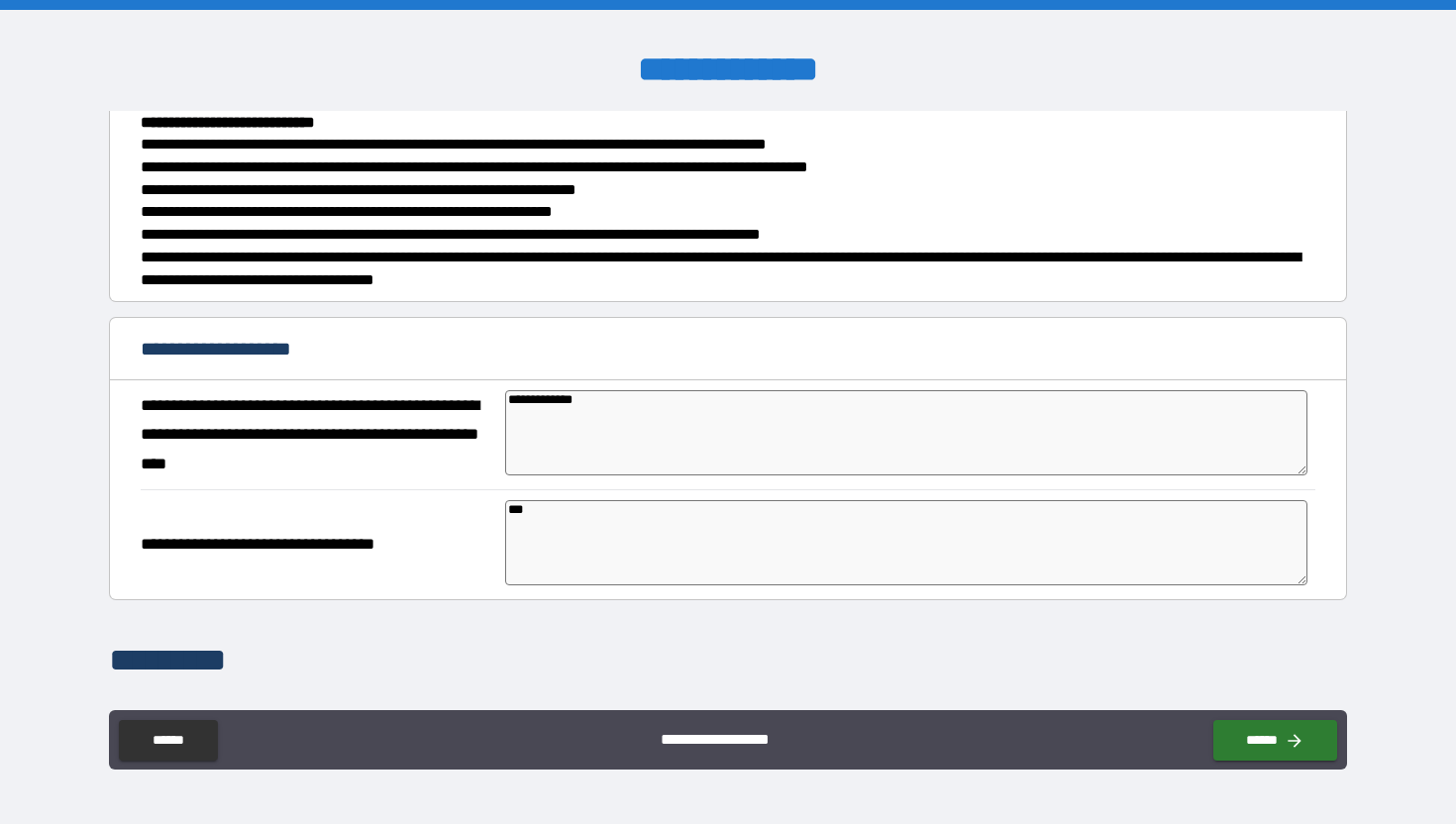 type on "*" 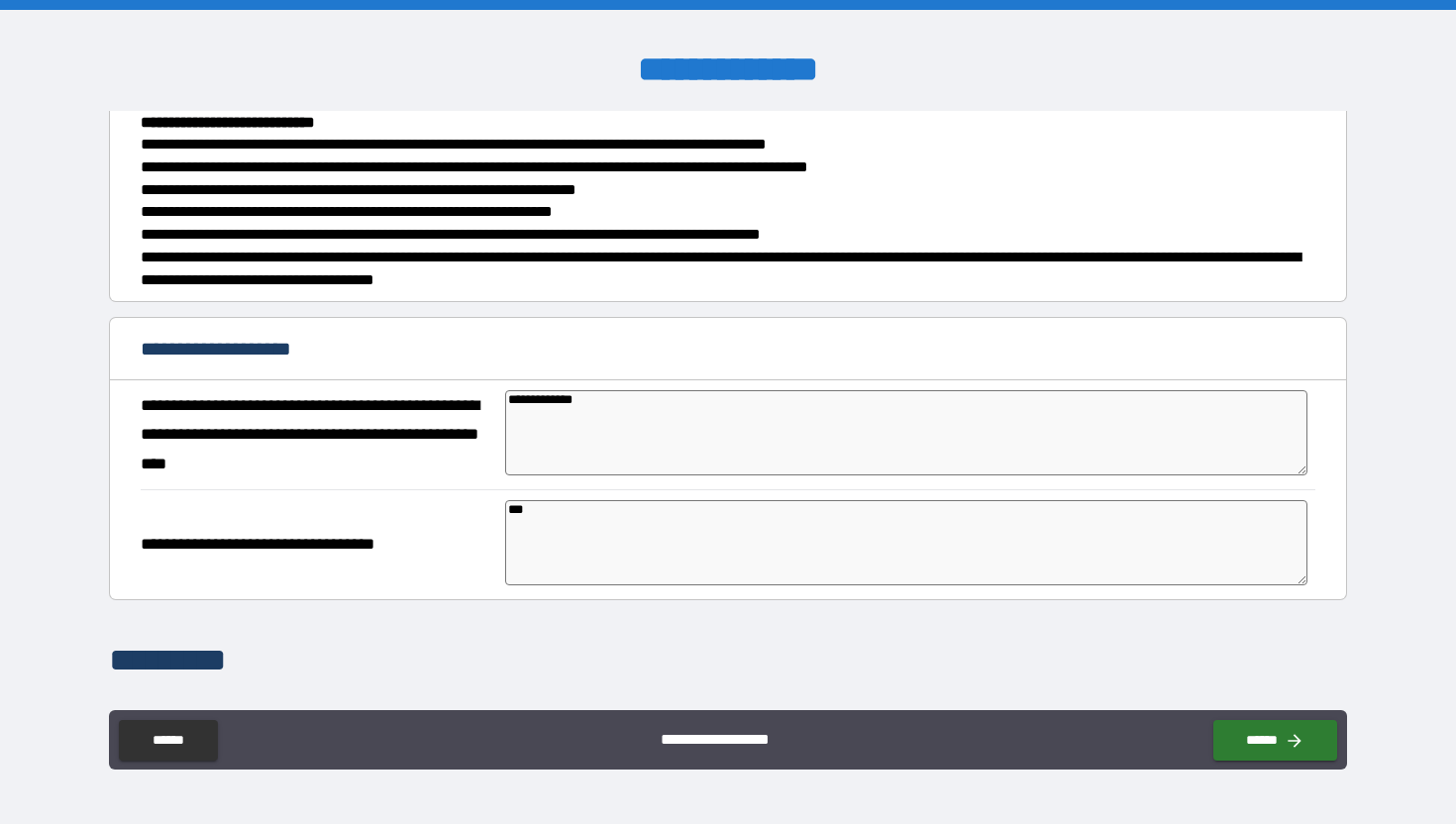 type on "****" 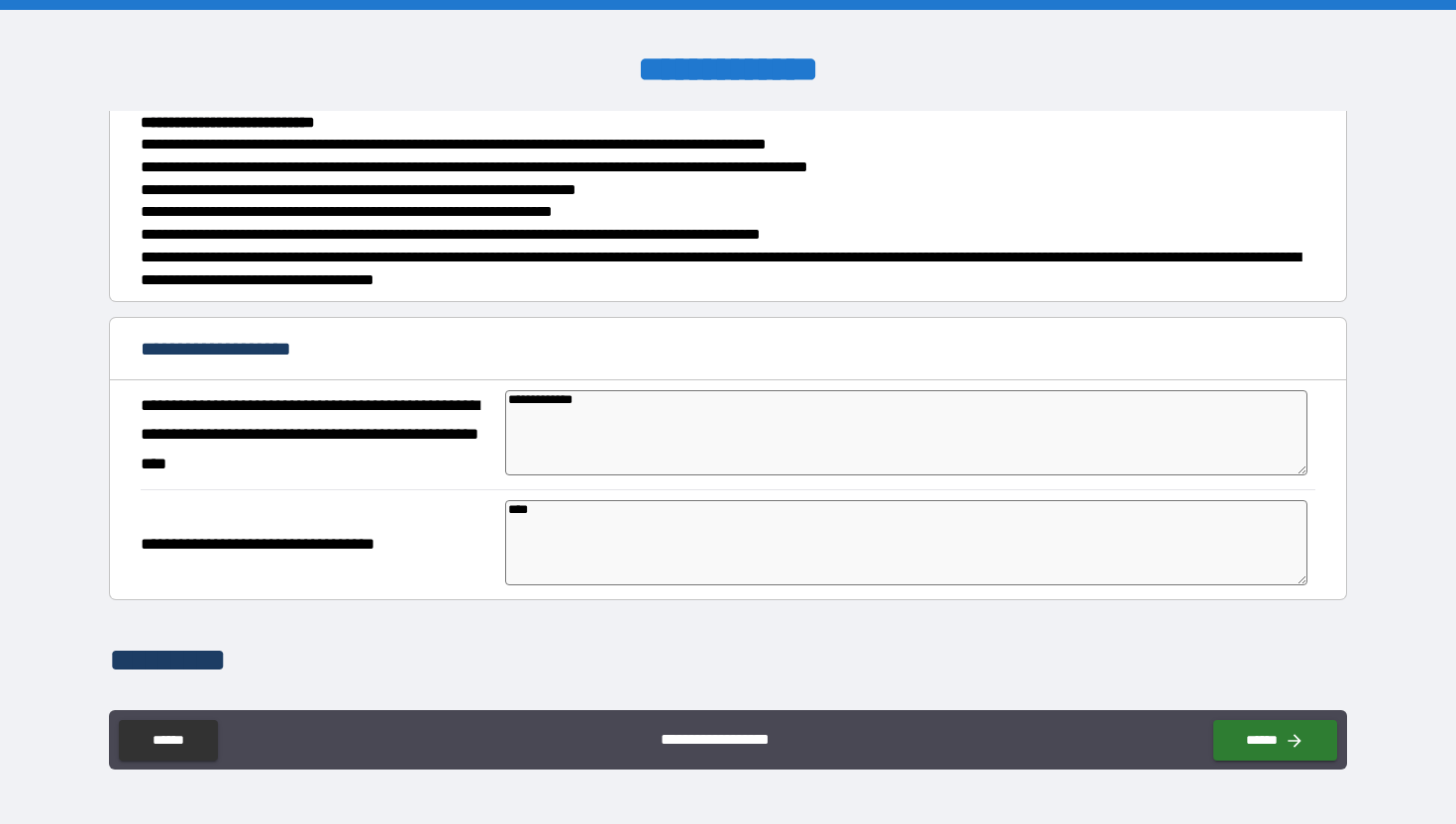 type on "*" 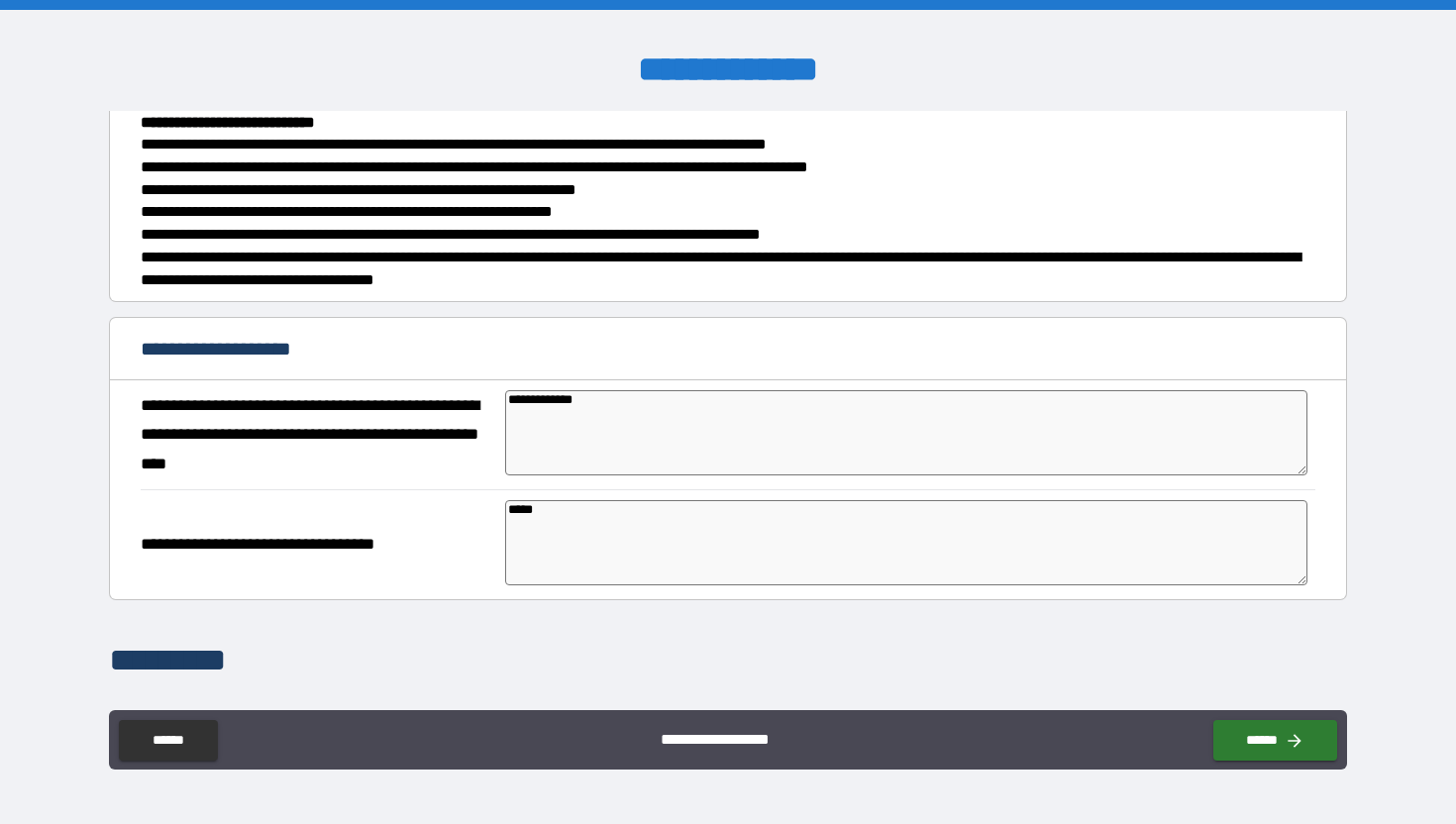 type on "*" 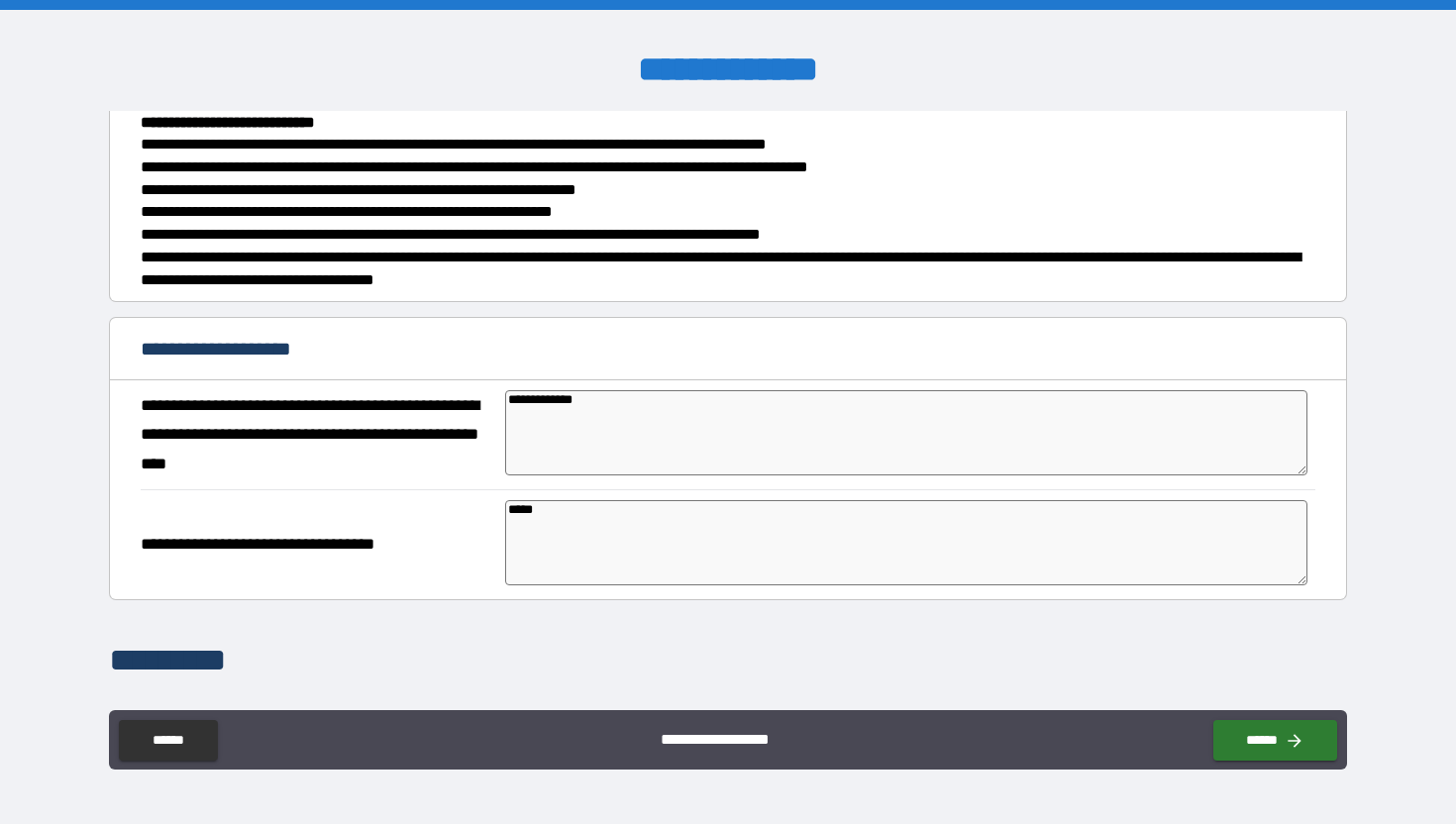 type on "******" 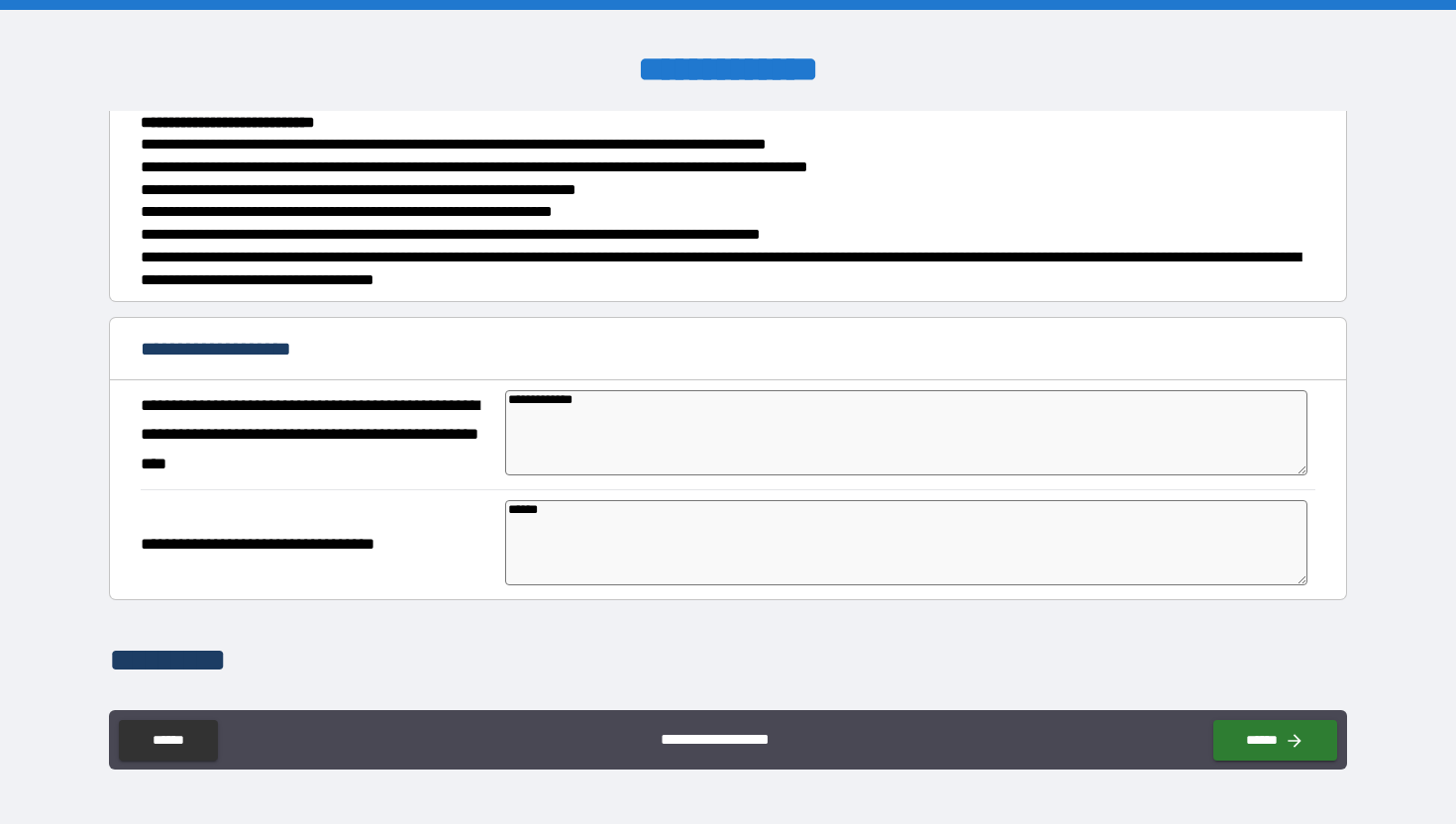 type on "*" 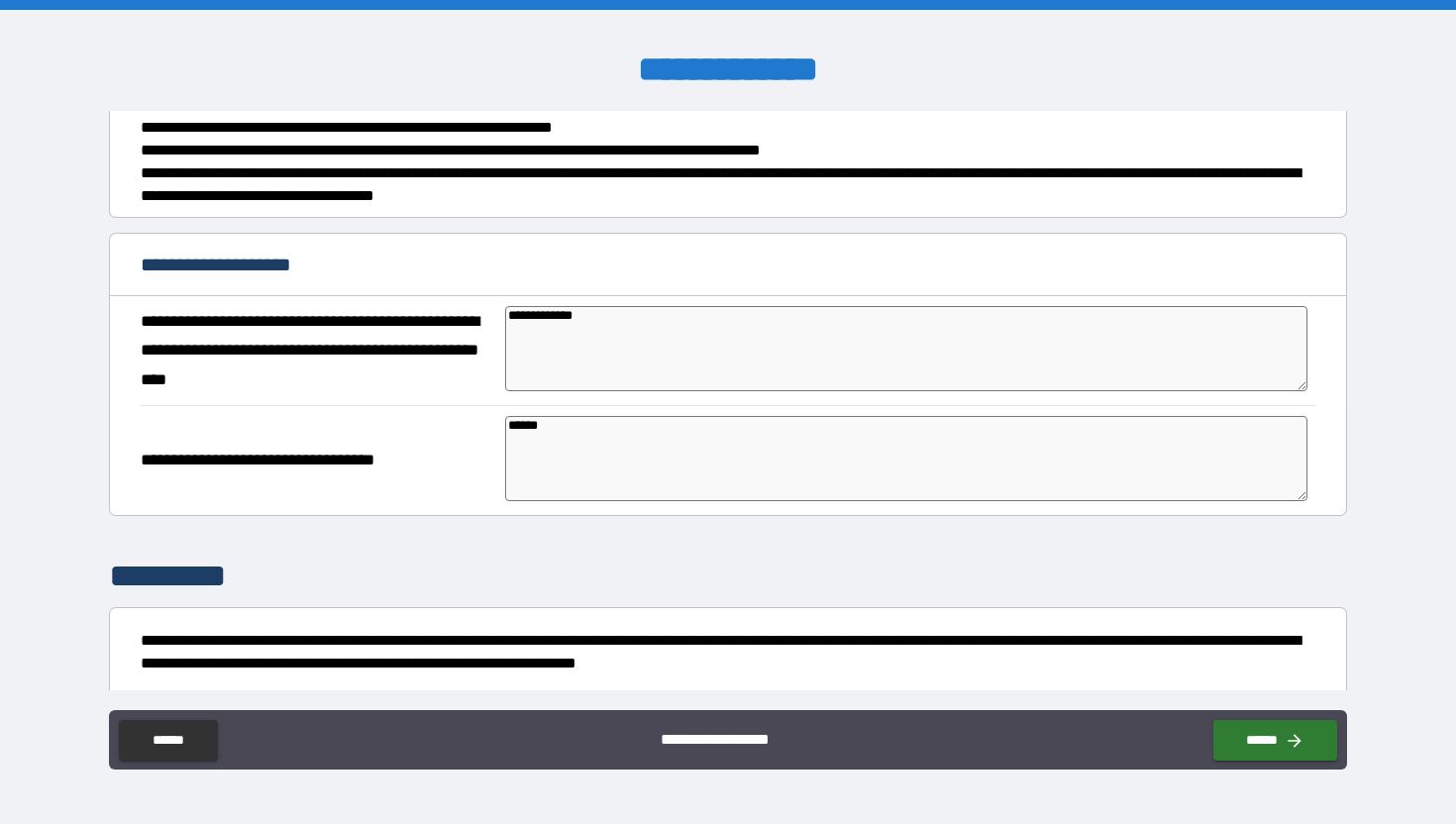 scroll, scrollTop: 636, scrollLeft: 0, axis: vertical 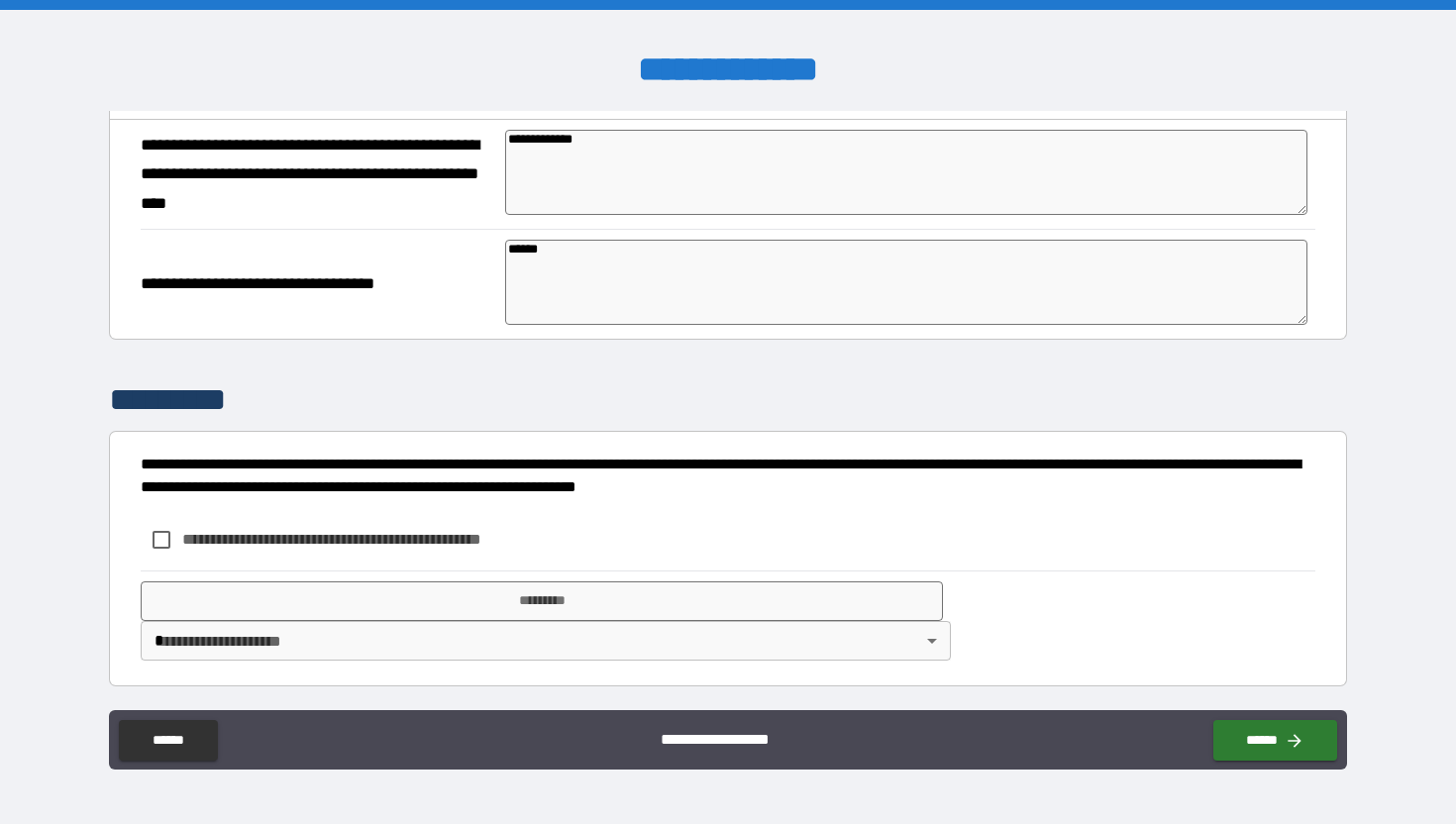 type on "******" 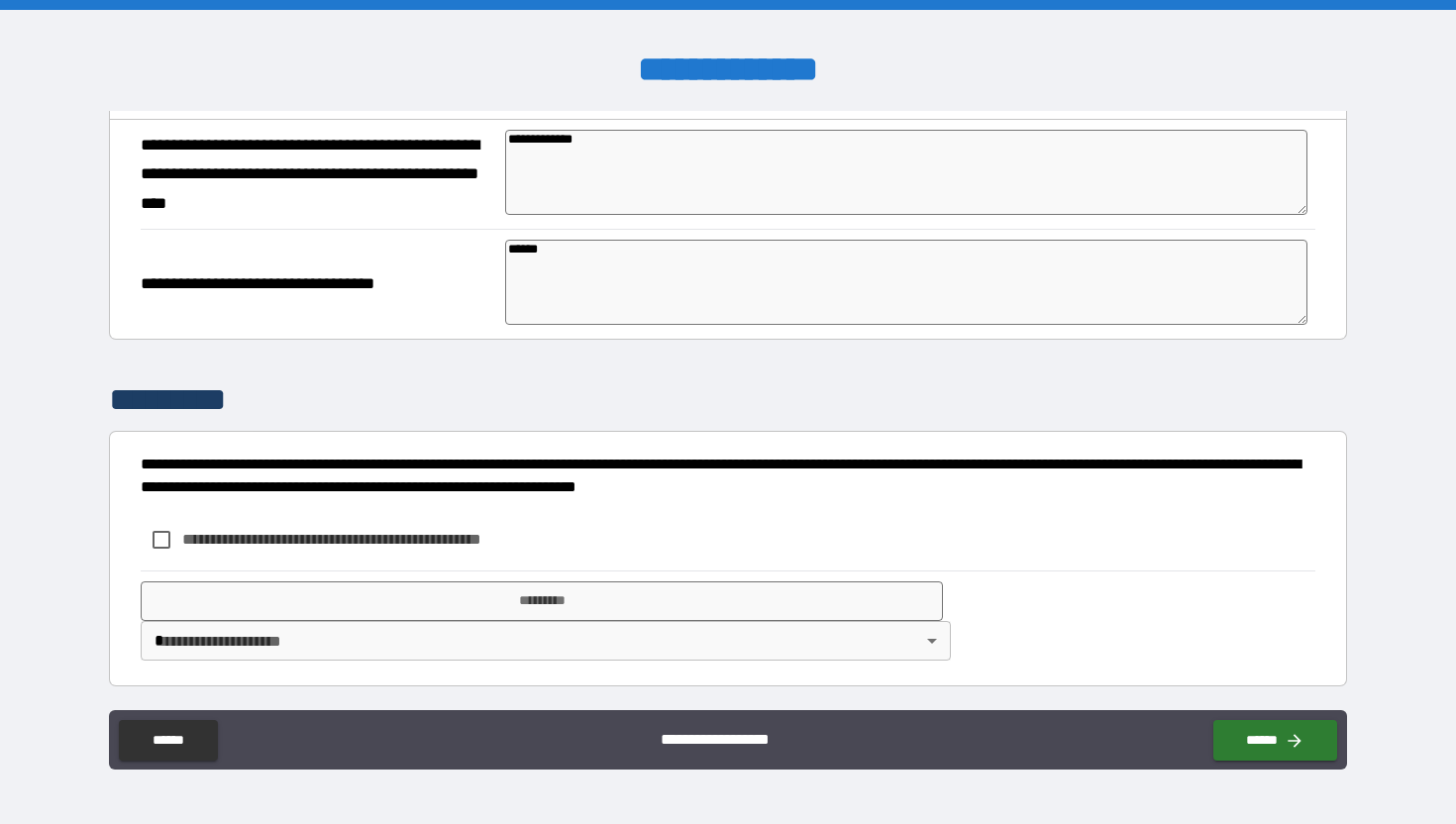 type on "*" 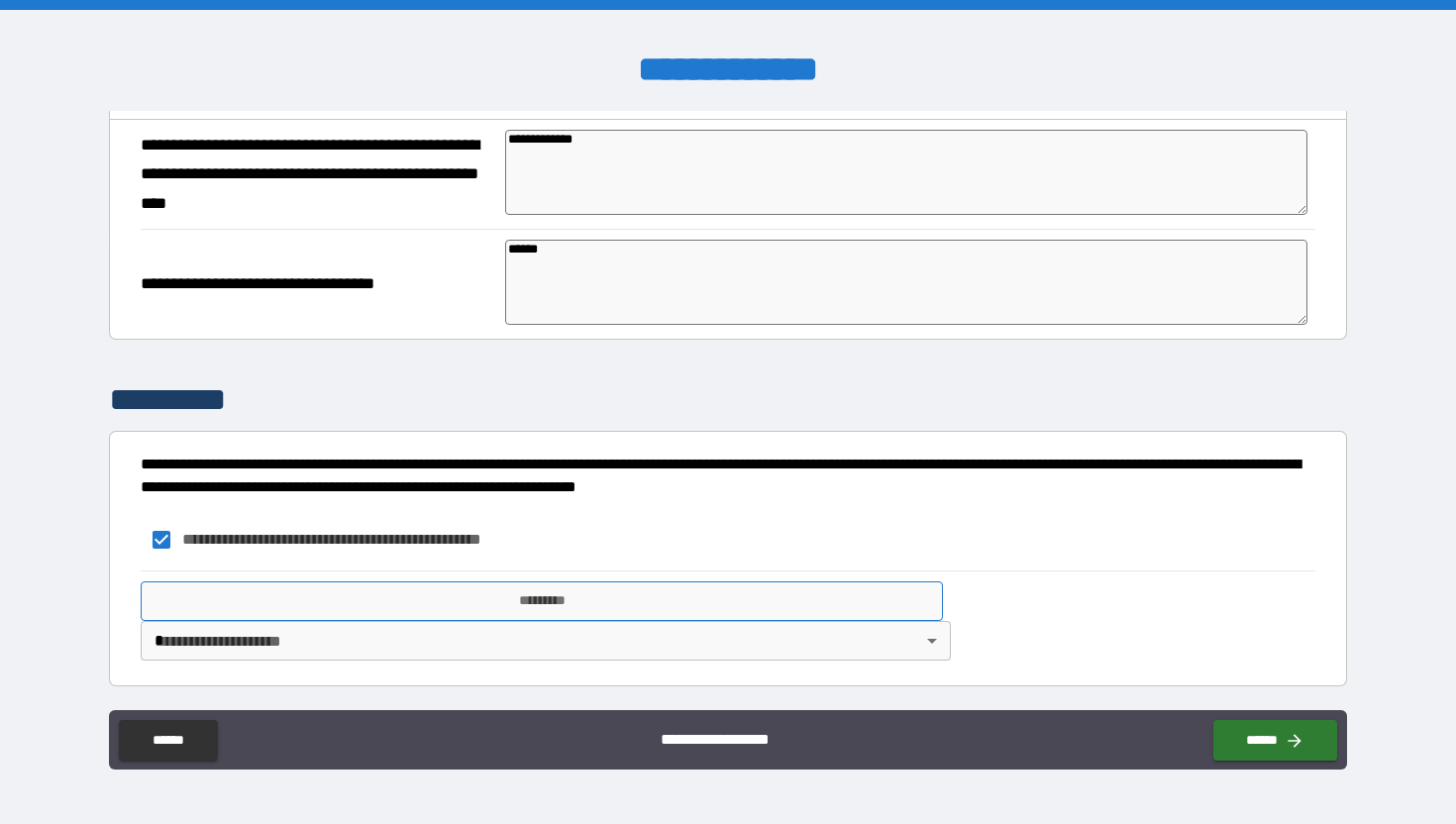 type on "*" 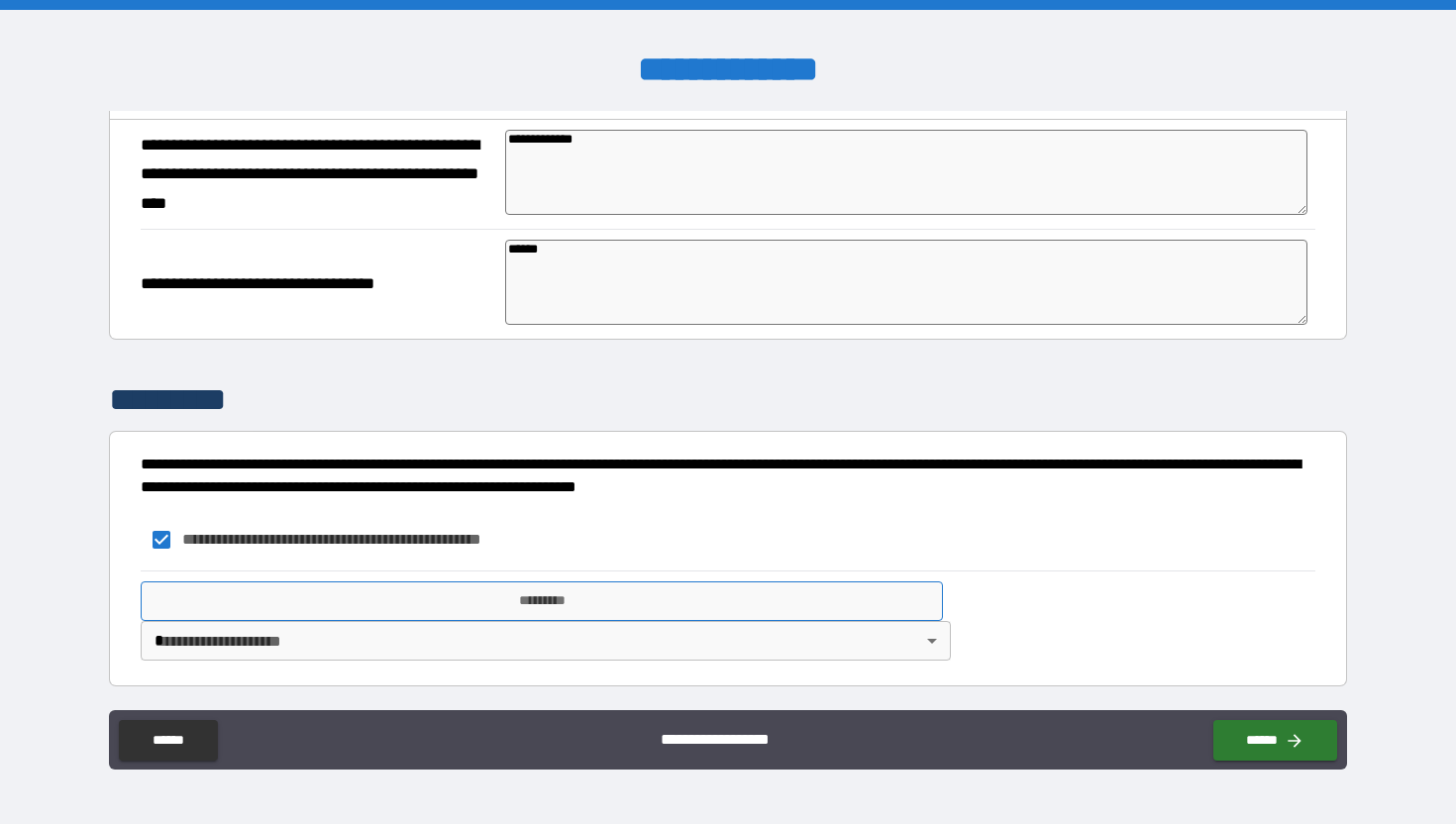 type on "*" 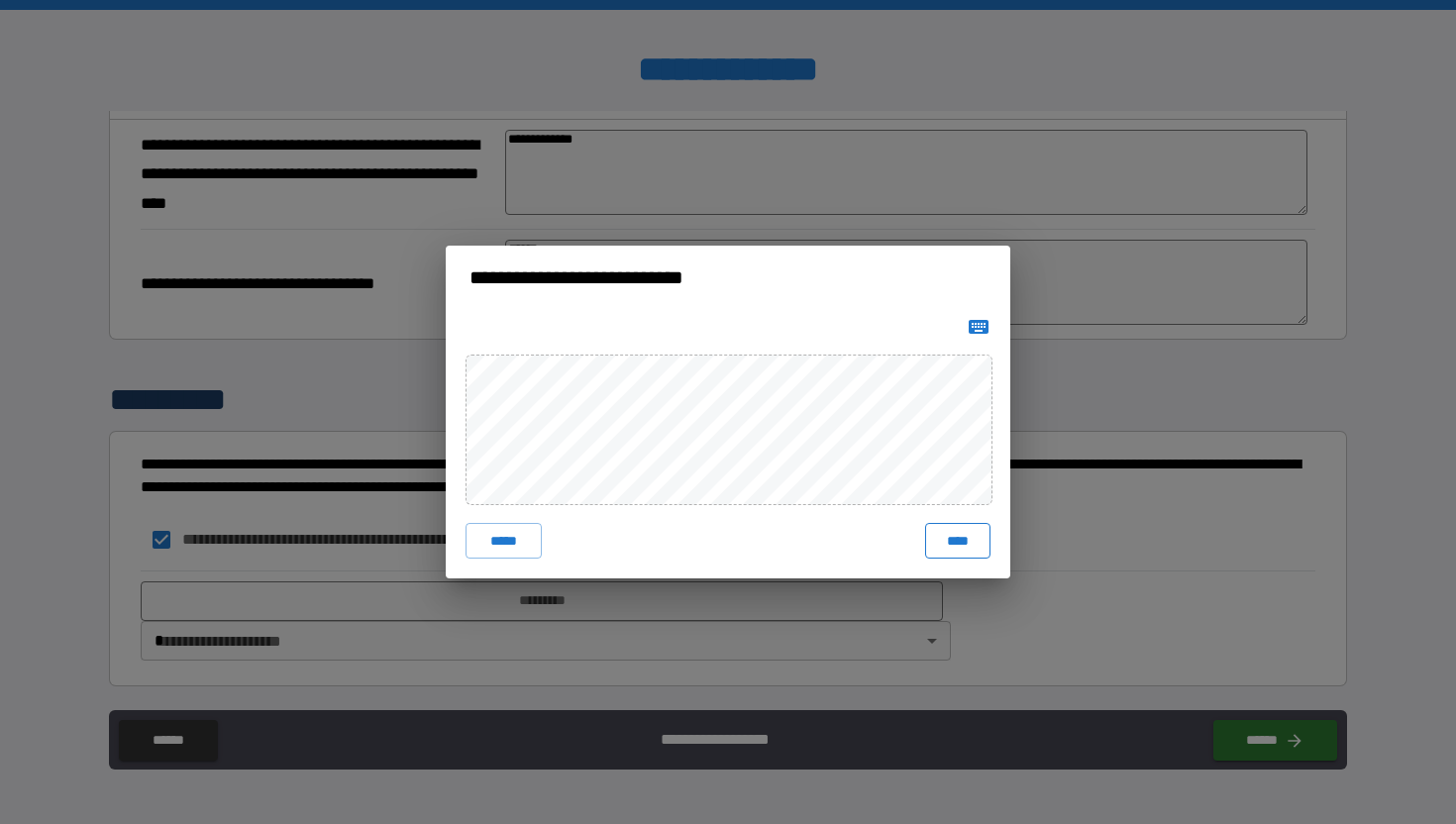 click on "****" at bounding box center (958, 541) 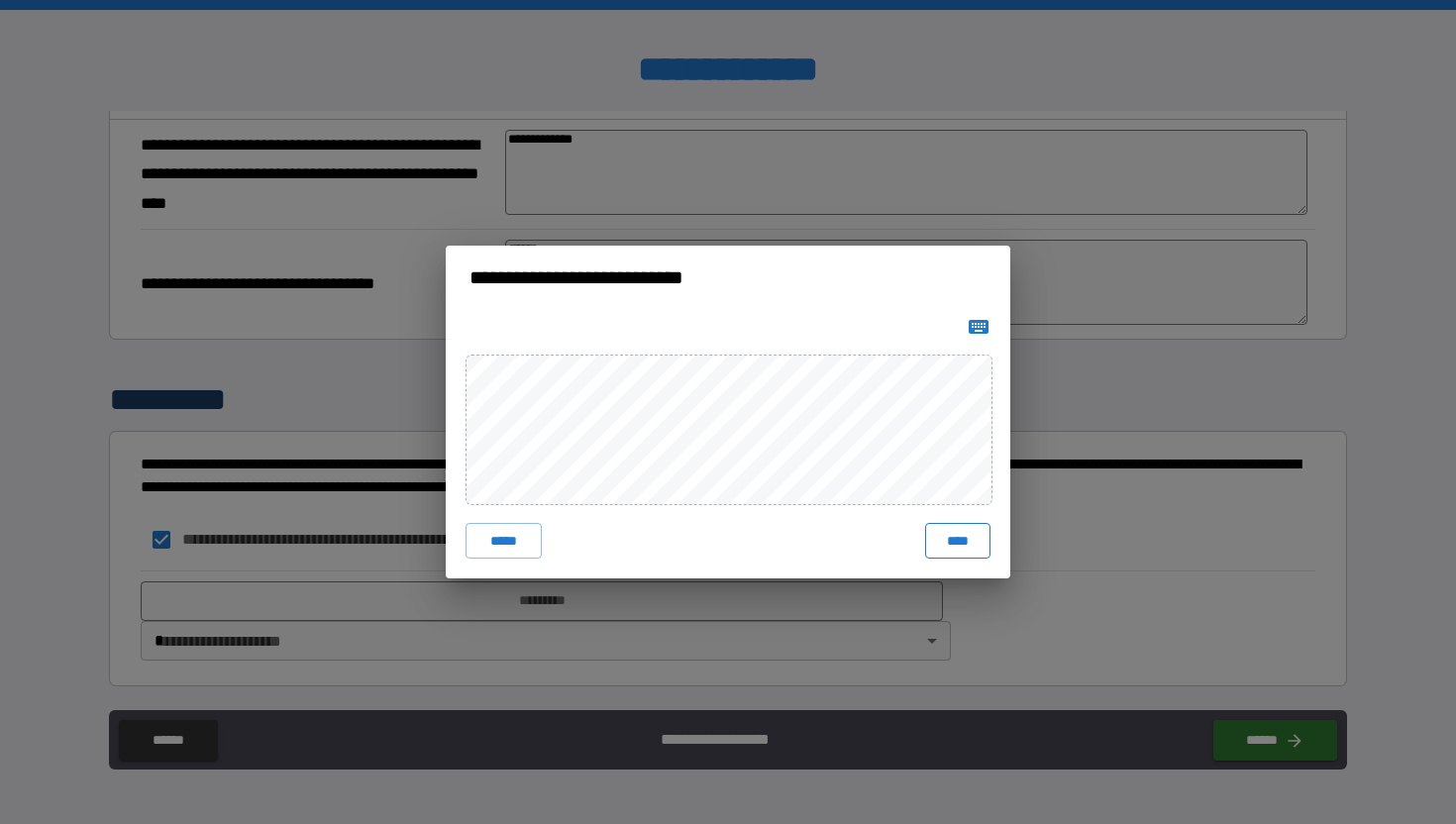 type on "*" 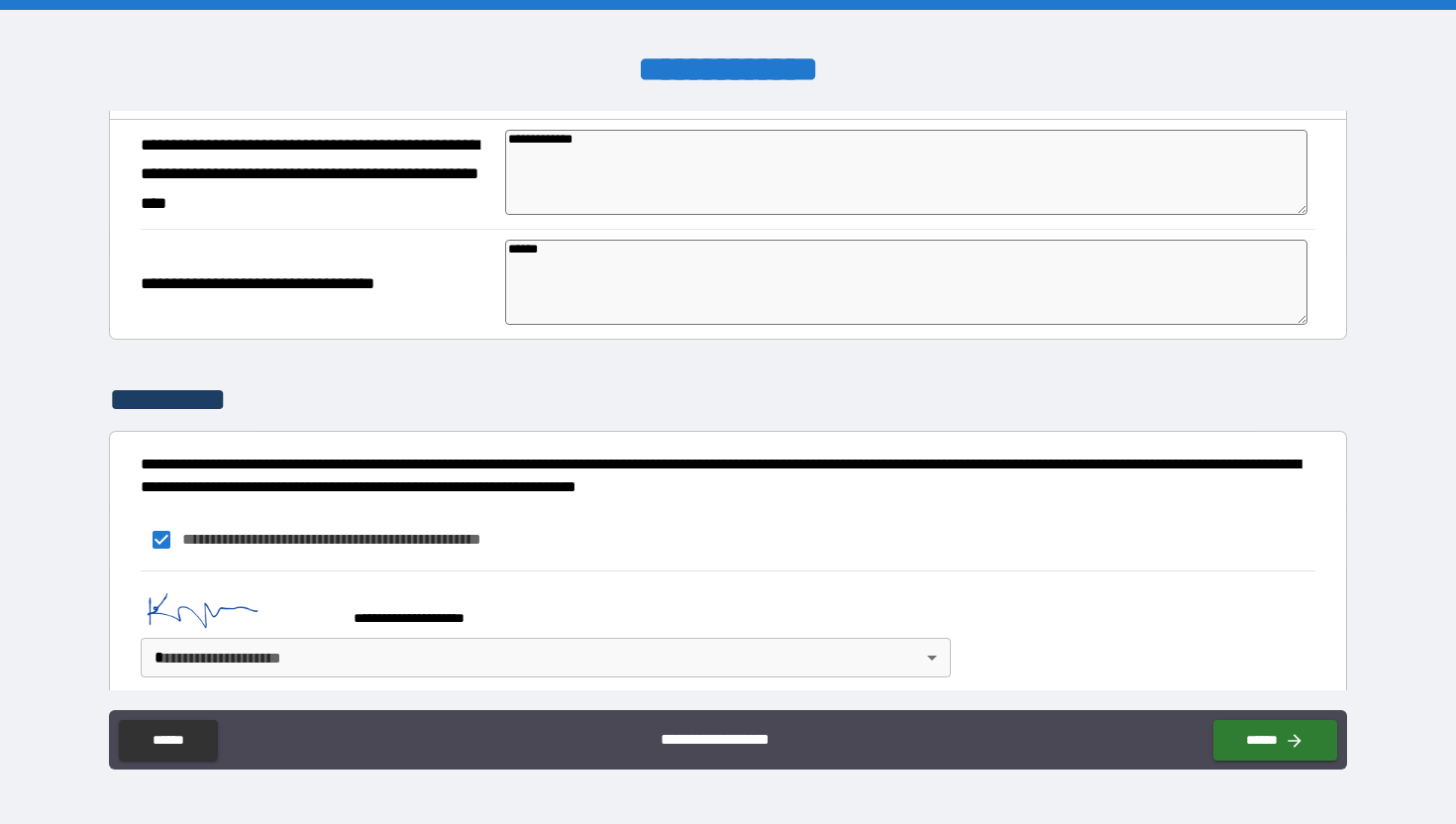 type on "*" 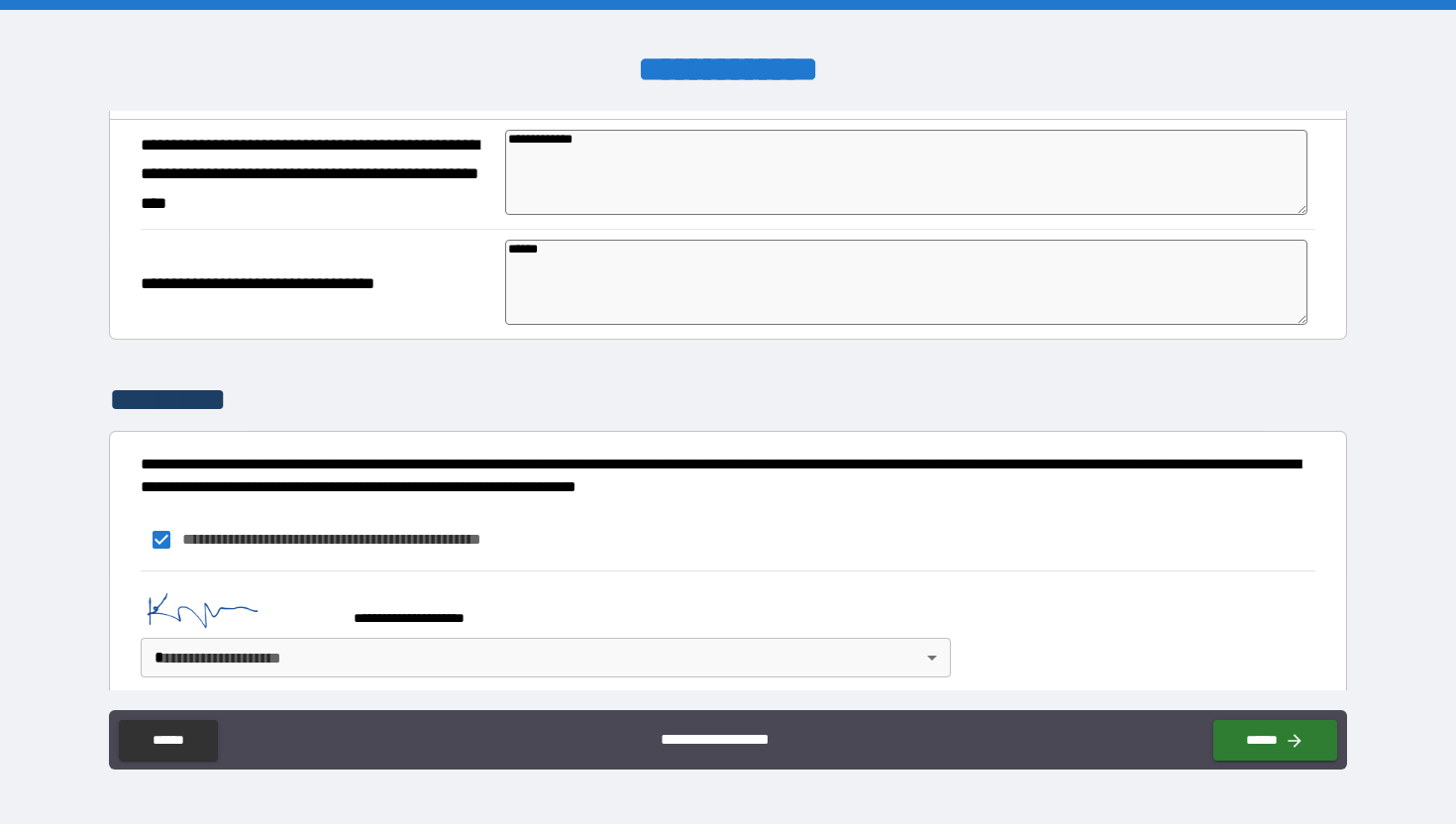 type on "*" 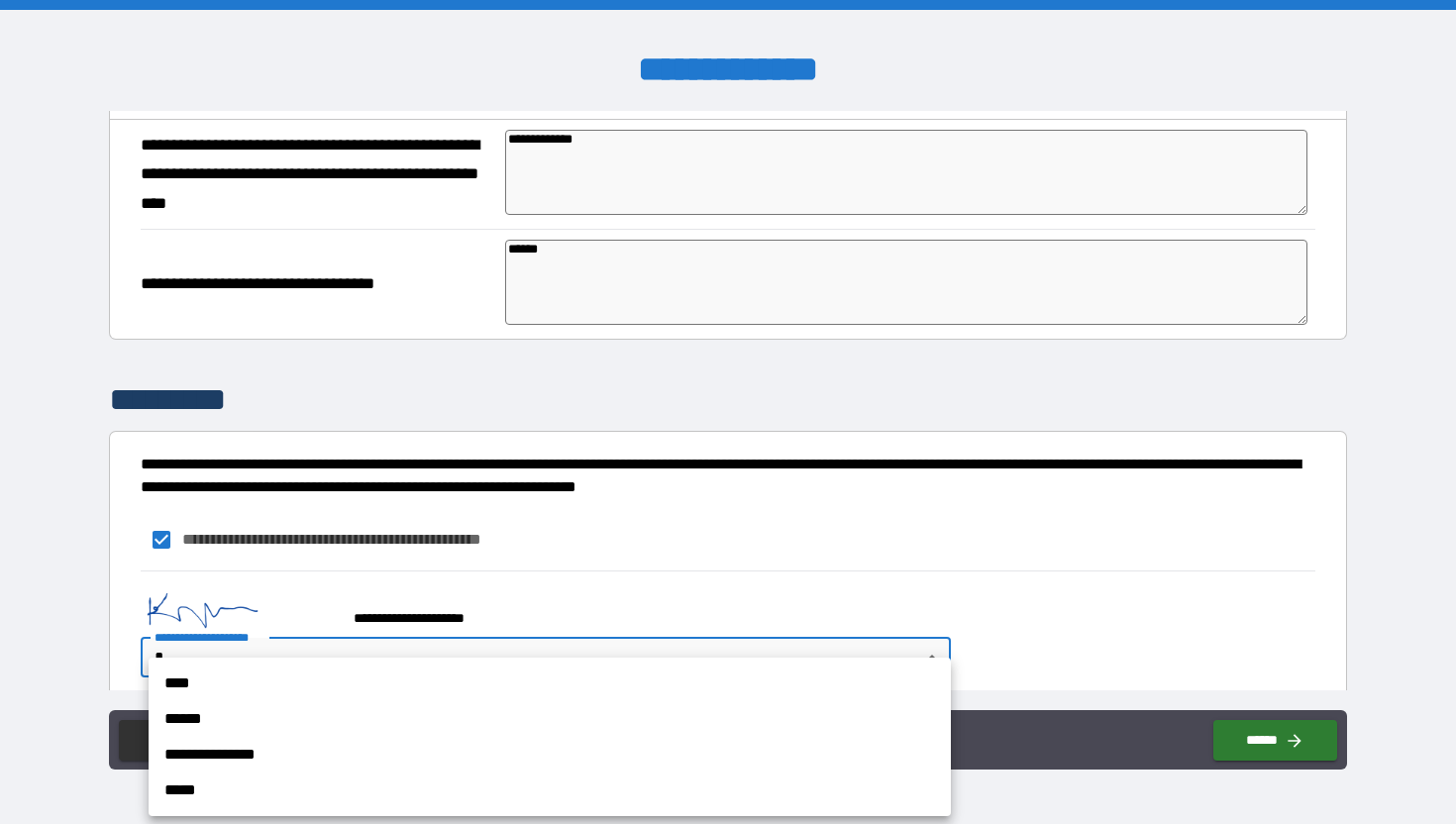 click on "****" at bounding box center (550, 683) 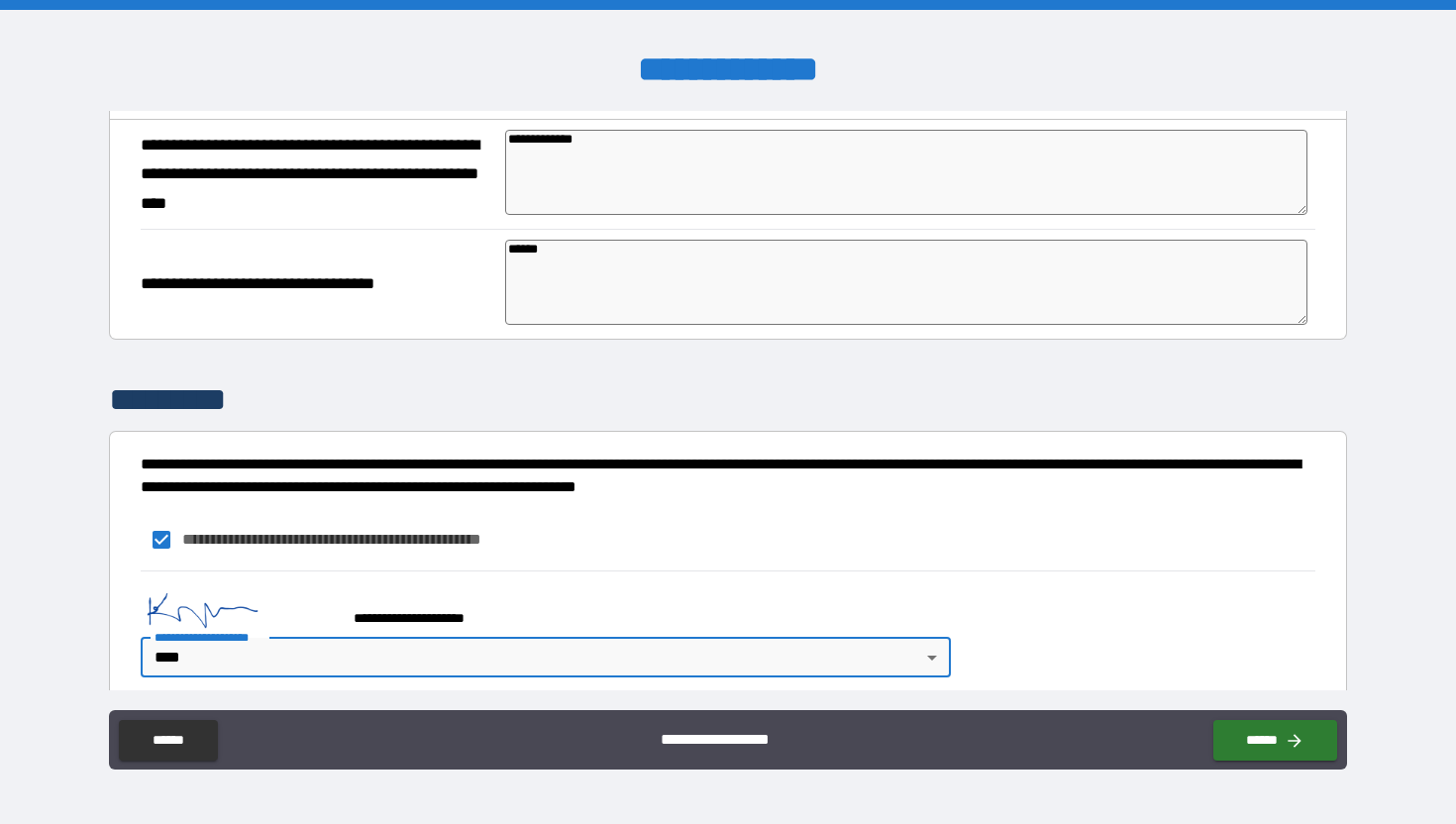 type on "*" 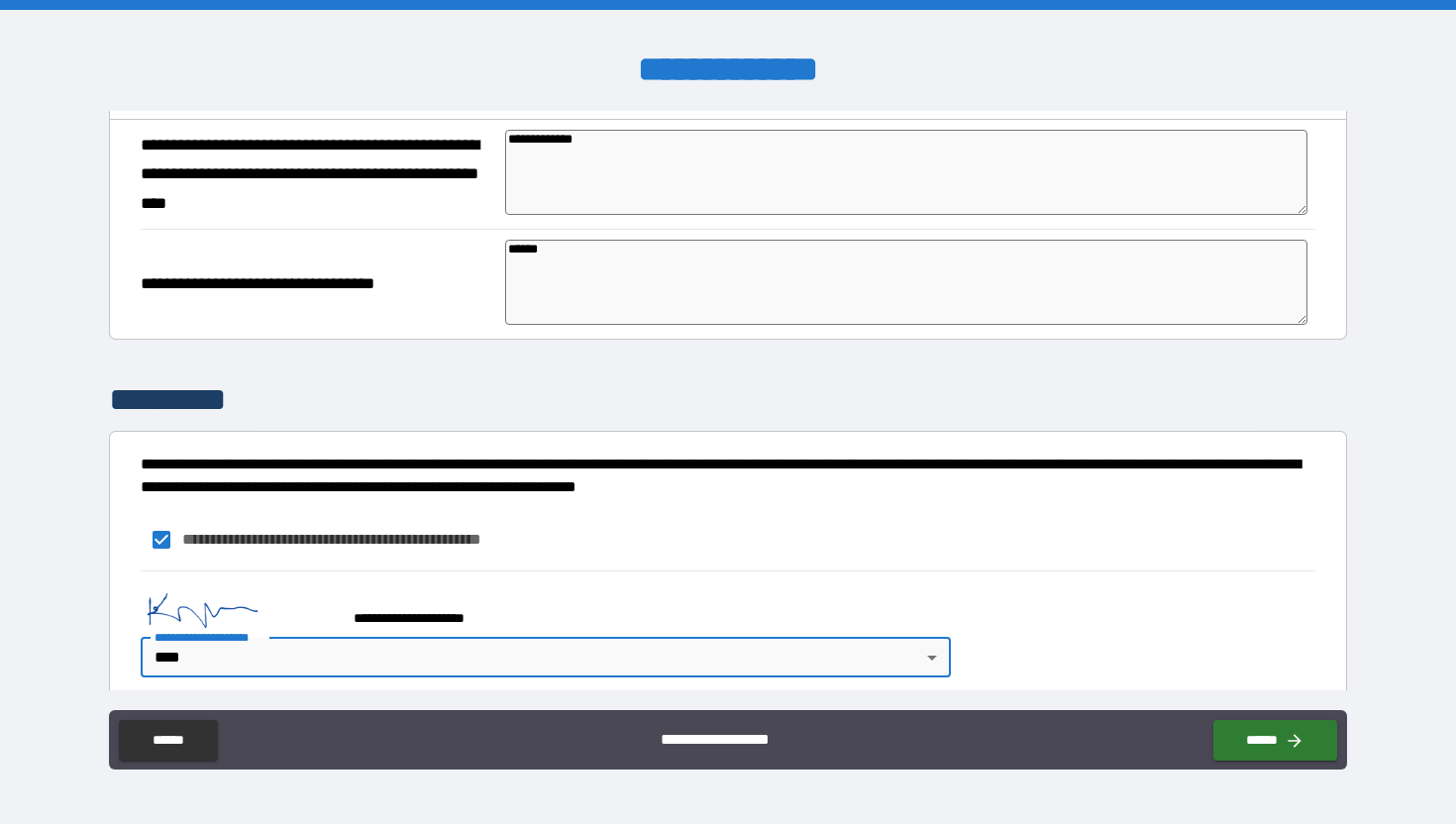 type on "*" 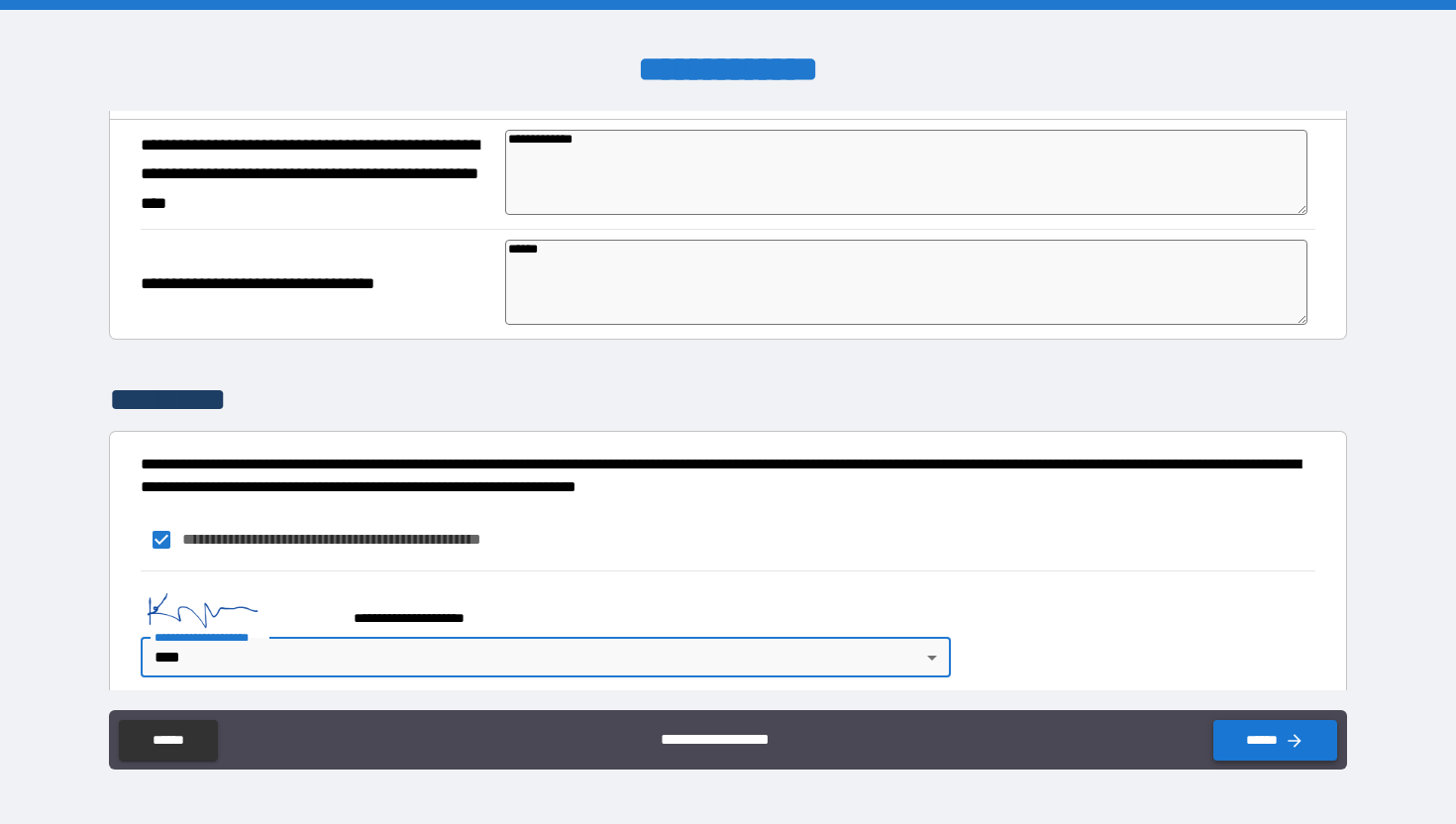 click on "******" at bounding box center [1275, 740] 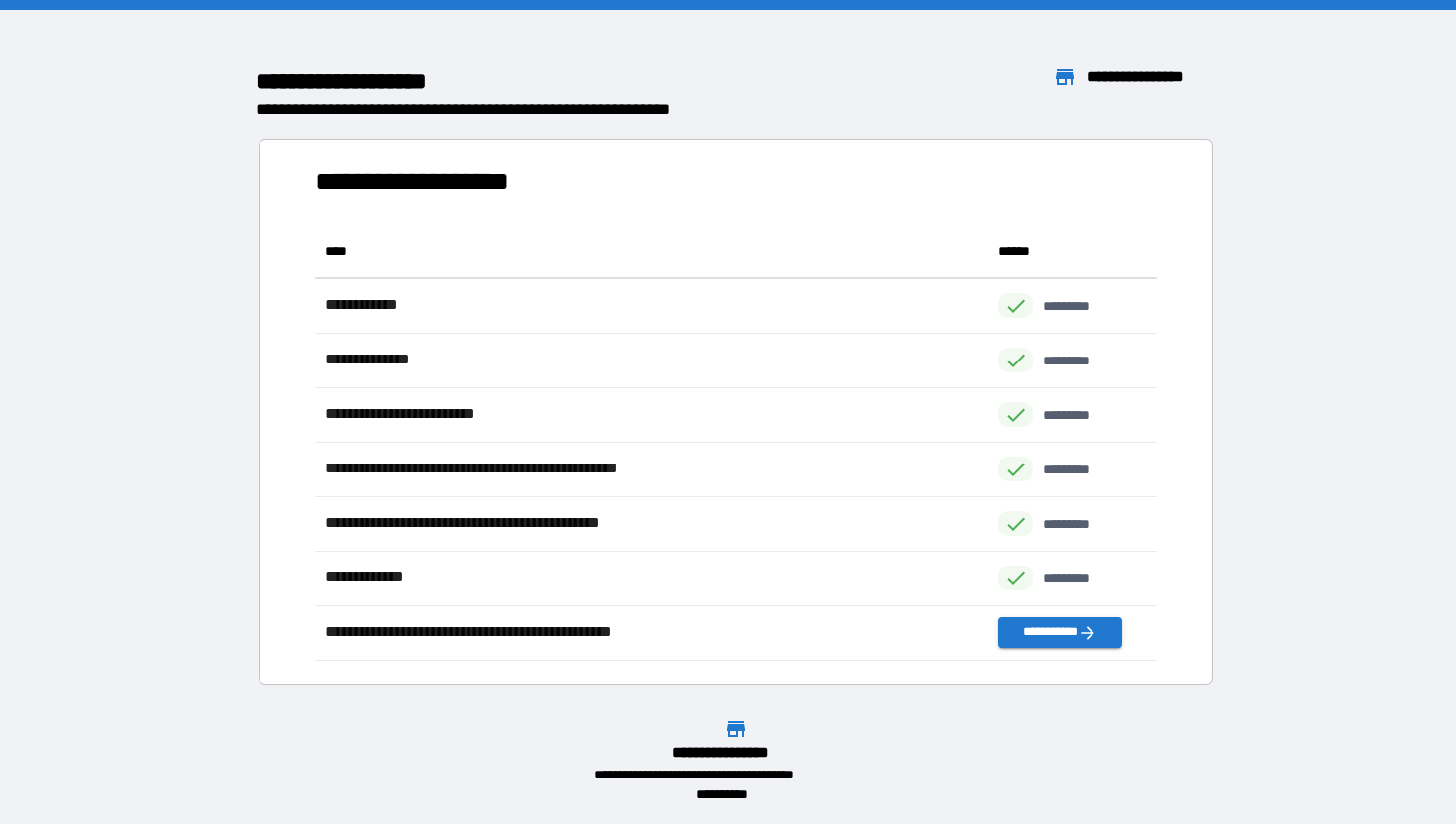 scroll, scrollTop: 16, scrollLeft: 16, axis: both 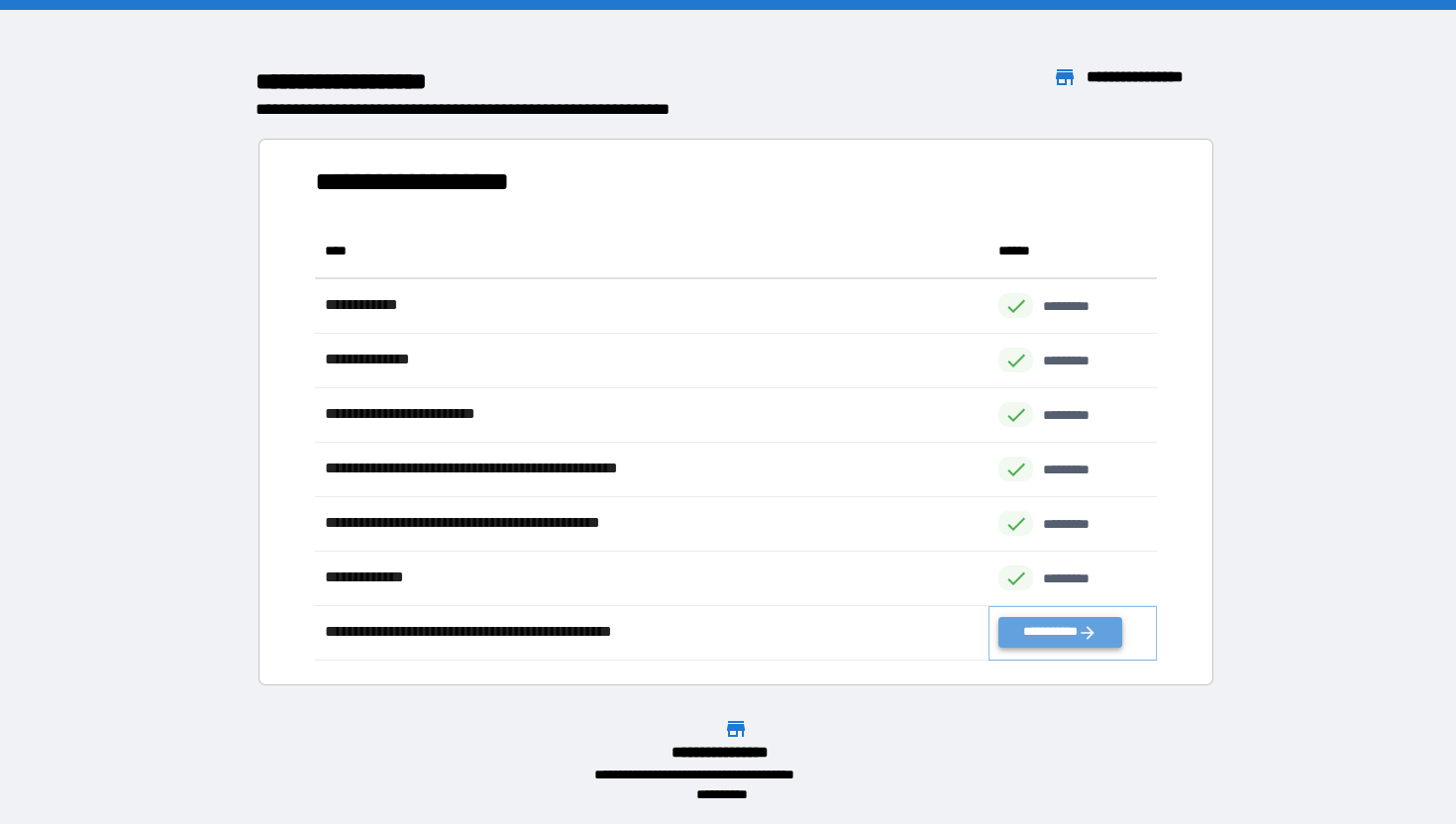 click on "**********" at bounding box center (1060, 632) 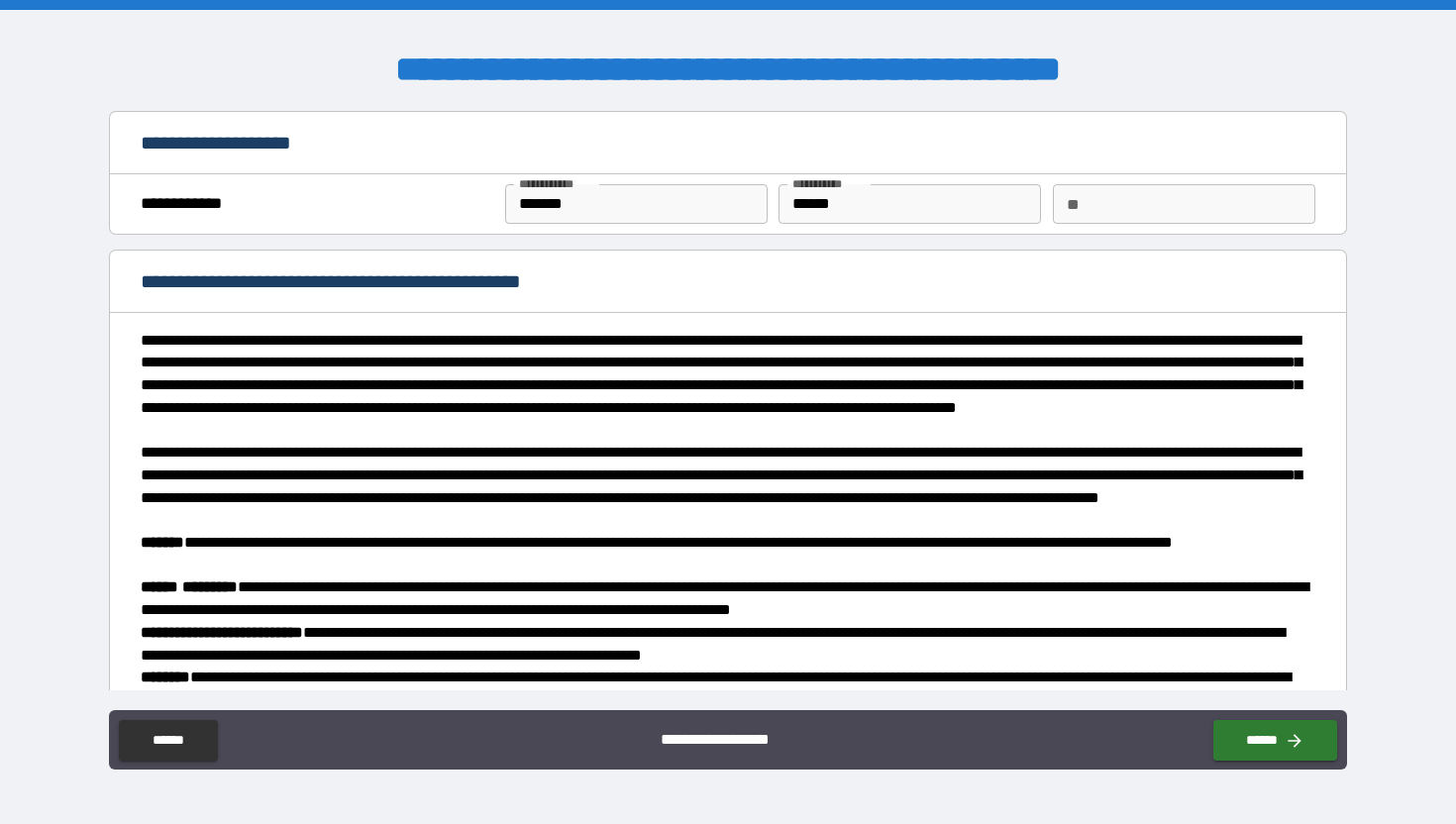 scroll, scrollTop: 653, scrollLeft: 0, axis: vertical 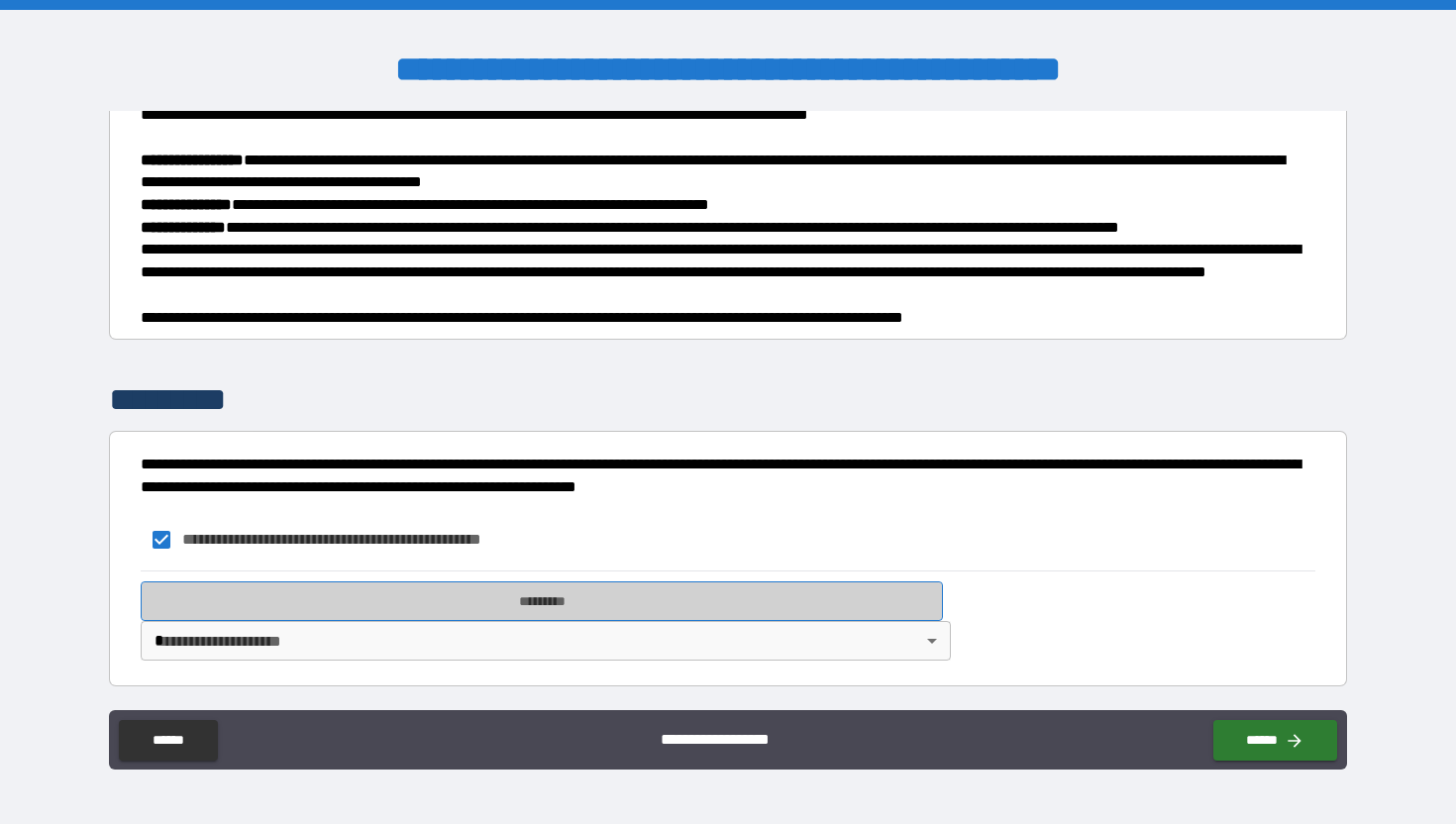 click on "*********" at bounding box center [542, 601] 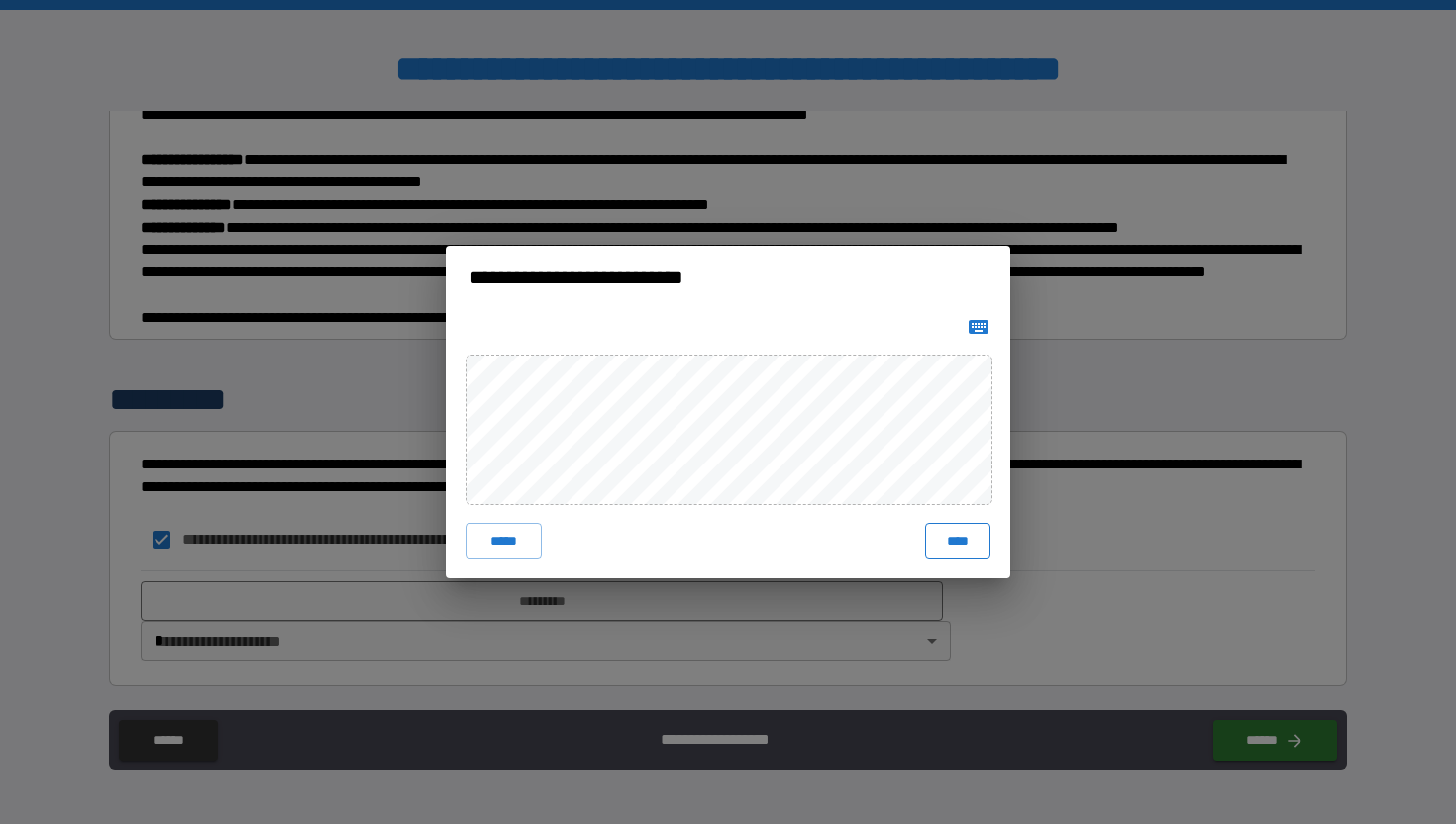 click on "****" at bounding box center (958, 541) 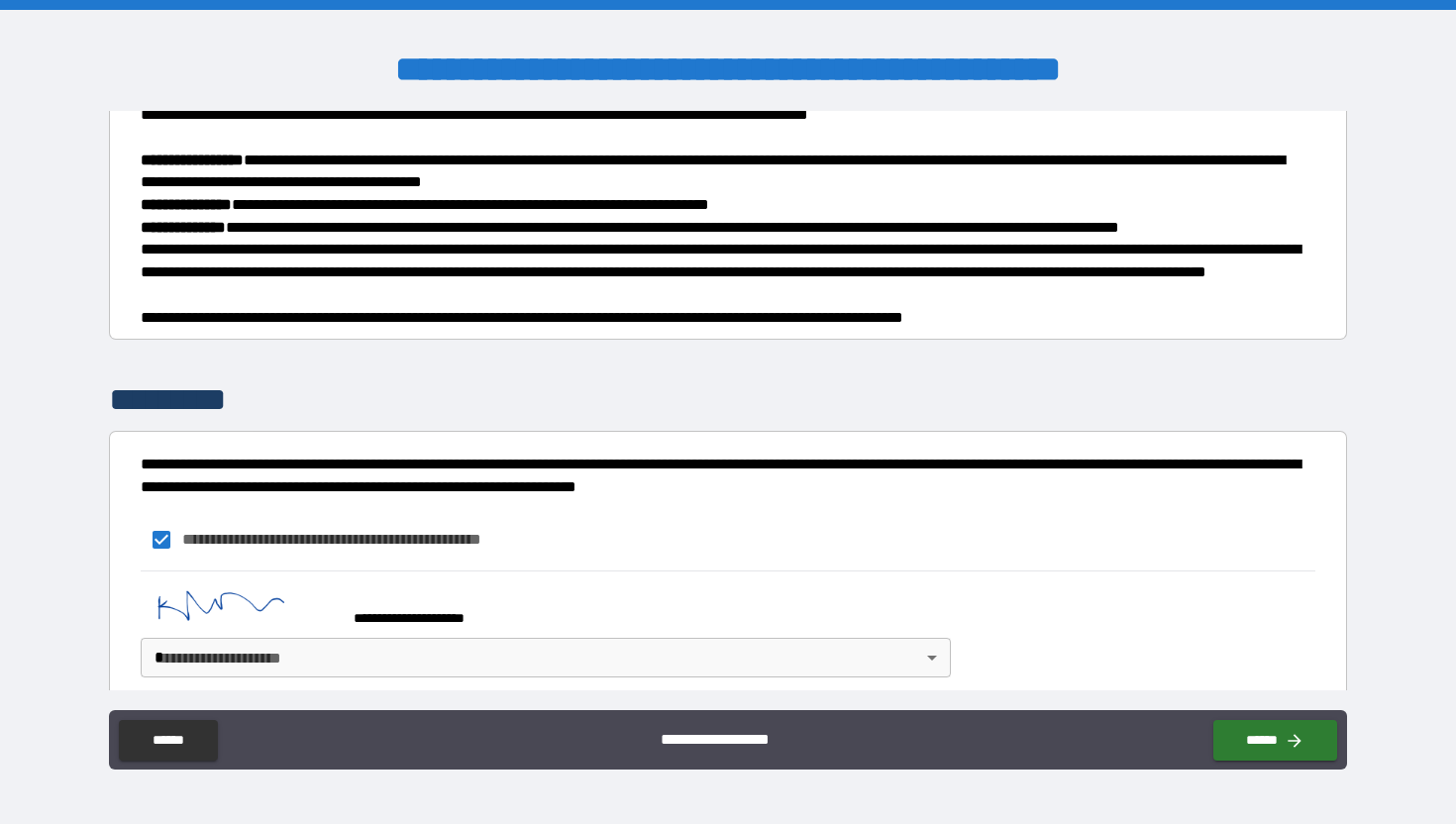 click on "**********" at bounding box center (728, 412) 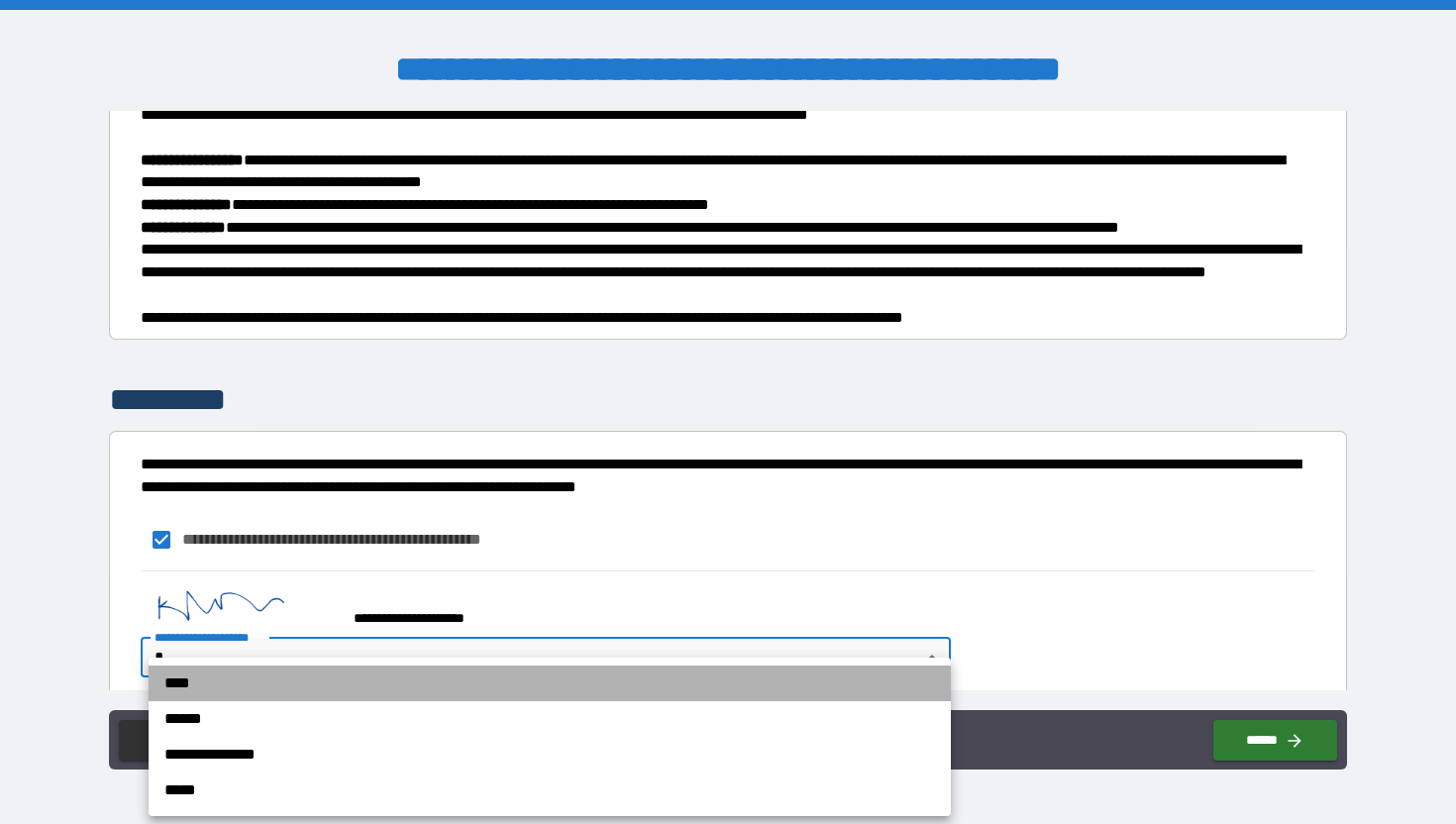 click on "****" at bounding box center [550, 683] 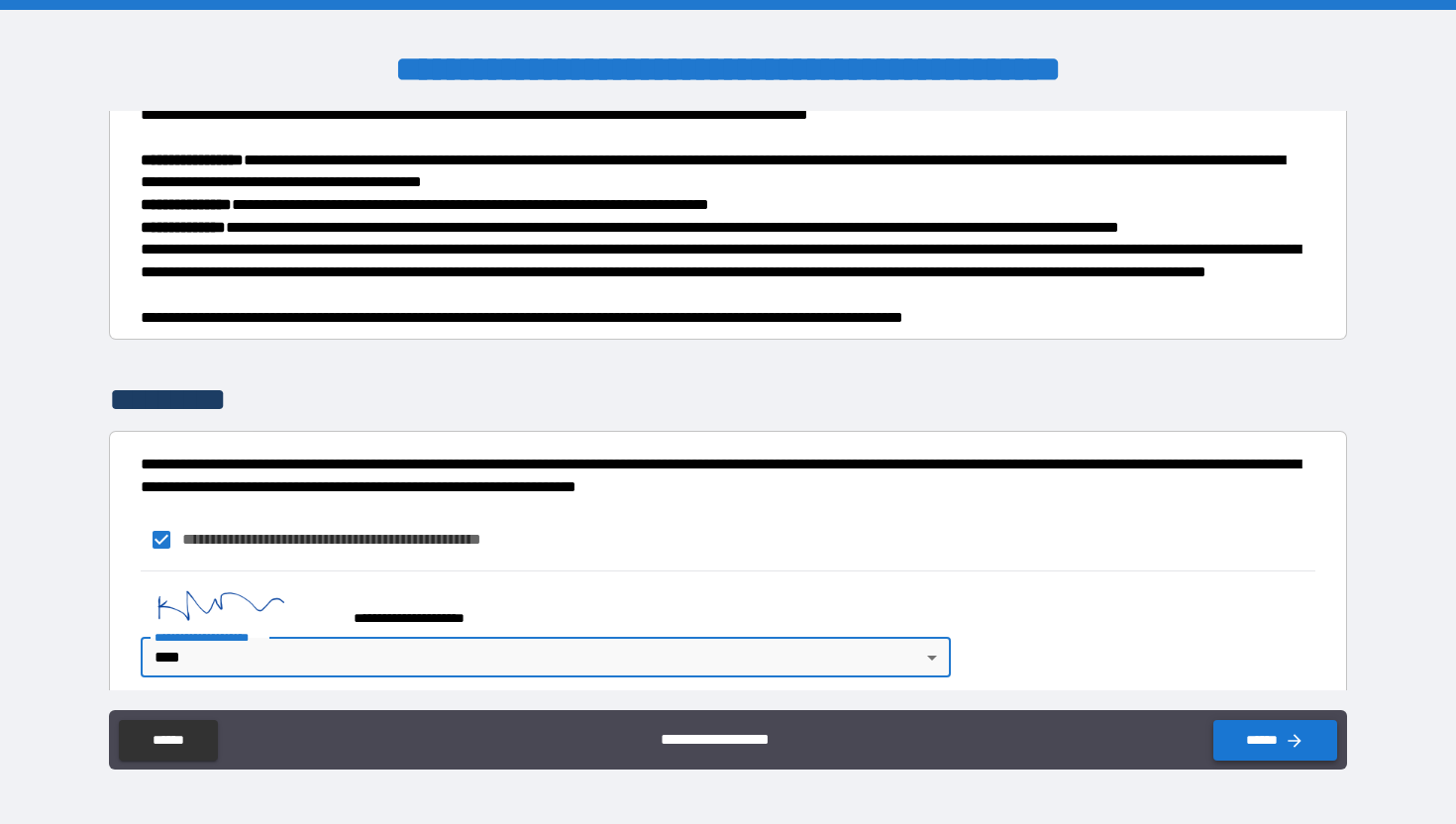 click 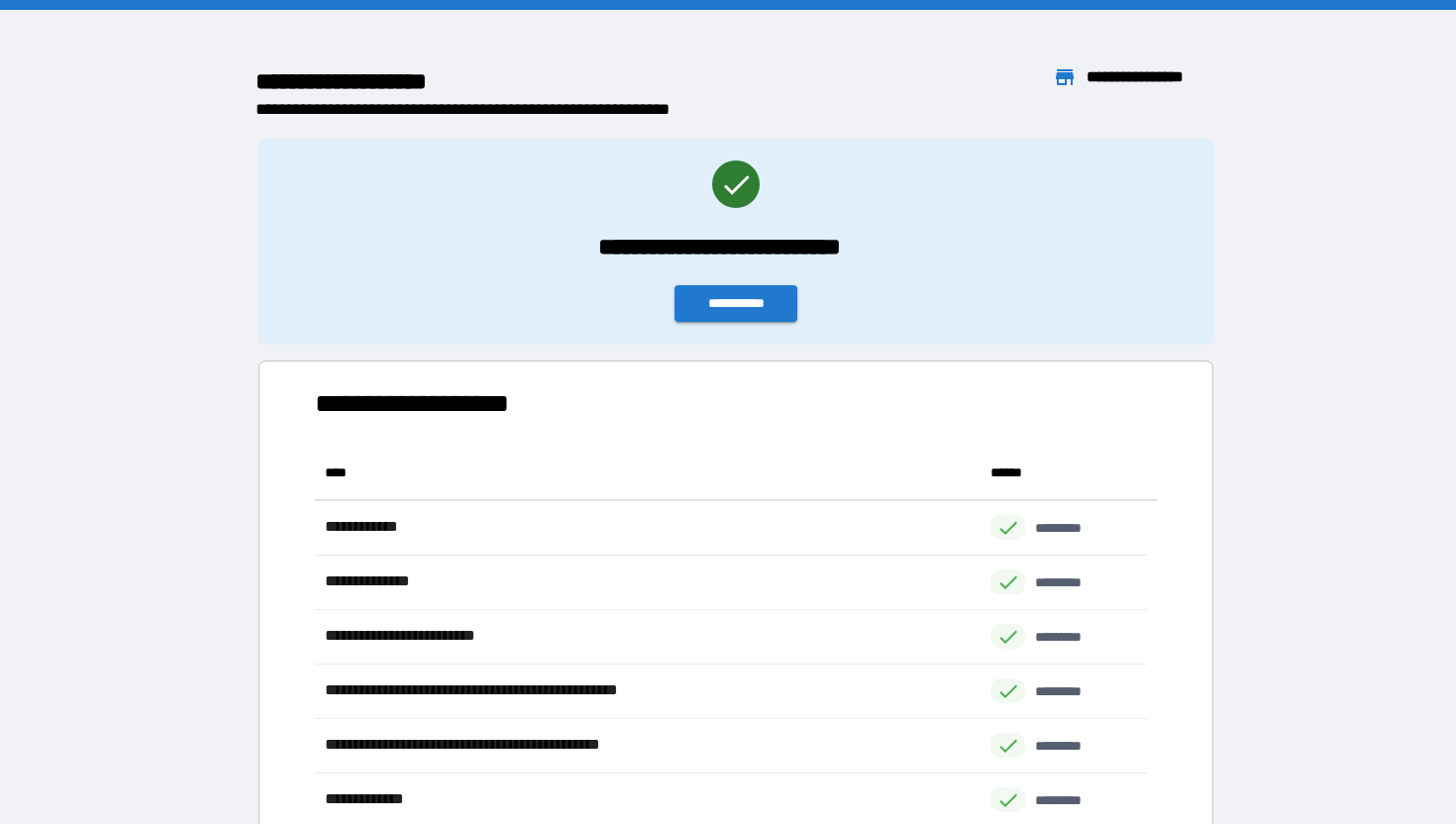 scroll, scrollTop: 16, scrollLeft: 16, axis: both 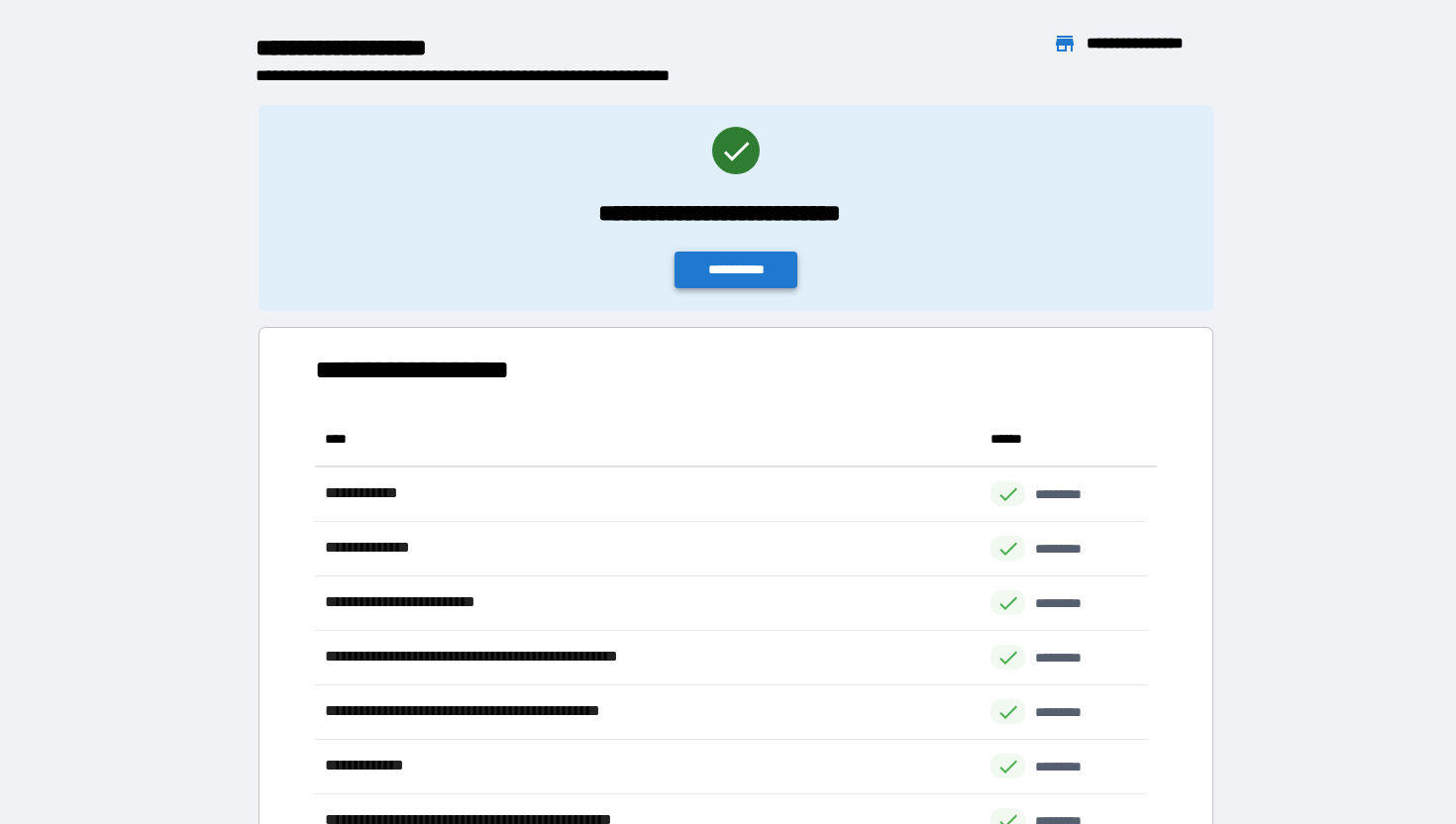 click on "**********" at bounding box center [736, 269] 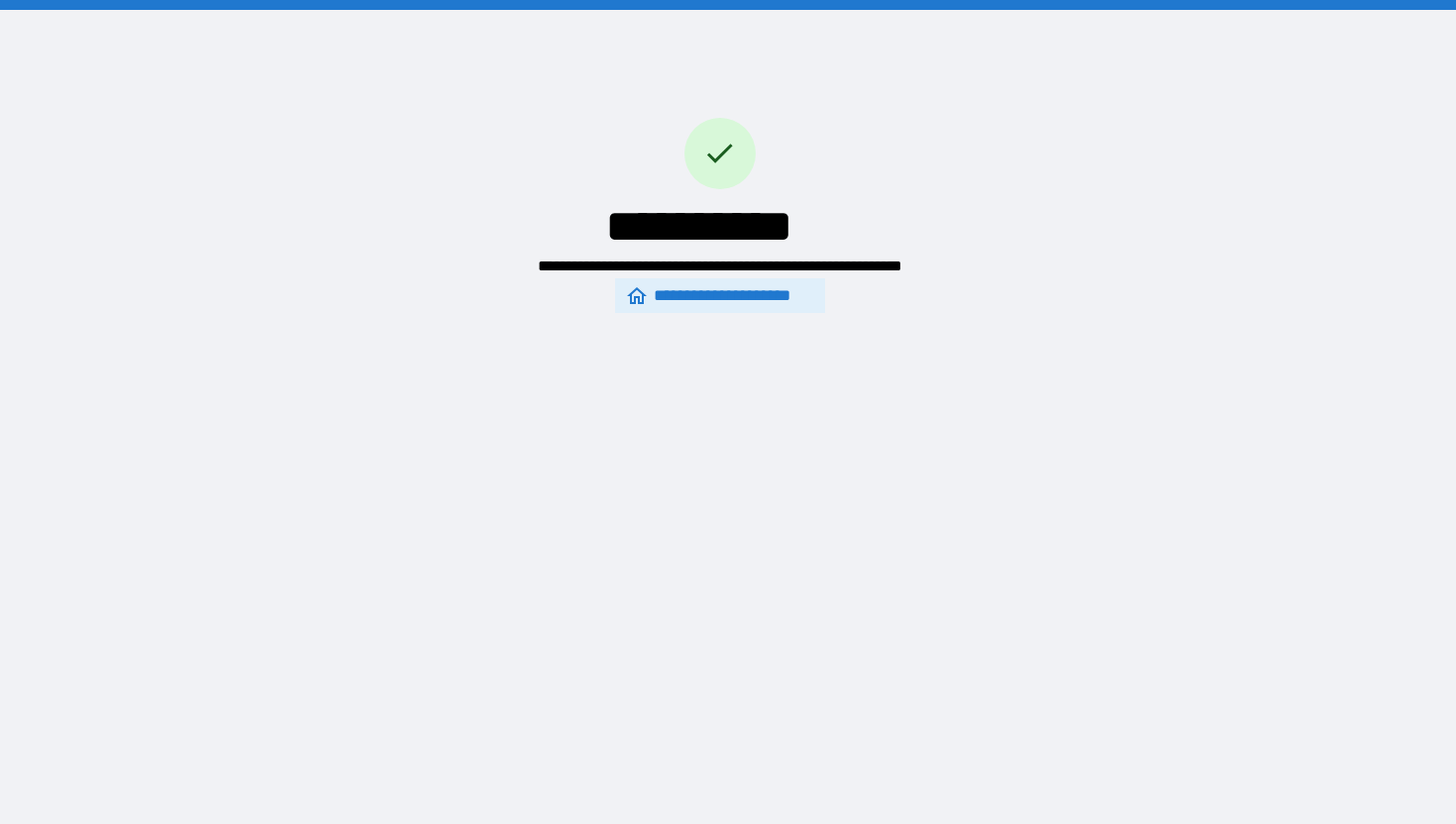 scroll, scrollTop: 0, scrollLeft: 0, axis: both 